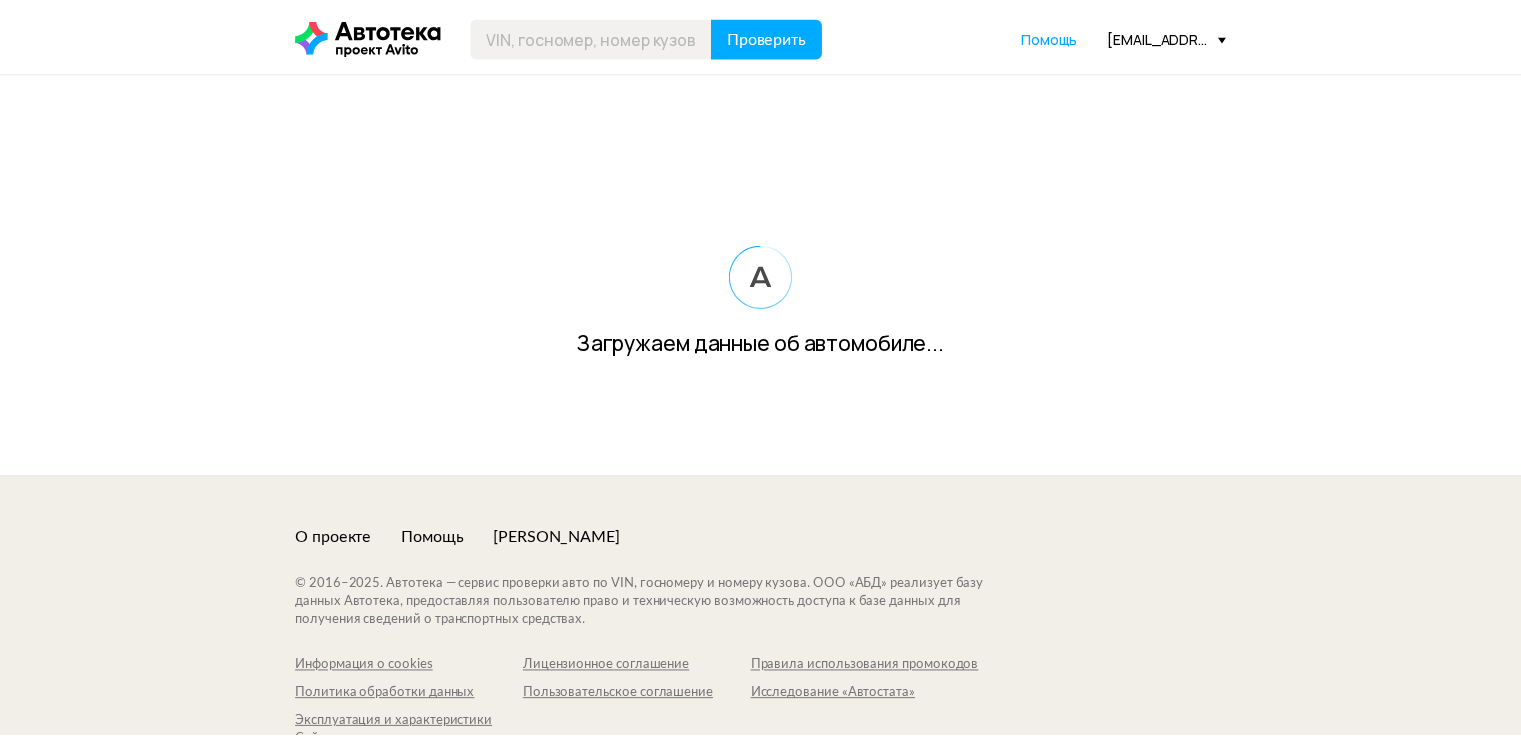 scroll, scrollTop: 0, scrollLeft: 0, axis: both 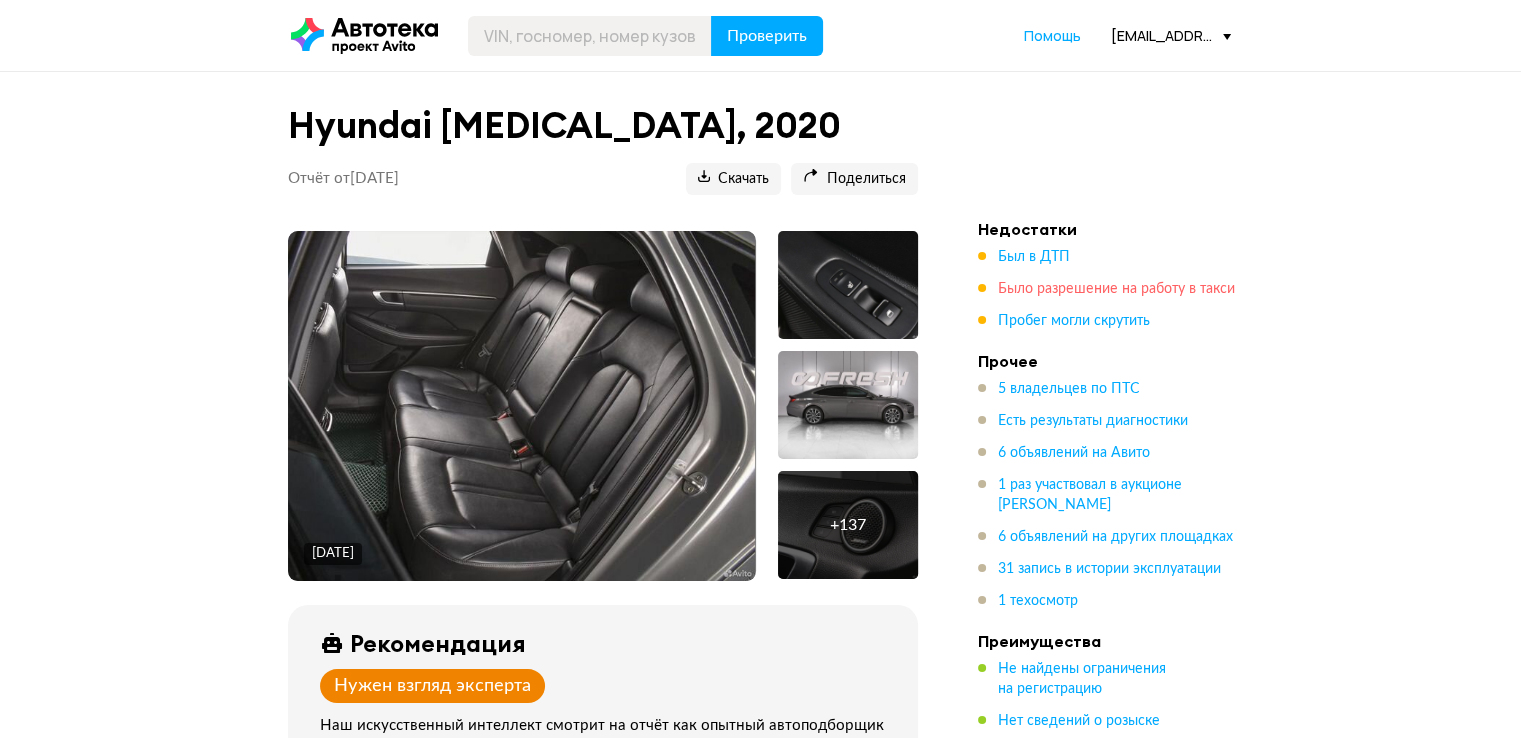 click on "Было разрешение на работу в такси" at bounding box center (1116, 289) 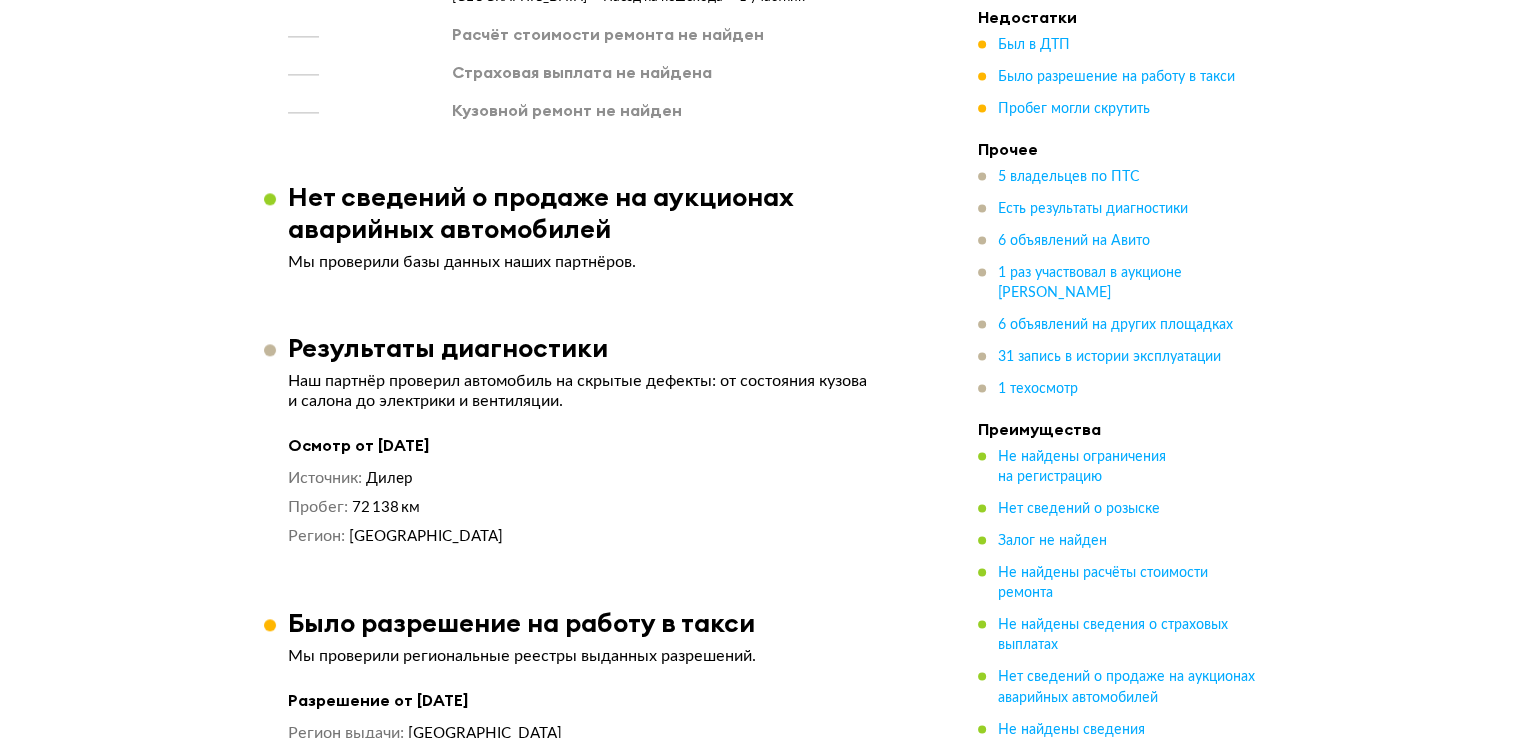 scroll, scrollTop: 3416, scrollLeft: 0, axis: vertical 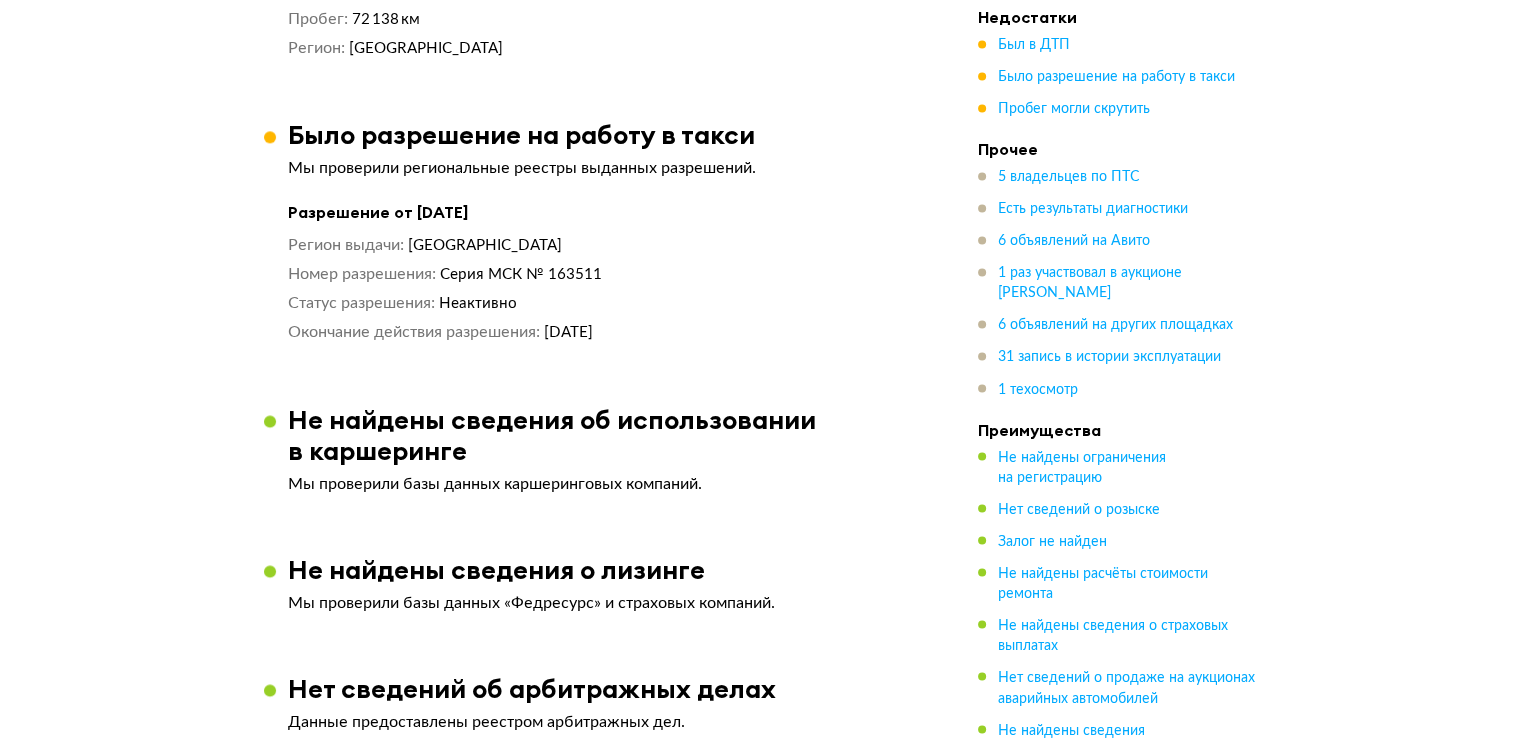 click on "Прочее 5 владельцев по ПТС Есть результаты диагностики 6 объявлений на Авито 1 раз участвовал в аукционе Авито Авто 6 объявлений на других площадках 31 запись в истории эксплуатации 1 техосмотр" at bounding box center (1118, 270) 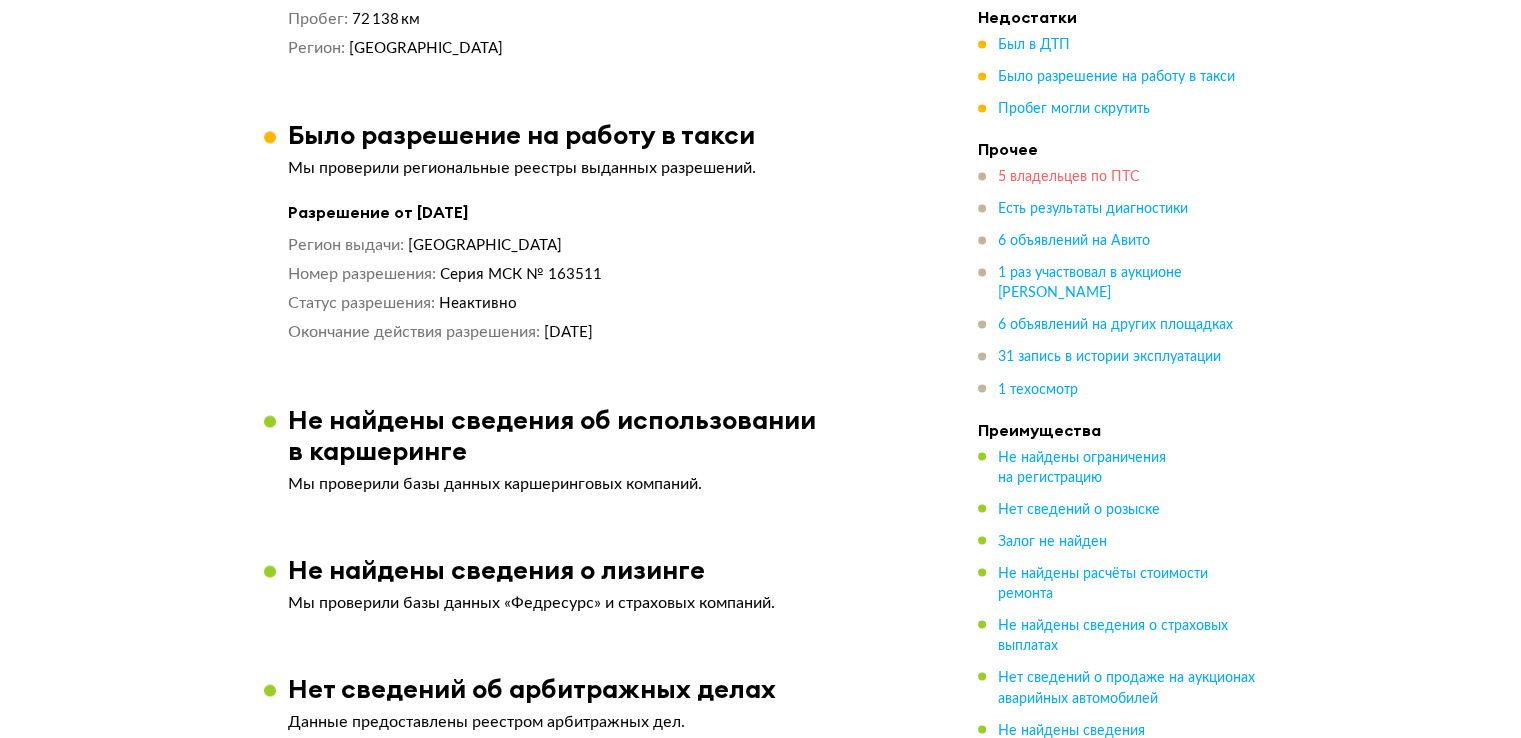 click on "5 владельцев по ПТС" at bounding box center [1069, 178] 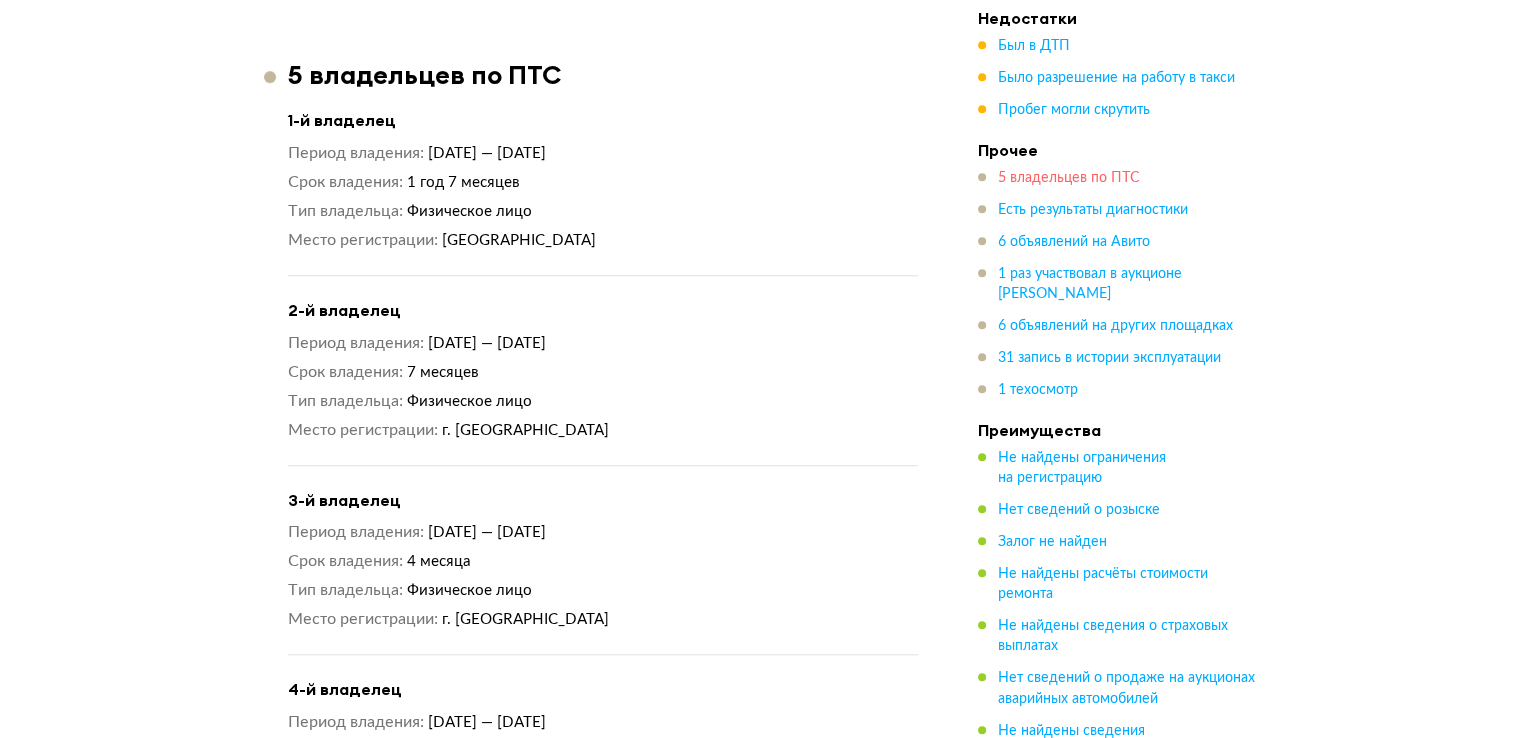 scroll, scrollTop: 1628, scrollLeft: 0, axis: vertical 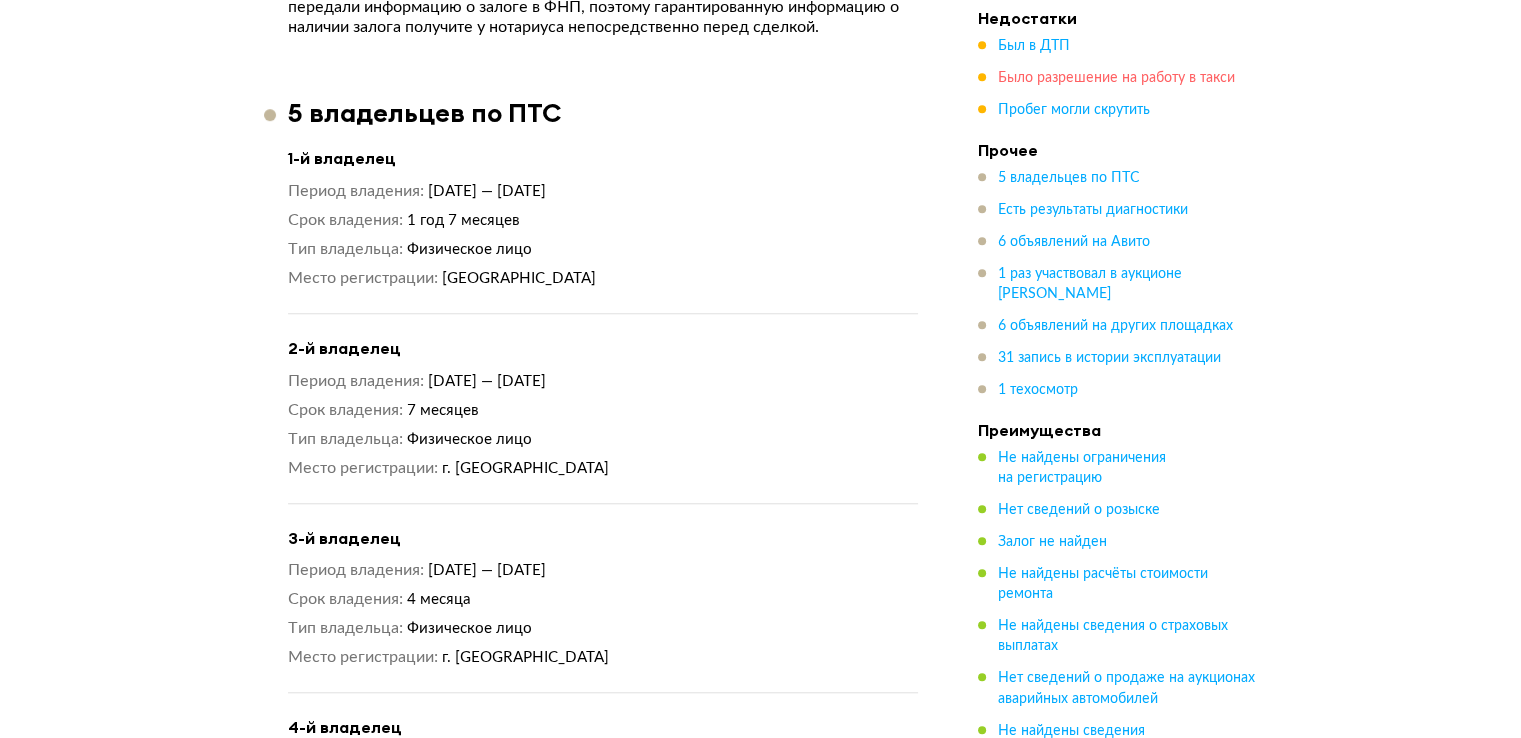 click on "Было разрешение на работу в такси" at bounding box center [1116, 78] 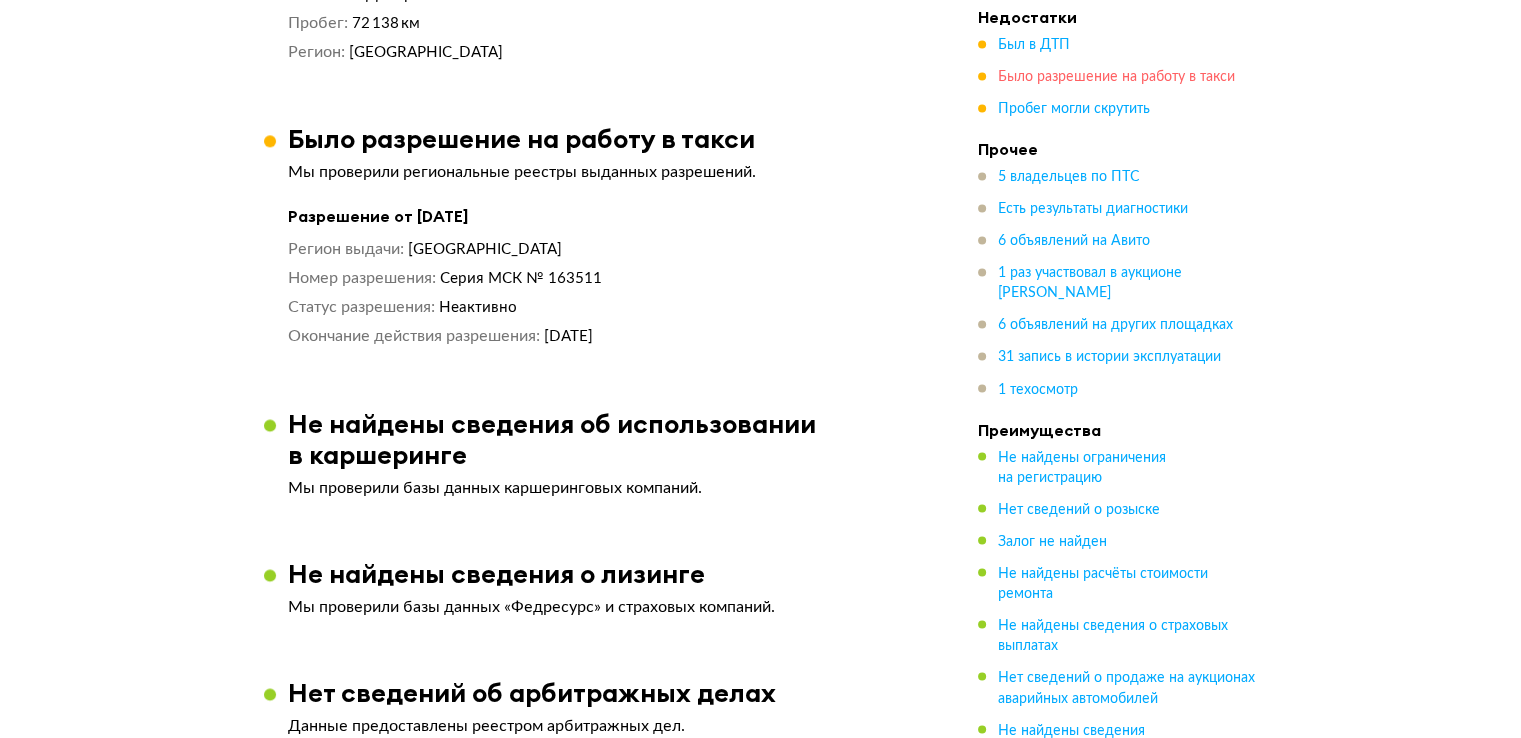 scroll, scrollTop: 3416, scrollLeft: 0, axis: vertical 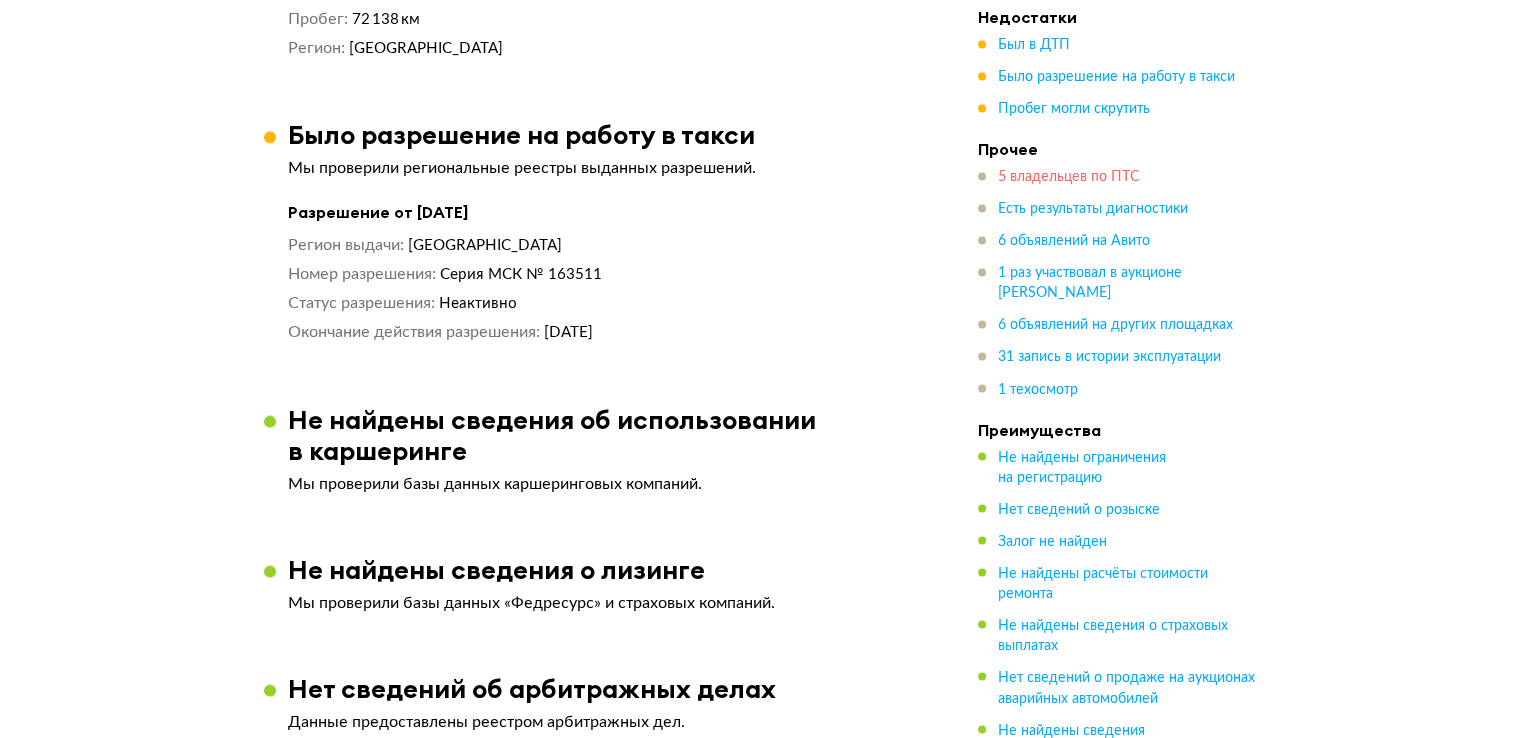click on "5 владельцев по ПТС" at bounding box center [1069, 178] 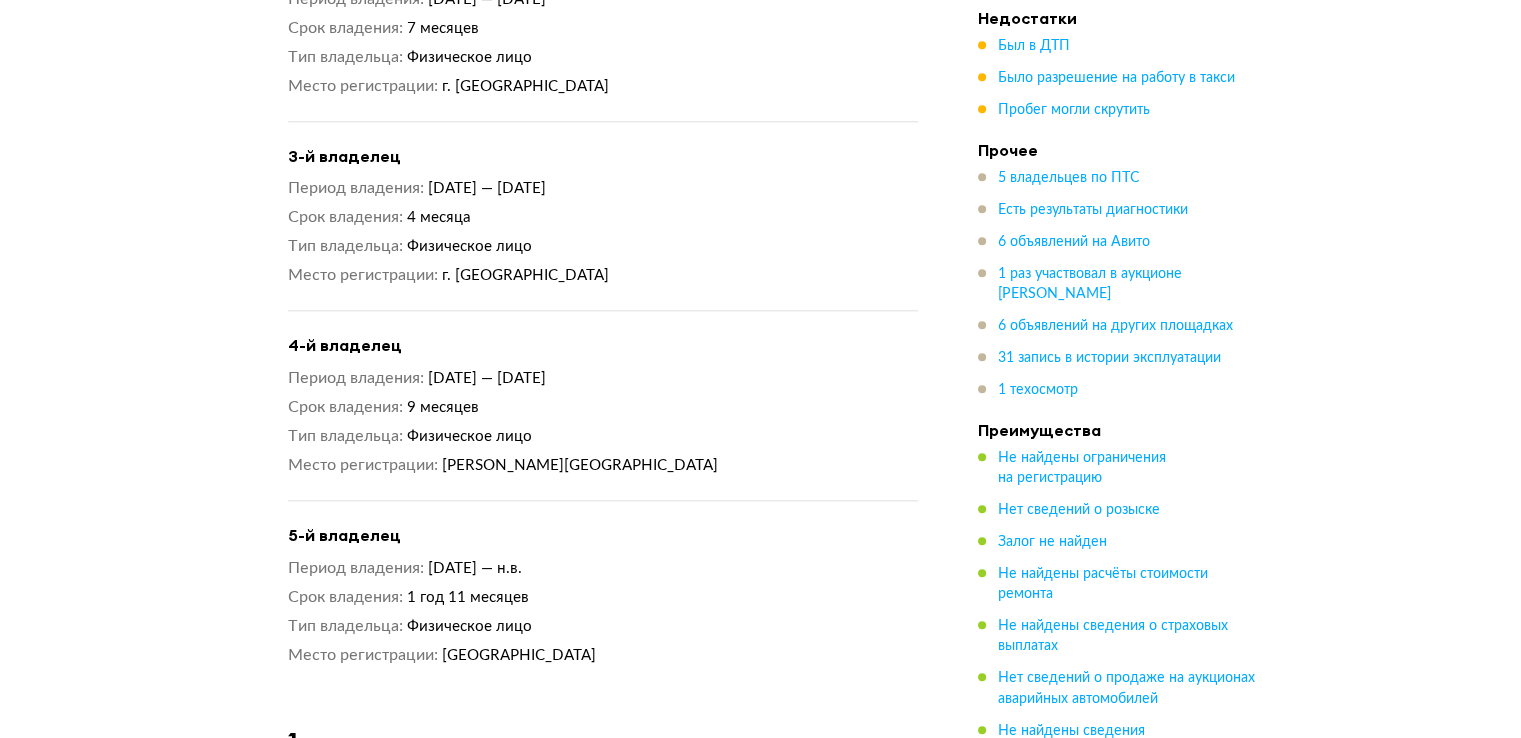 scroll, scrollTop: 2028, scrollLeft: 0, axis: vertical 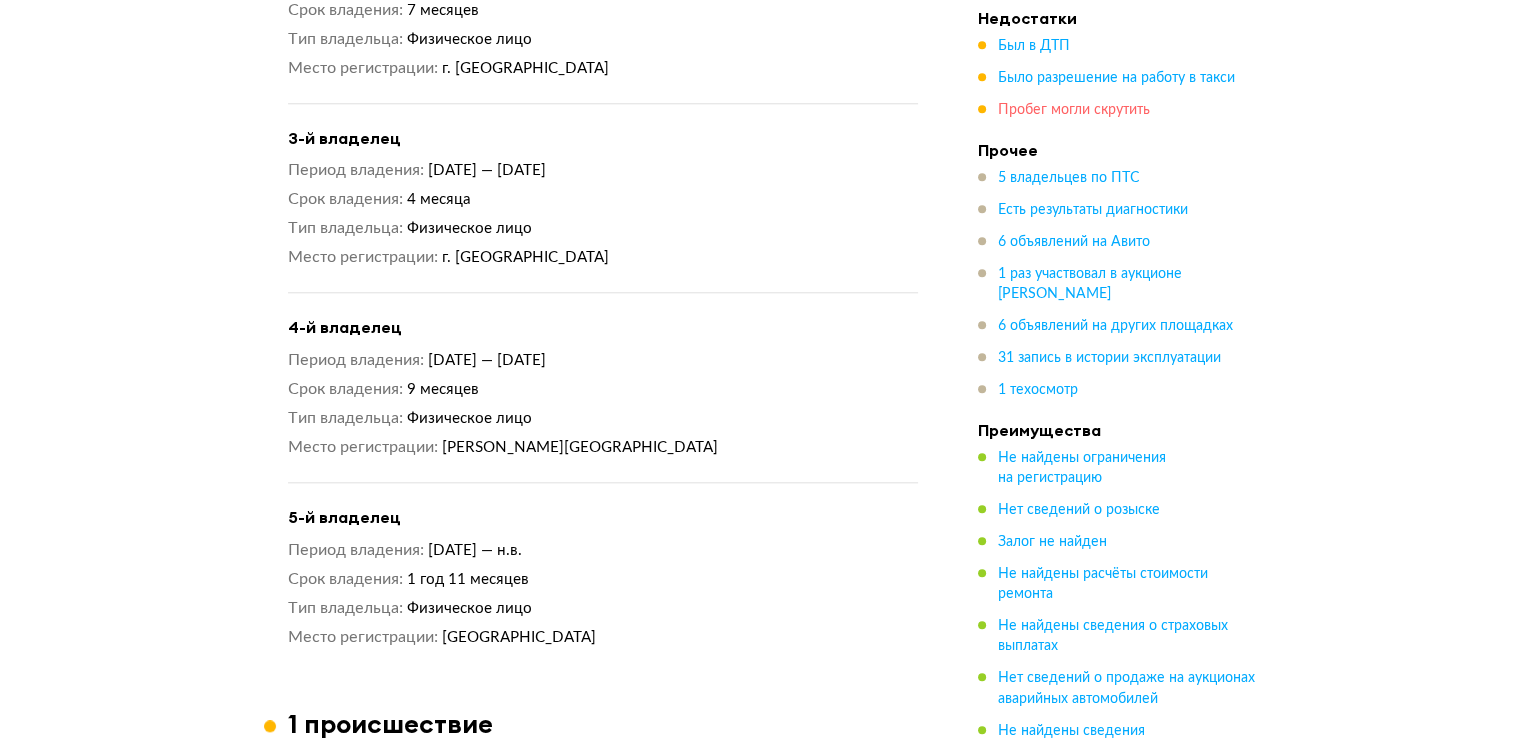 click on "Пробег могли скрутить" at bounding box center (1074, 110) 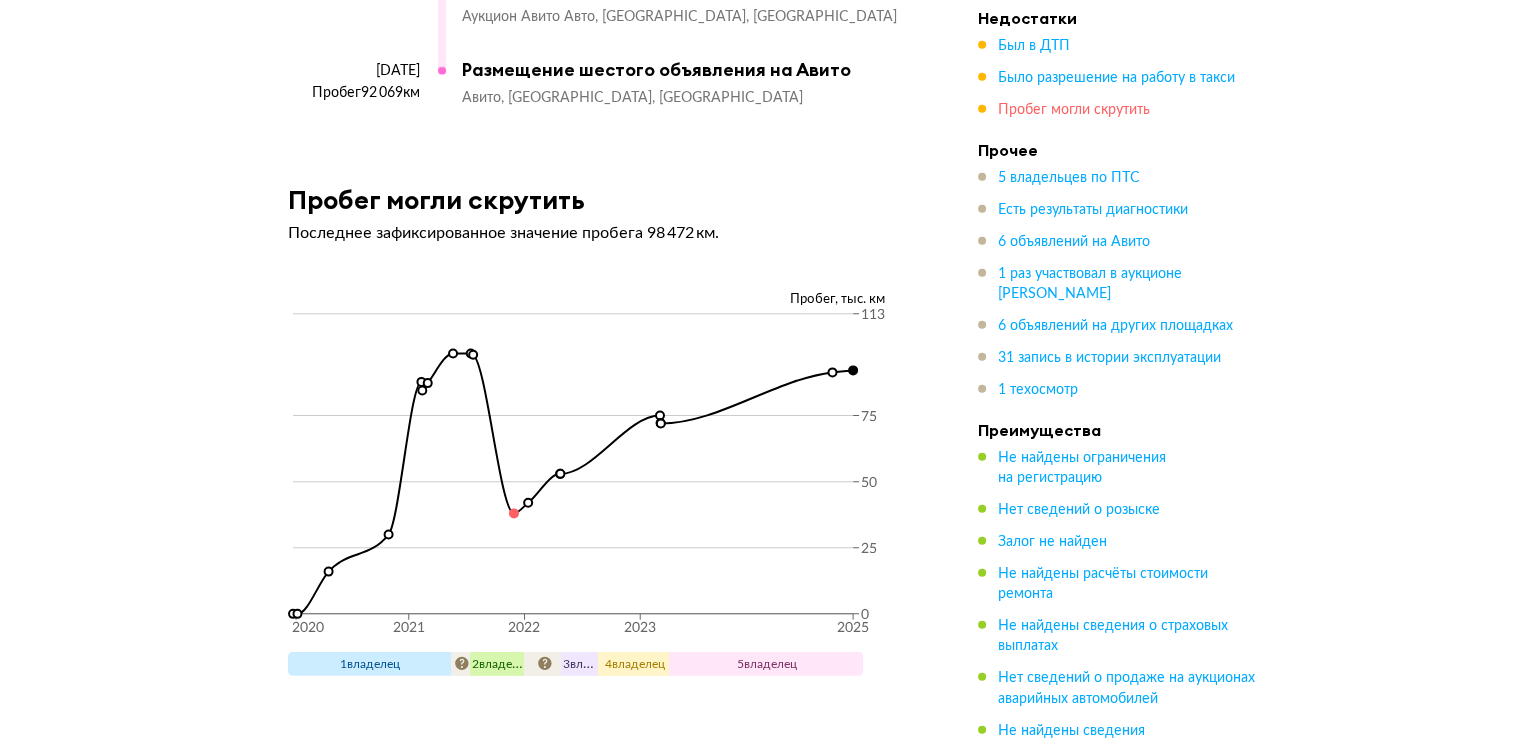 scroll, scrollTop: 13531, scrollLeft: 0, axis: vertical 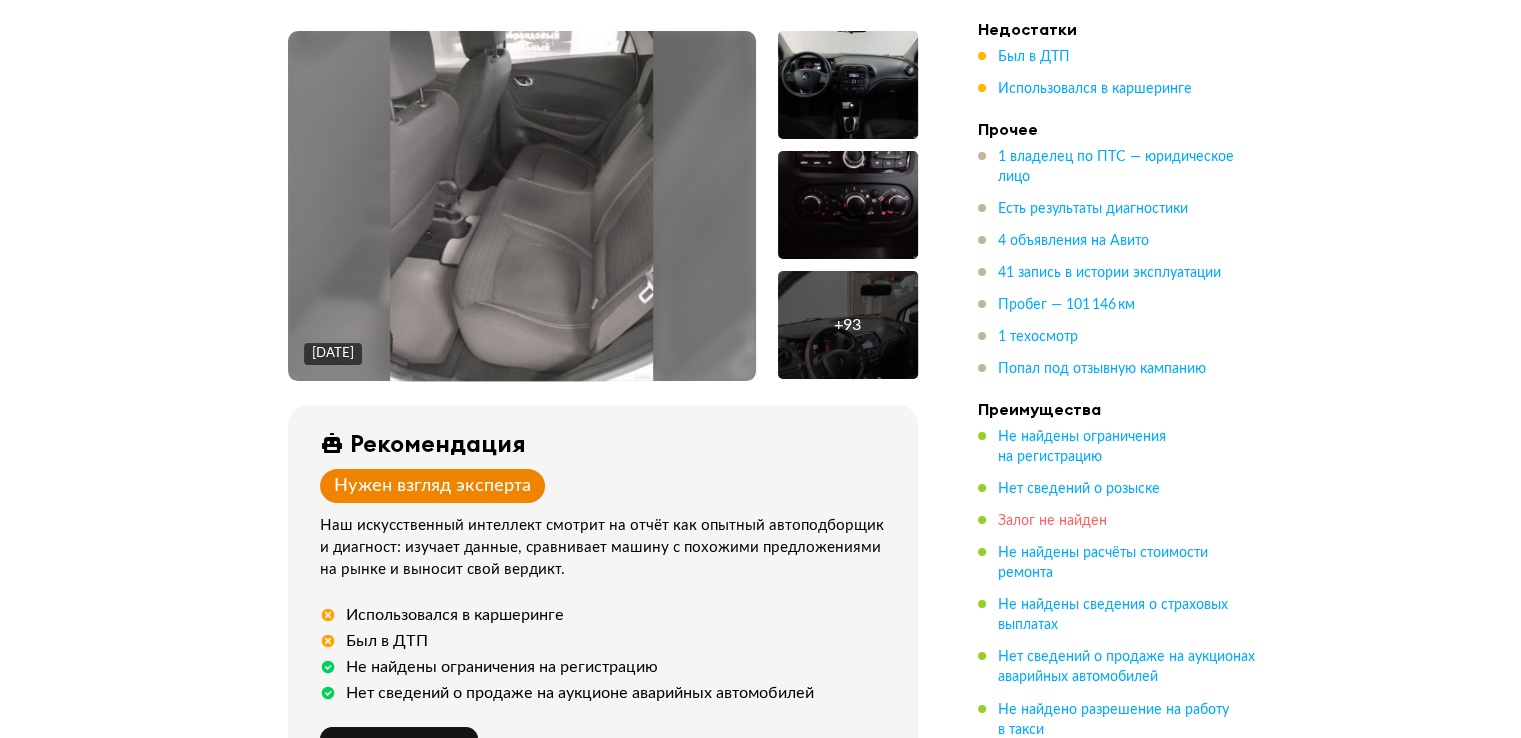 click on "Залог не найден" at bounding box center (1052, 521) 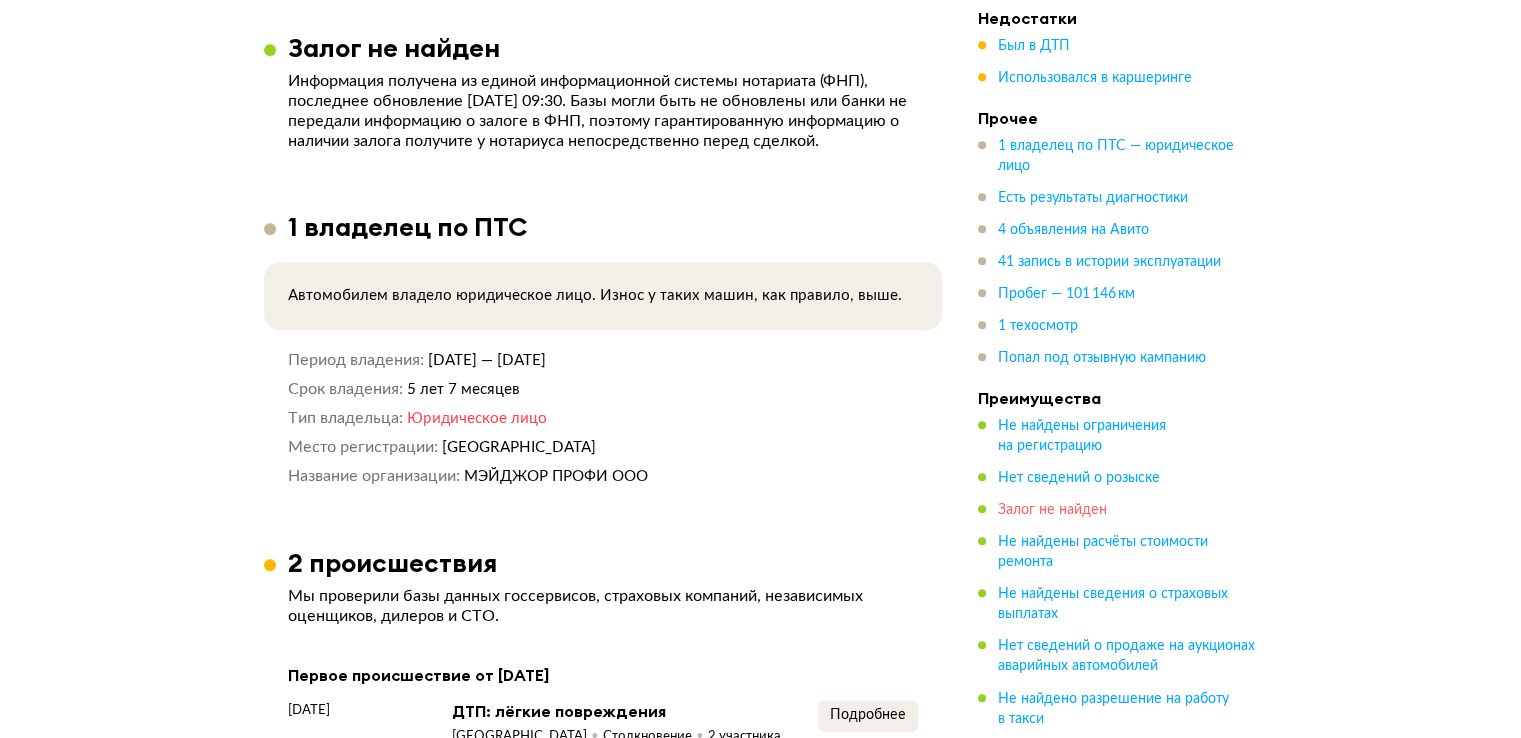 scroll, scrollTop: 1504, scrollLeft: 0, axis: vertical 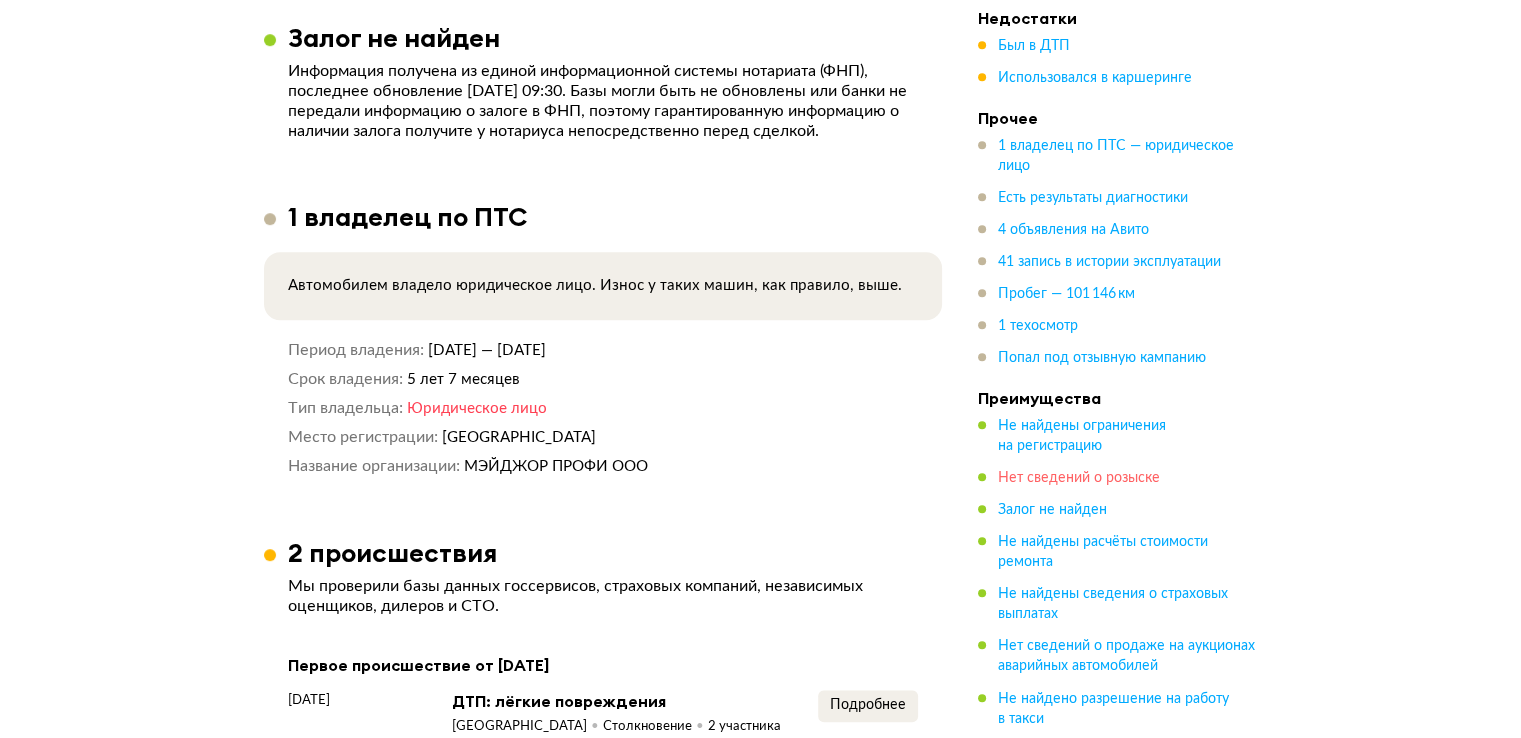 click on "Нет сведений о розыске" at bounding box center (1079, 478) 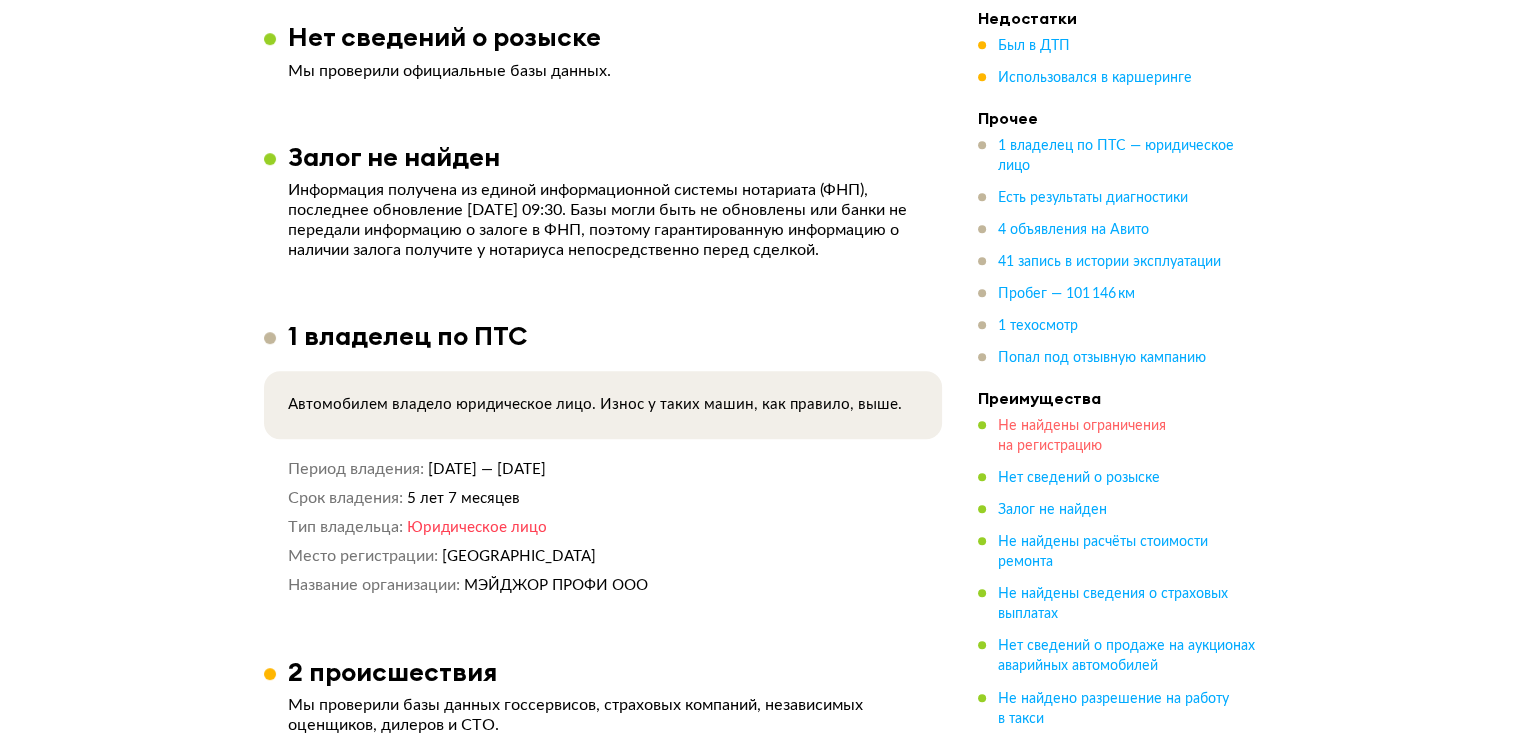 click on "Не найдены ограничения на регистрацию" at bounding box center (1082, 436) 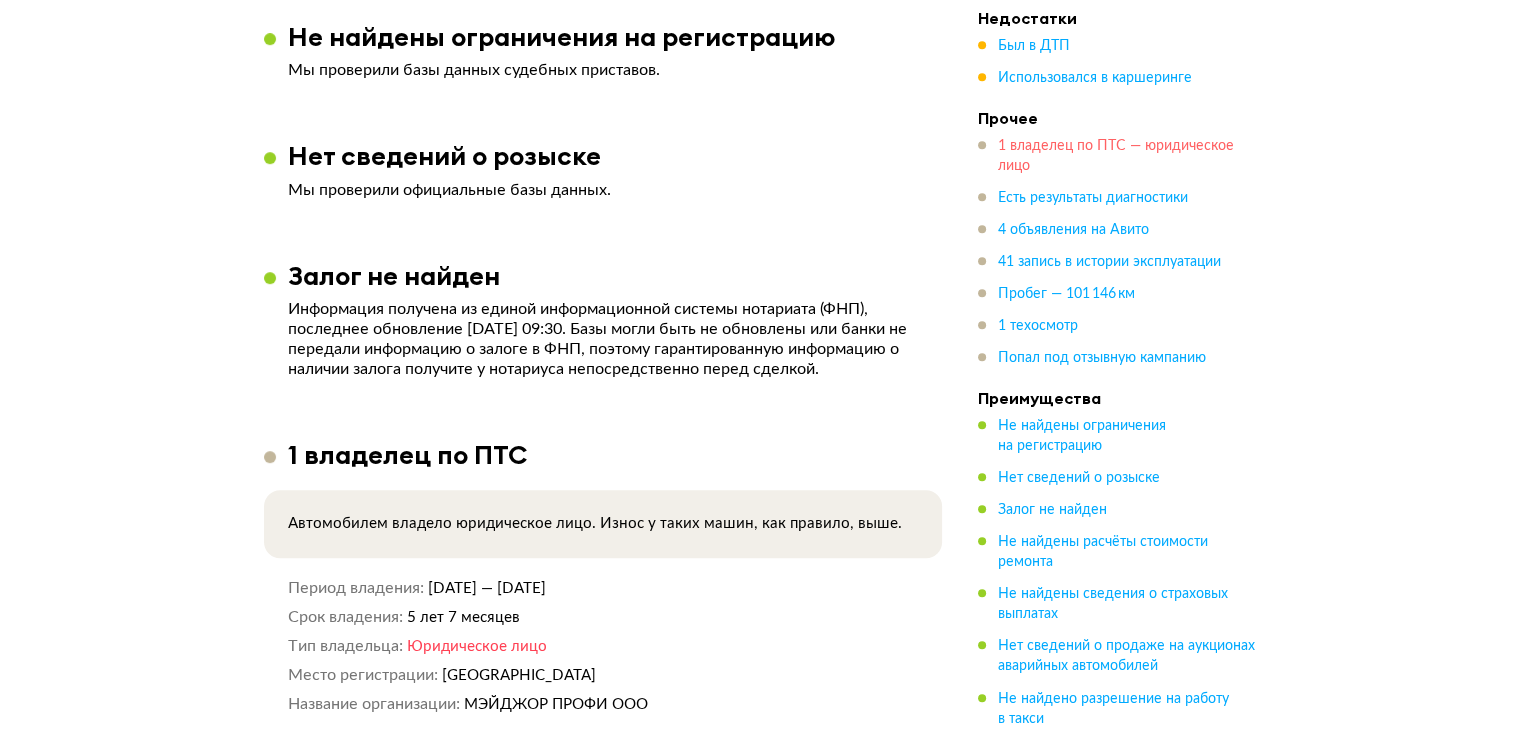 click on "1 владелец по ПТС — юридическое лицо" at bounding box center (1116, 156) 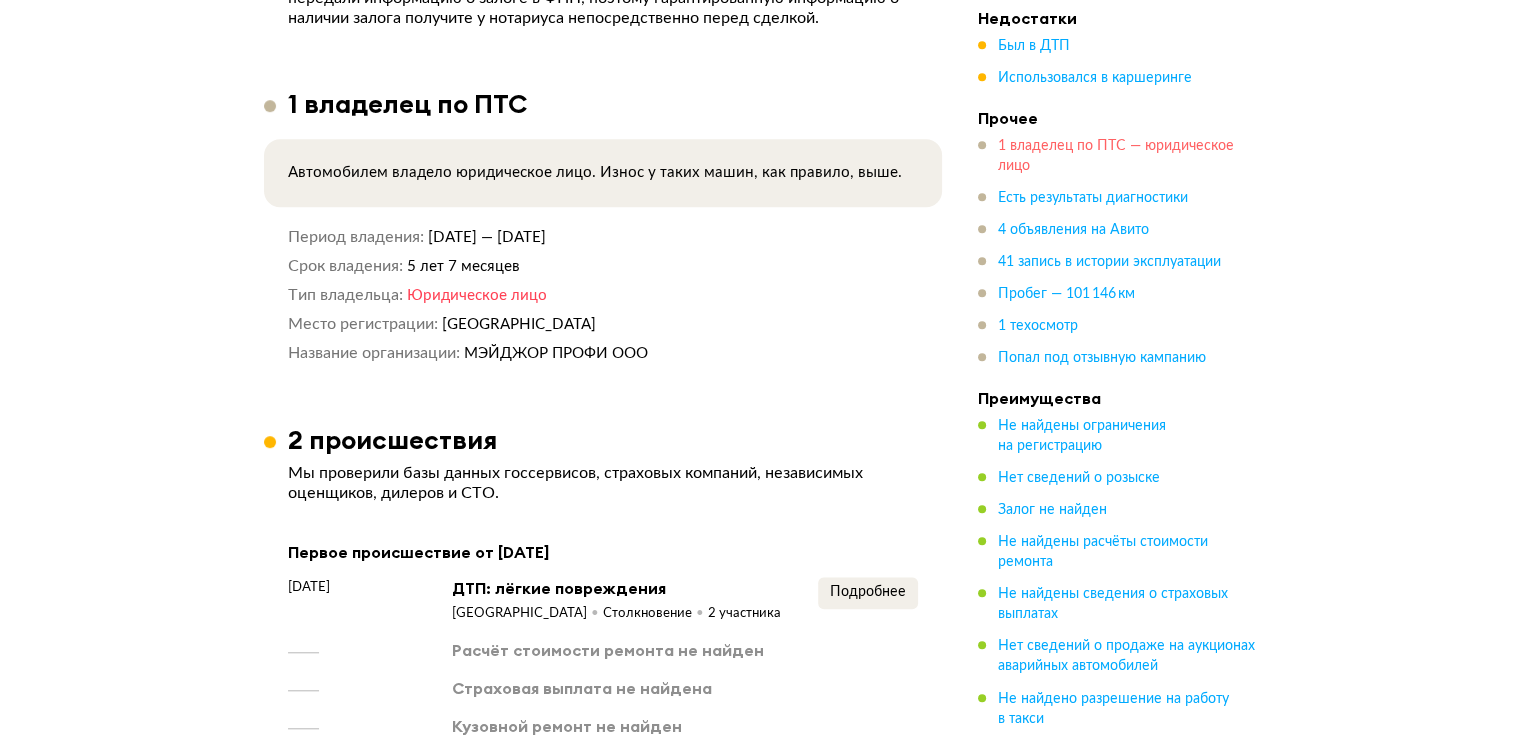 scroll, scrollTop: 1624, scrollLeft: 0, axis: vertical 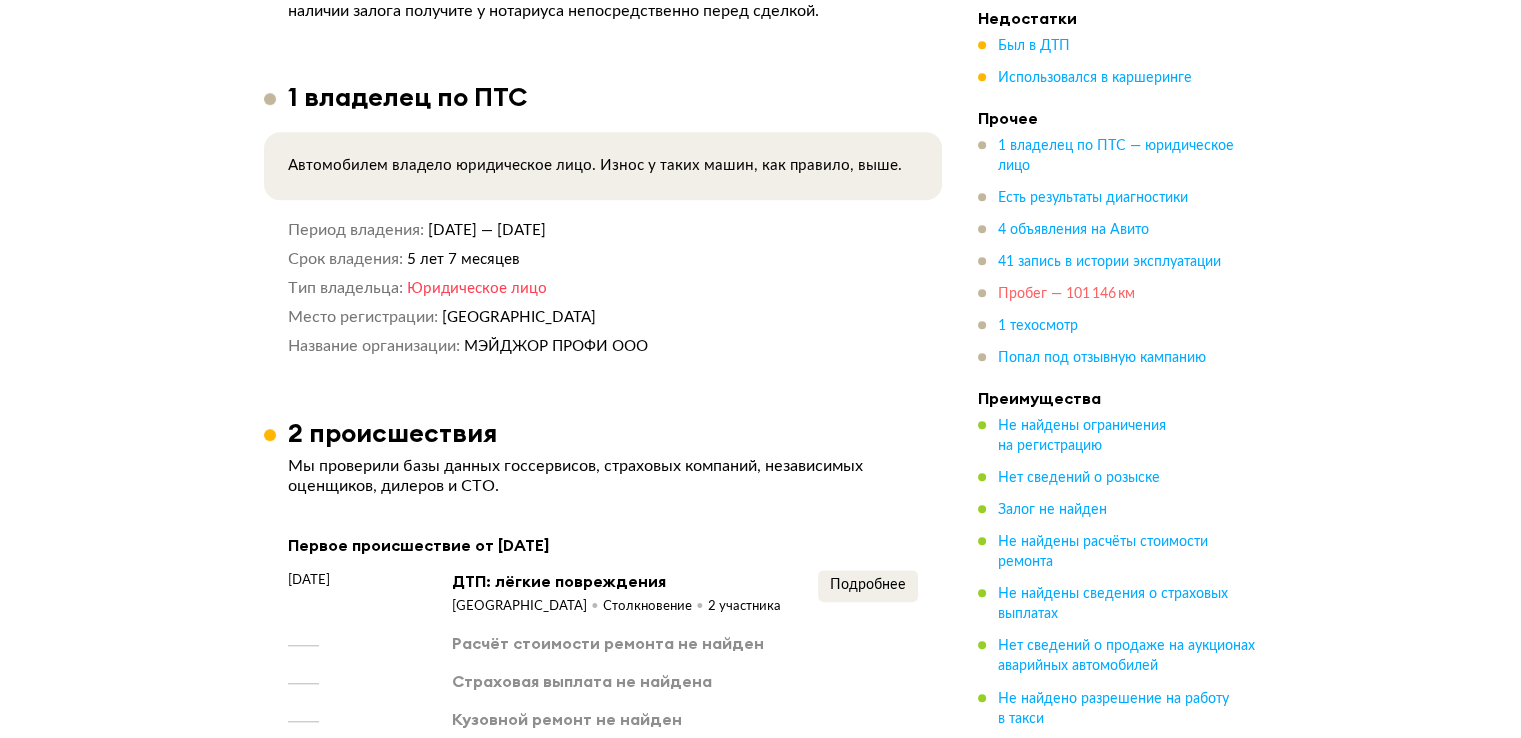 click on "Пробег —  101 146 км" at bounding box center (1066, 294) 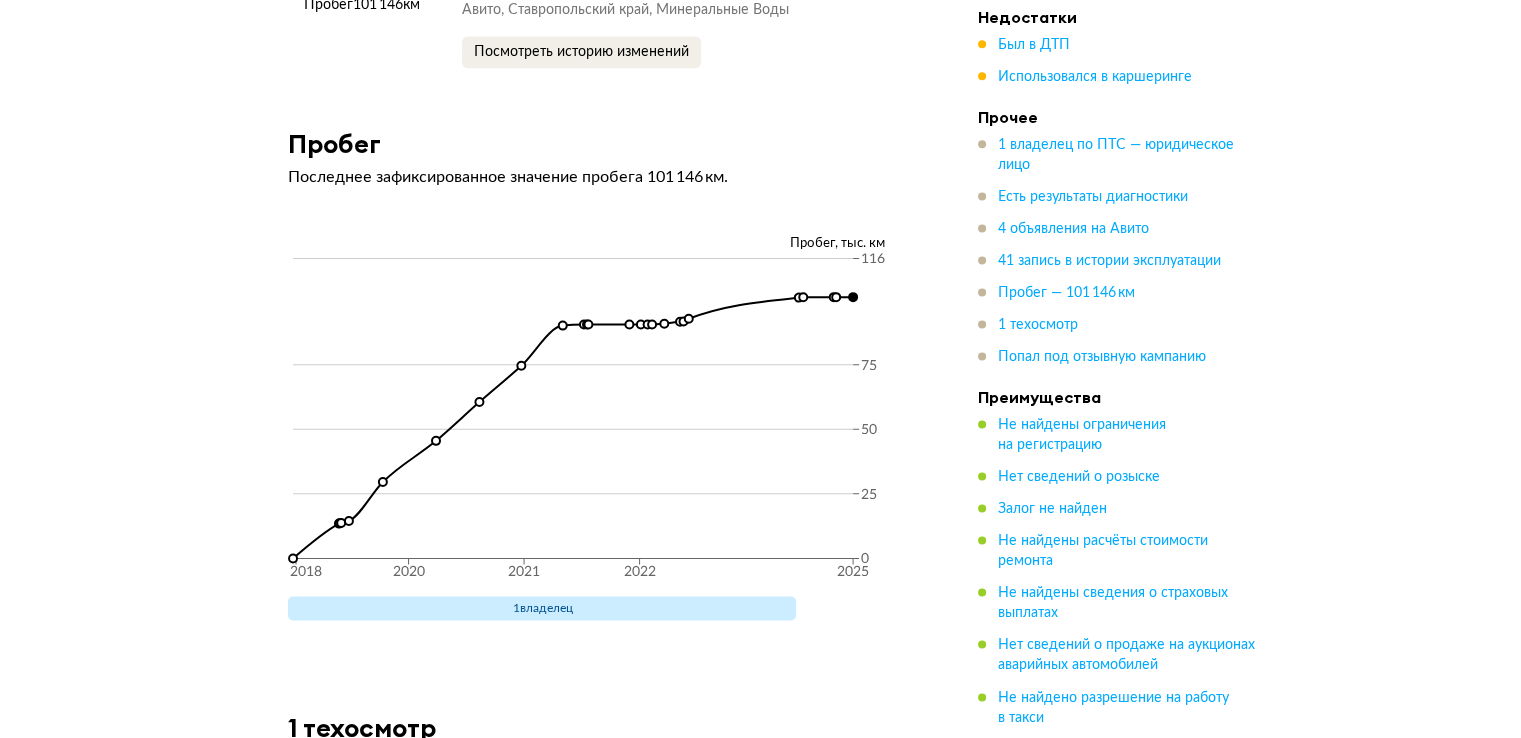scroll, scrollTop: 10297, scrollLeft: 0, axis: vertical 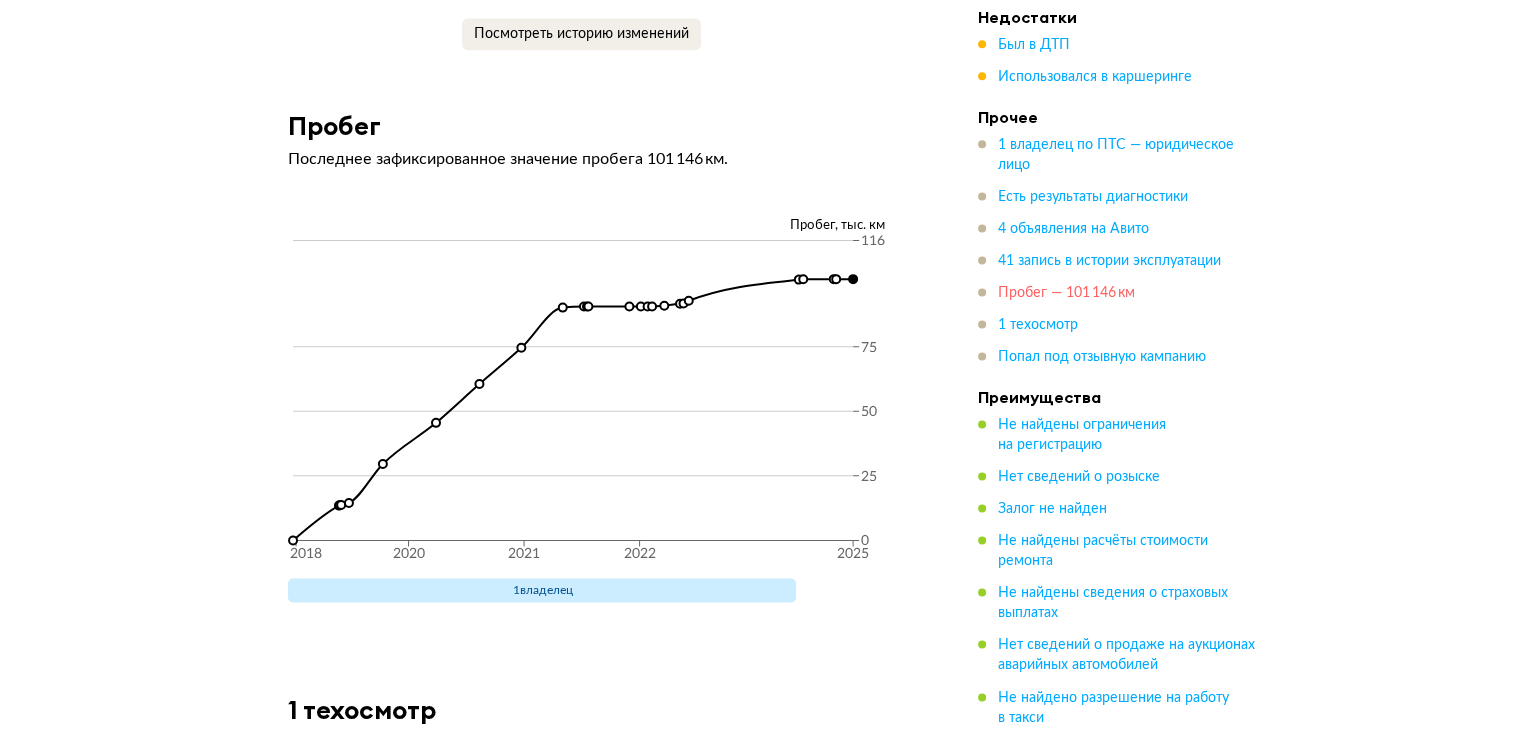 click on "Пробег —  101 146 км" at bounding box center [1066, 294] 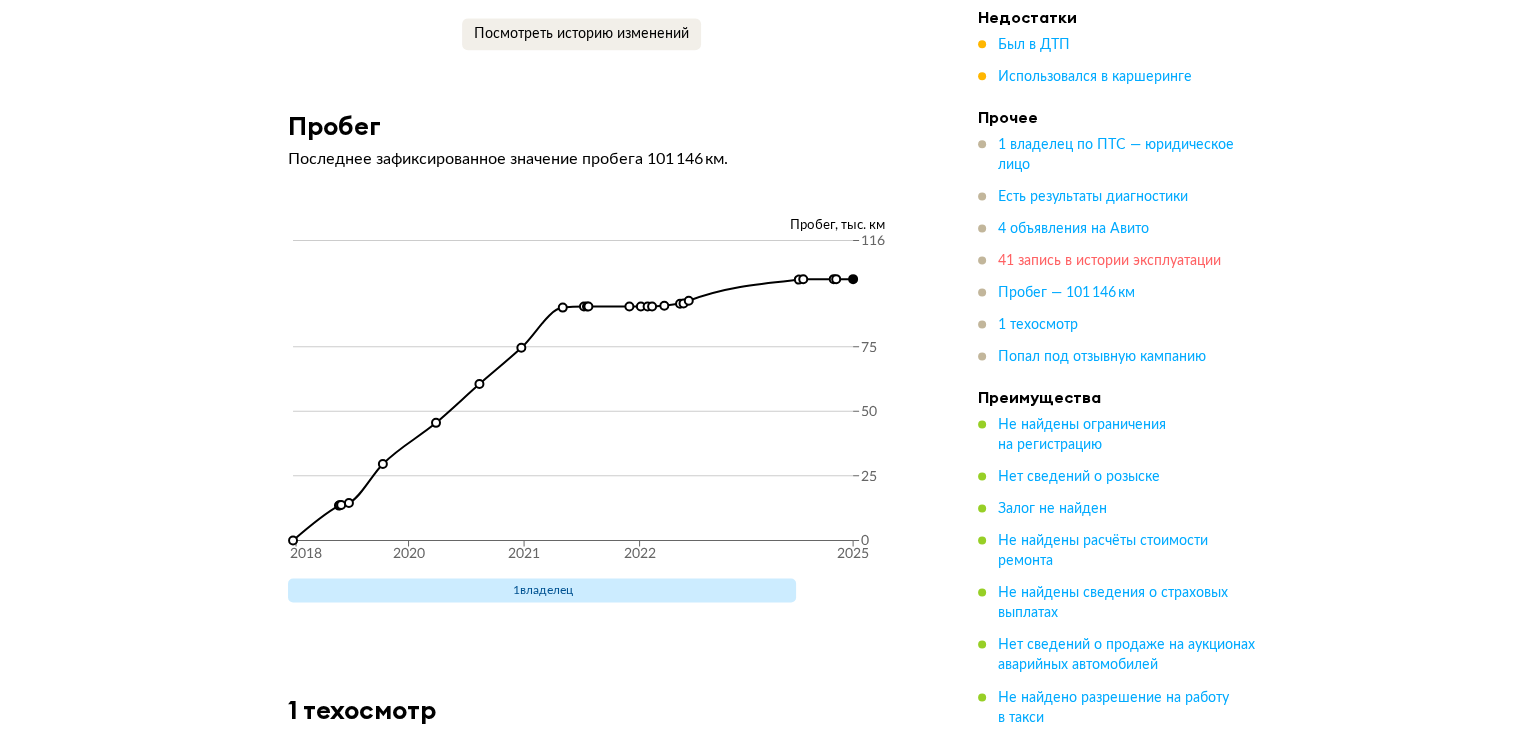 click on "41 запись в истории эксплуатации" at bounding box center [1109, 262] 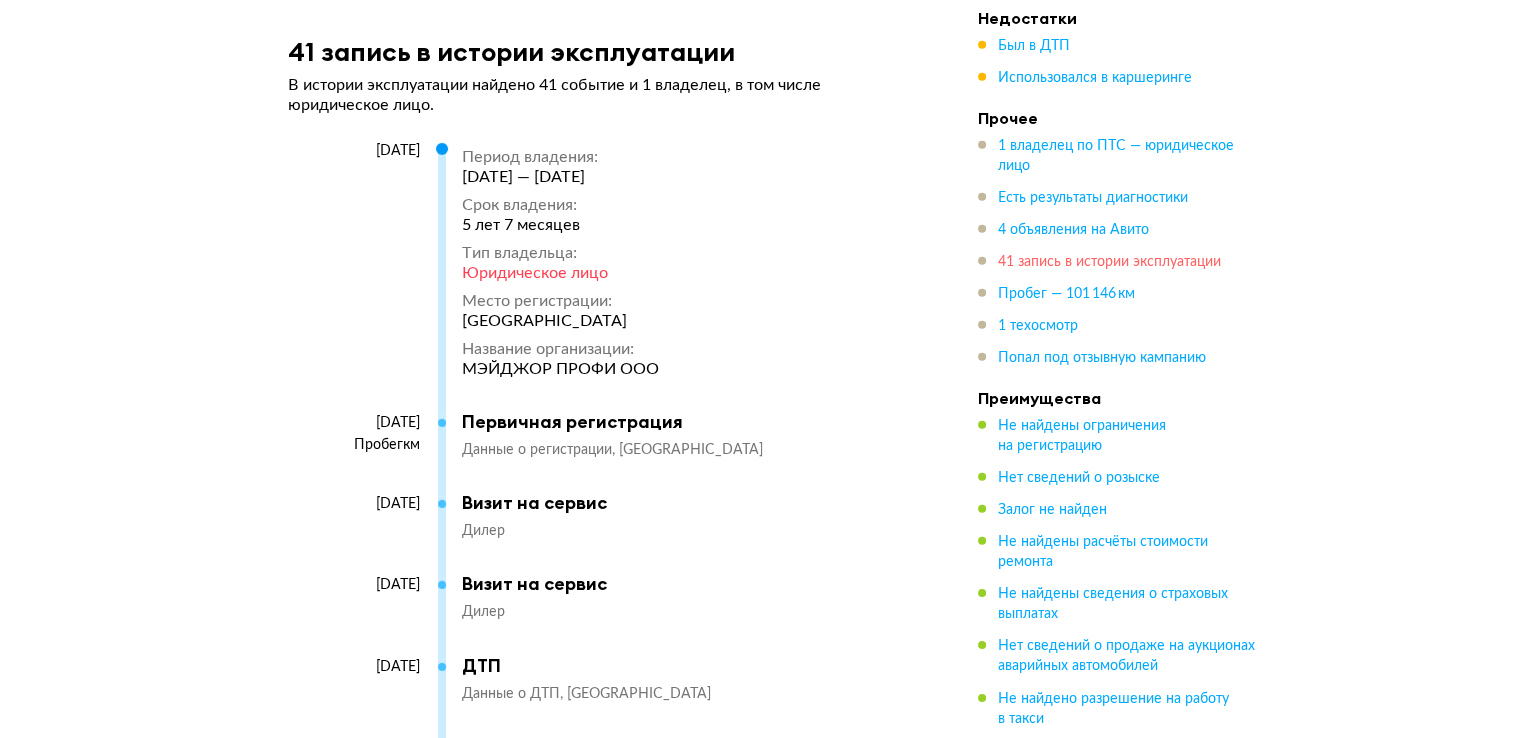 scroll, scrollTop: 5982, scrollLeft: 0, axis: vertical 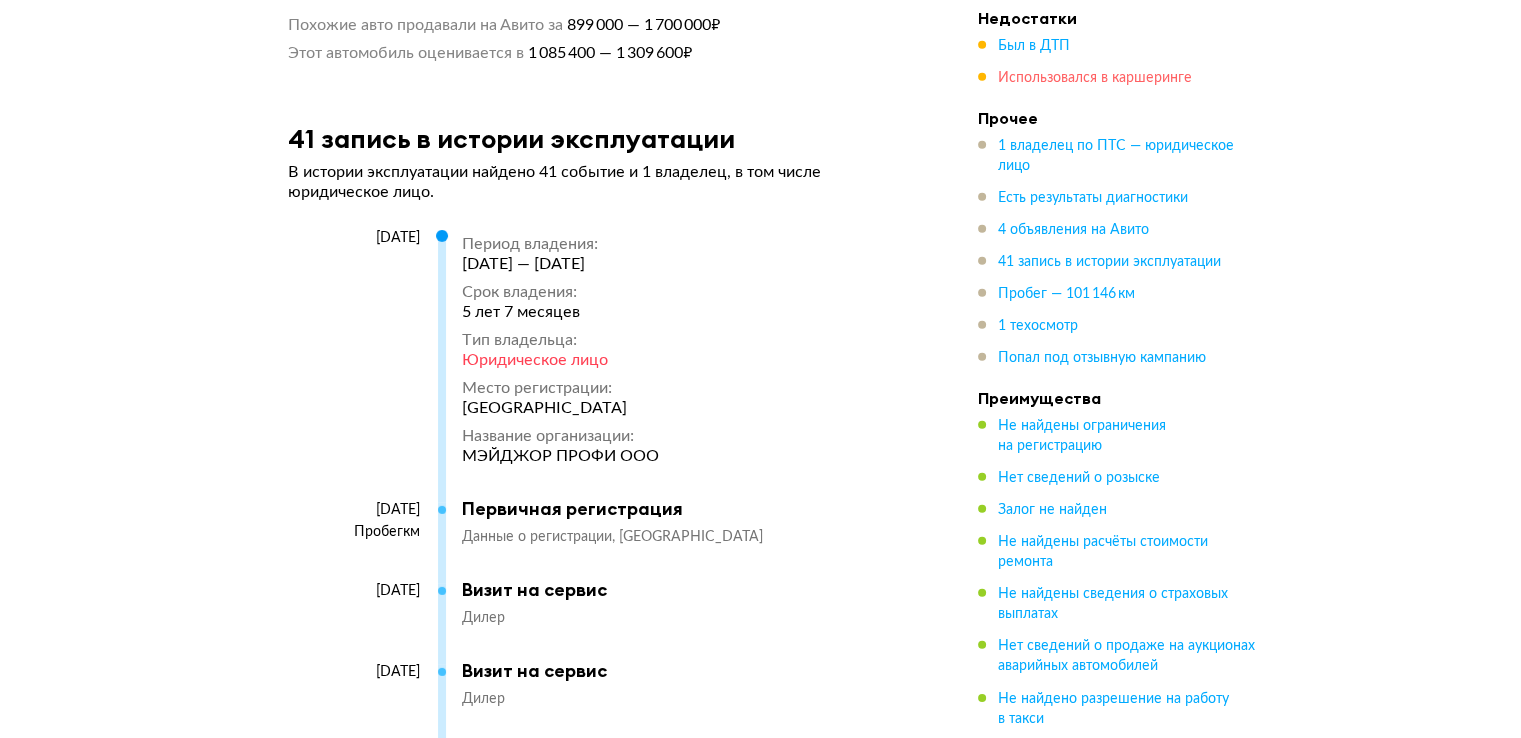 click on "Использовался в каршеринге" at bounding box center [1095, 78] 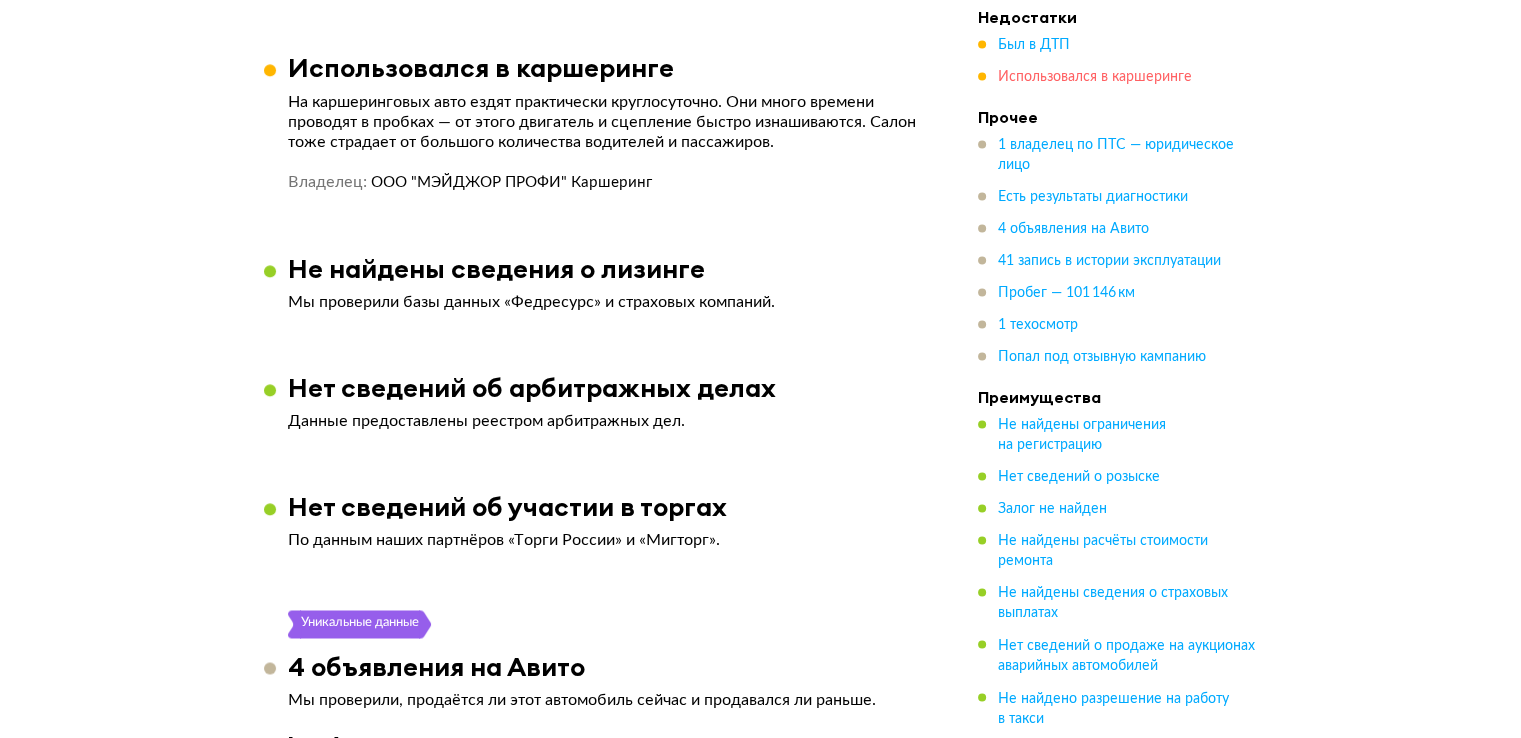 scroll, scrollTop: 3115, scrollLeft: 0, axis: vertical 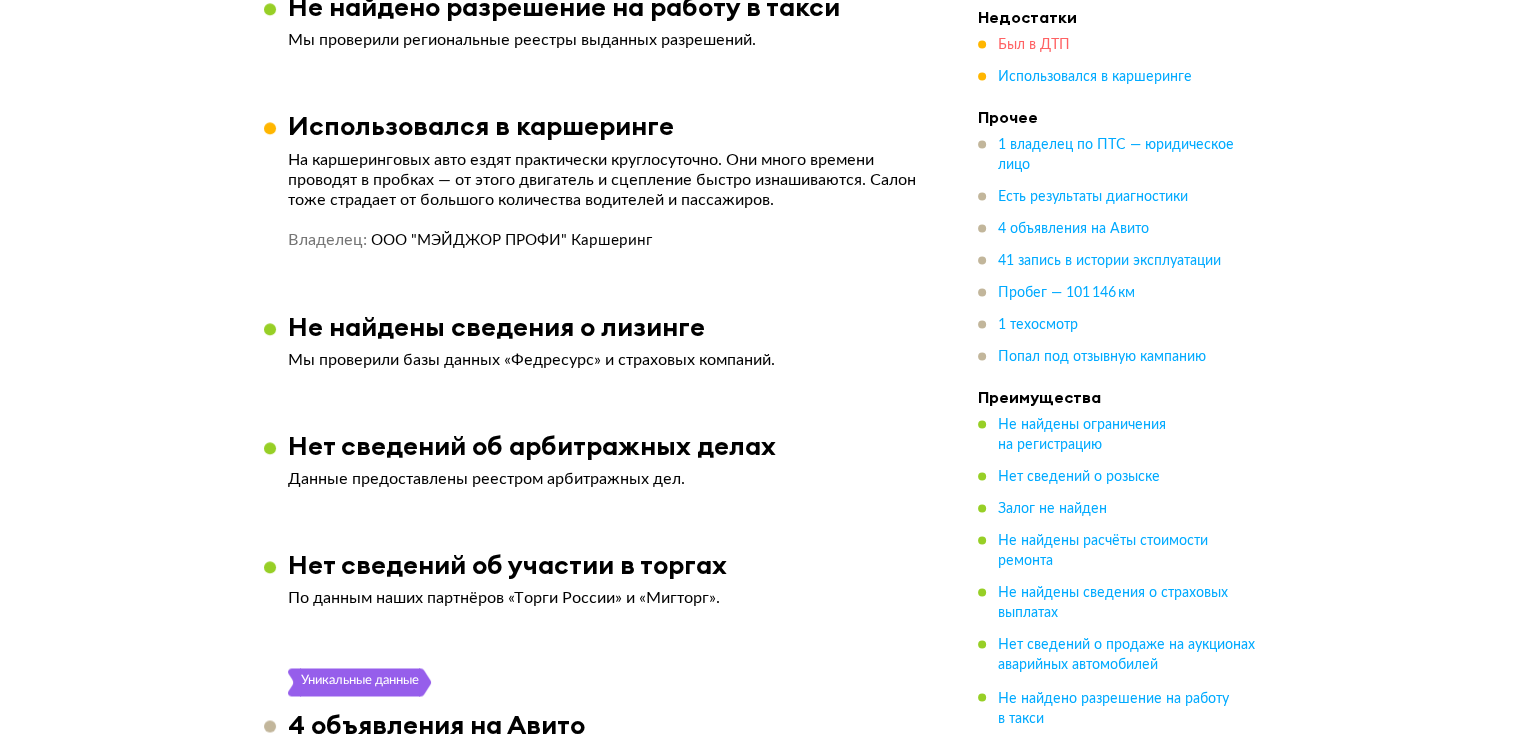 click on "Был в ДТП" at bounding box center [1034, 46] 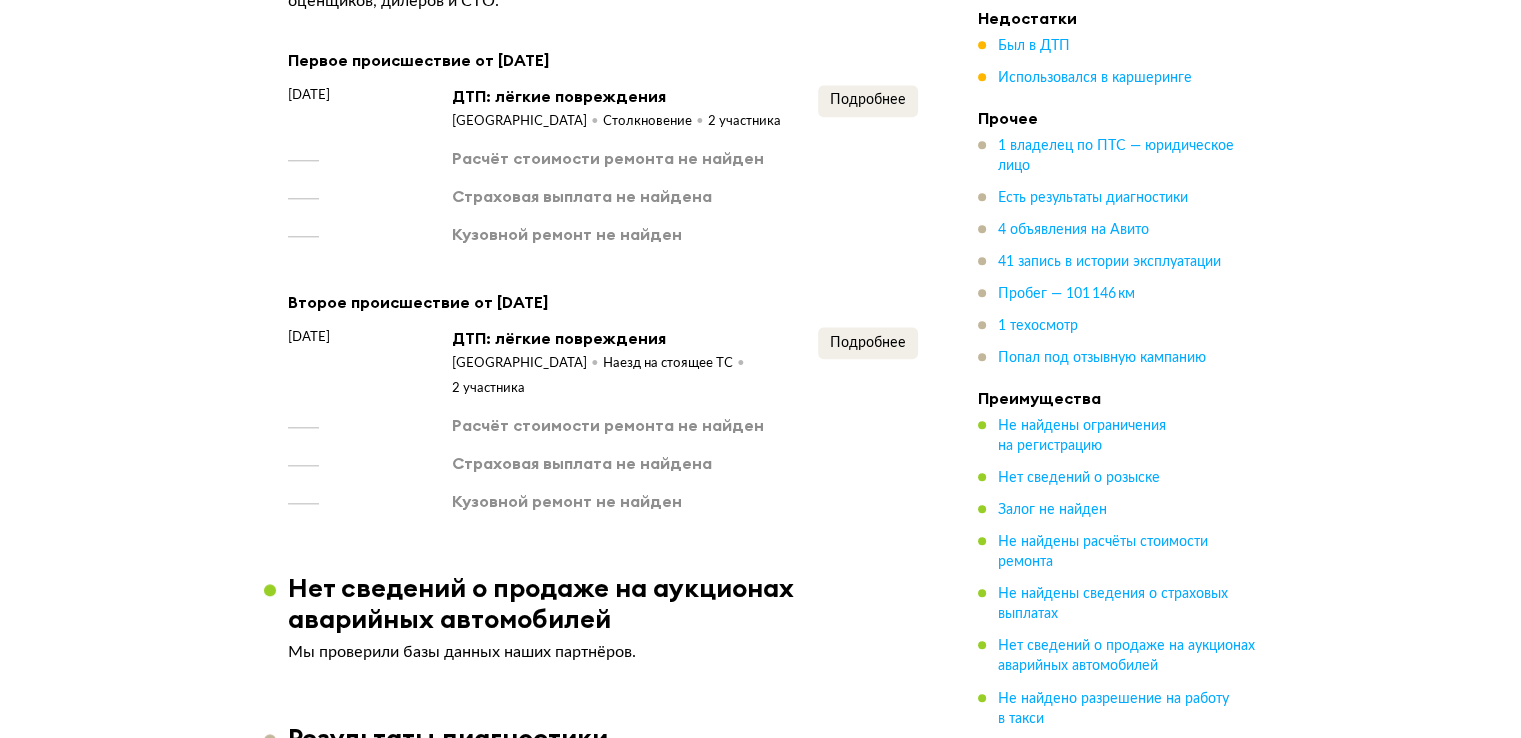scroll, scrollTop: 2009, scrollLeft: 0, axis: vertical 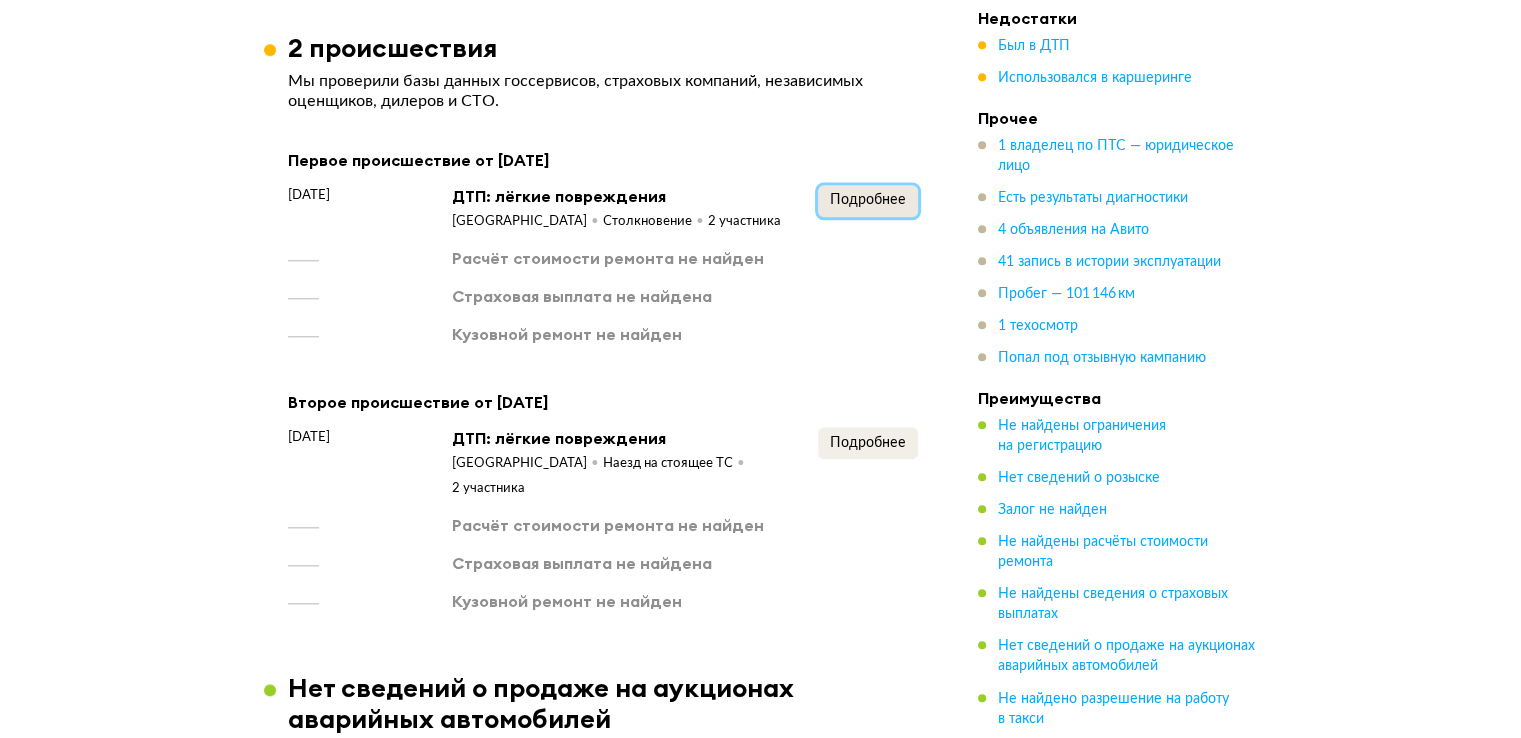 click on "Подробнее" at bounding box center [868, 200] 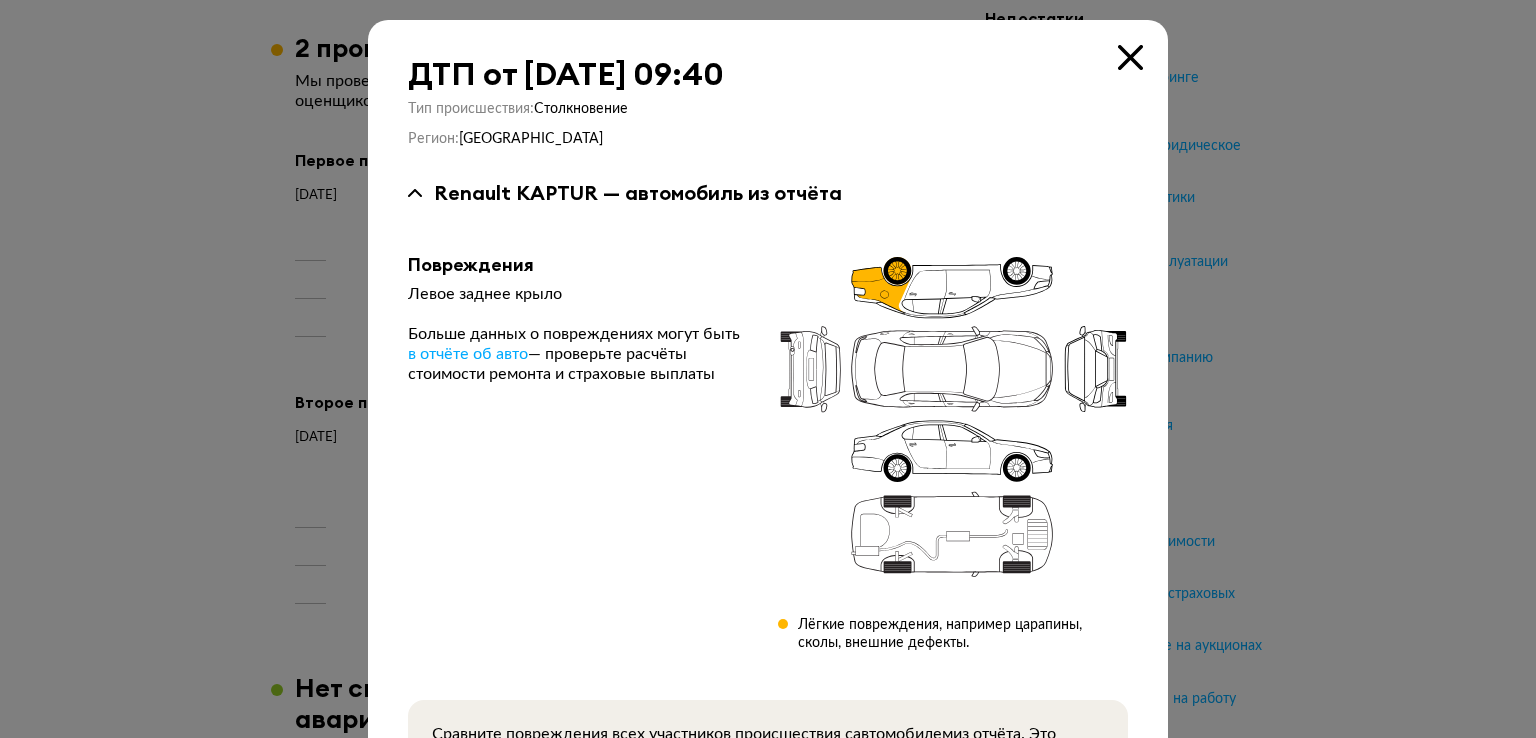 click at bounding box center (768, 369) 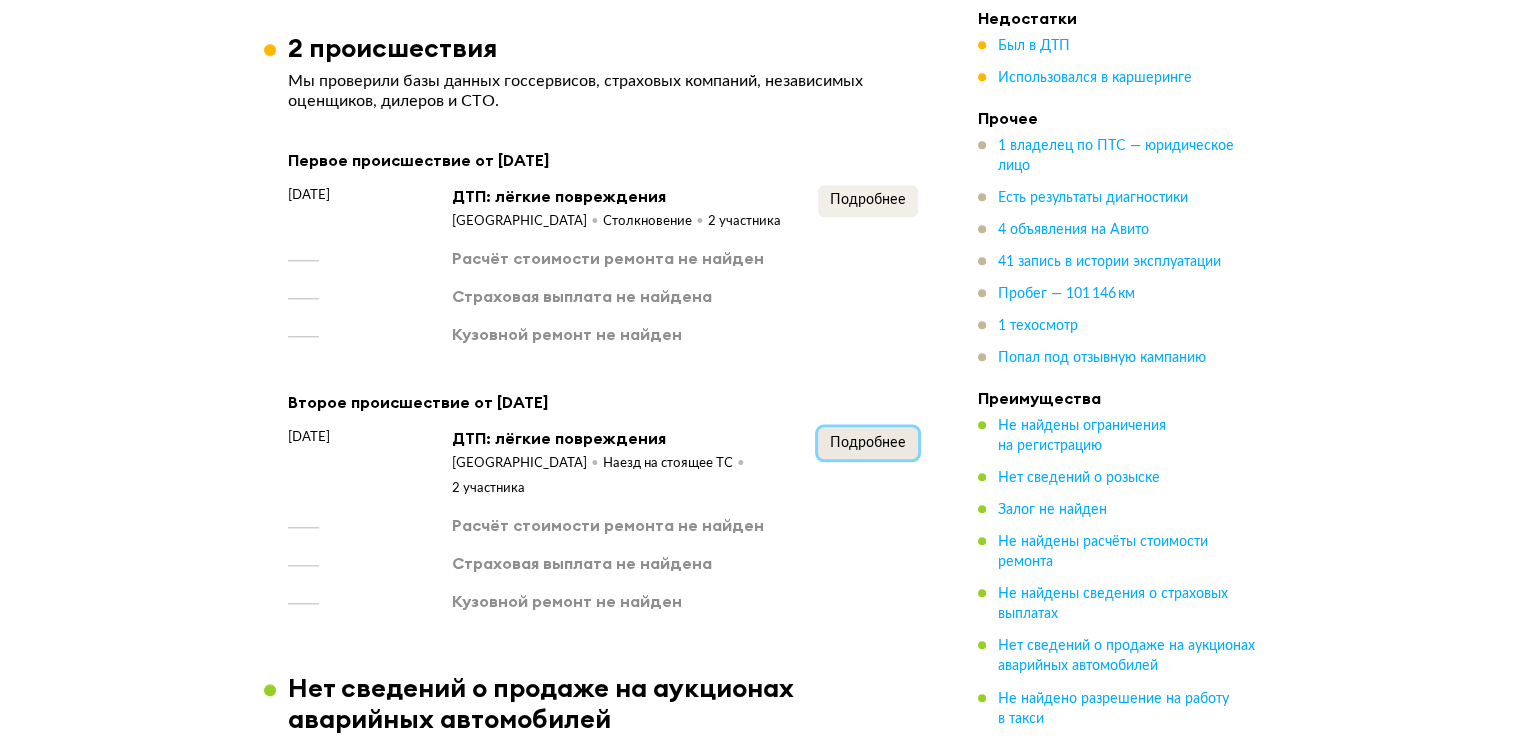 click on "Подробнее" at bounding box center (868, 443) 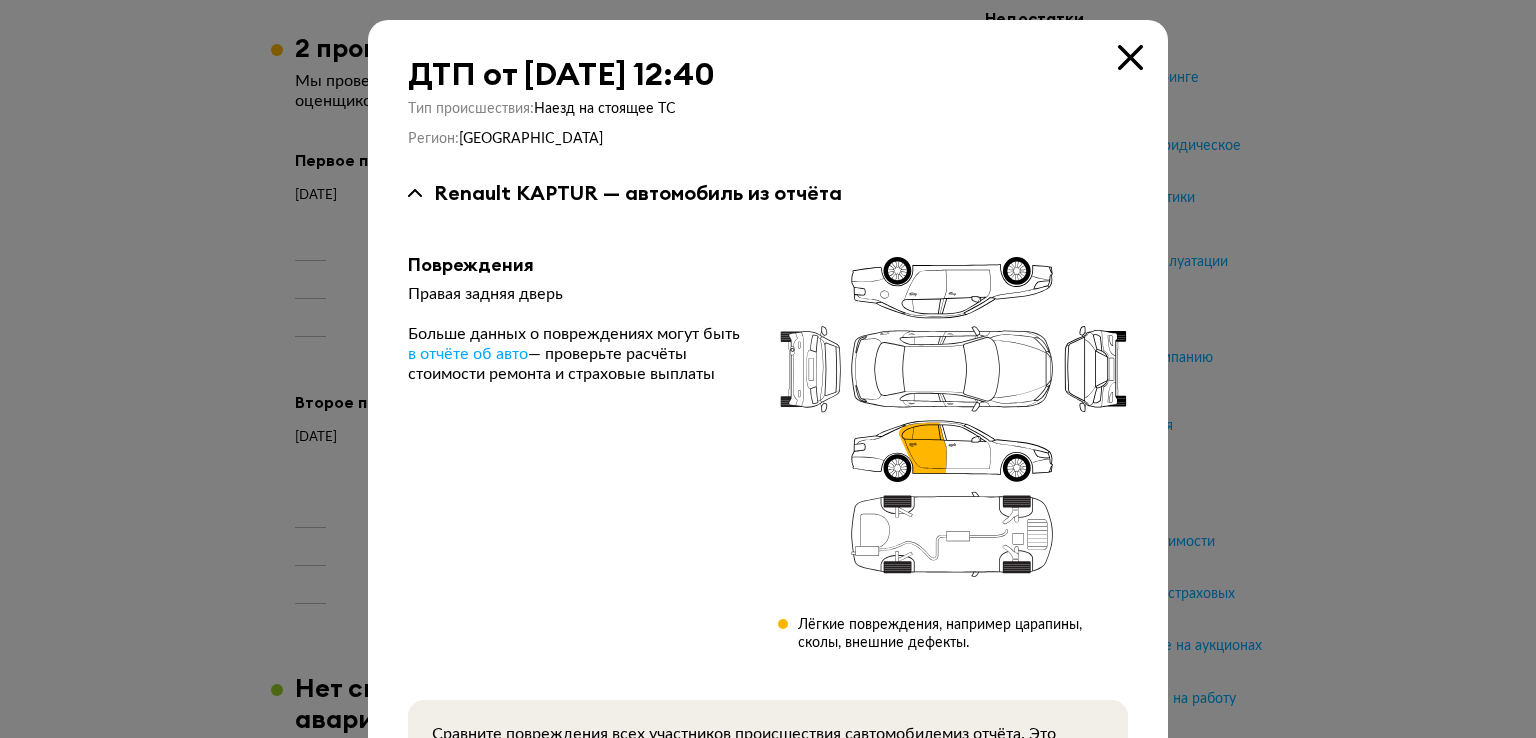 click at bounding box center (768, 369) 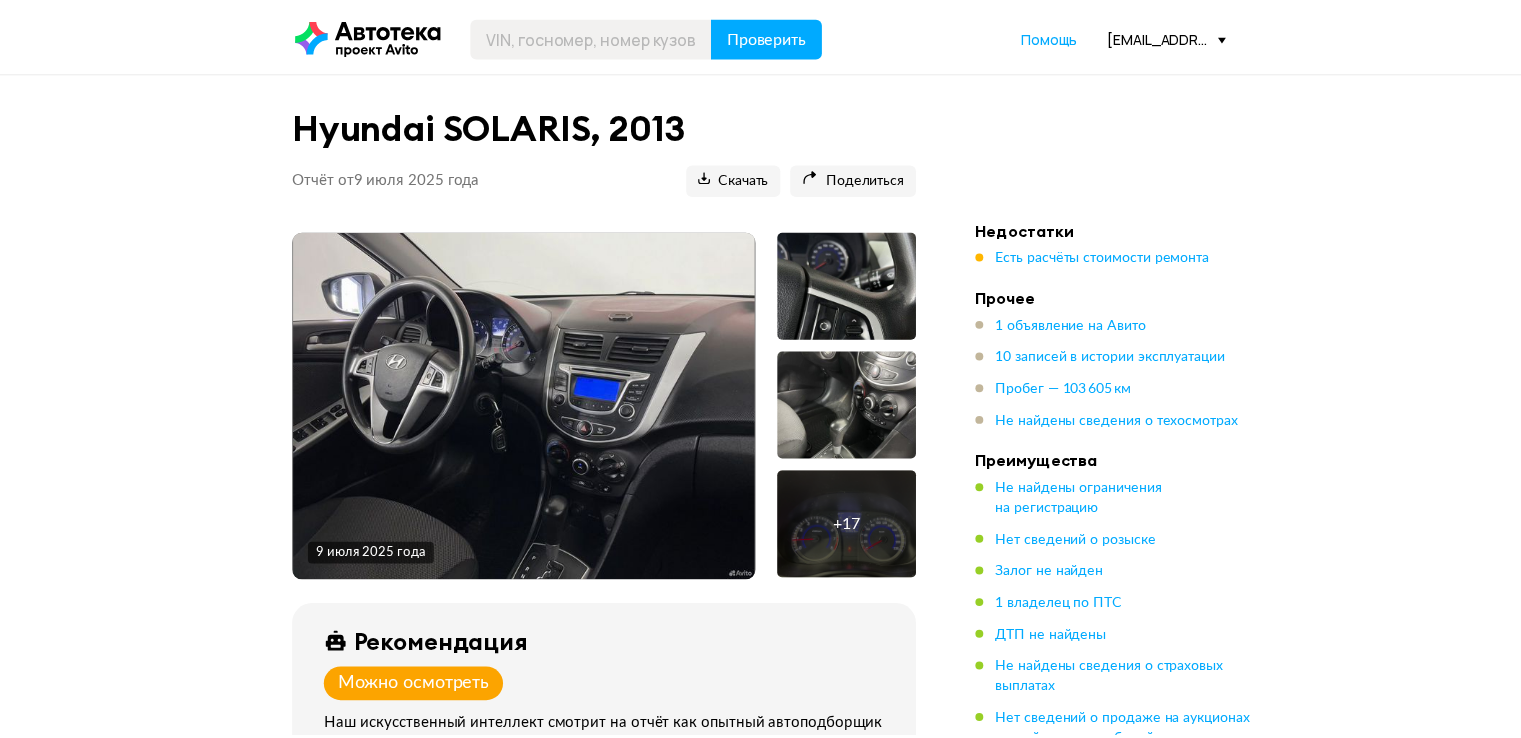 scroll, scrollTop: 0, scrollLeft: 0, axis: both 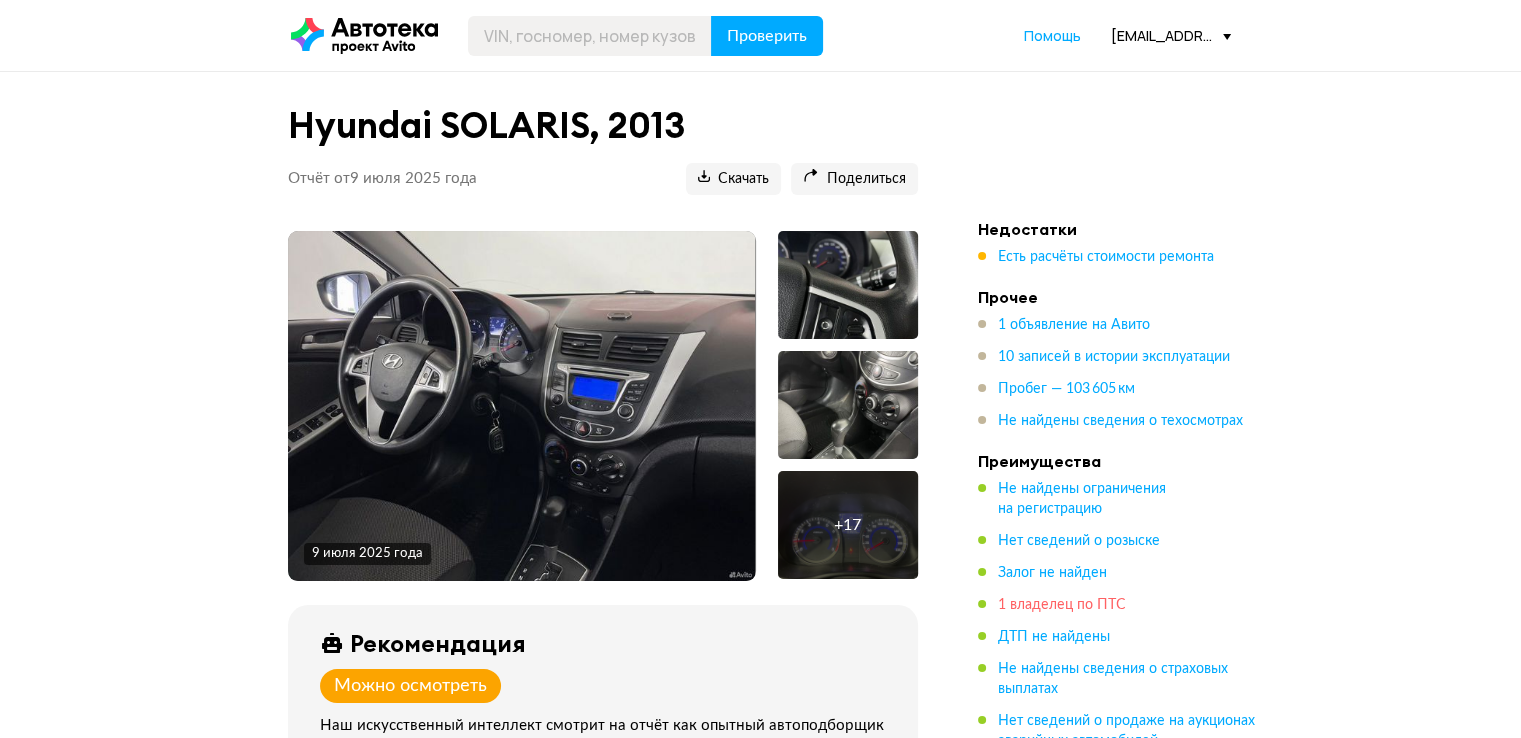 click on "1 владелец по ПТС" at bounding box center (1062, 605) 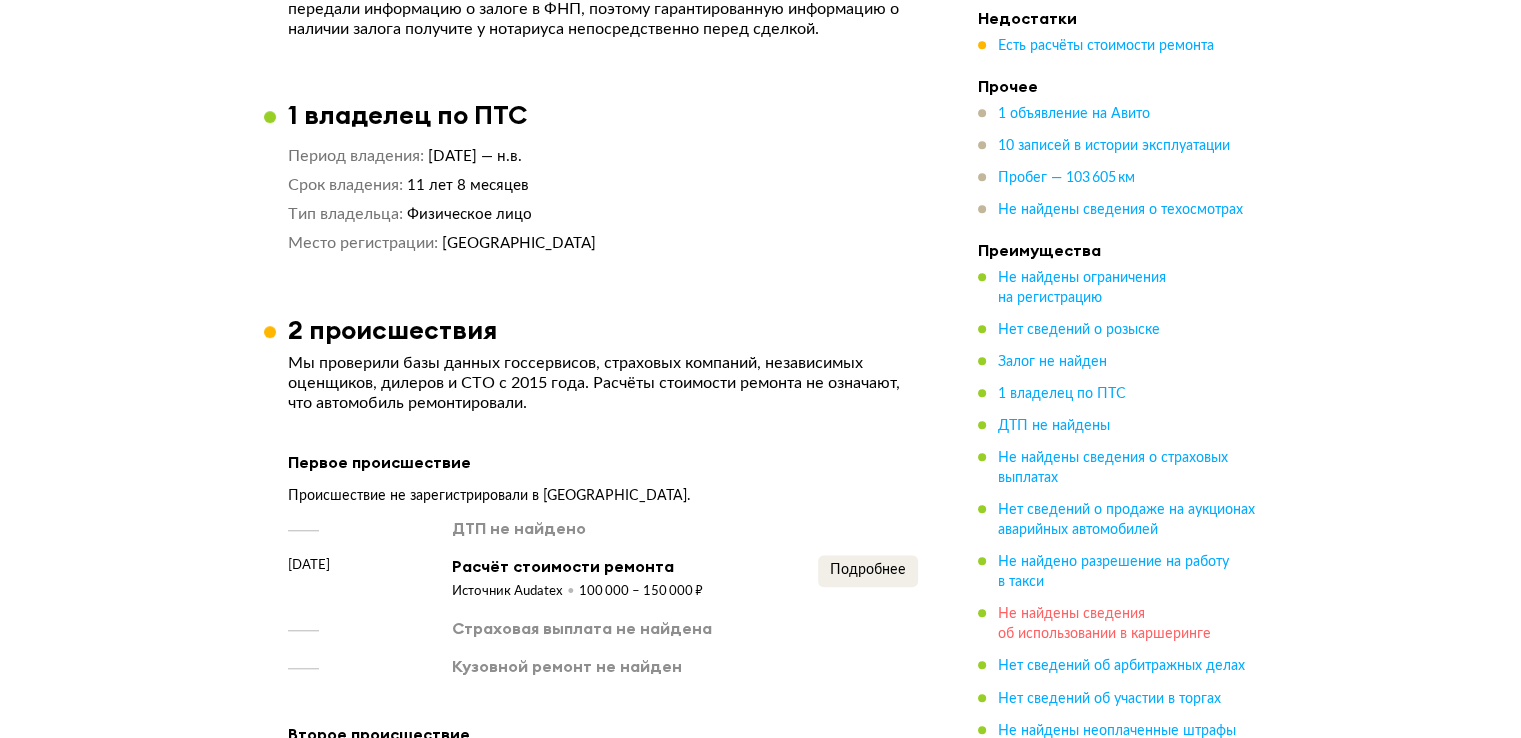 scroll, scrollTop: 1600, scrollLeft: 0, axis: vertical 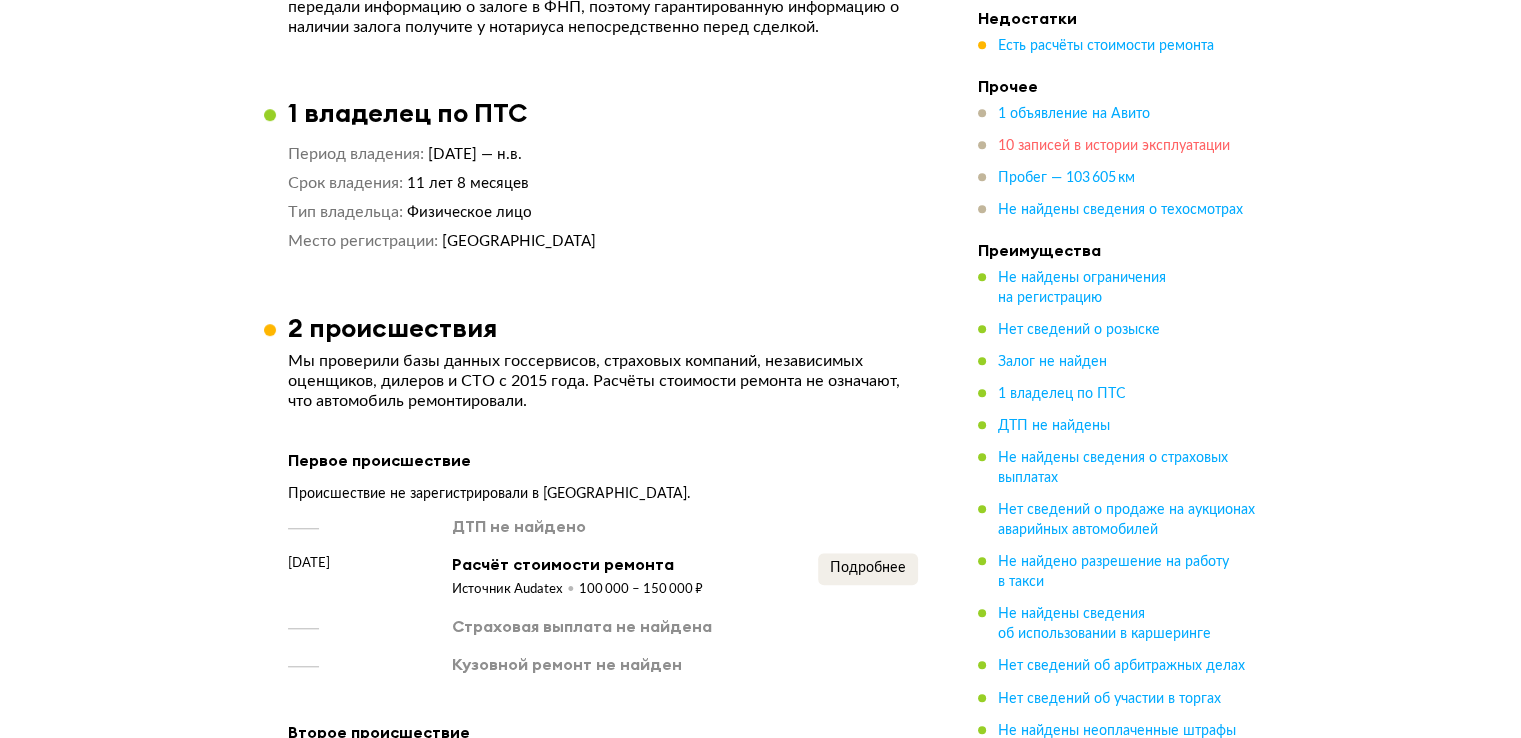 click on "10 записей в истории эксплуатации" at bounding box center [1114, 146] 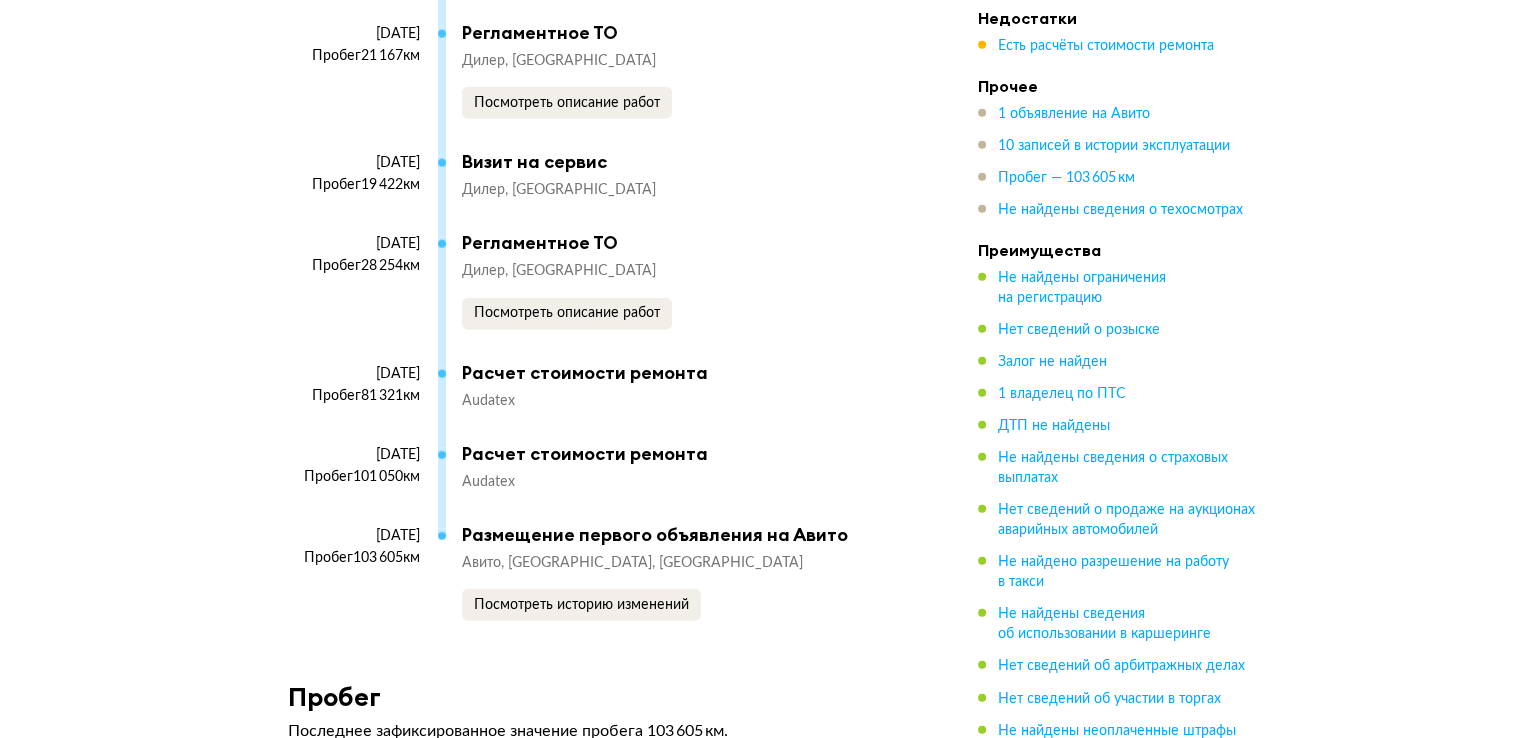 scroll, scrollTop: 5084, scrollLeft: 0, axis: vertical 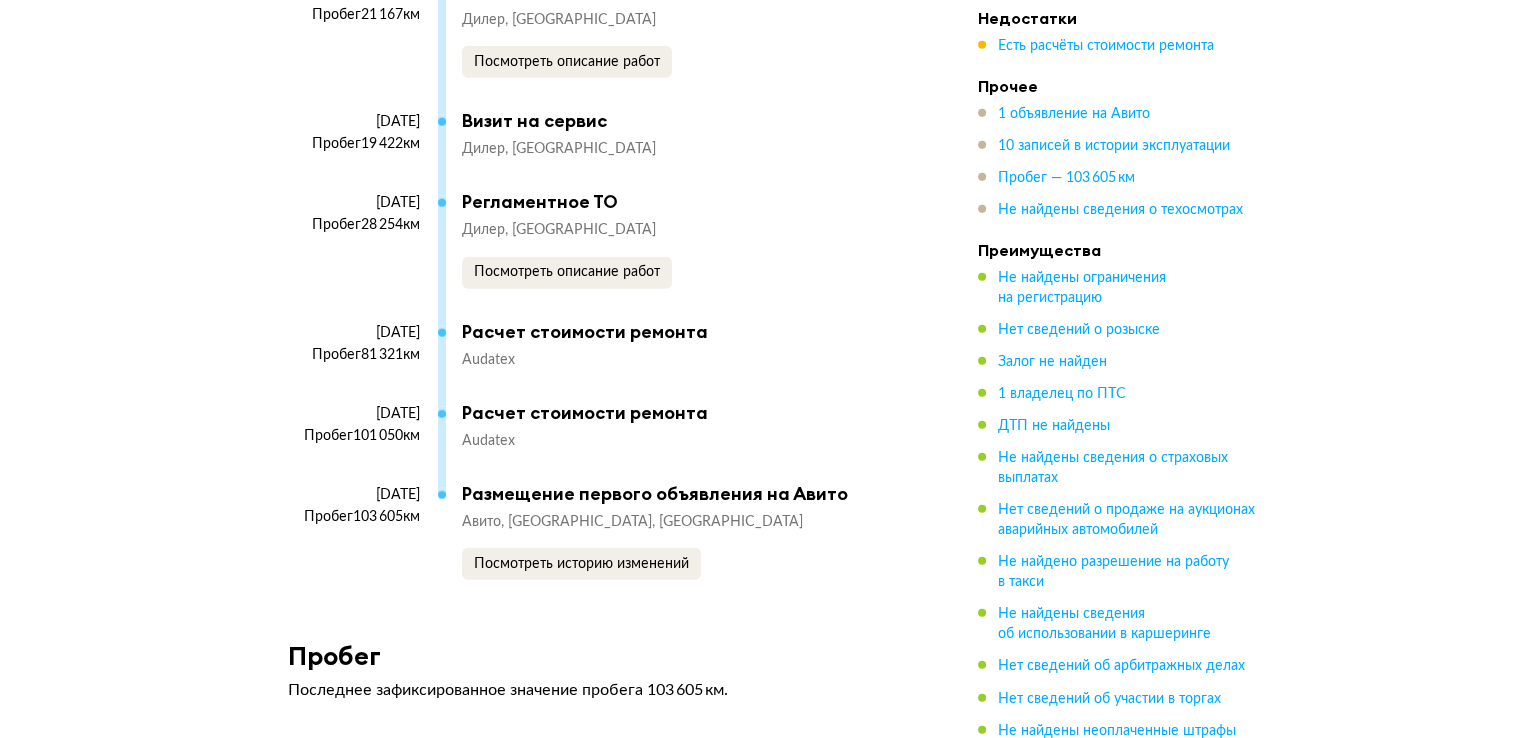 click on "Не найдены ограничения на регистрацию Нет сведений о розыске Залог не найден 1 владелец по ПТС ДТП не найдены Не найдены сведения о страховых выплатах Нет сведений о продаже на аукционах аварийных автомобилей Не найдено разрешение на работу в такси Не найдены сведения об использовании в каршеринге Нет сведений об арбитражных делах Нет сведений об участии в торгах Не найдены неоплаченные штрафы Есть полис ОСАГО Сведения об отзывных кампаниях не найдены" at bounding box center [1118, 546] 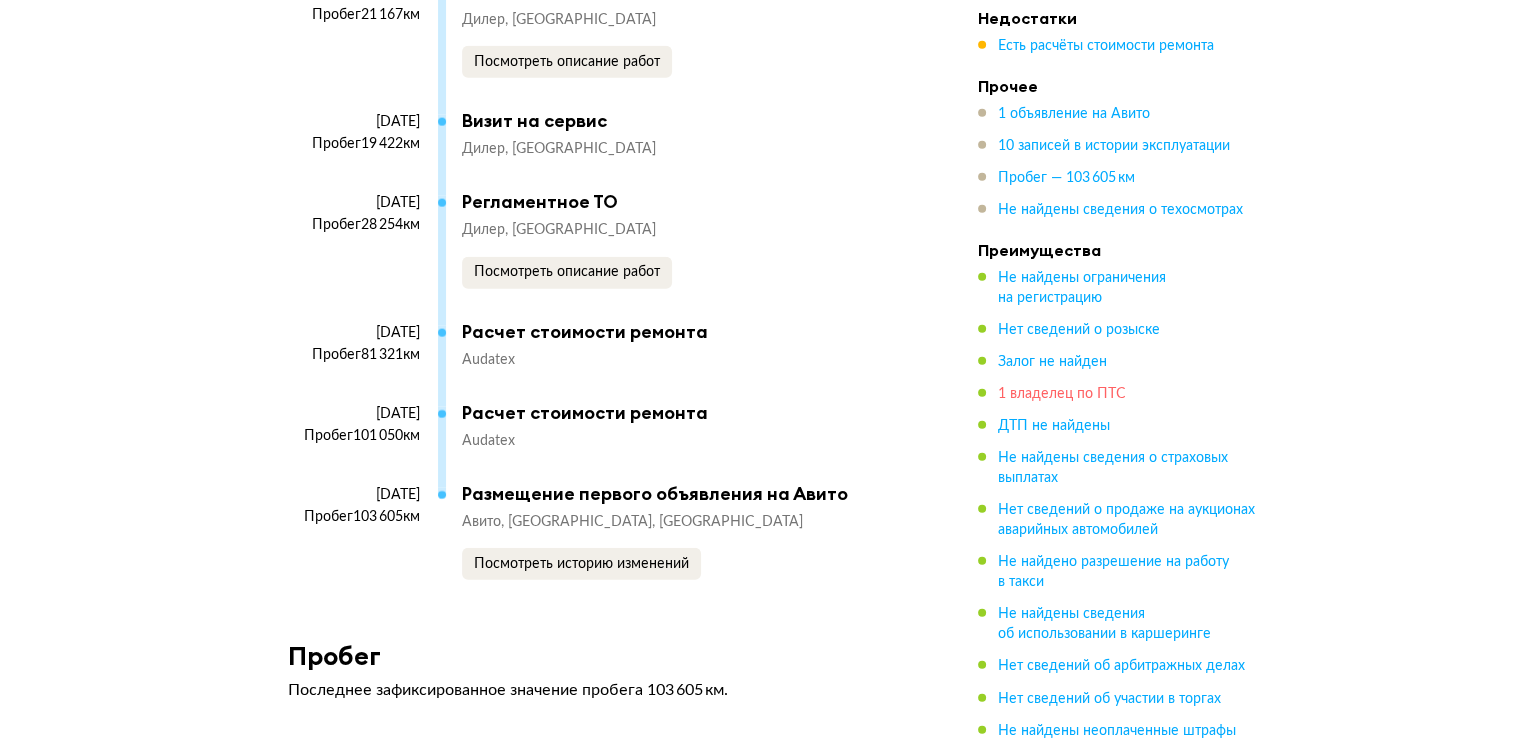 click on "1 владелец по ПТС" at bounding box center [1062, 394] 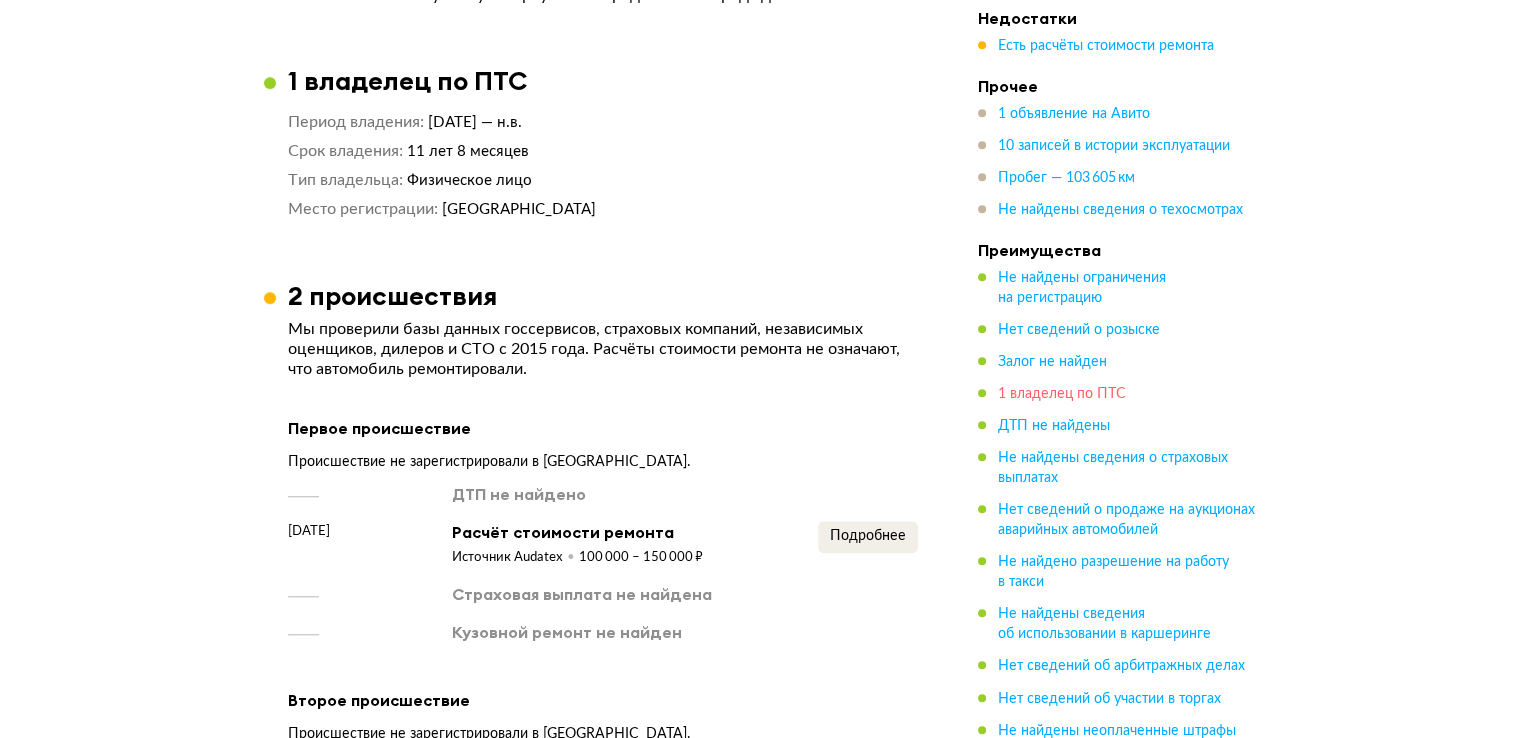 scroll, scrollTop: 1600, scrollLeft: 0, axis: vertical 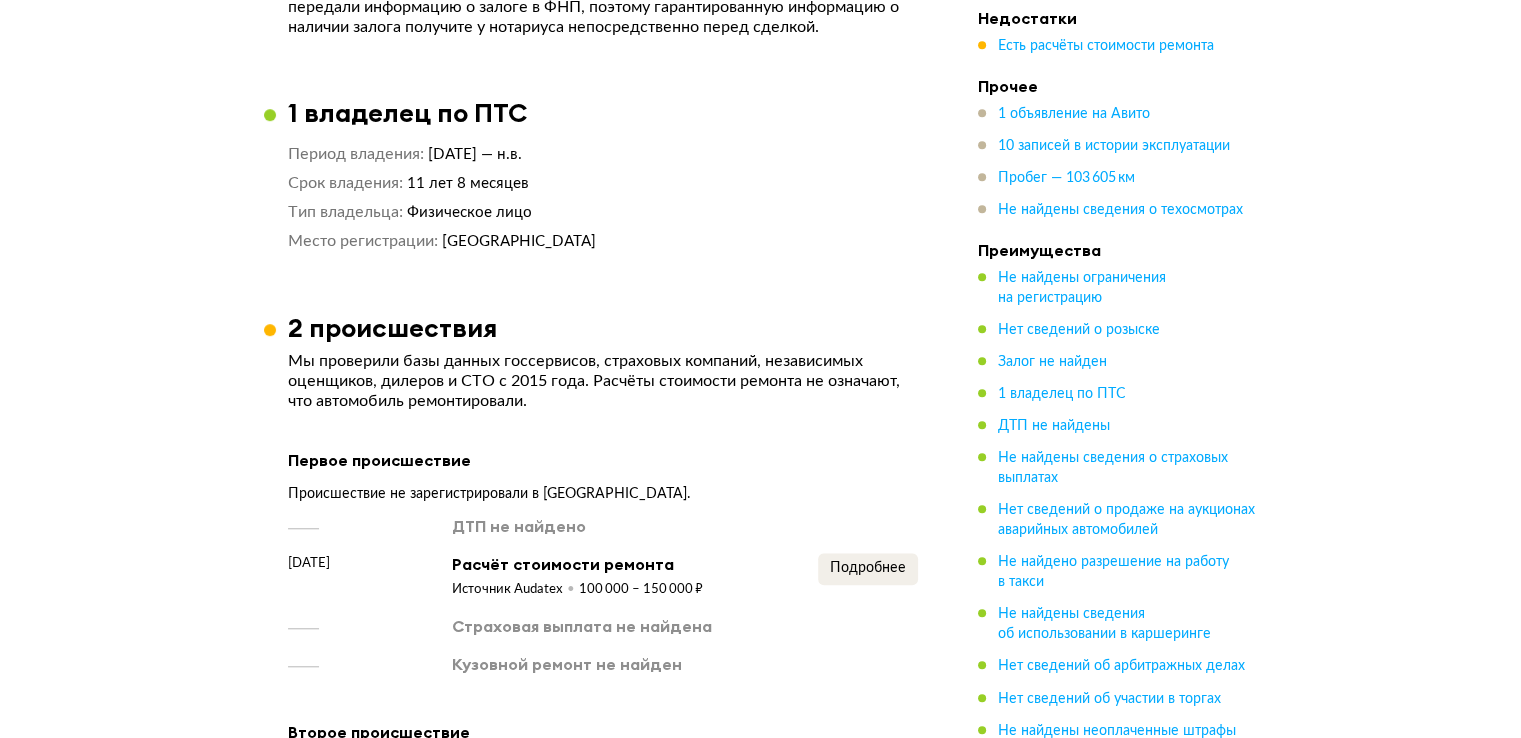 click on "Информация получена из единой информационной системы нотариата (ФНП), последнее обновление [DATE] 19:59. Базы могли быть не обновлены или банки не передали информацию о залоге в ФНП, поэтому гарантированную информацию о наличии залога получите у нотариуса непосредственно перед сделкой." at bounding box center (603, -3) 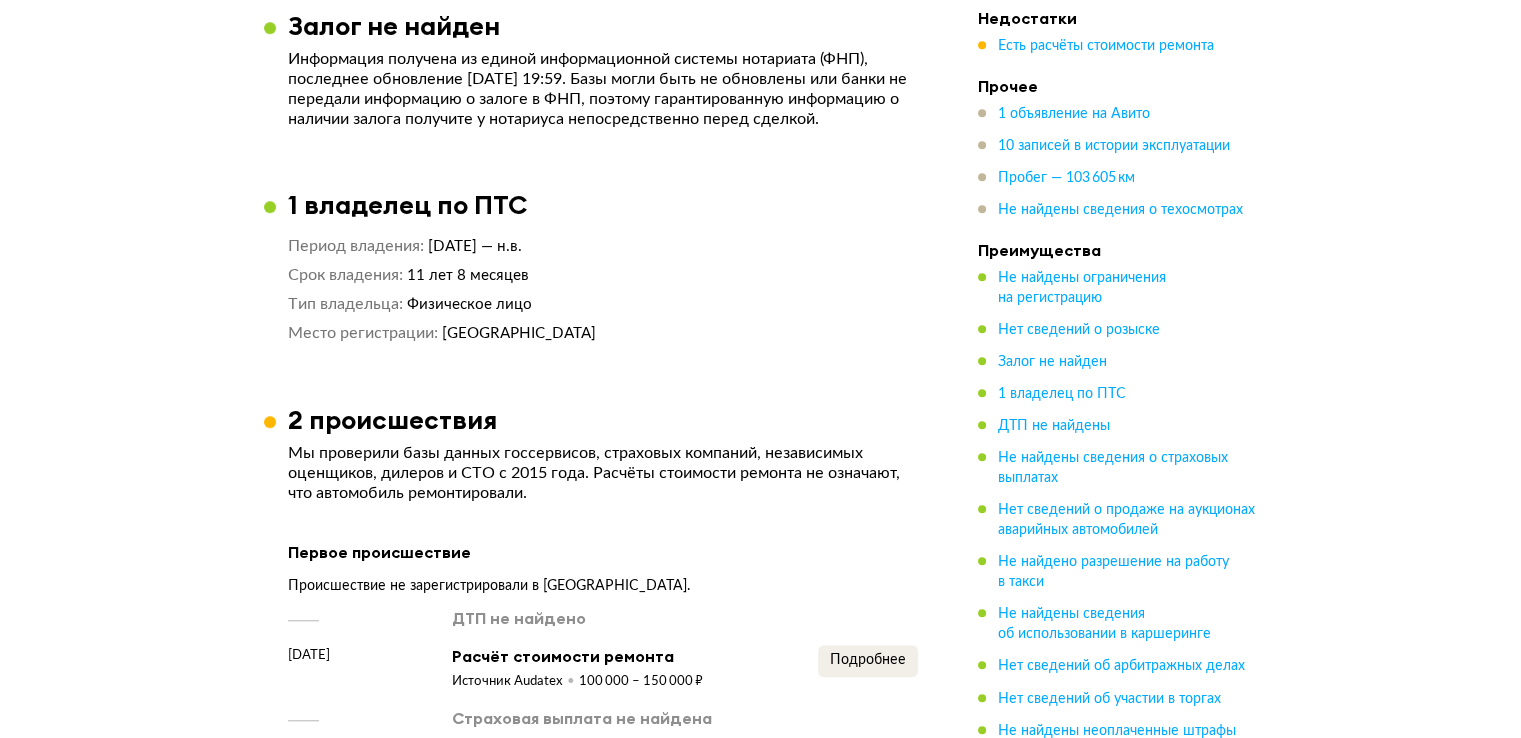 scroll, scrollTop: 1400, scrollLeft: 0, axis: vertical 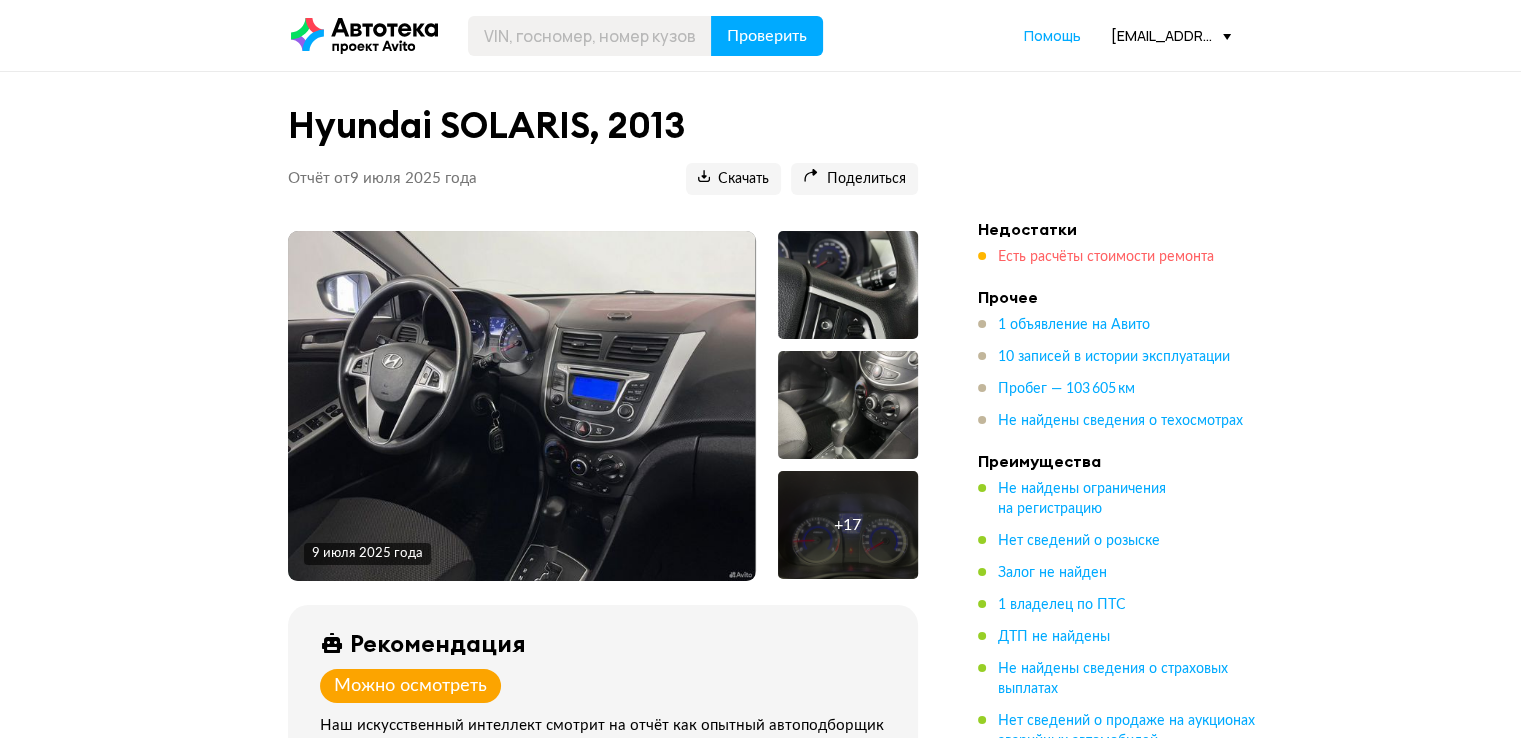 click on "Есть расчёты стоимости ремонта" at bounding box center [1106, 257] 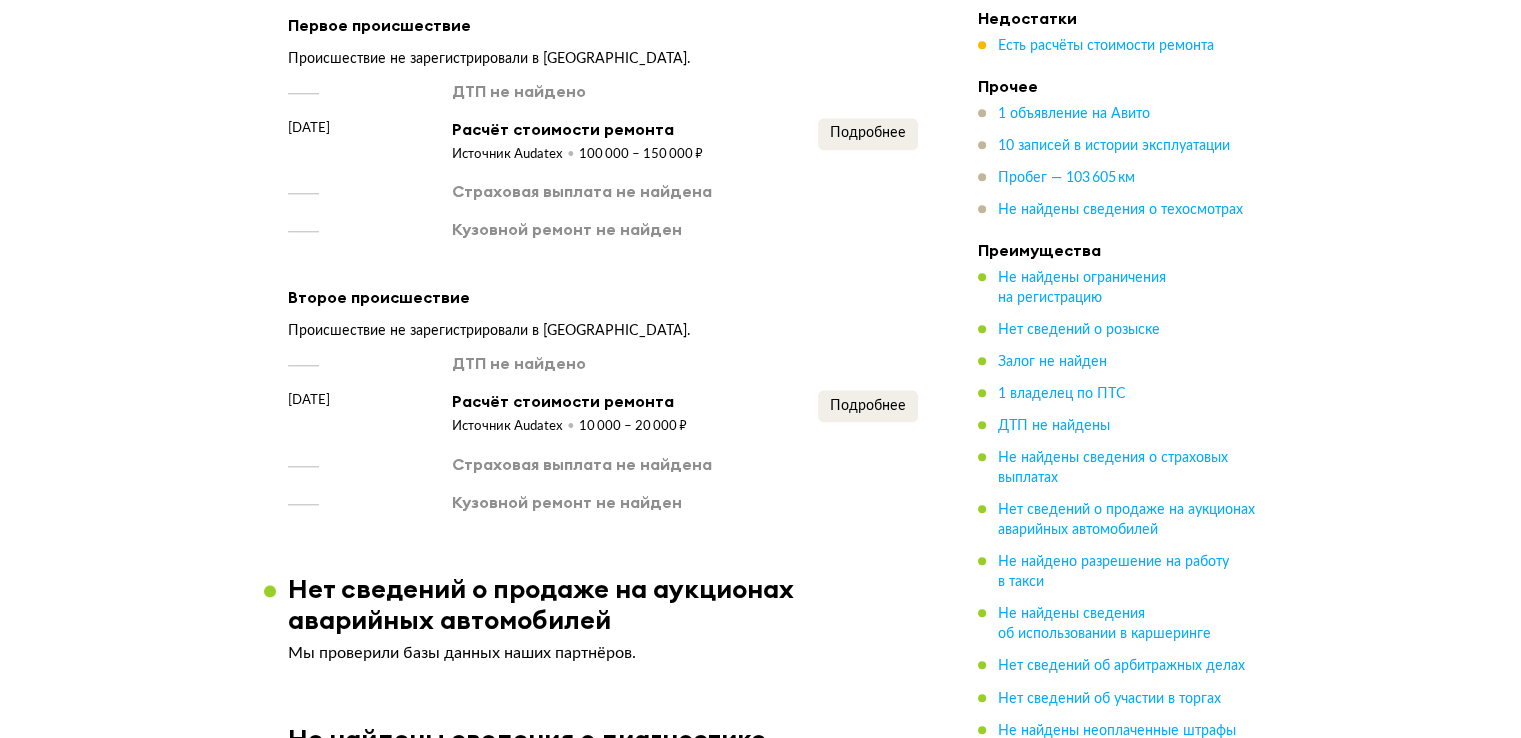 scroll, scrollTop: 2052, scrollLeft: 0, axis: vertical 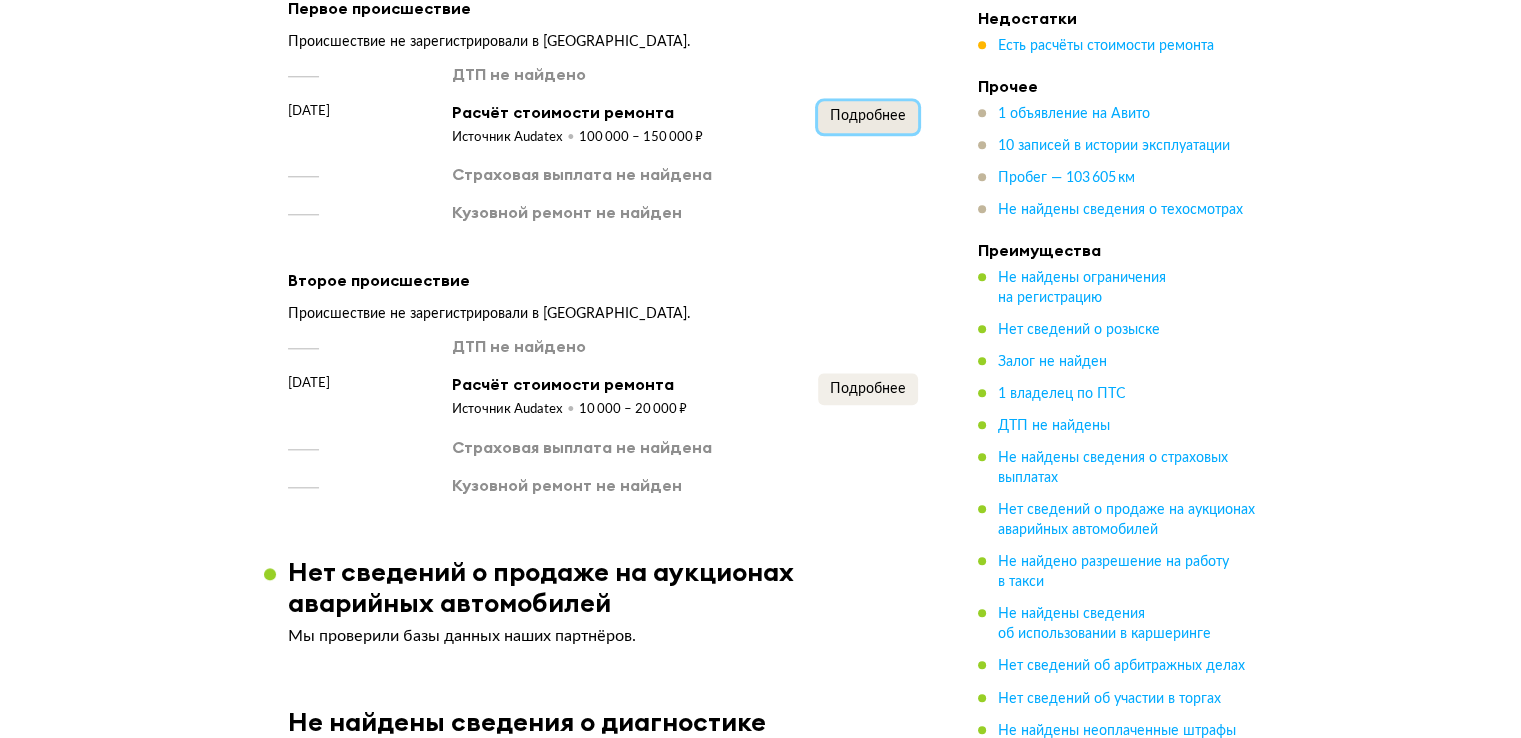 click on "Подробнее" at bounding box center [868, 116] 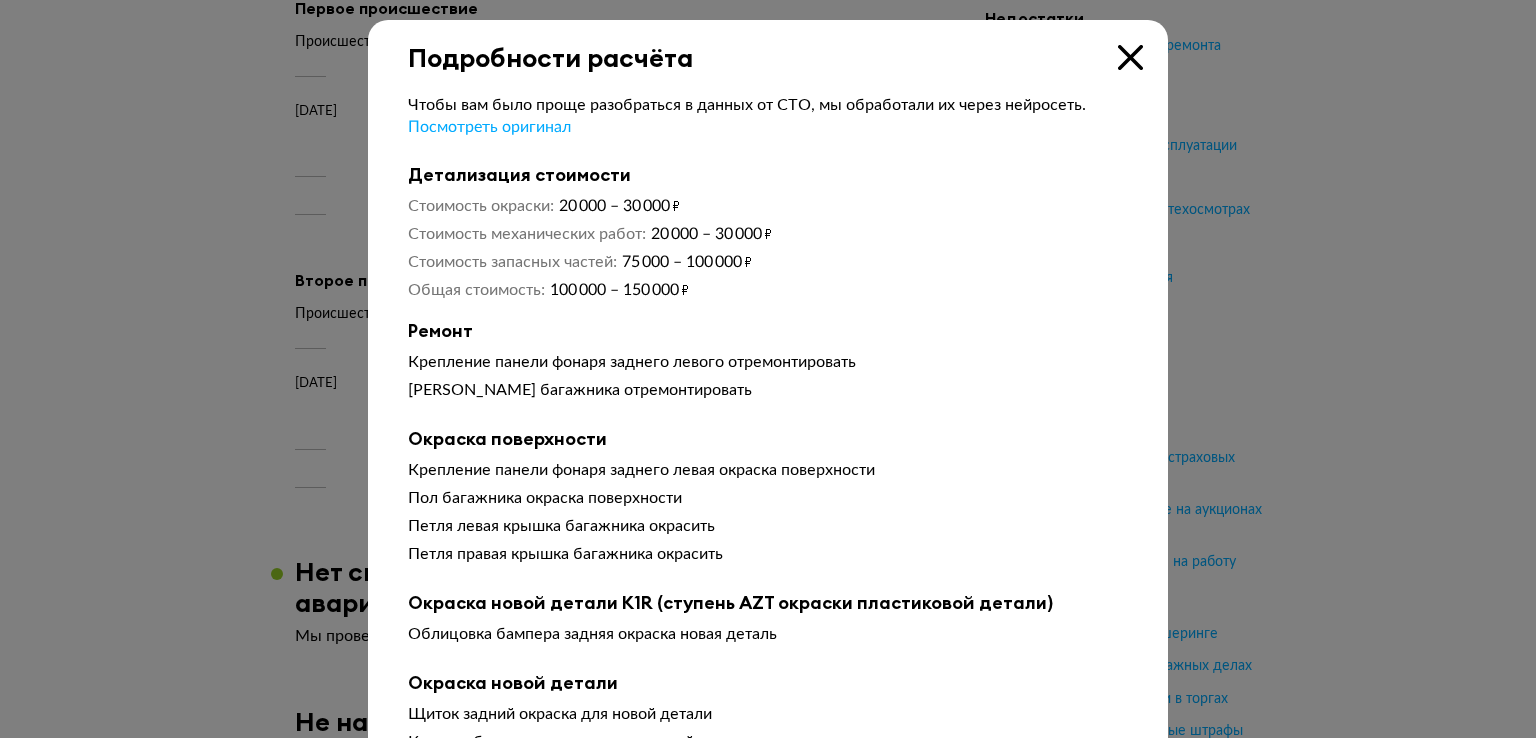 click at bounding box center [768, 369] 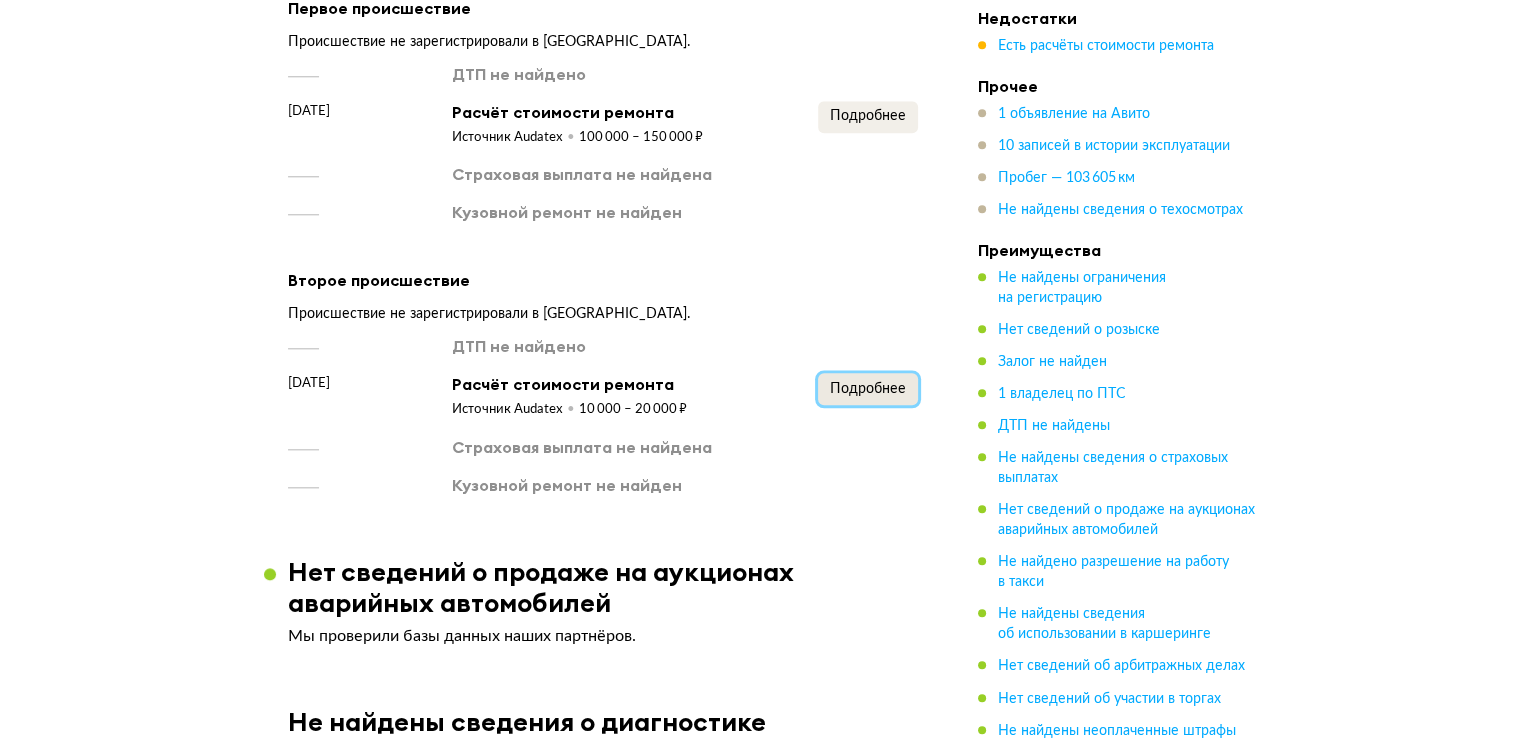 click on "Подробнее" at bounding box center [868, 389] 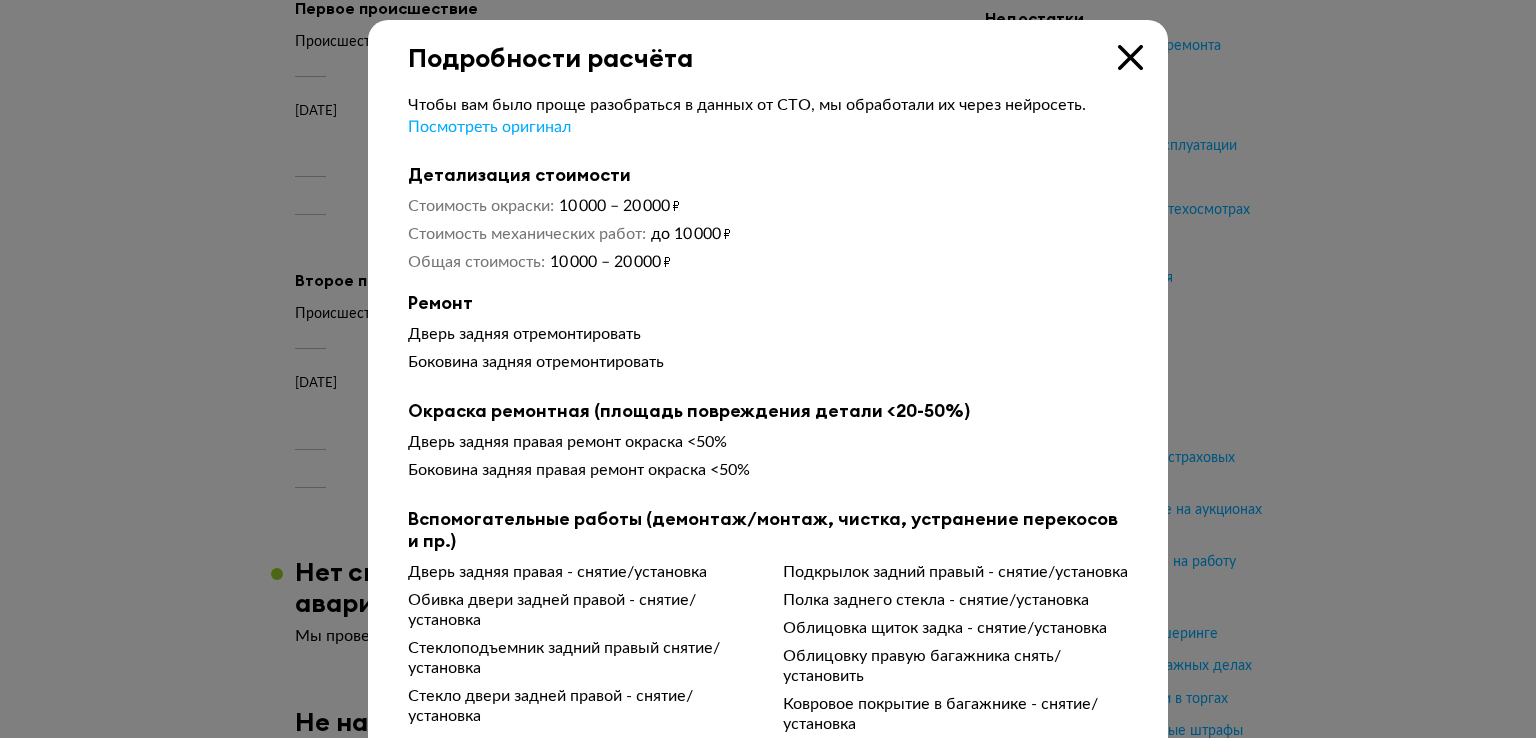 click at bounding box center (768, 369) 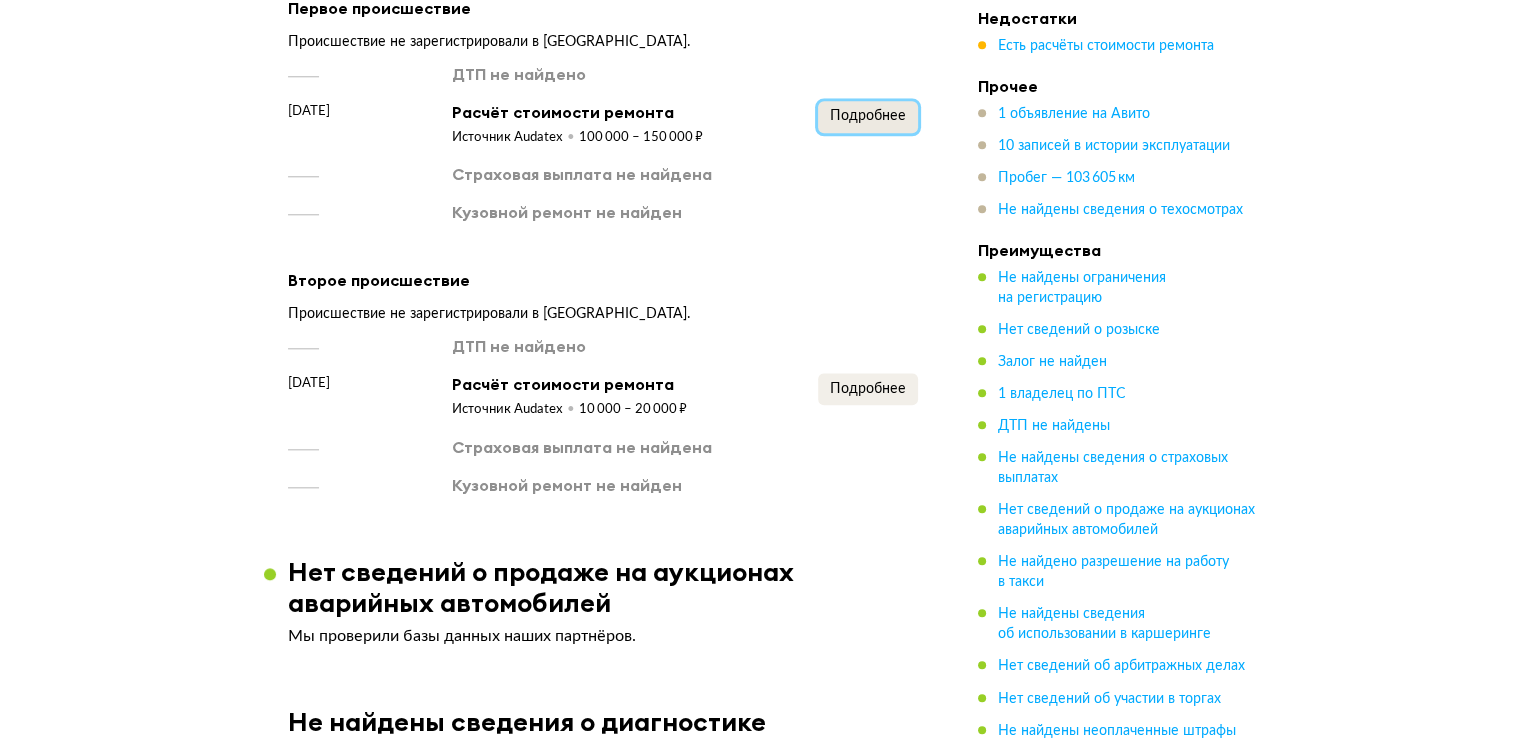 click on "Подробнее" at bounding box center [868, 117] 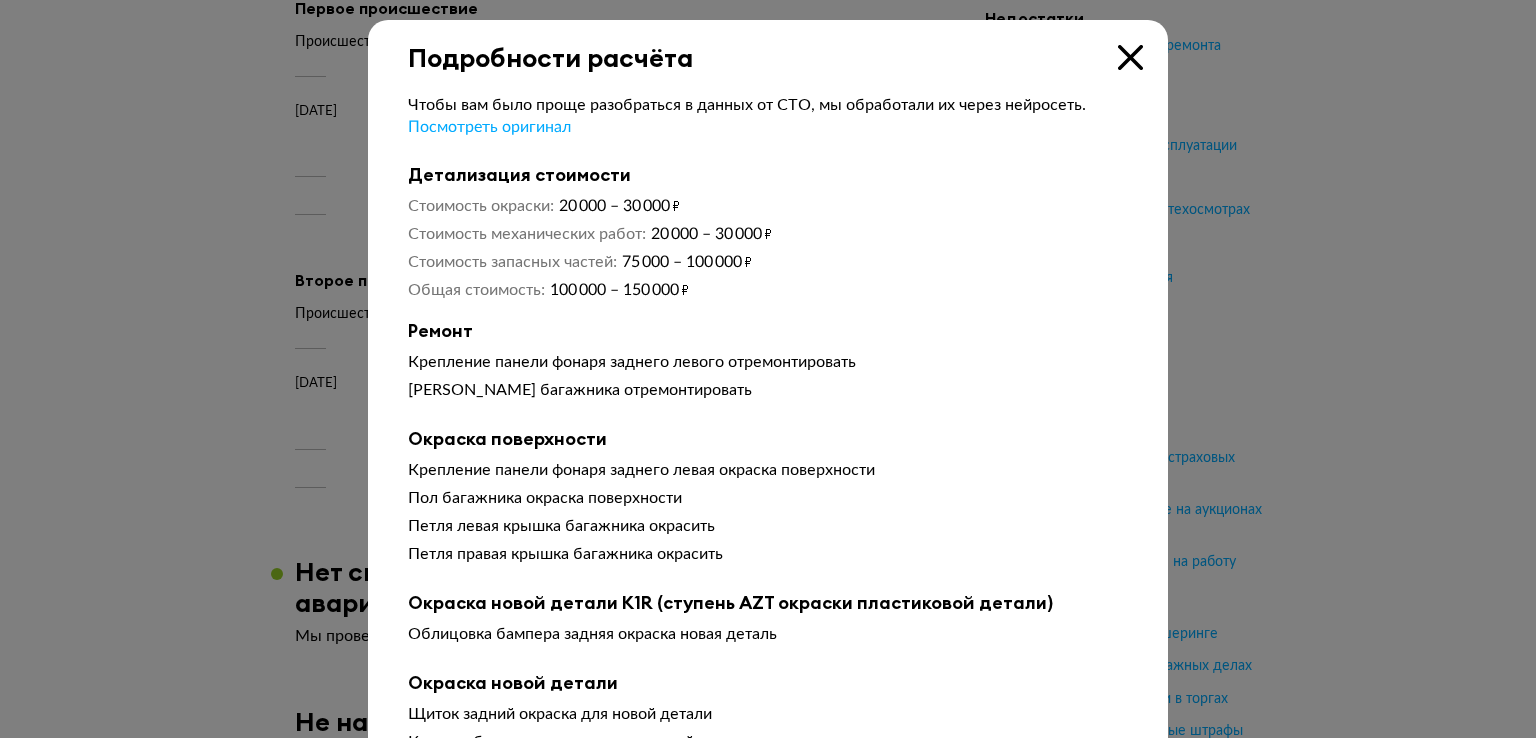 click at bounding box center [768, 369] 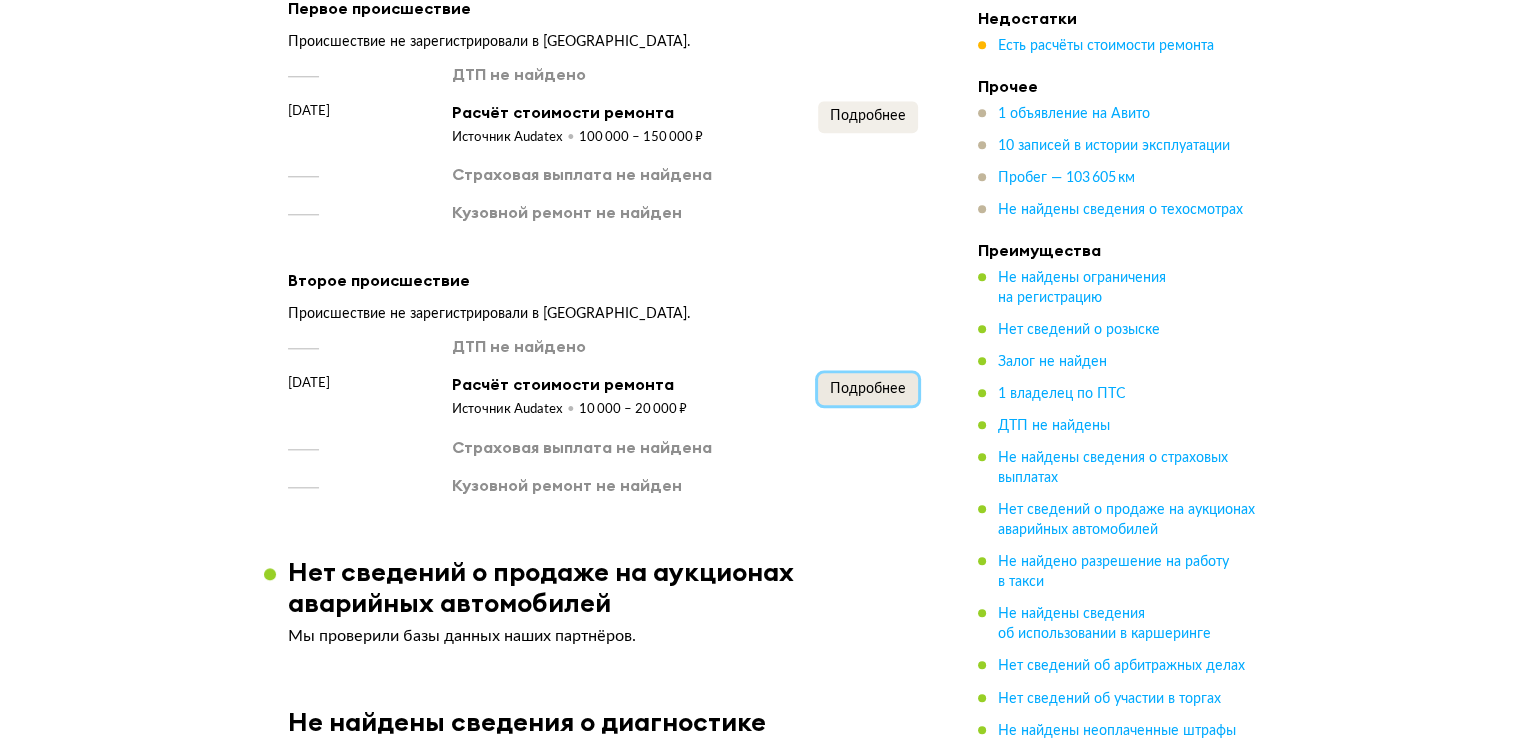 click on "Подробнее" at bounding box center (868, 389) 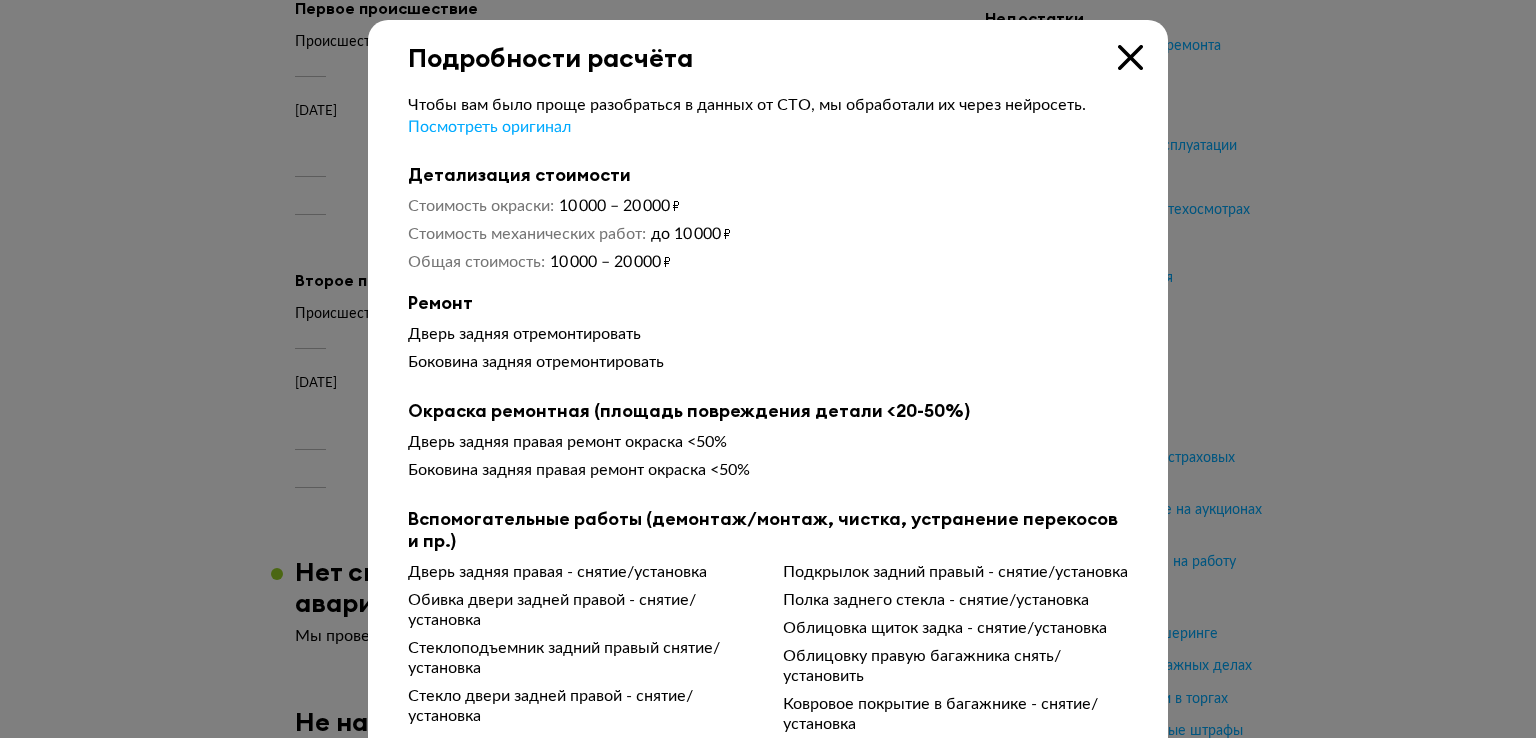 click at bounding box center [768, 369] 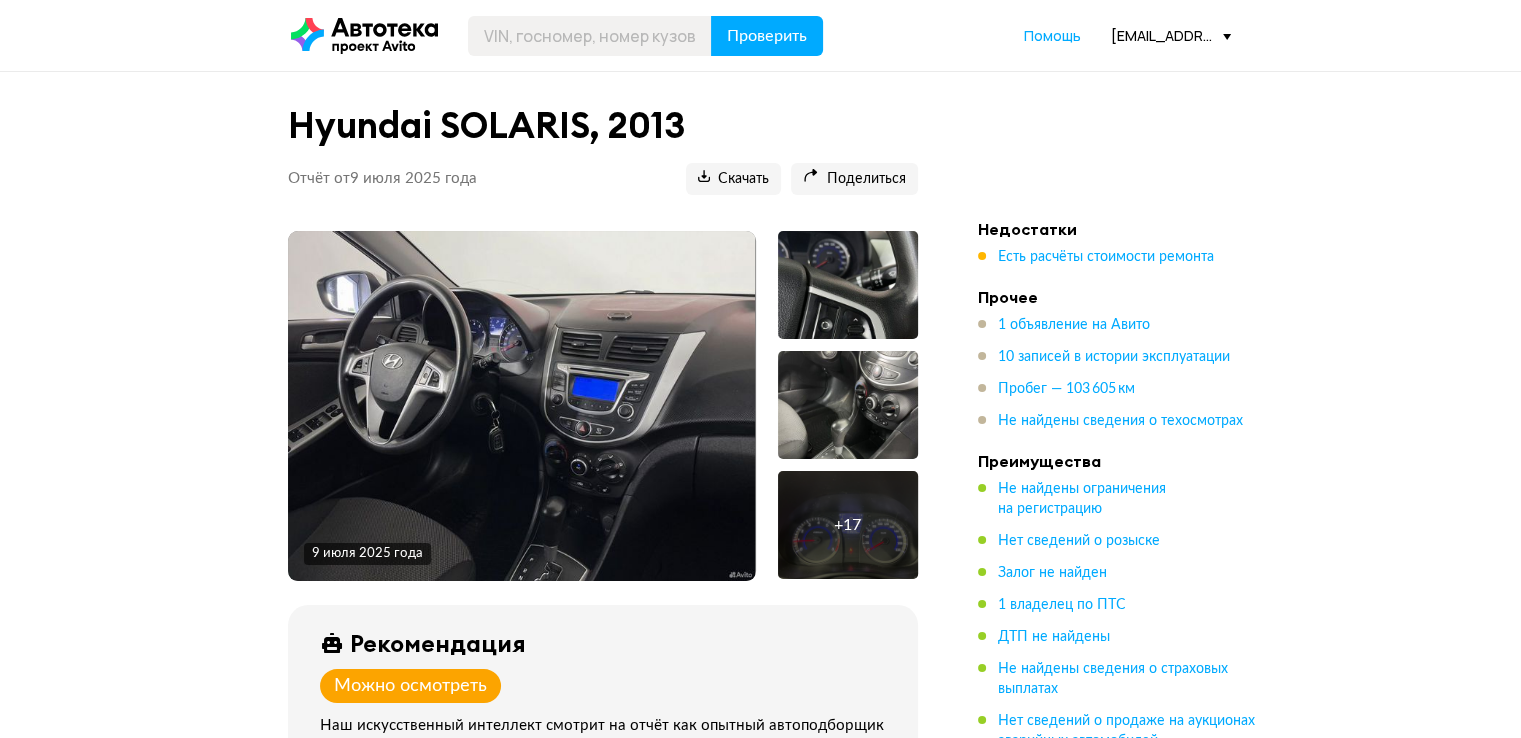 scroll, scrollTop: 400, scrollLeft: 0, axis: vertical 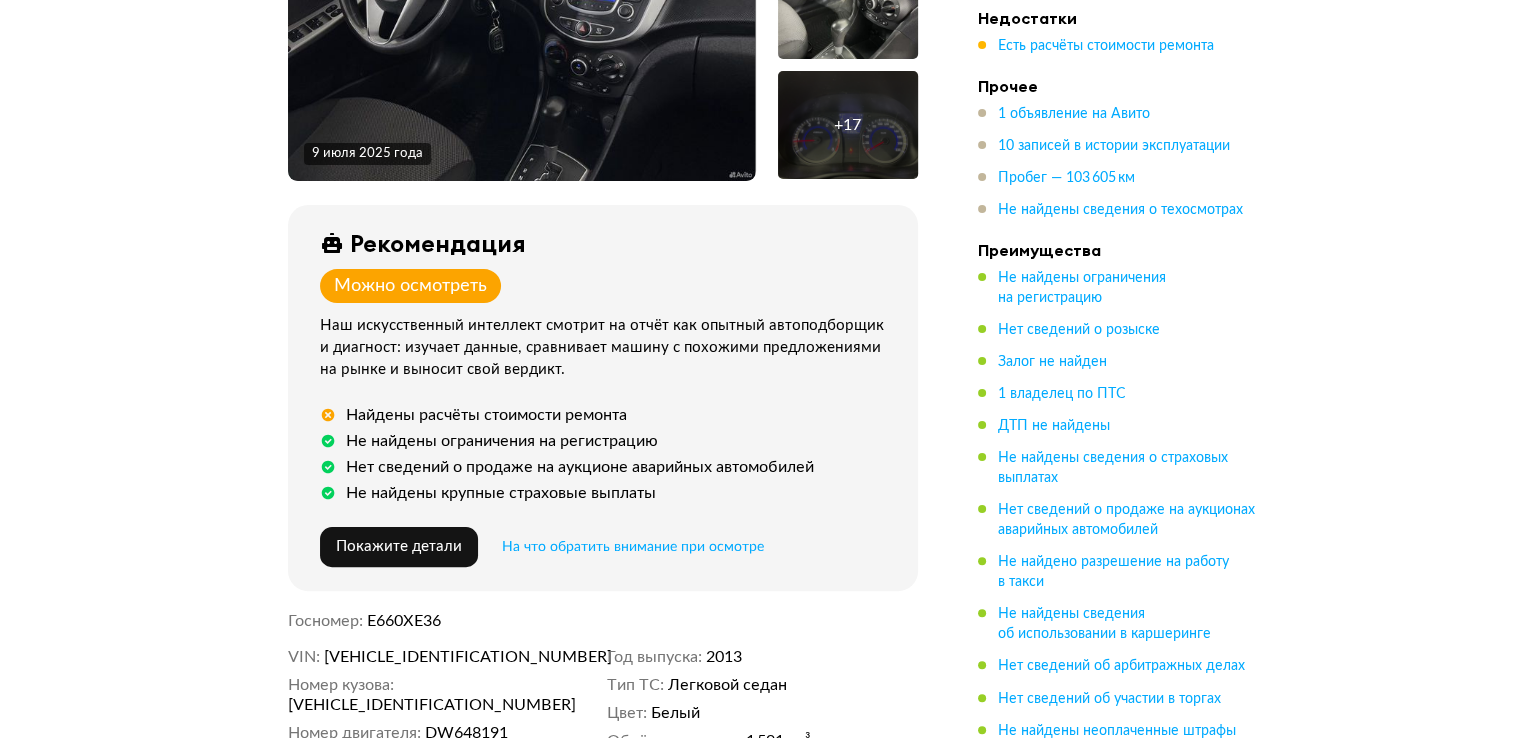 click on "Hyundai SOLARIS, 2013 Отчёт от  9 июля 2025 года Ccылка на отчёт скопирована Скачать Поделиться Ccылка на отчёт скопирована 9 июля 2025 года + 17 Рекомендация Можно осмотреть Наш искусственный интеллект смотрит на отчёт как опытный автоподборщик и диагност: изучает данные, сравнивает машину с похожими предложениями на рынке и выносит свой вердикт. Найдены расчёты стоимости ремонта Не найдены ограничения на регистрацию Нет сведений о продаже на аукционе аварийных автомобилей Не найдены крупные страховые выплаты Покажите детали На что обратить внимание при осмотре" at bounding box center (760, 3653) 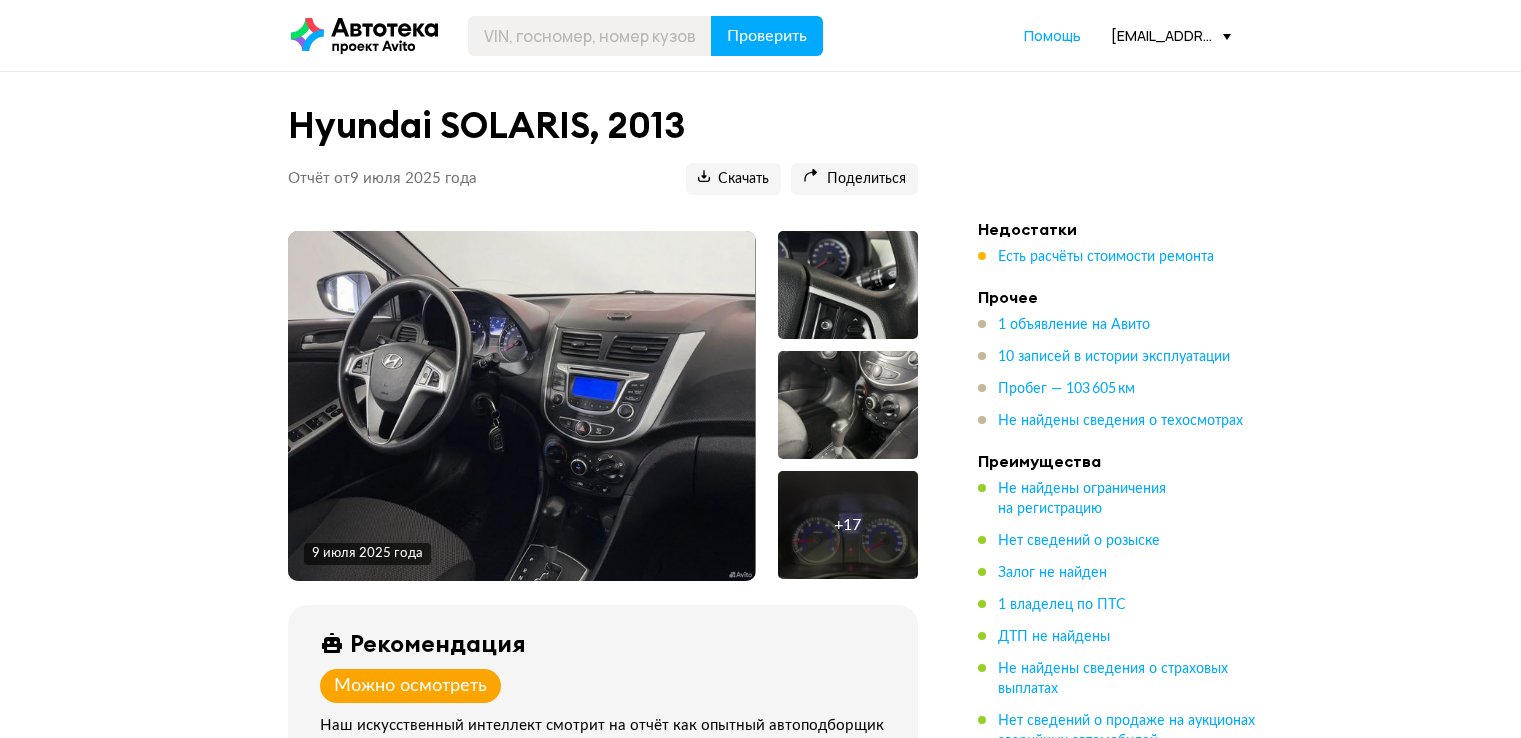 scroll, scrollTop: 0, scrollLeft: 0, axis: both 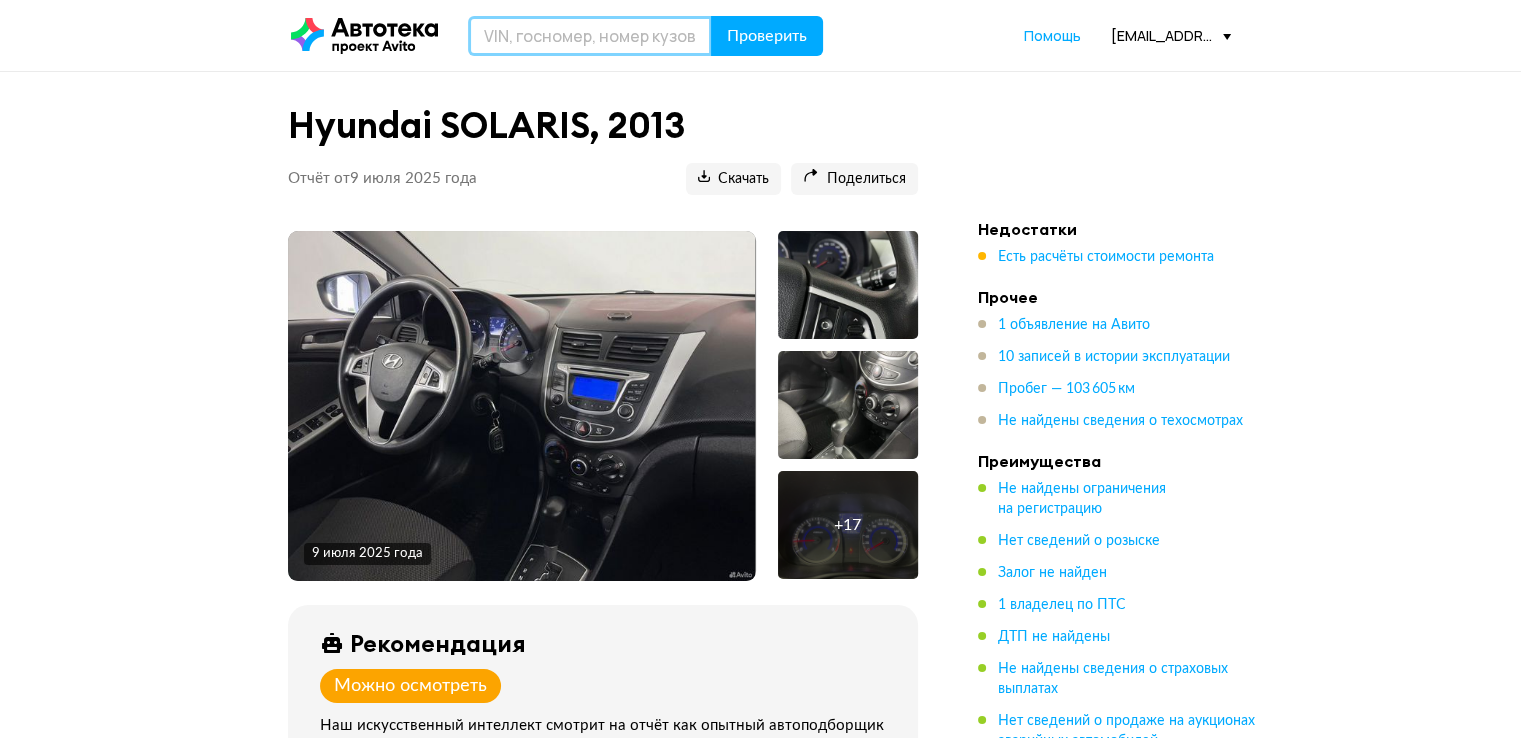 click at bounding box center [590, 36] 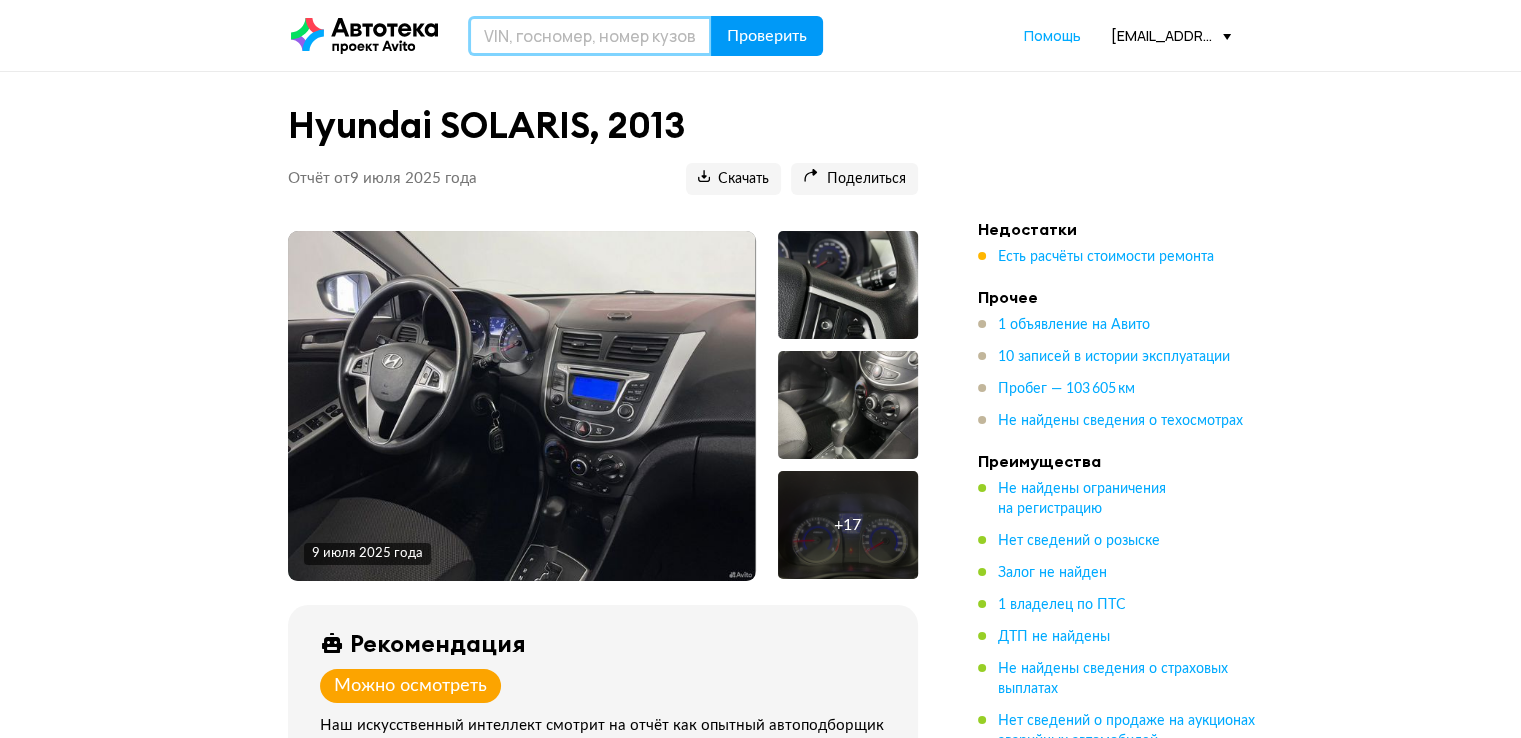 paste on "[VEHICLE_IDENTIFICATION_NUMBER]" 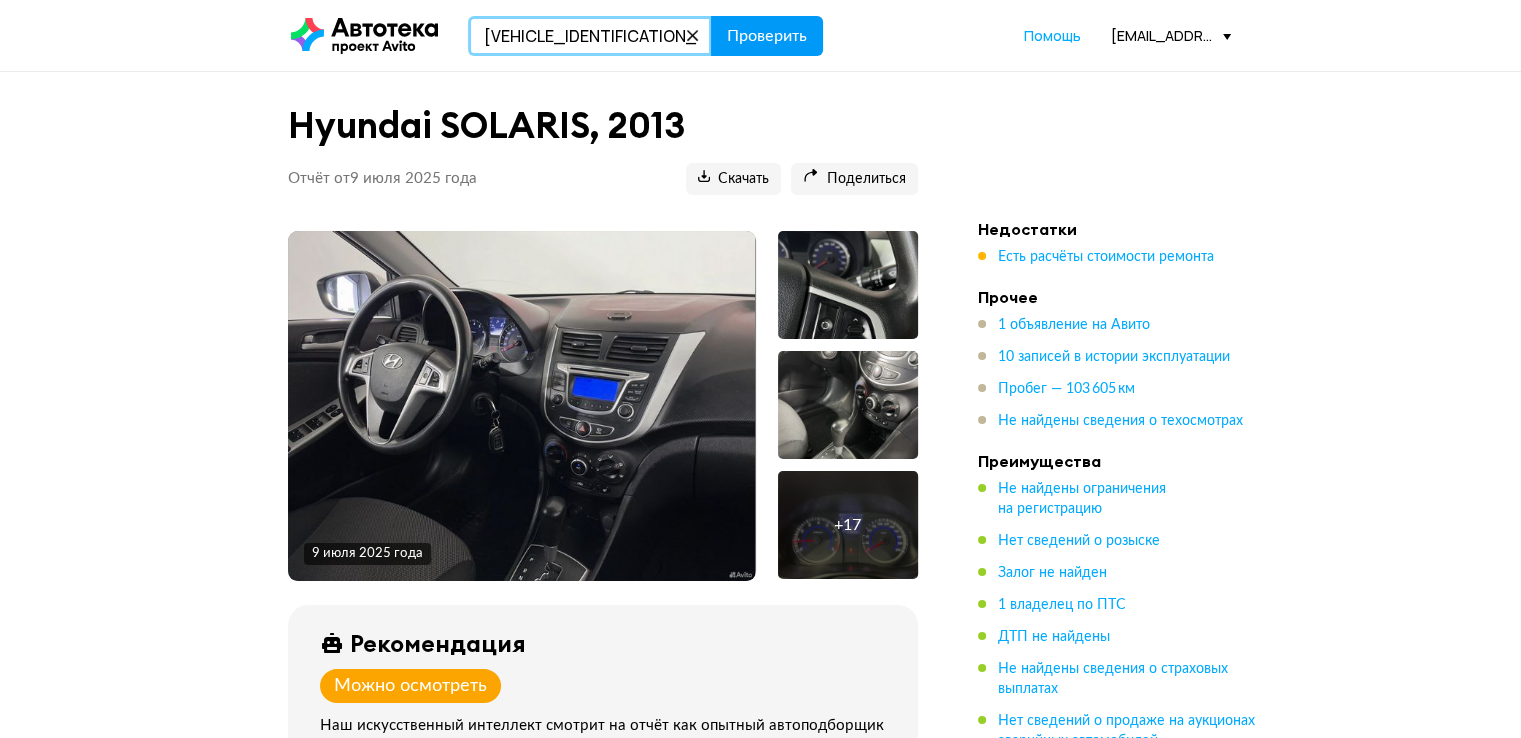 type on "[VEHICLE_IDENTIFICATION_NUMBER]" 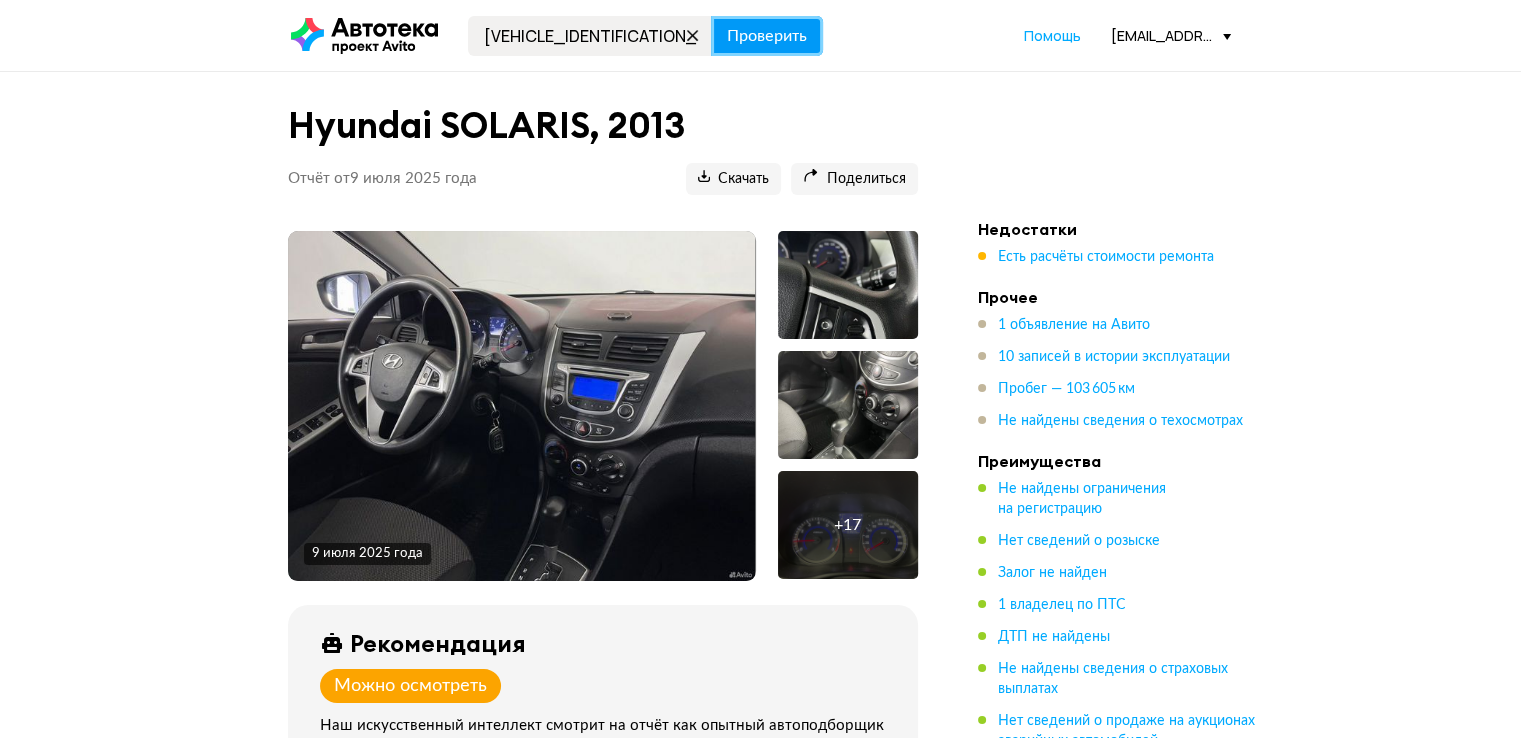 click on "Проверить" at bounding box center (767, 36) 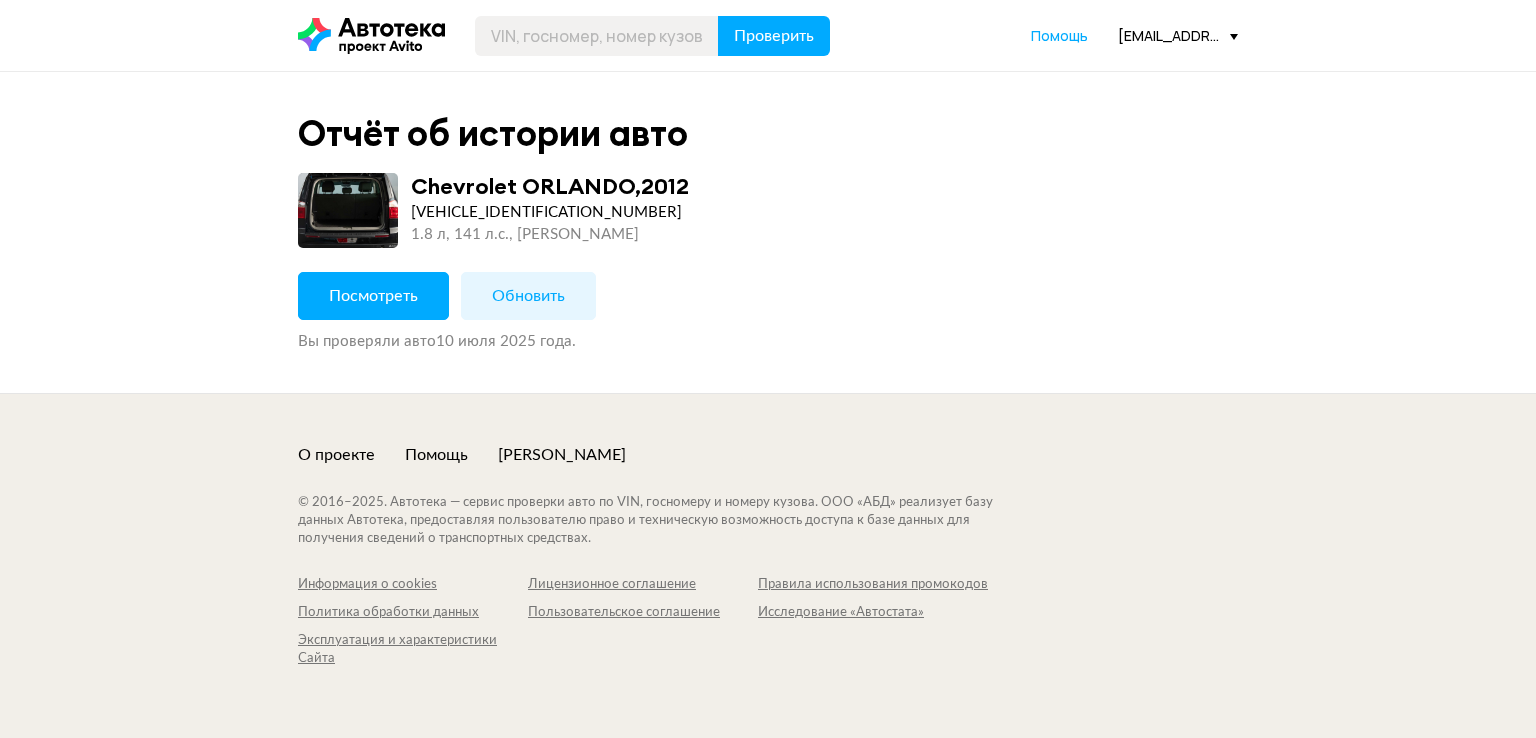 click on "Отчёт об истории авто Chevrolet   ORLANDO ,  2012   KL1YF755JCK767411 1.8 л, 141 л.c., черный Посмотреть Обновить Вы проверяли авто  10 июля 2025 года ." at bounding box center (768, 232) 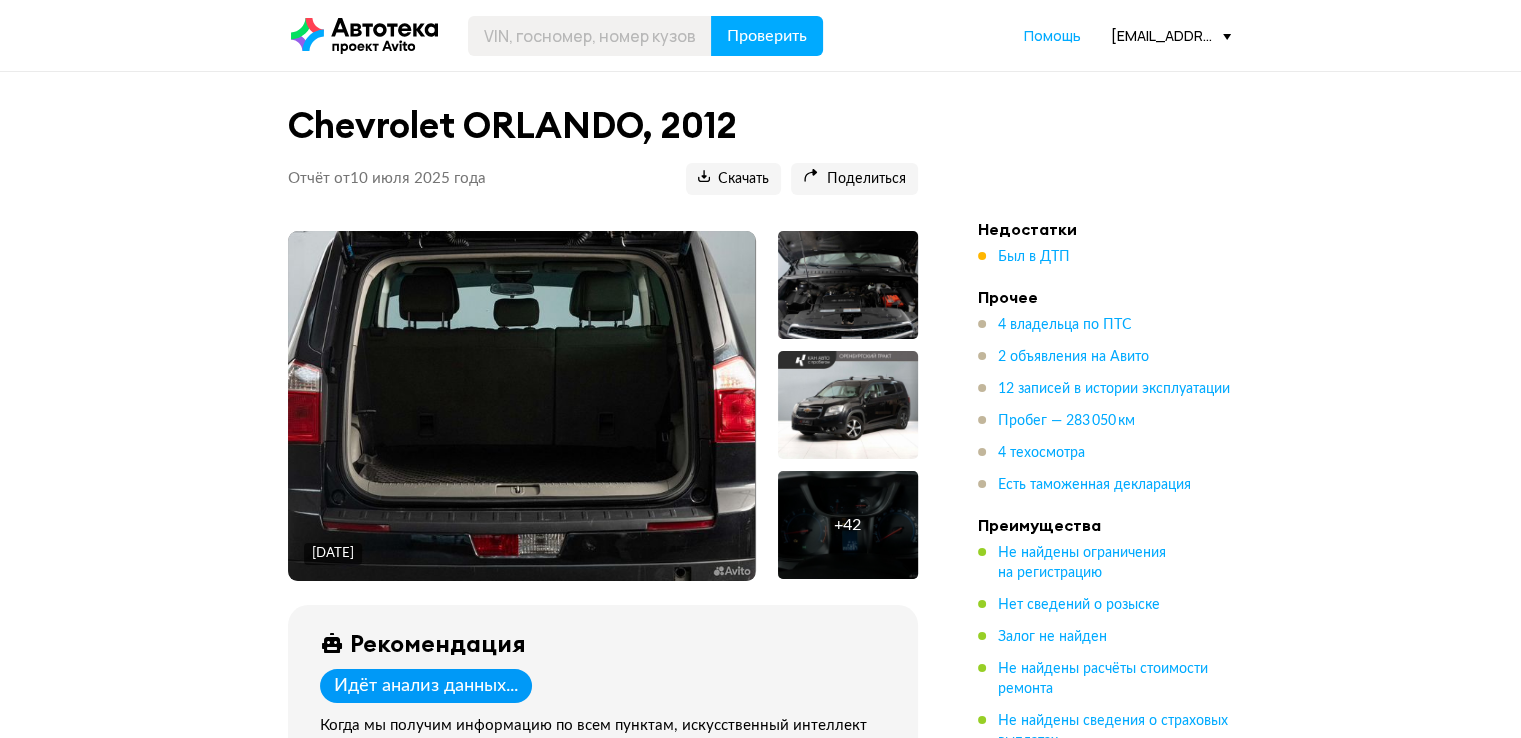 click on "Chevrolet ORLANDO, 2012 Отчёт от  10 июля 2025 года Ccылка на отчёт скопирована Скачать Поделиться Ccылка на отчёт скопирована 24 июня 2025 года + 42 Рекомендация Идёт анализ данных... Когда мы получим информацию по всем пунктам, искусственный интеллект даст рекомендацию: стоит ли ехать на осмотр автомобиля. Покажите детали Госномер О350МТ716 Предыдущие госномера Е940АМ716, М914УО190 VIN KL1YF755JCK767411 Номер кузова KL1YF755JCK767411 Номер двигателя 390013КА Номер ПТС 78УТ009159 Тип ПТС Бумажный оригинал Номер СТС 9944374446 Год выпуска 2012 Тип ТС Легковой прочее Цвет Черный Объём двигателя 1 796 см³ Мощность ." at bounding box center [761, 5091] 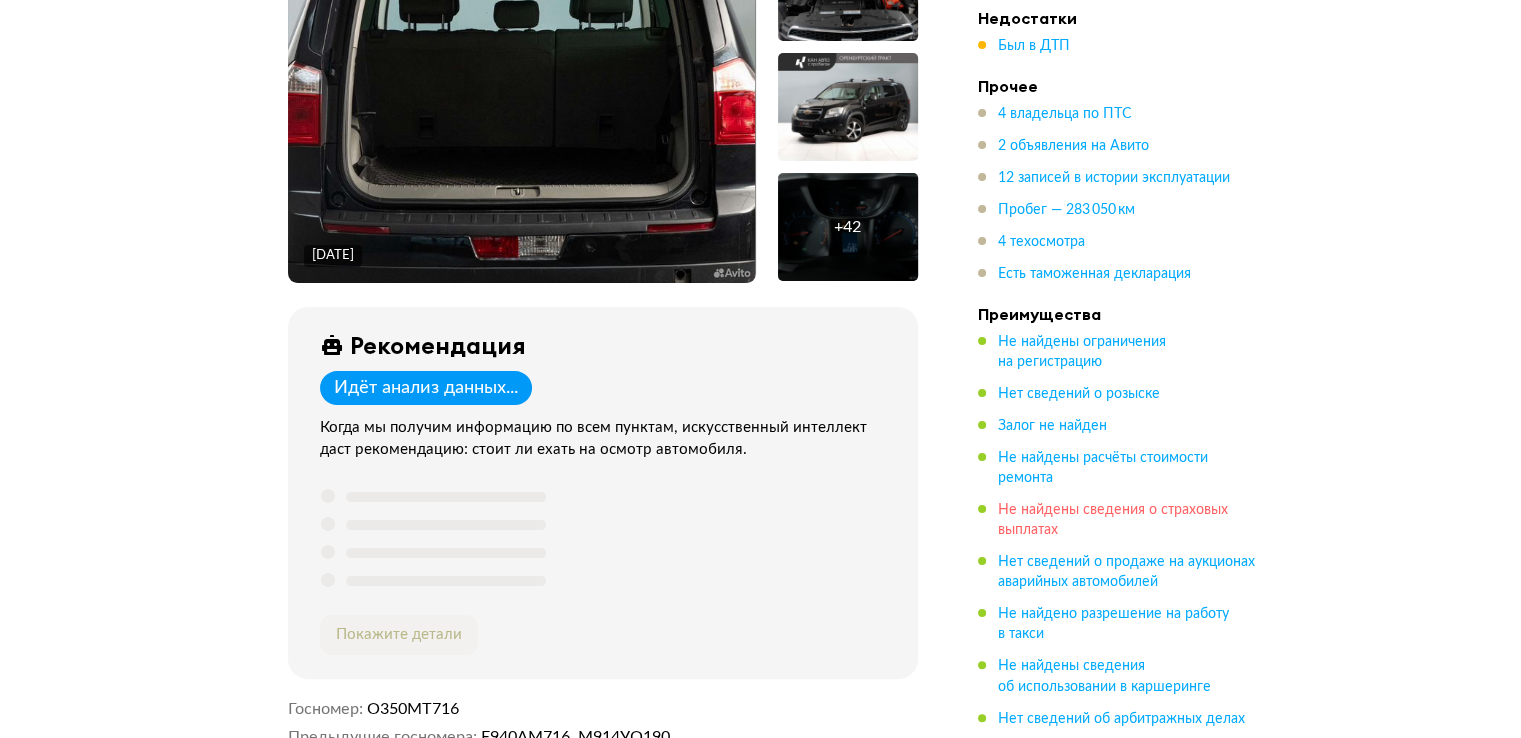 scroll, scrollTop: 300, scrollLeft: 0, axis: vertical 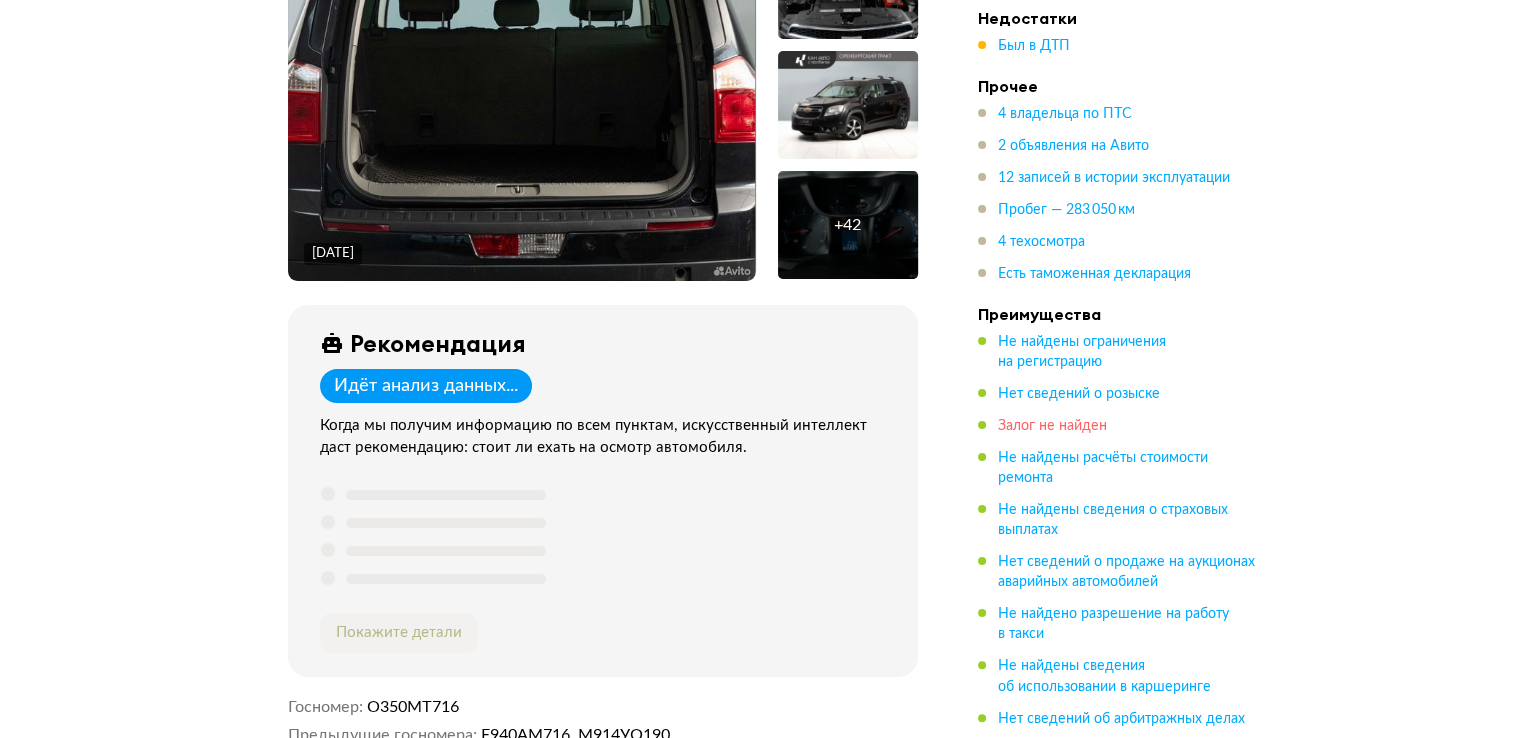 click on "Залог не найден" at bounding box center [1052, 426] 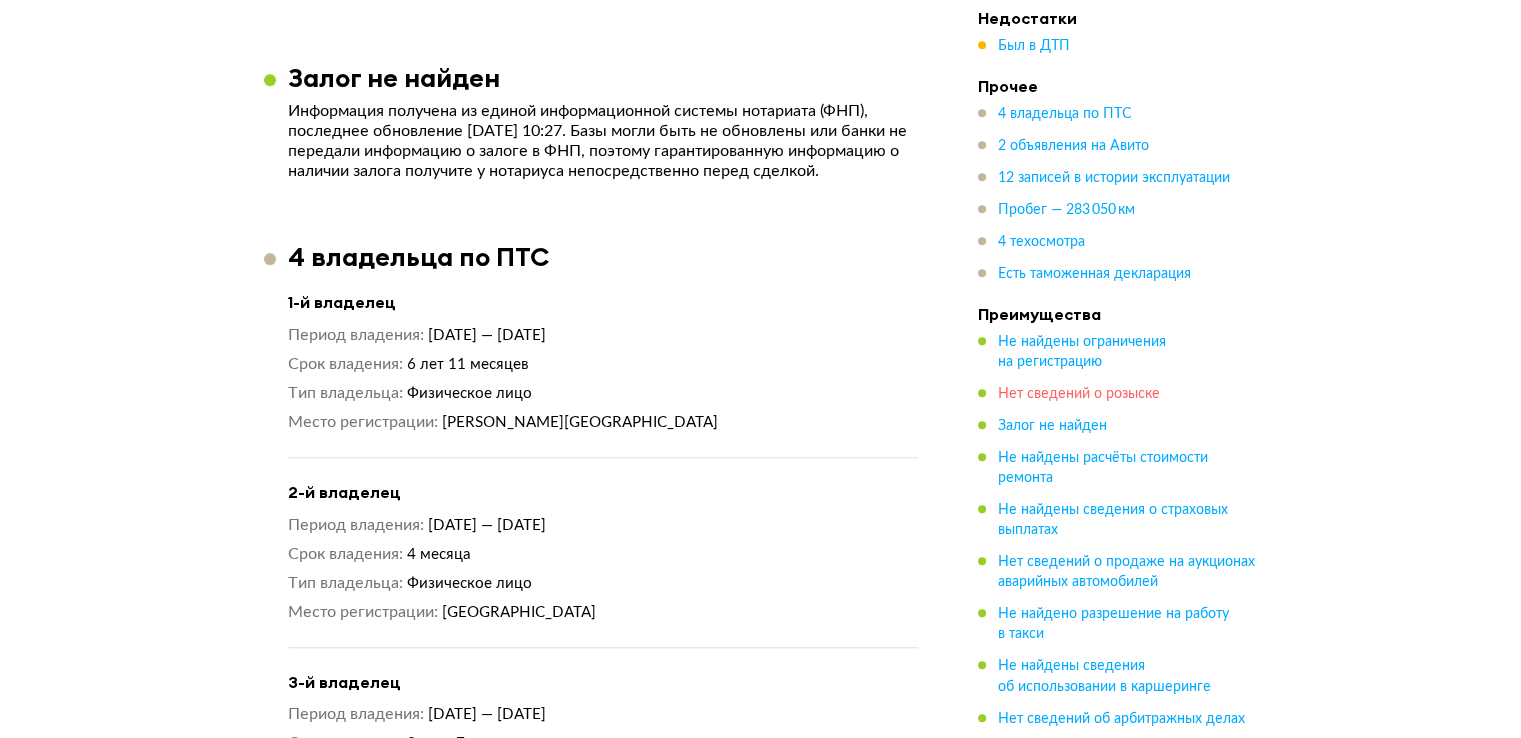 click on "Нет сведений о розыске" at bounding box center (1079, 394) 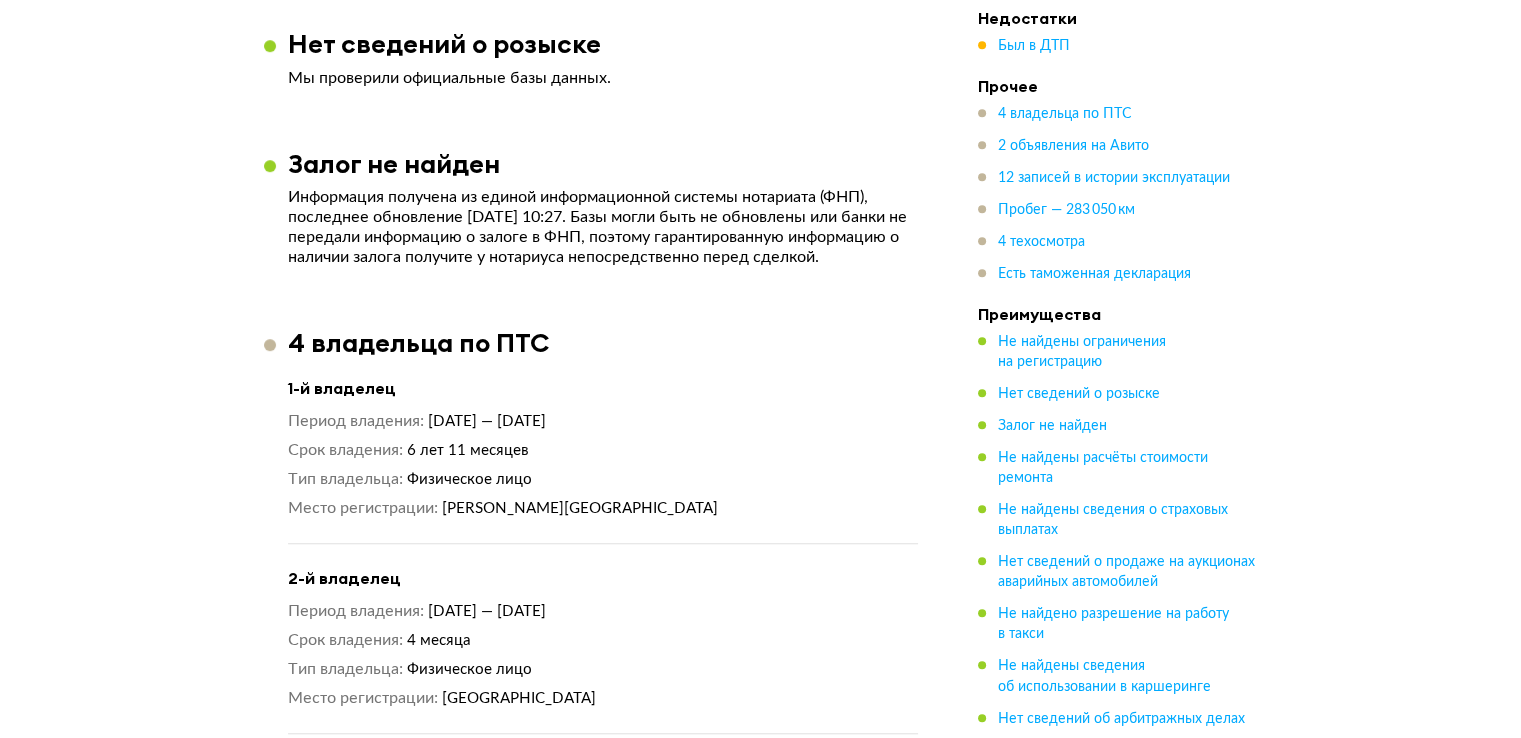 scroll, scrollTop: 1416, scrollLeft: 0, axis: vertical 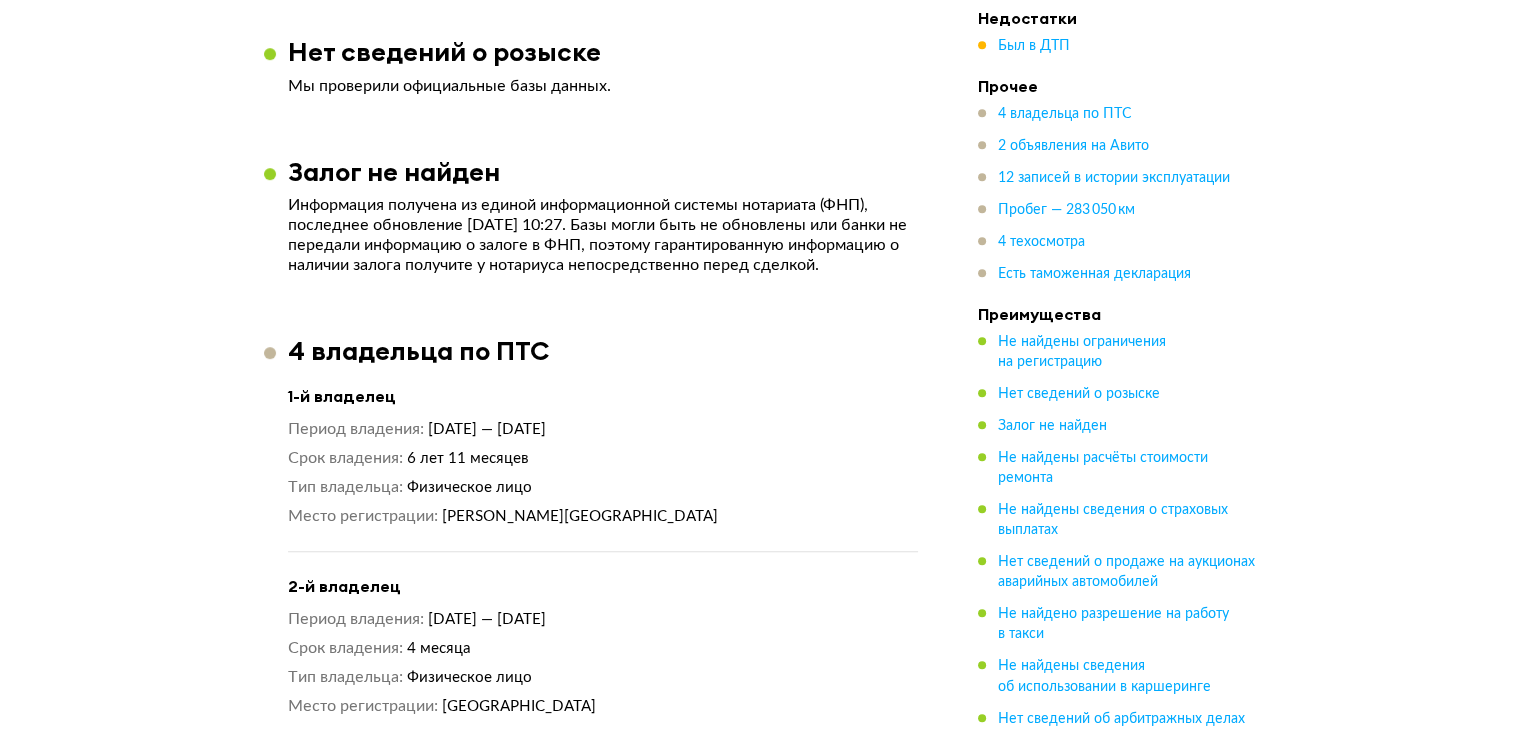 click on "Преимущества Не найдены ограничения на регистрацию Нет сведений о розыске Залог не найден Не найдены расчёты стоимости ремонта Не найдены сведения о страховых выплатах Нет сведений о продаже на аукционах аварийных автомобилей Не найдено разрешение на работу в такси Не найдены сведения об использовании в каршеринге Нет сведений об арбитражных делах Нет сведений об участии в торгах Не найдены неоплаченные штрафы Есть полис ОСАГО Сведения об отзывных кампаниях не найдены" at bounding box center [1118, 590] 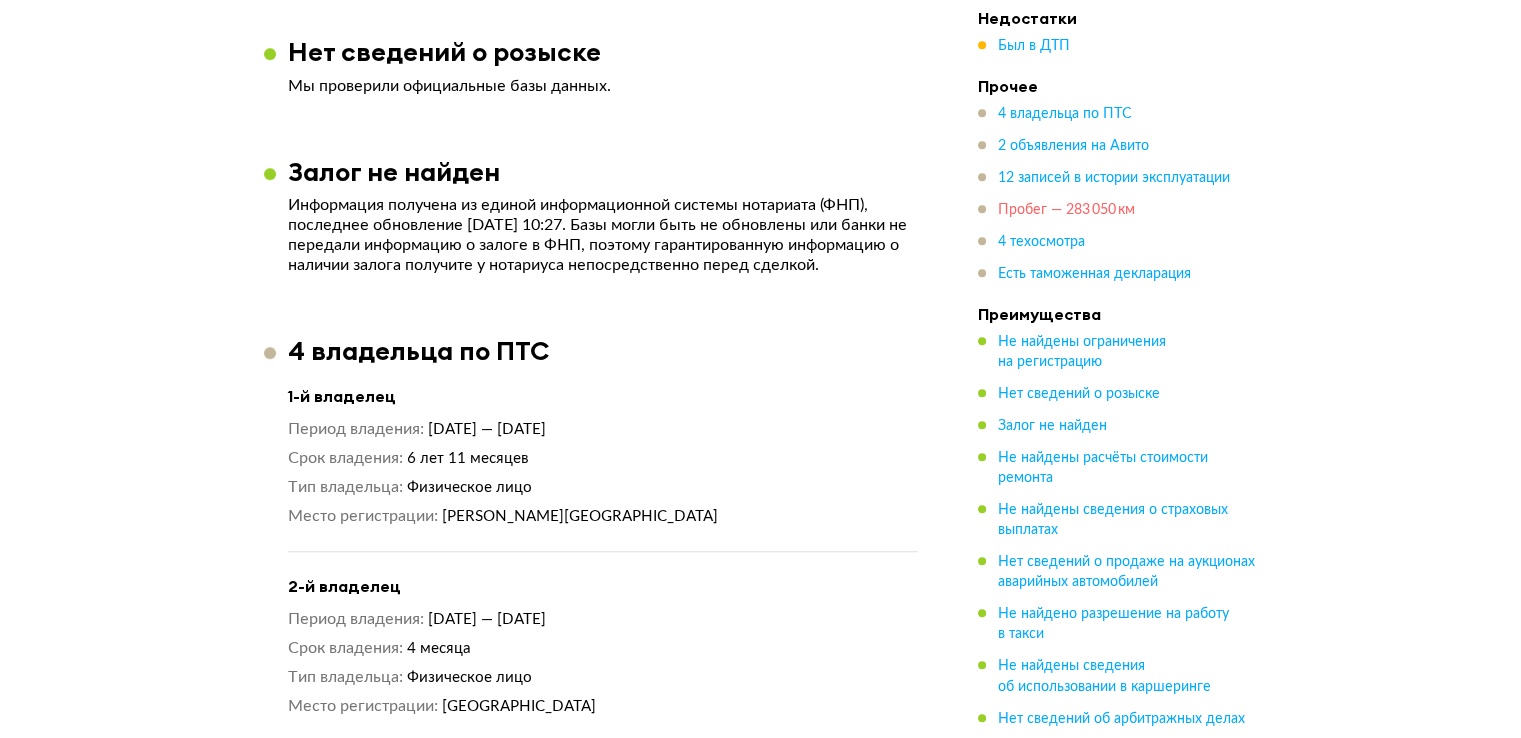 click on "Пробег —  283 050 км" at bounding box center (1066, 210) 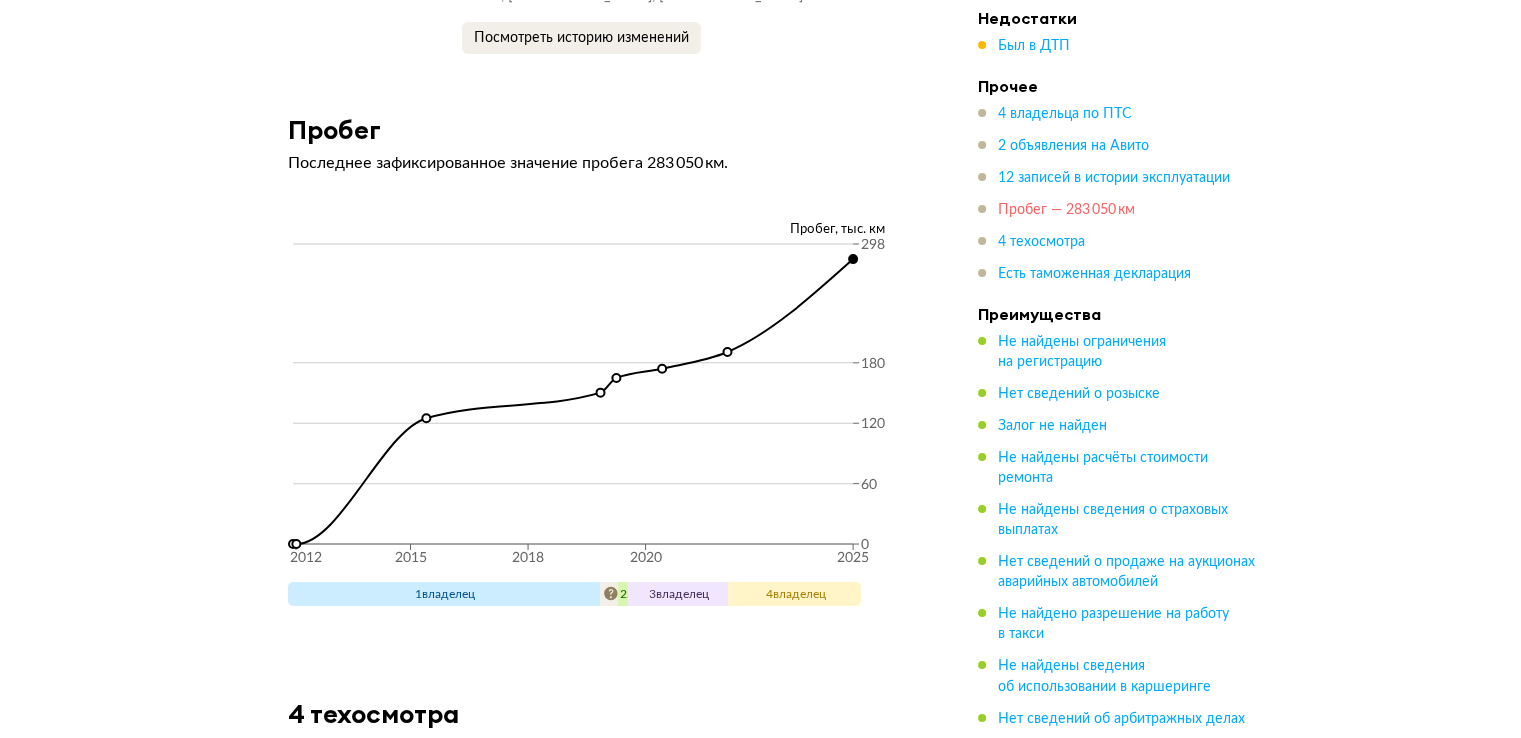 scroll, scrollTop: 7309, scrollLeft: 0, axis: vertical 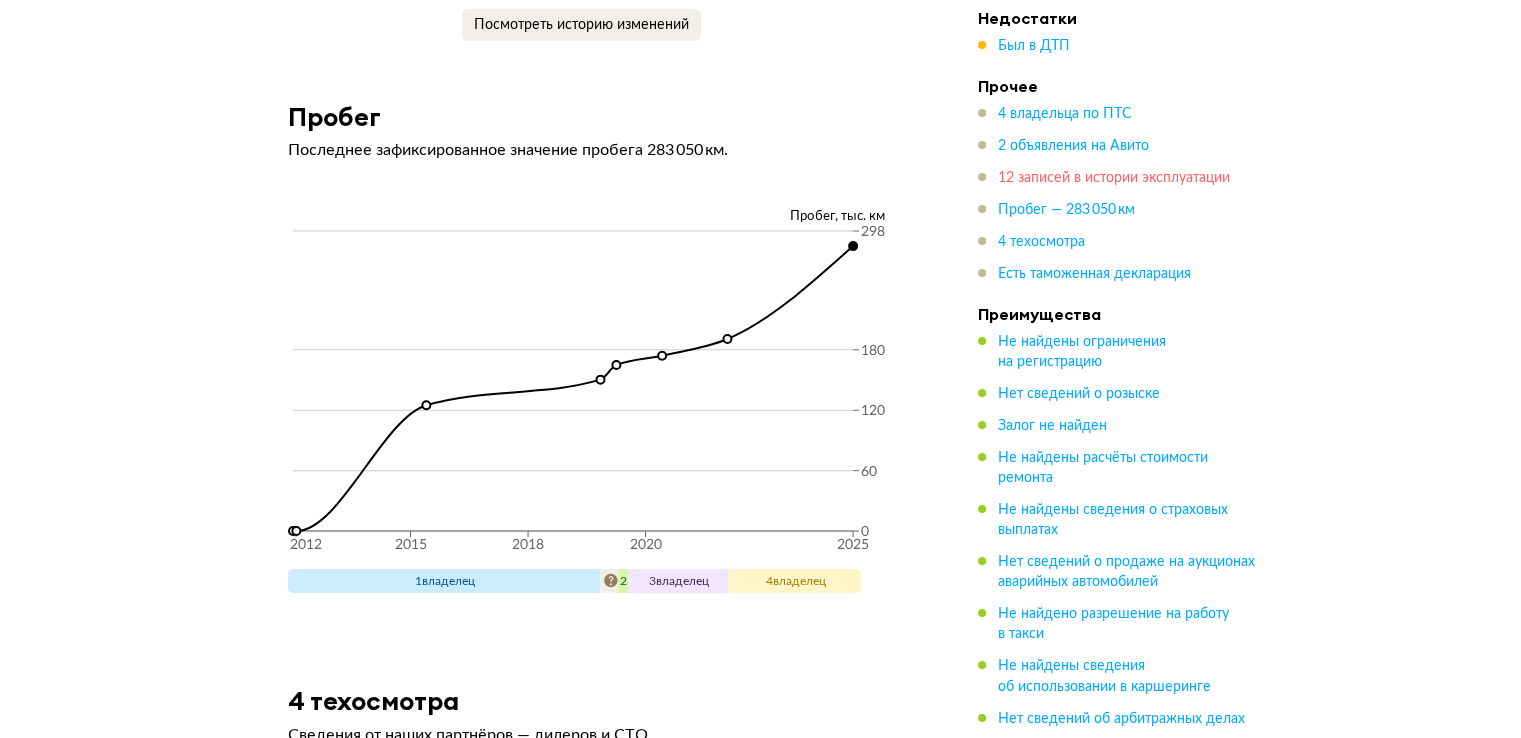 click on "12 записей в истории эксплуатации" at bounding box center (1114, 178) 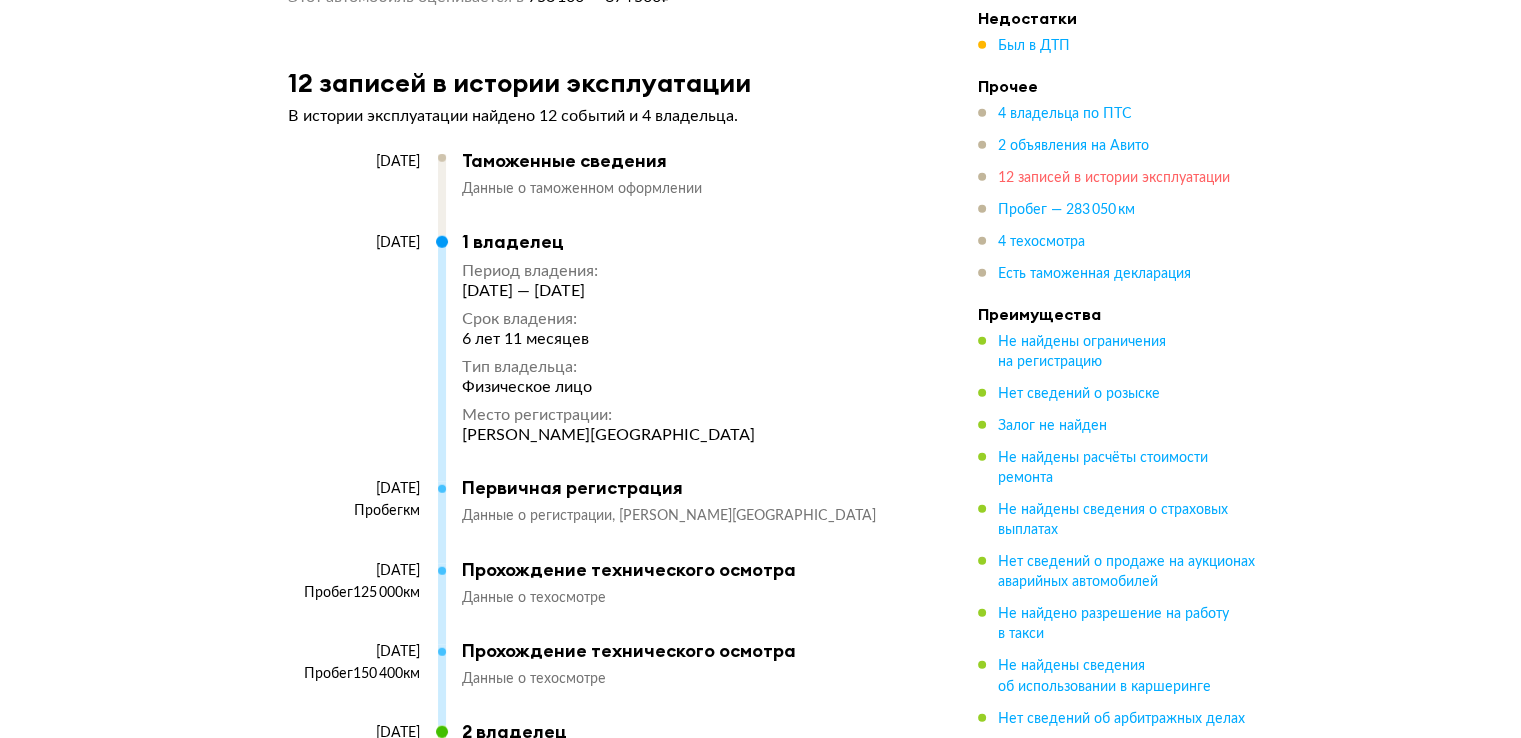 scroll, scrollTop: 5133, scrollLeft: 0, axis: vertical 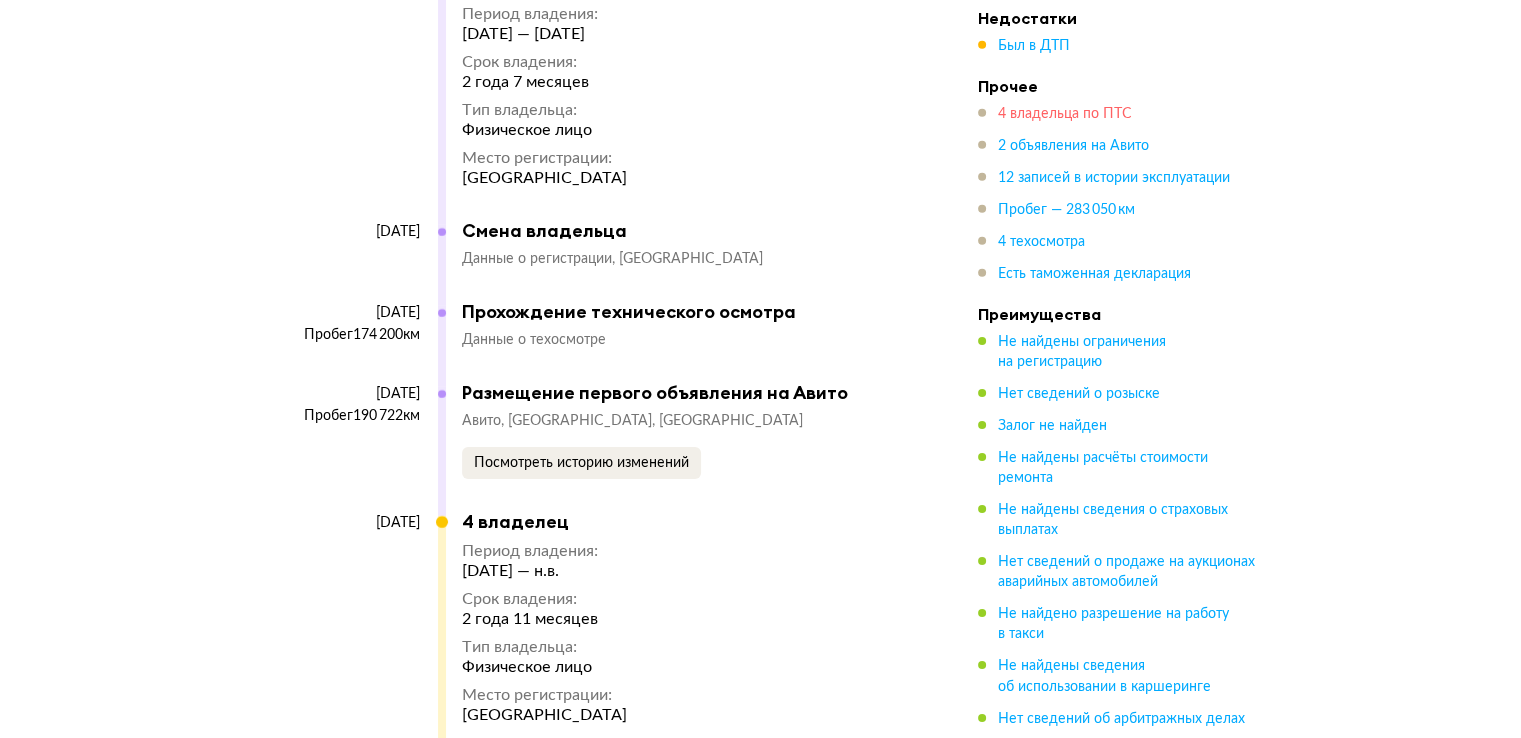 click on "4 владельца по ПТС" at bounding box center (1065, 114) 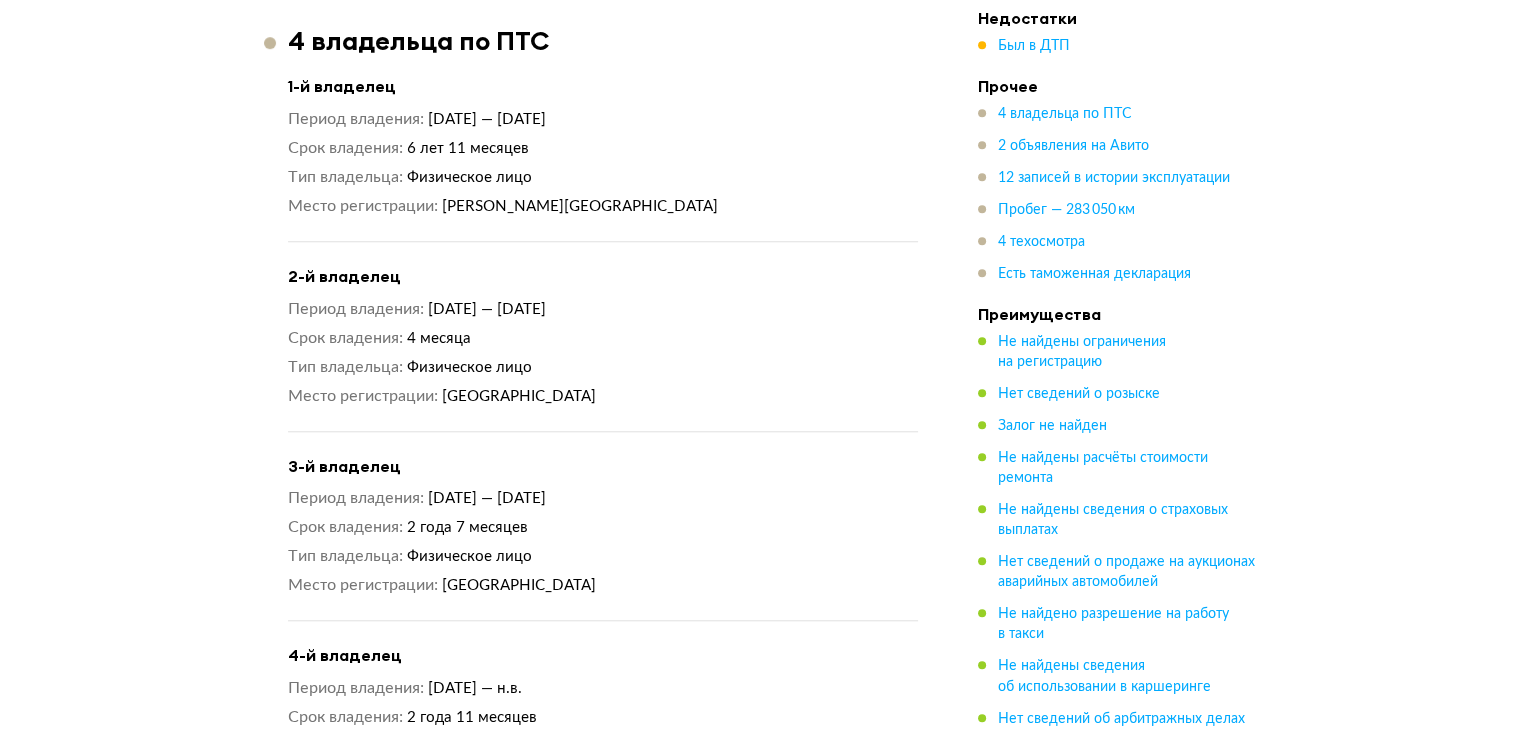 scroll, scrollTop: 1854, scrollLeft: 0, axis: vertical 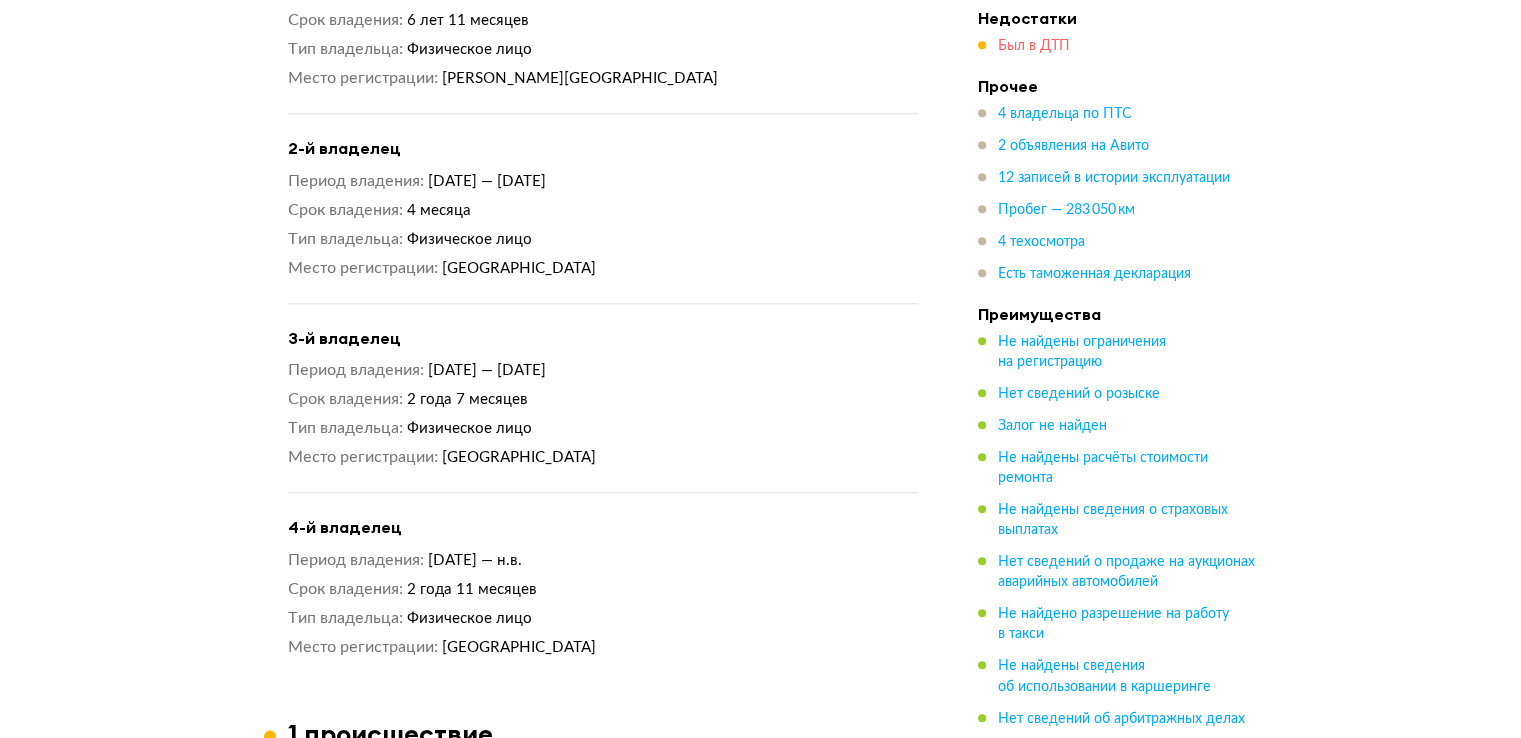 click on "Был в ДТП" at bounding box center [1034, 46] 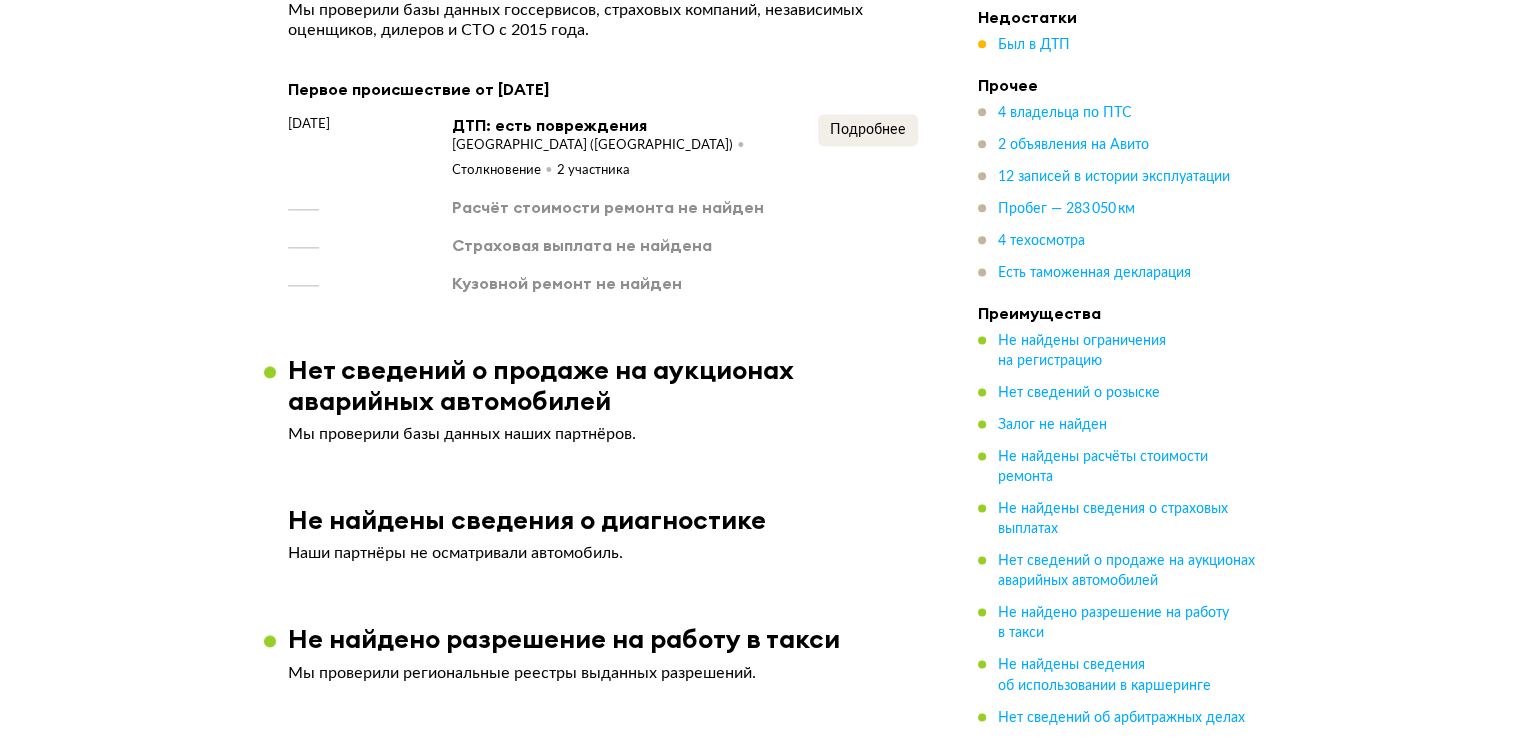scroll, scrollTop: 2612, scrollLeft: 0, axis: vertical 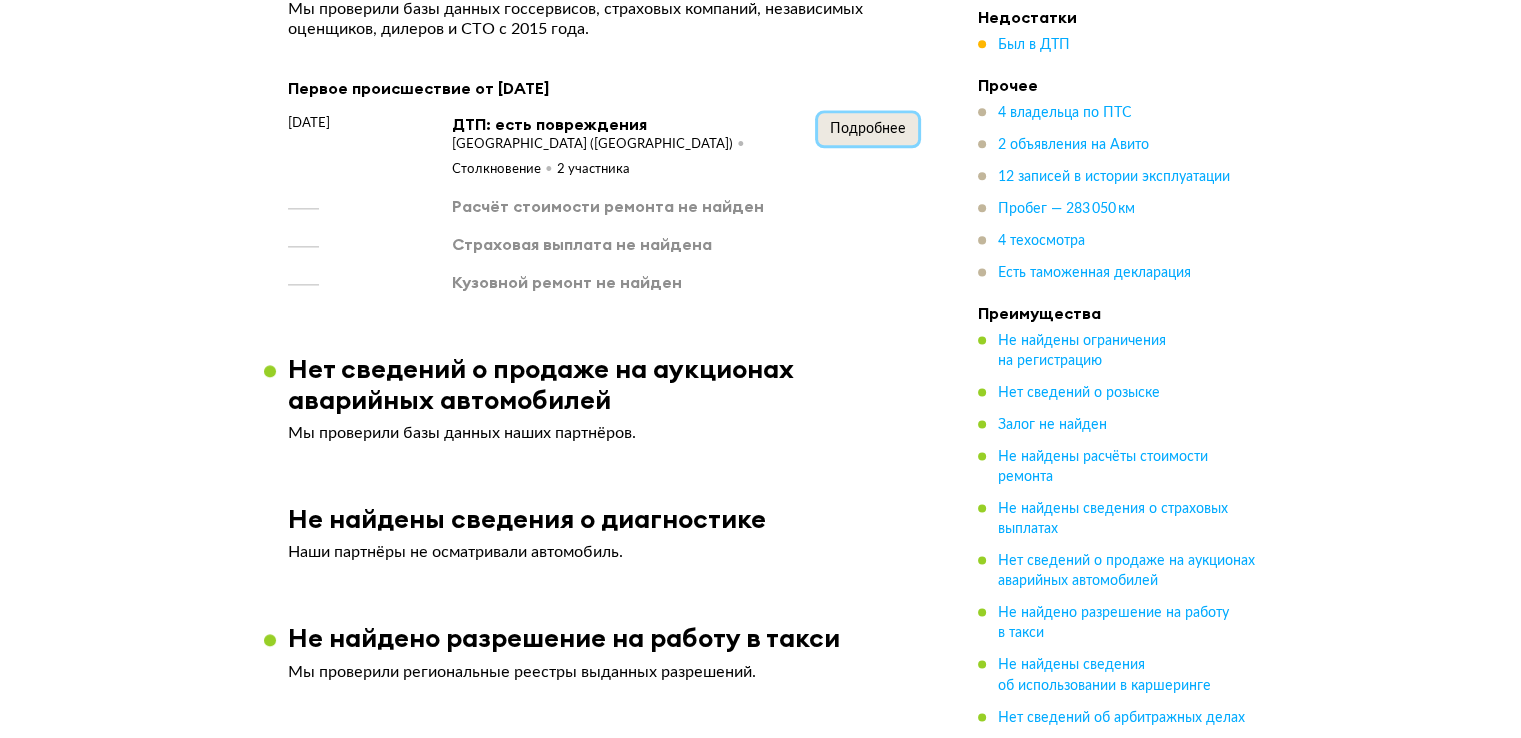 click on "Подробнее" at bounding box center (868, 129) 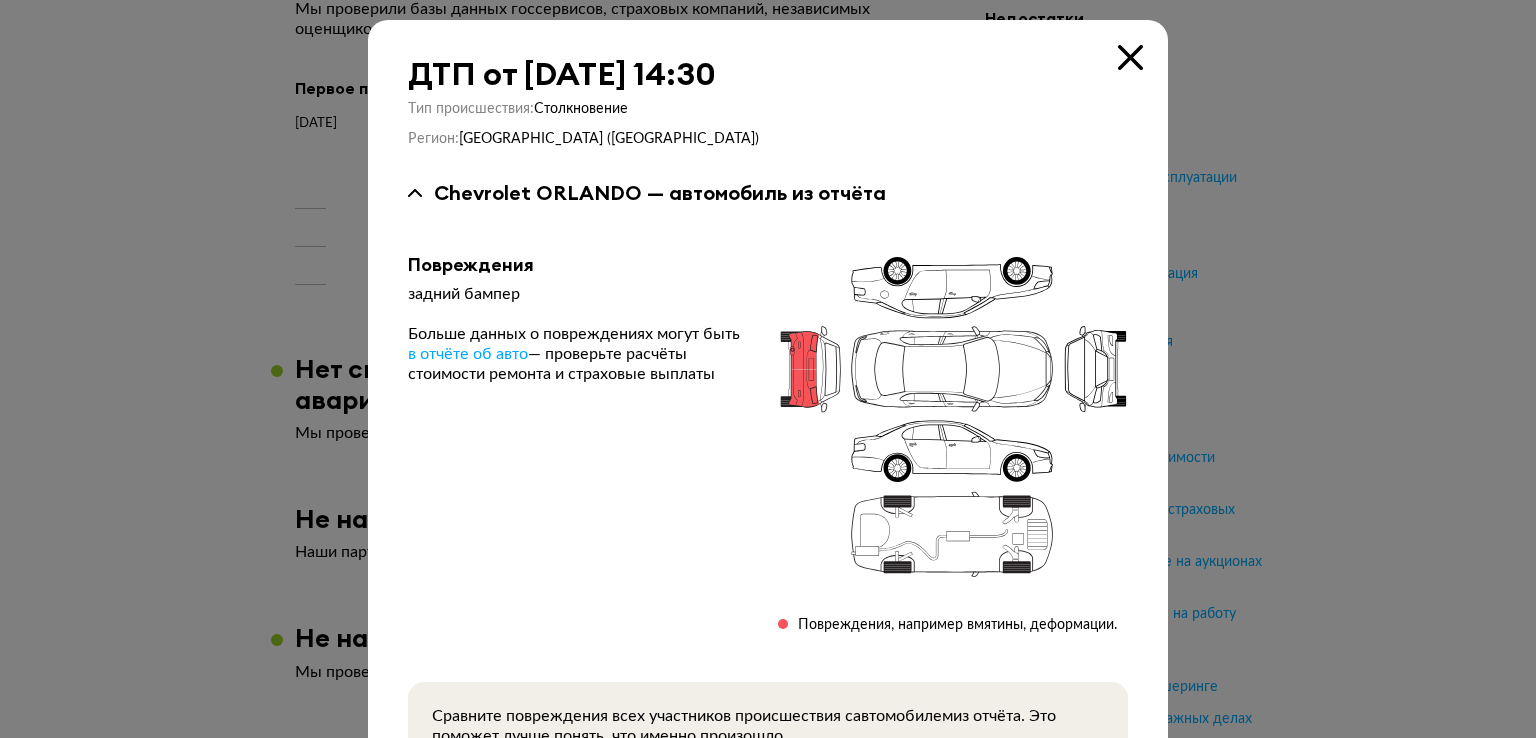 click at bounding box center (768, 369) 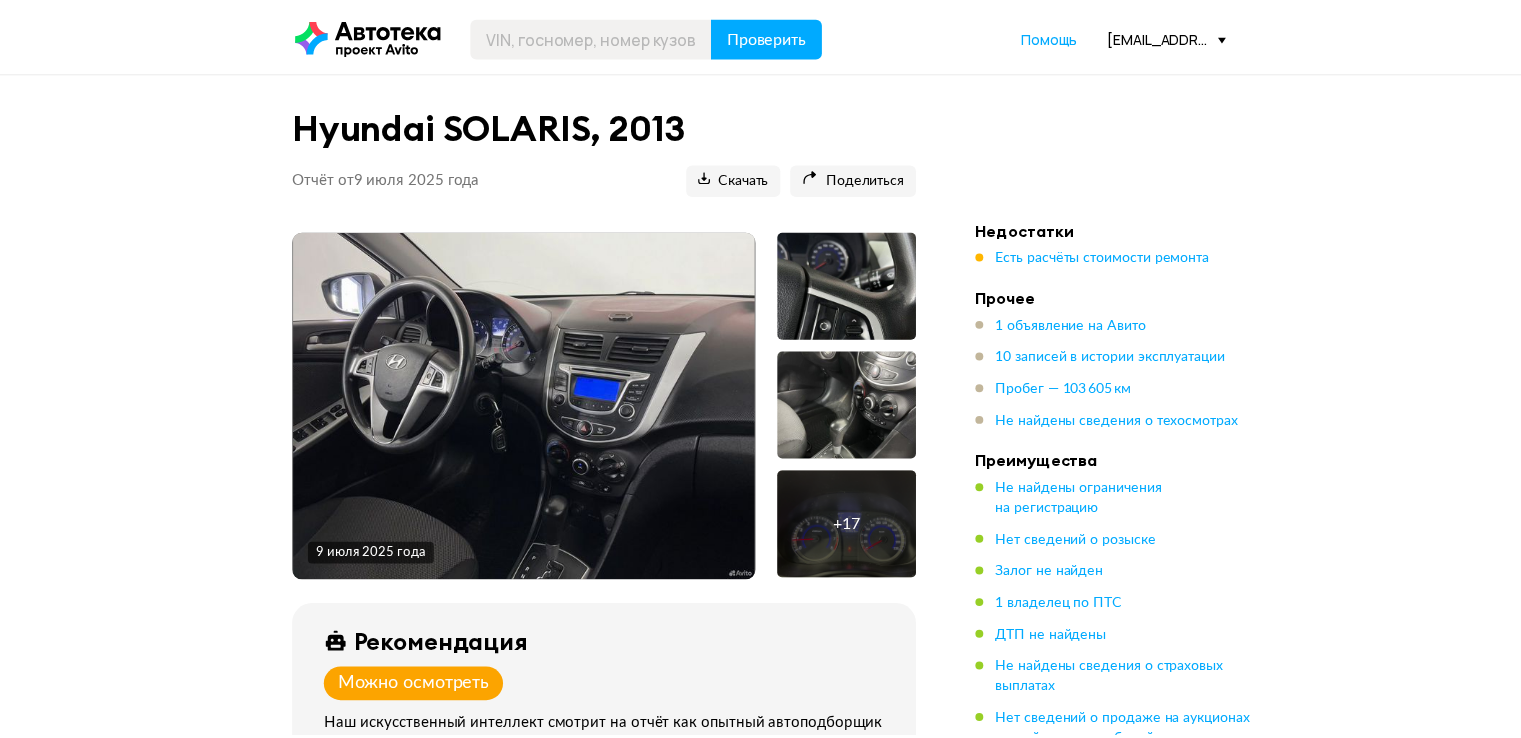 scroll, scrollTop: 0, scrollLeft: 0, axis: both 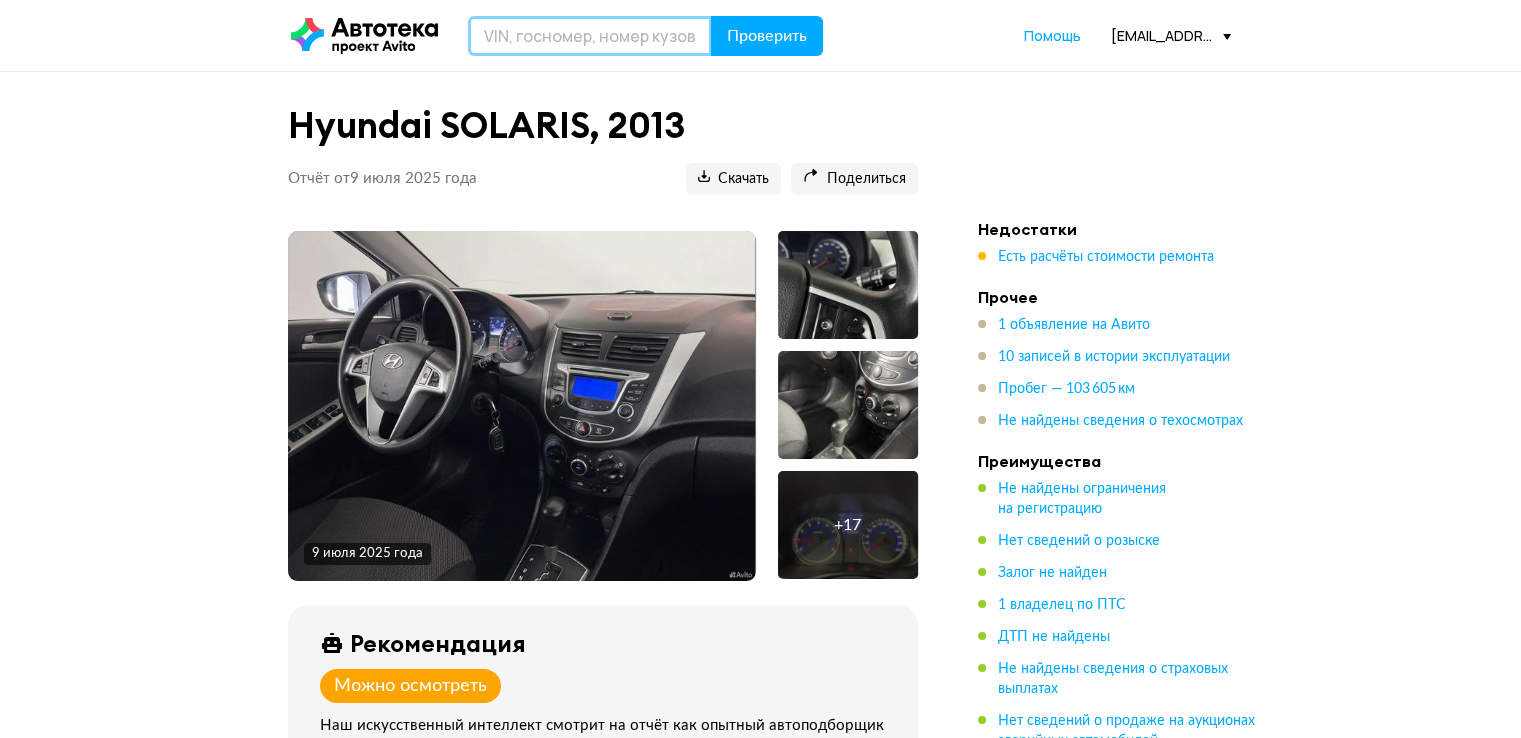 click at bounding box center (590, 36) 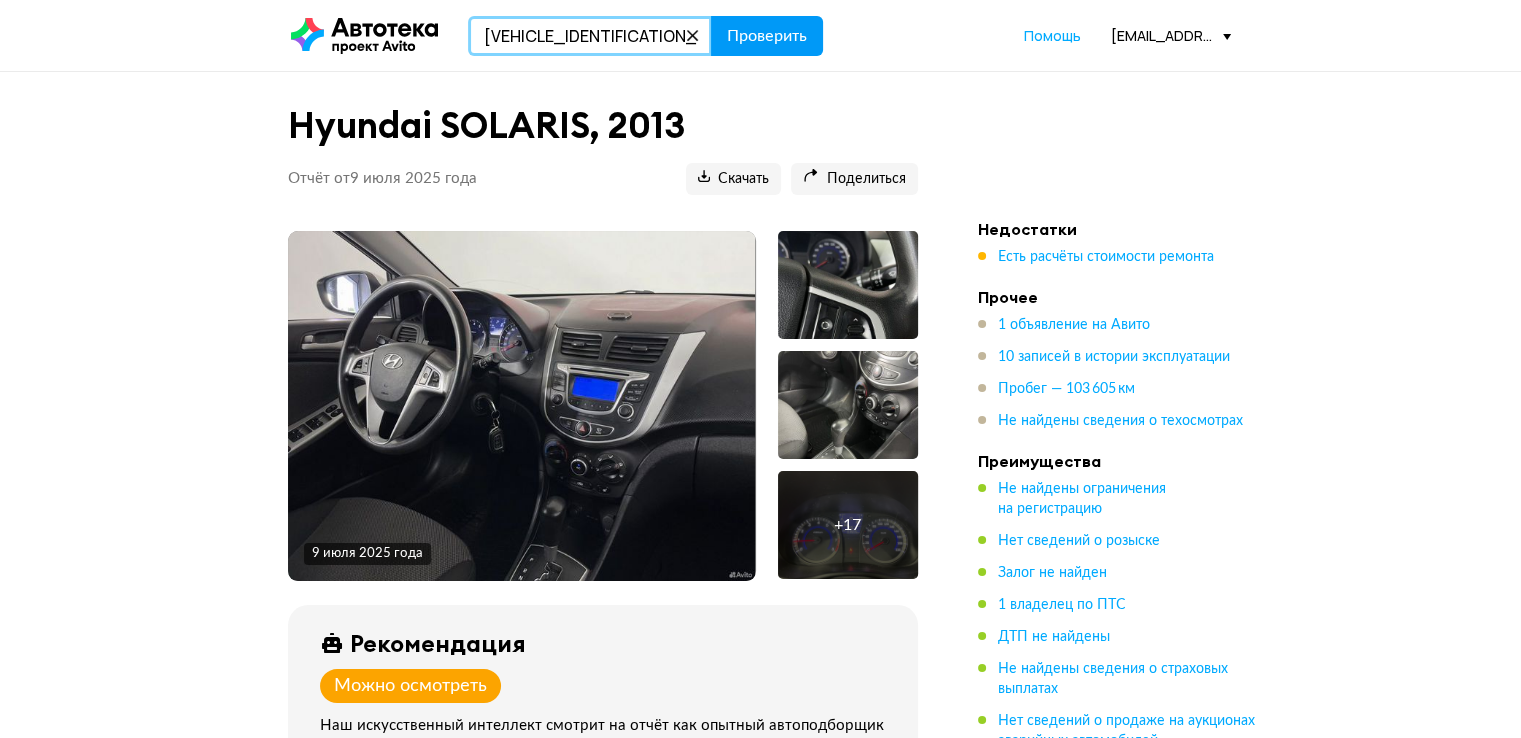type on "Z94K241CAKR112824" 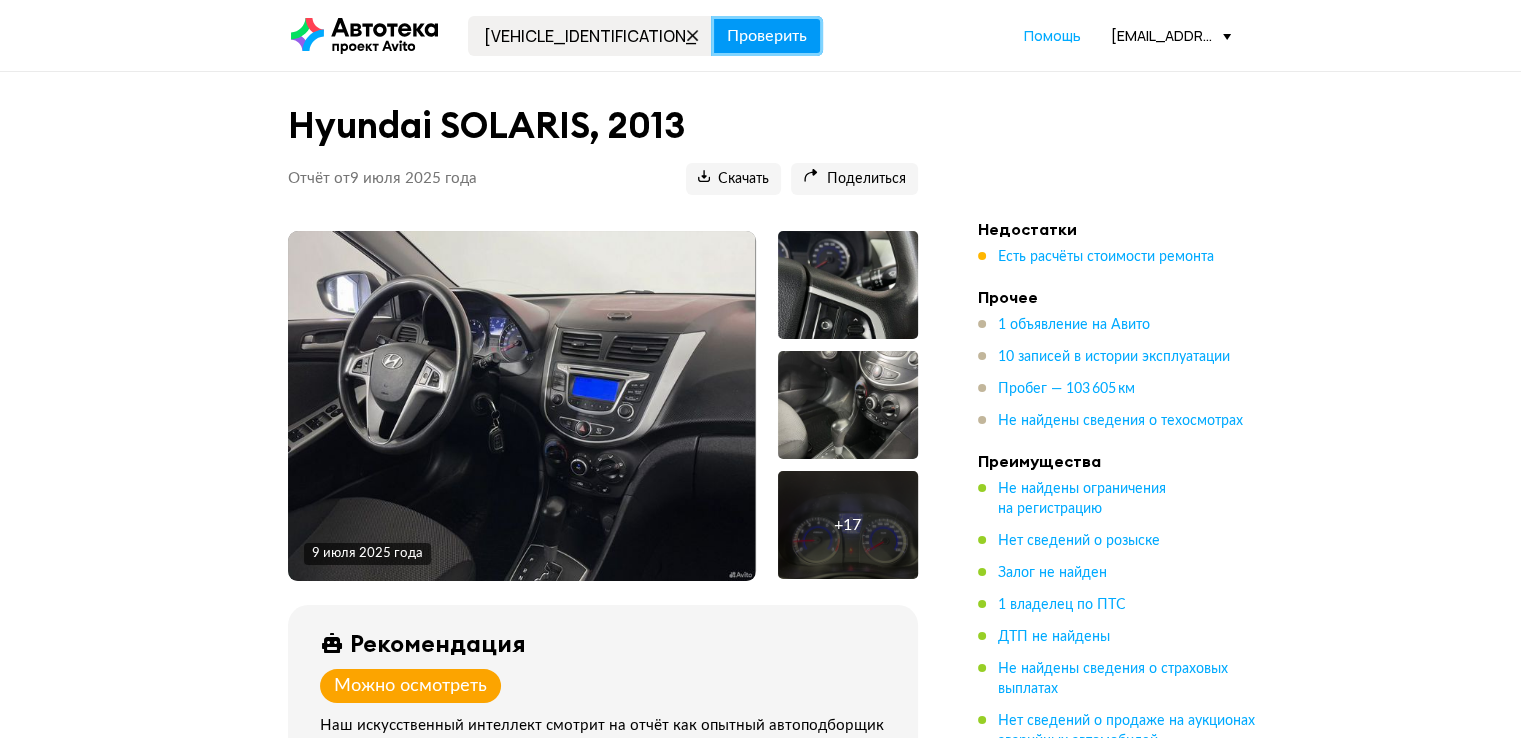 click on "Проверить" at bounding box center [767, 36] 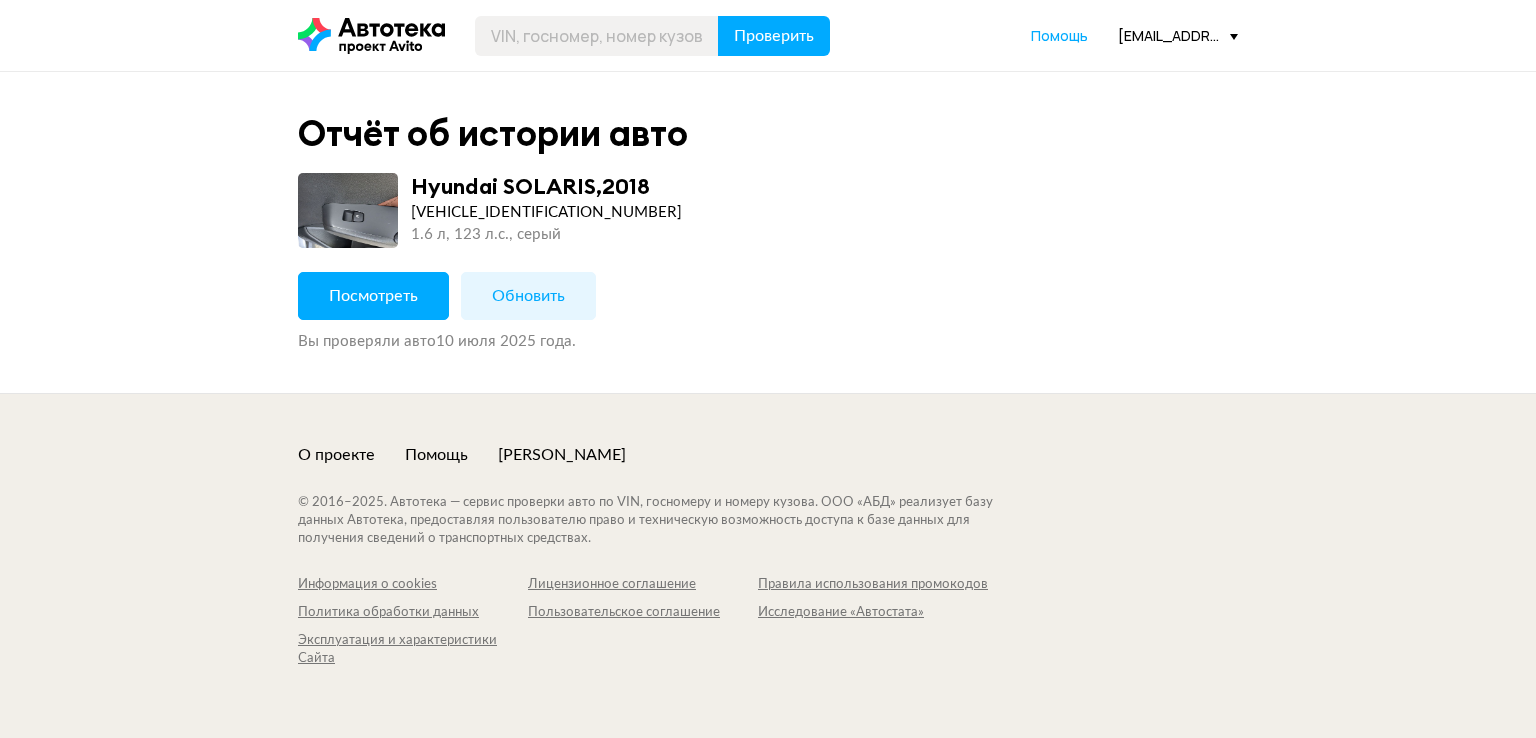 click on "Посмотреть" at bounding box center [373, 296] 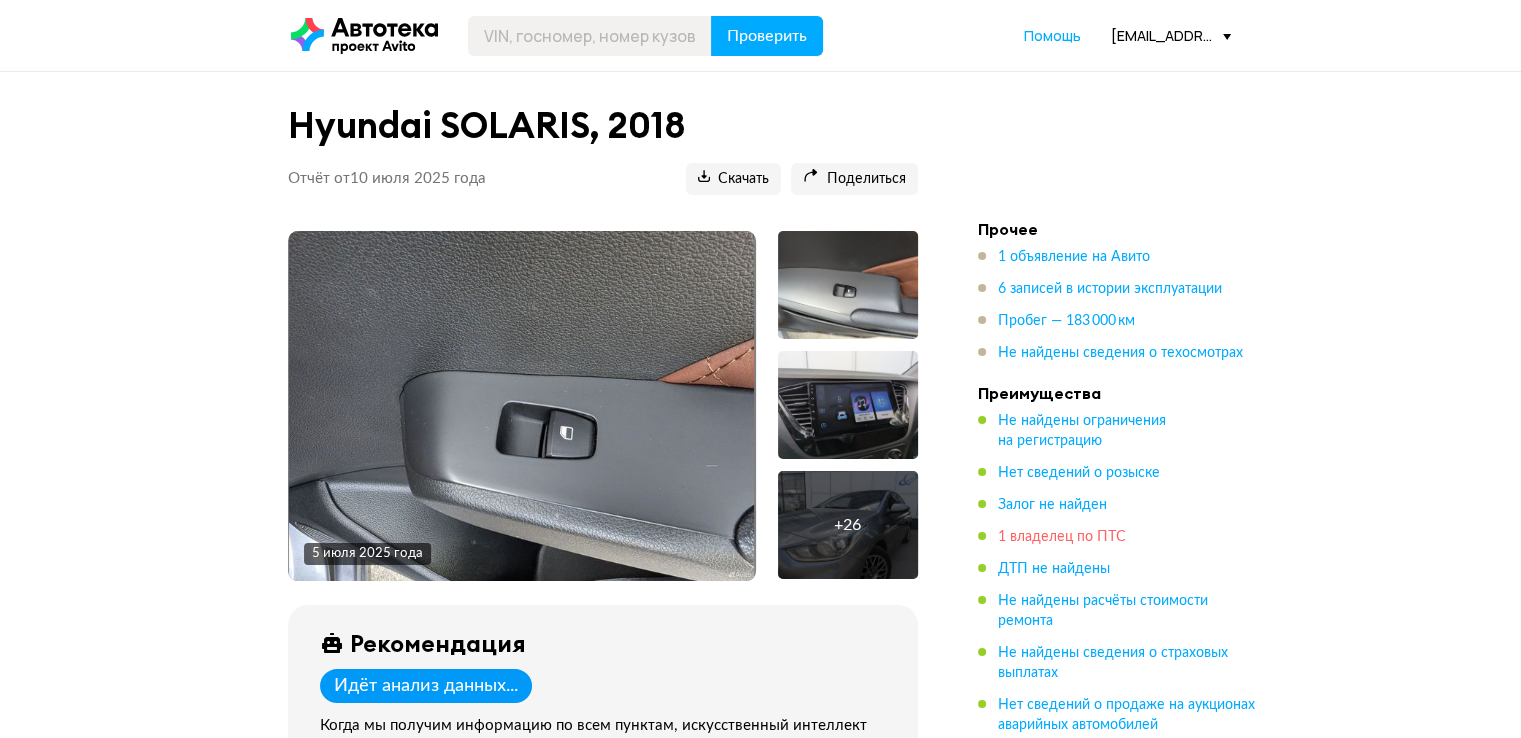 click on "1 владелец по ПТС" at bounding box center (1062, 537) 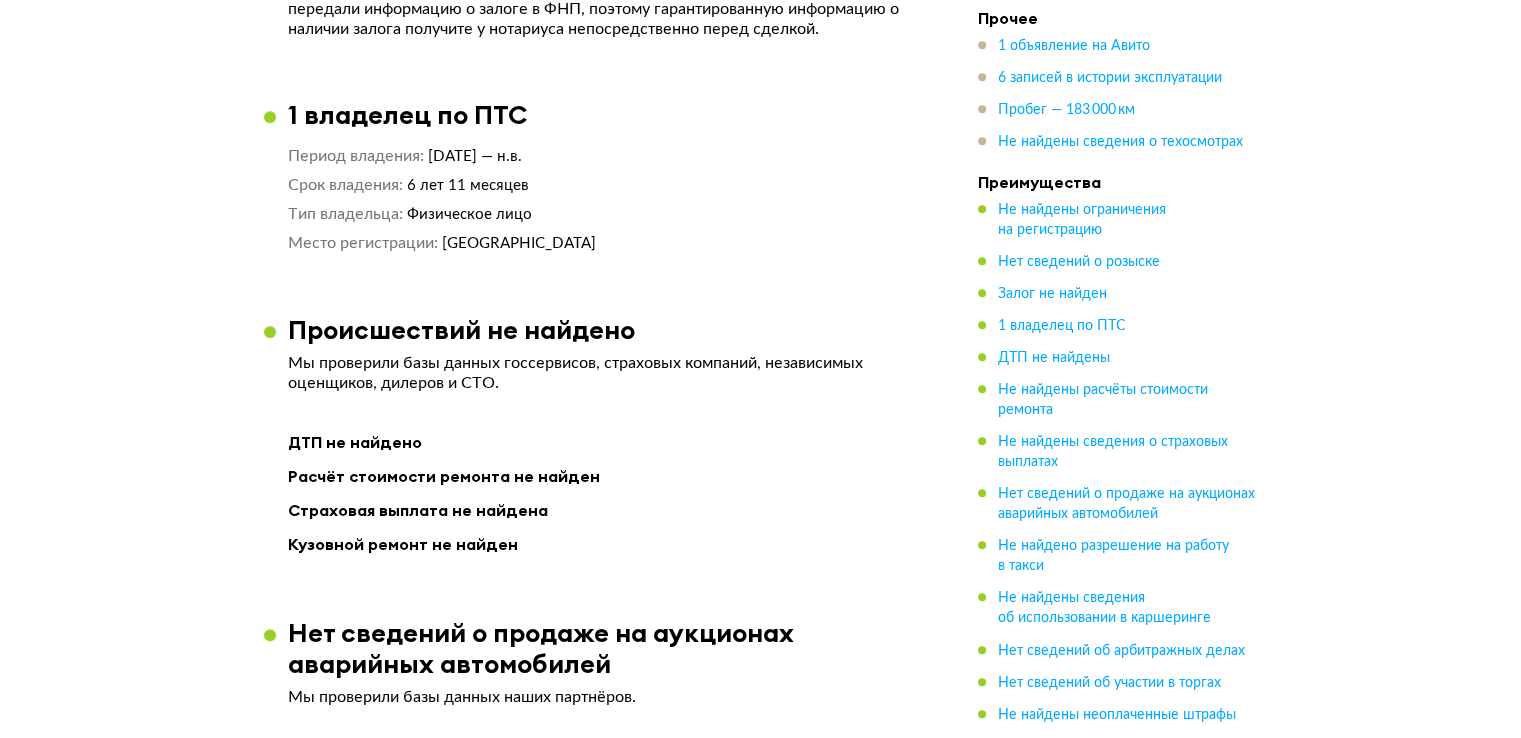 scroll, scrollTop: 1627, scrollLeft: 0, axis: vertical 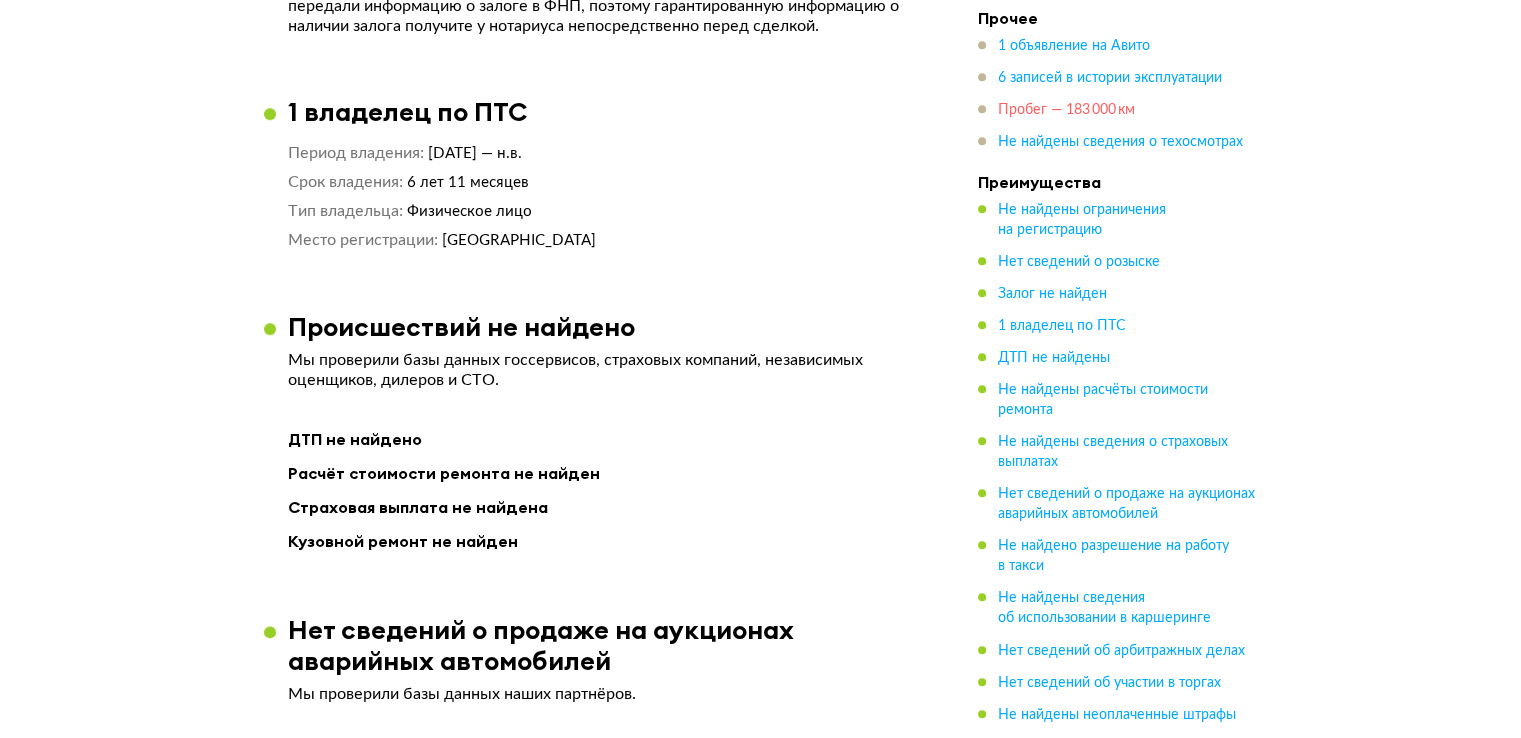 click on "Пробег —  183 000 км" at bounding box center [1066, 110] 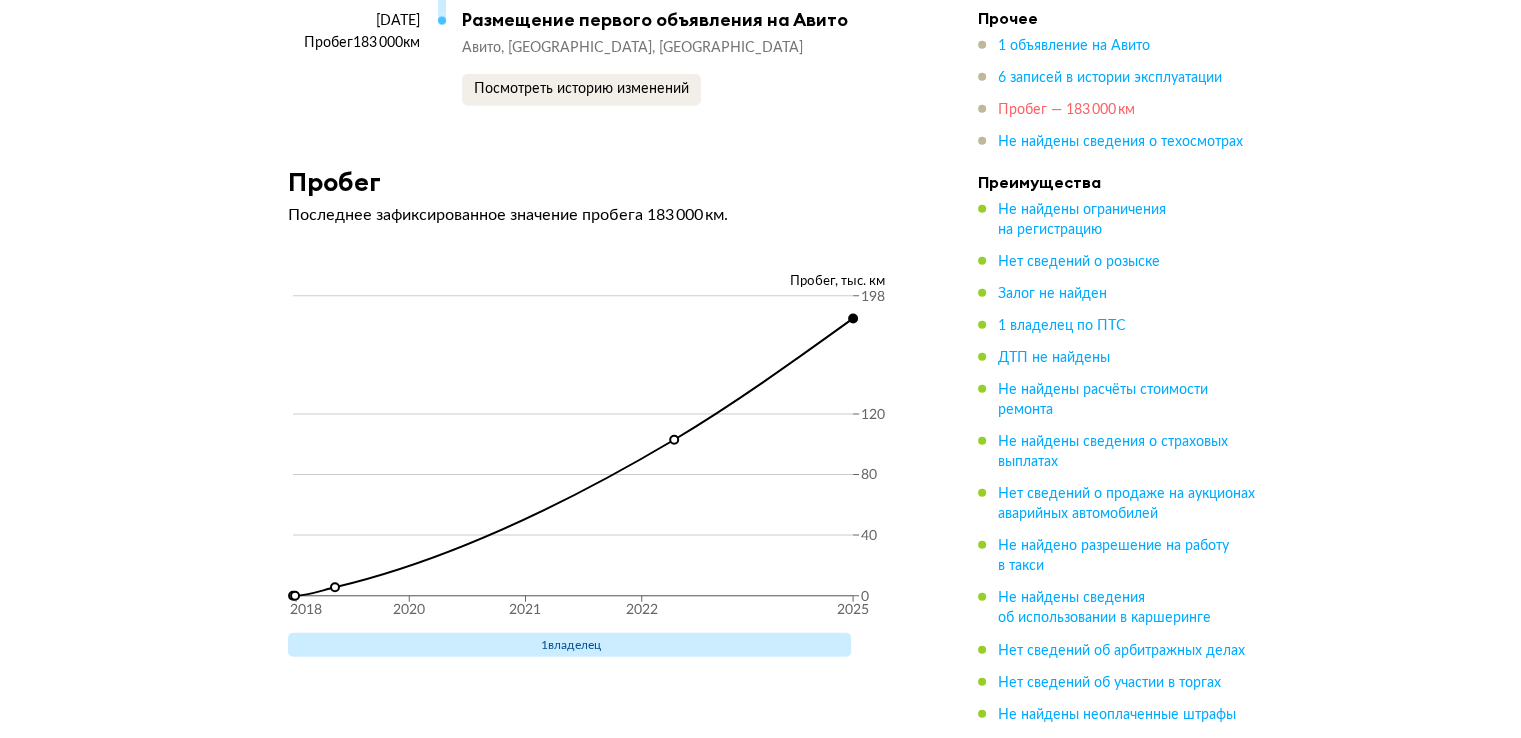 scroll, scrollTop: 5015, scrollLeft: 0, axis: vertical 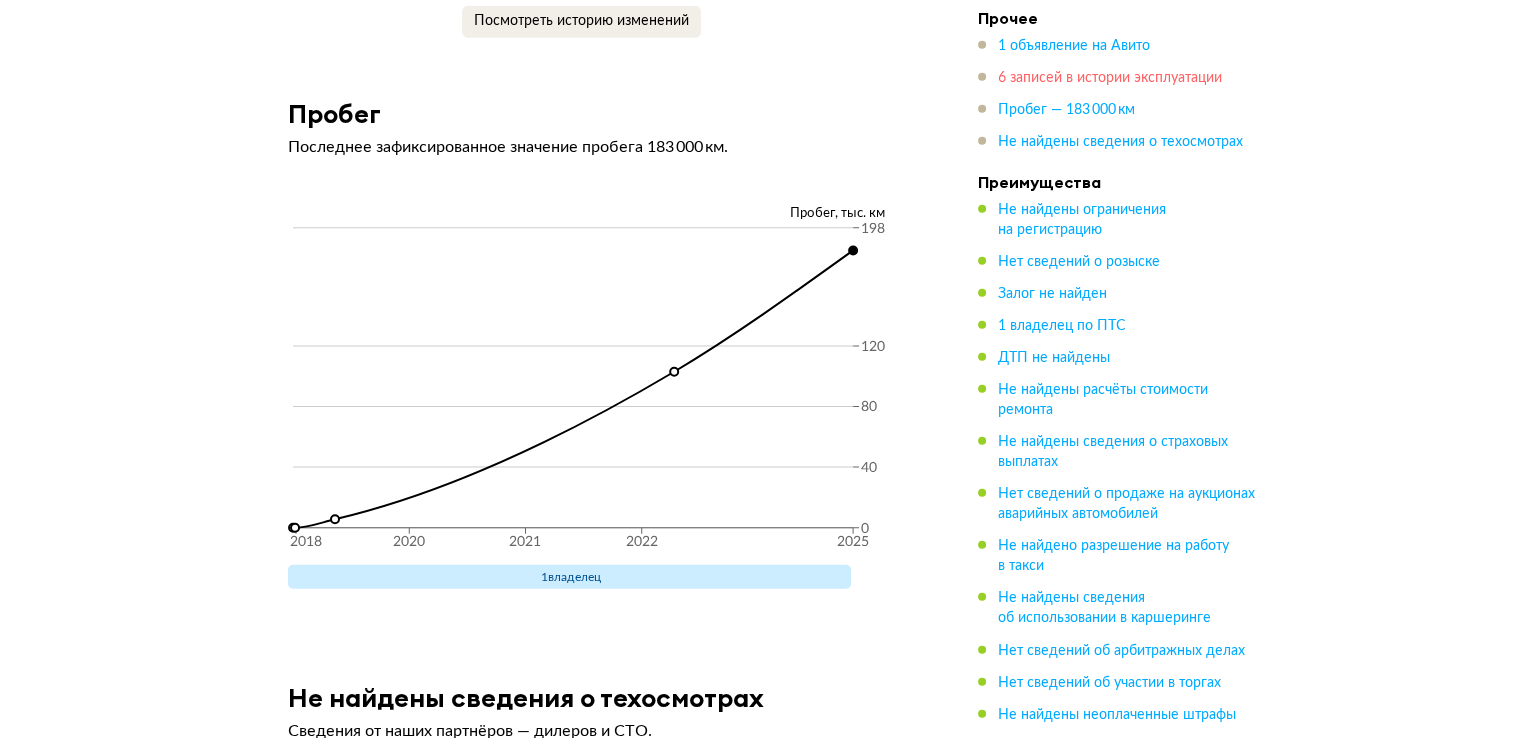 click on "6 записей в истории эксплуатации" at bounding box center [1110, 78] 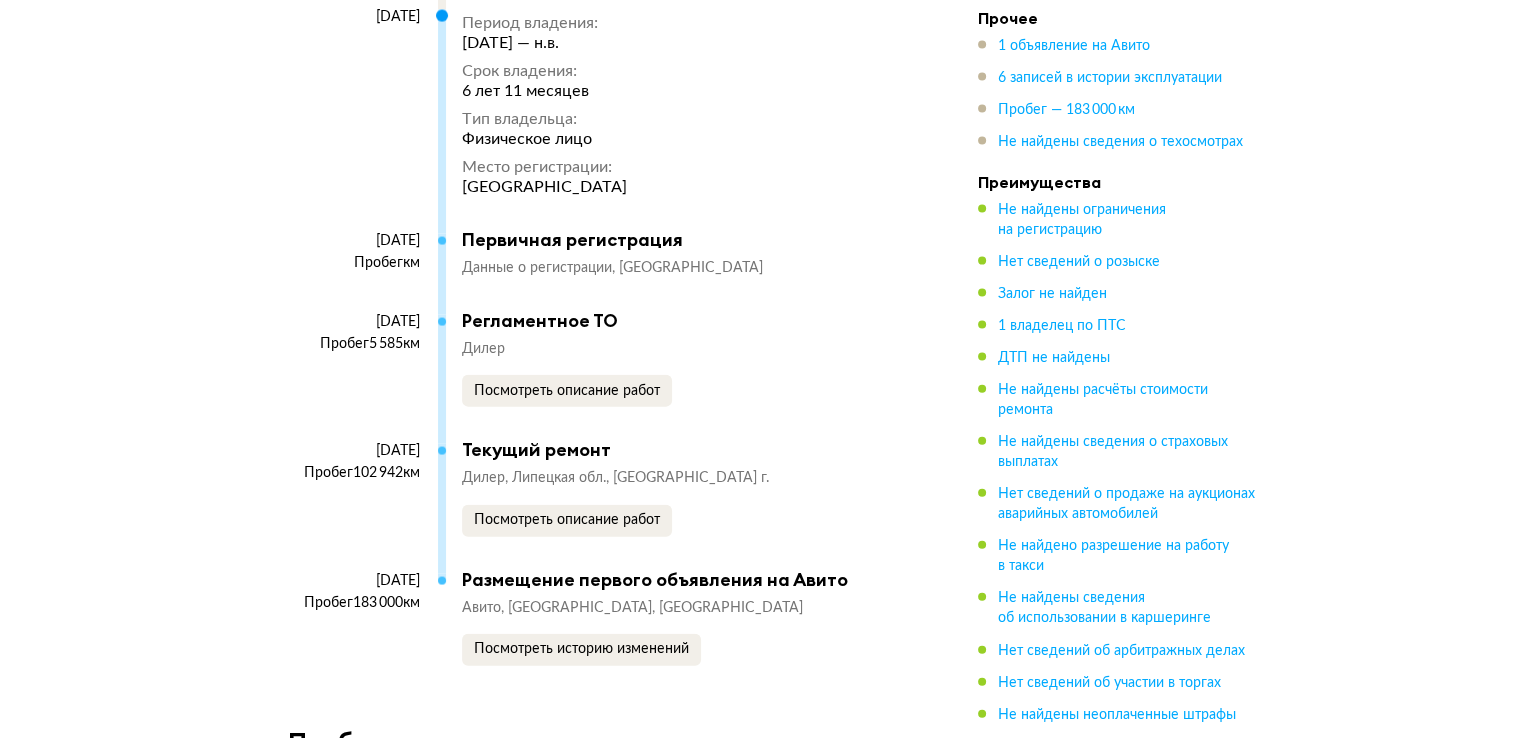 scroll, scrollTop: 4395, scrollLeft: 0, axis: vertical 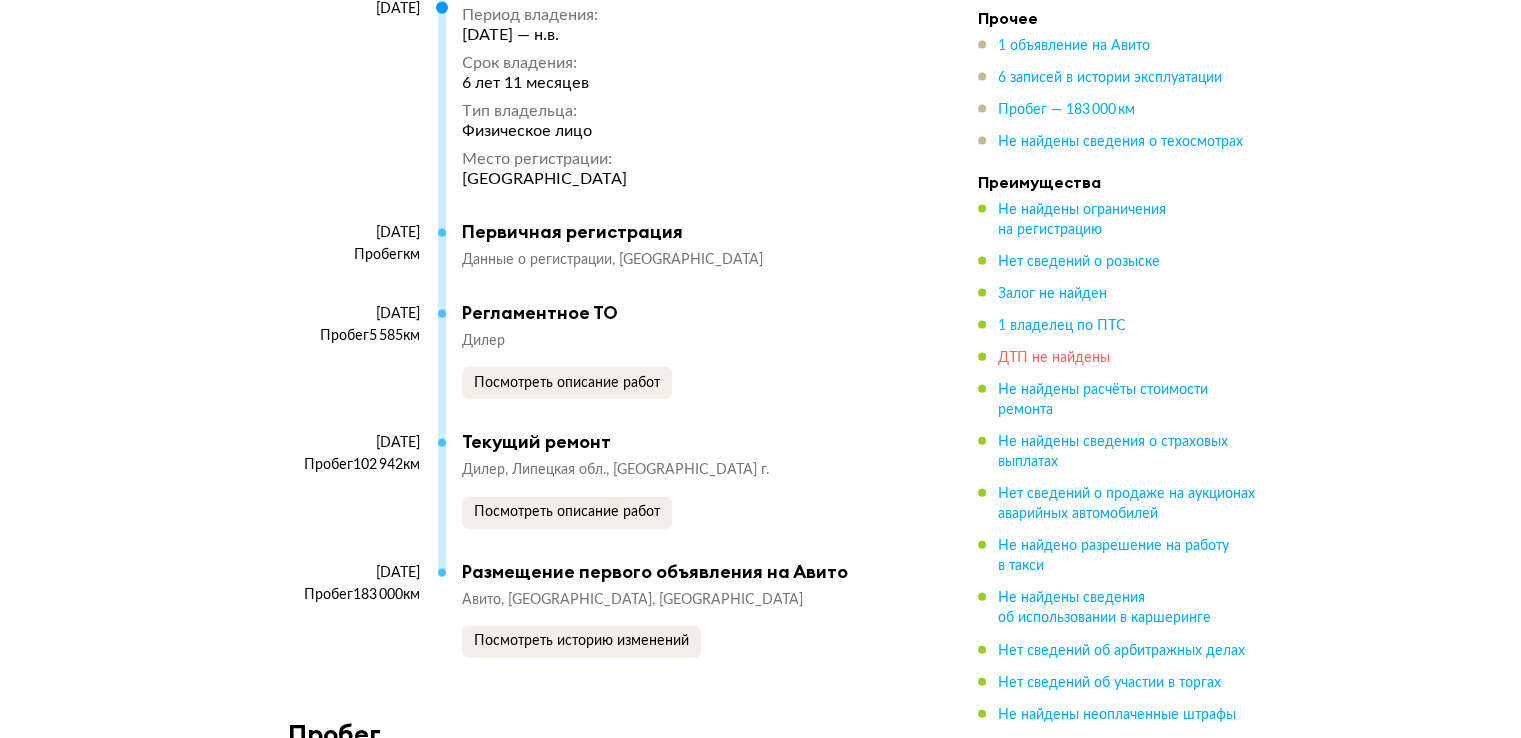click on "ДТП не найдены" at bounding box center (1054, 358) 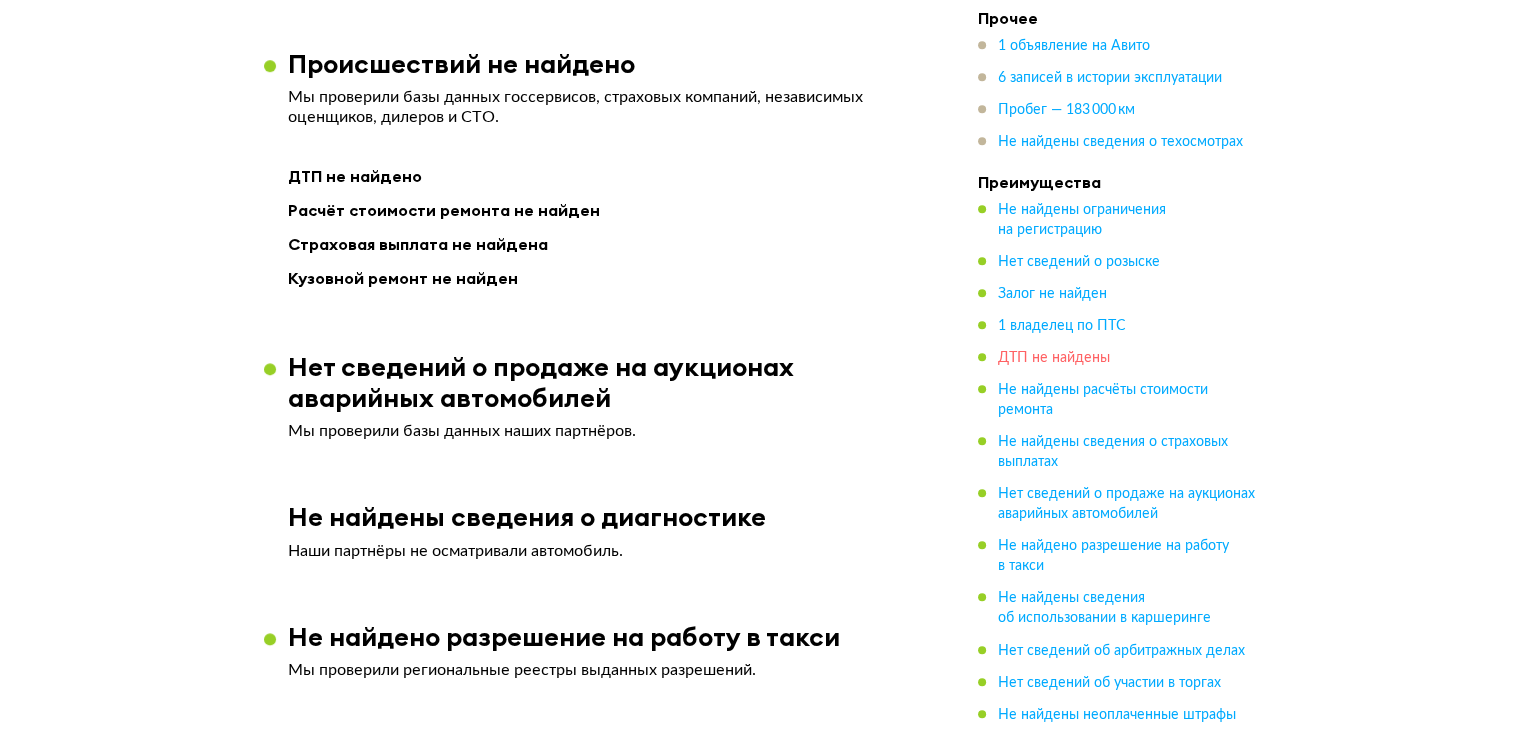 scroll, scrollTop: 1838, scrollLeft: 0, axis: vertical 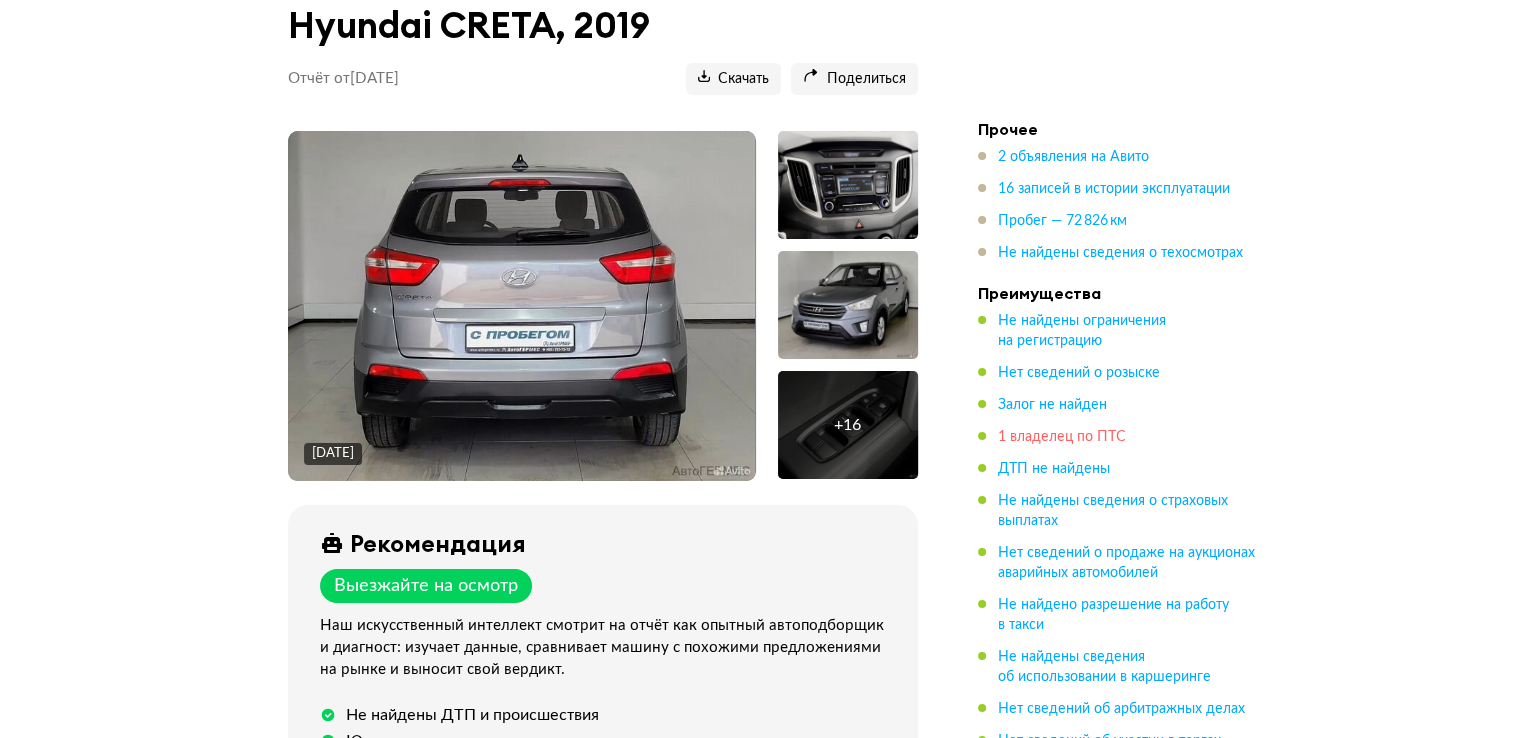 click on "1 владелец по ПТС" at bounding box center [1062, 437] 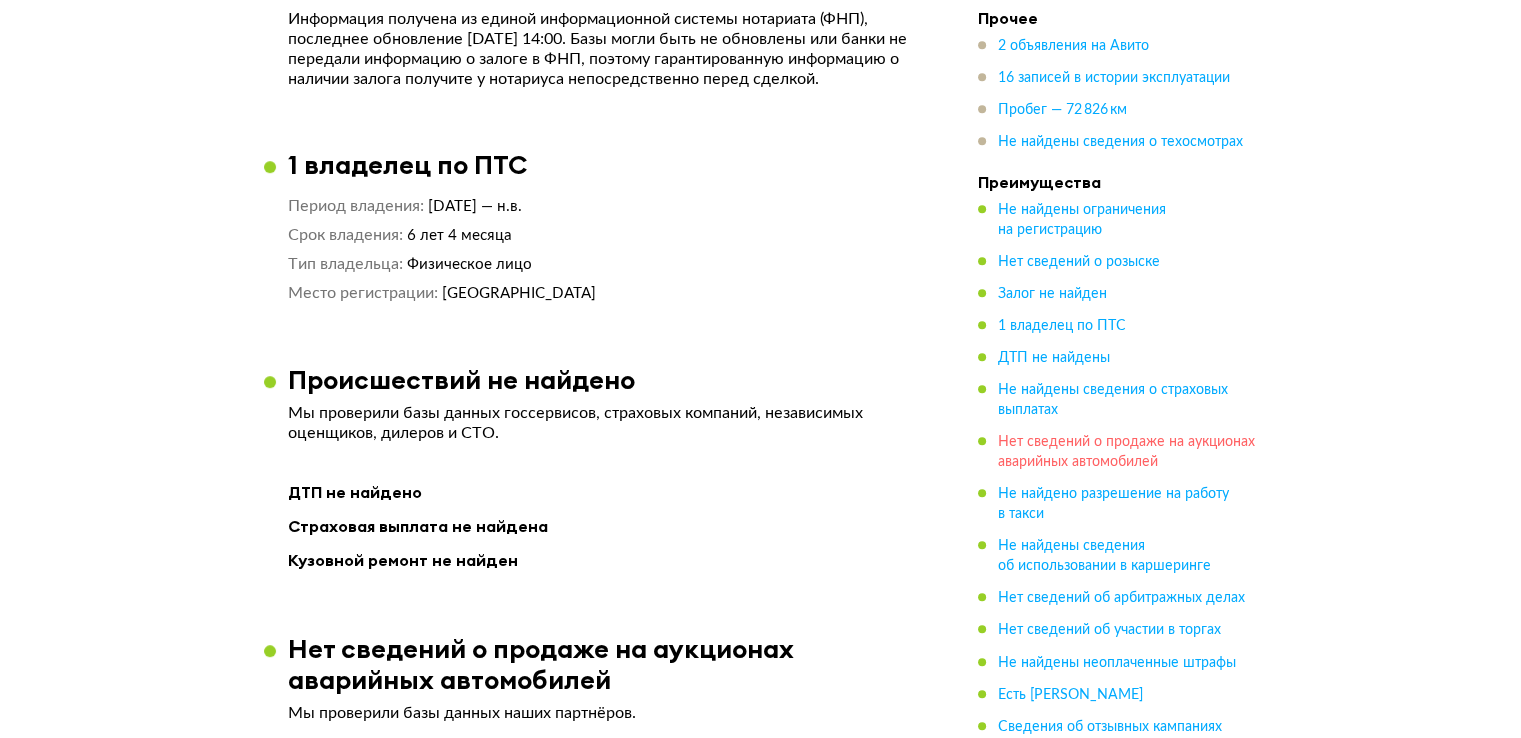 scroll, scrollTop: 1576, scrollLeft: 0, axis: vertical 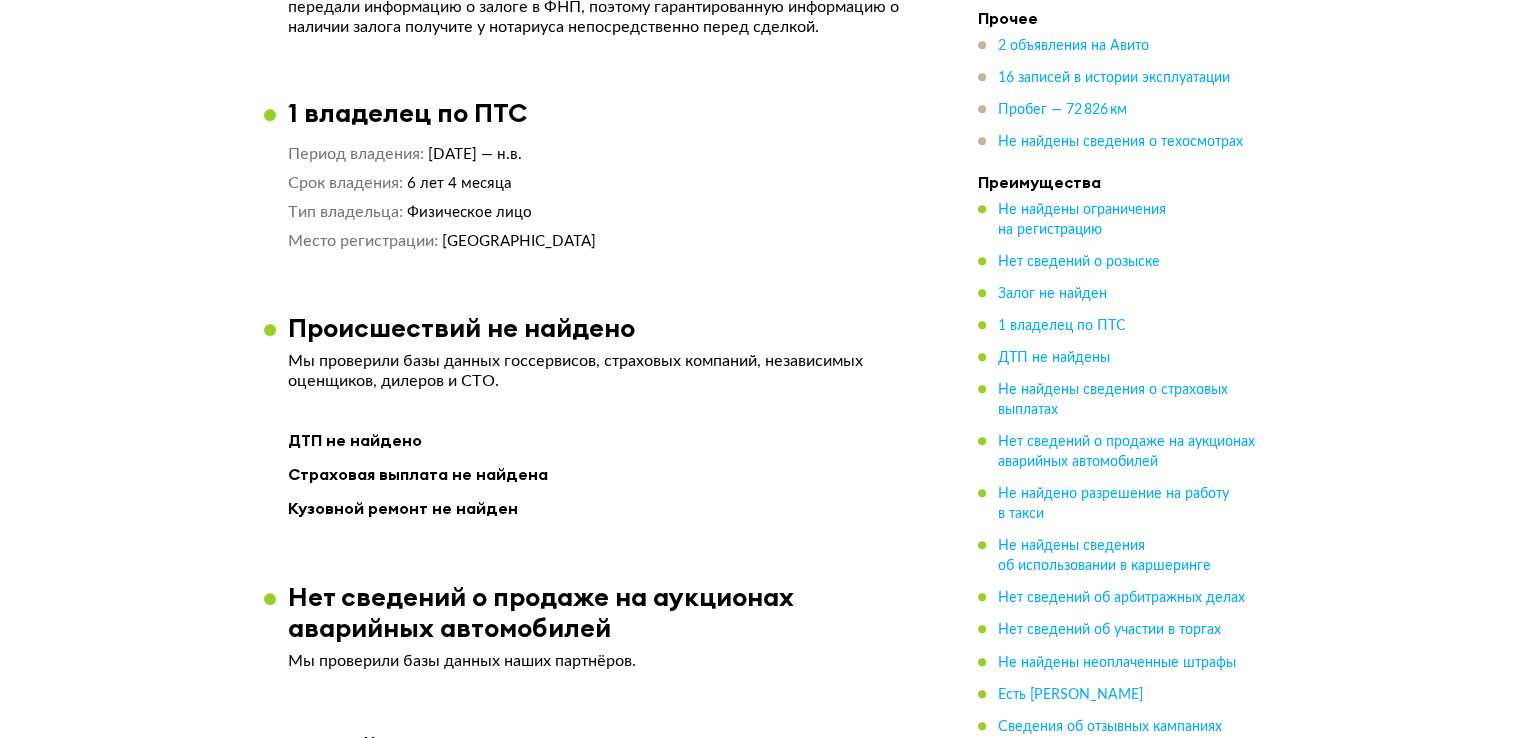 click on "Hyundai CRETA, 2019 Отчёт от  8 июля 2025 года Ccылка на отчёт скопирована Скачать Поделиться Ccылка на отчёт скопирована 7 июля 2025 года + 16 Рекомендация Выезжайте на осмотр Наш искусственный интеллект смотрит на отчёт как опытный автоподборщик и диагност: изучает данные, сравнивает машину с похожими предложениями на рынке и выносит свой вердикт. Не найдены ДТП и происшествия Юридически чист Покажите детали На что обратить внимание при осмотре Узнайте как При осмотре сверьте VIN, номер кузова и сведения из ПТС с указанными в отчёте. Где найти VIN и номер кузова . . VIN" at bounding box center [760, 2916] 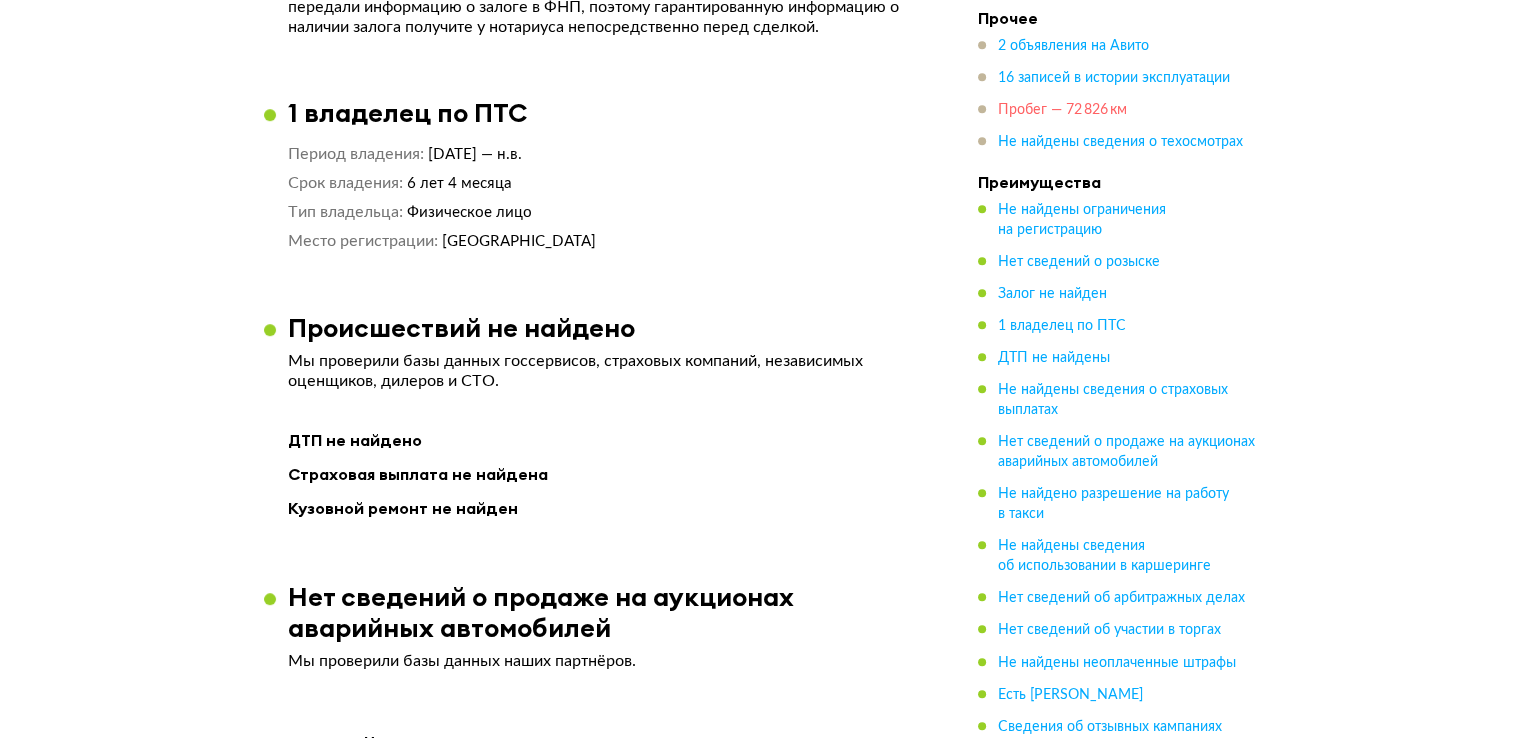 click on "Пробег —  72 826 км" at bounding box center [1062, 110] 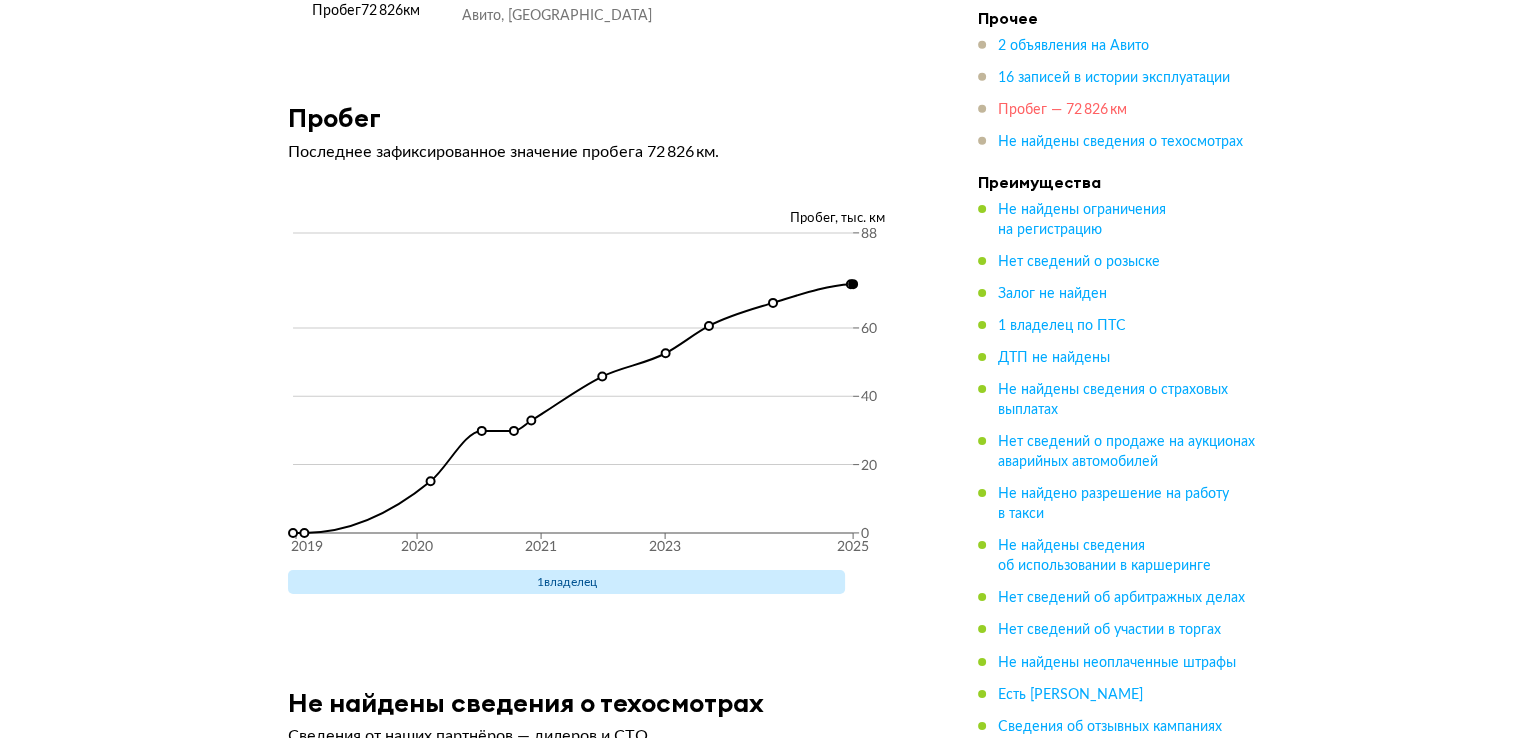scroll, scrollTop: 6512, scrollLeft: 0, axis: vertical 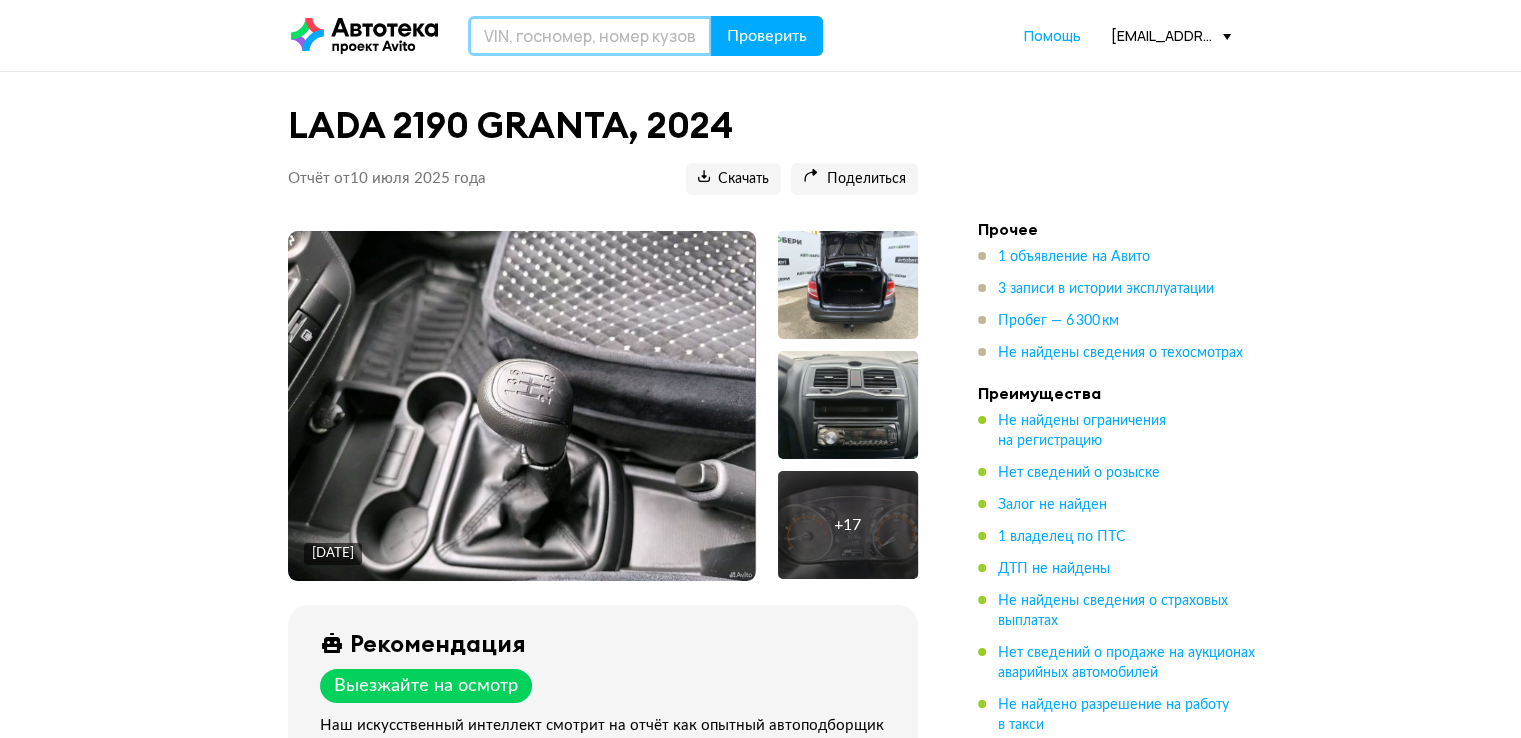 click at bounding box center [590, 36] 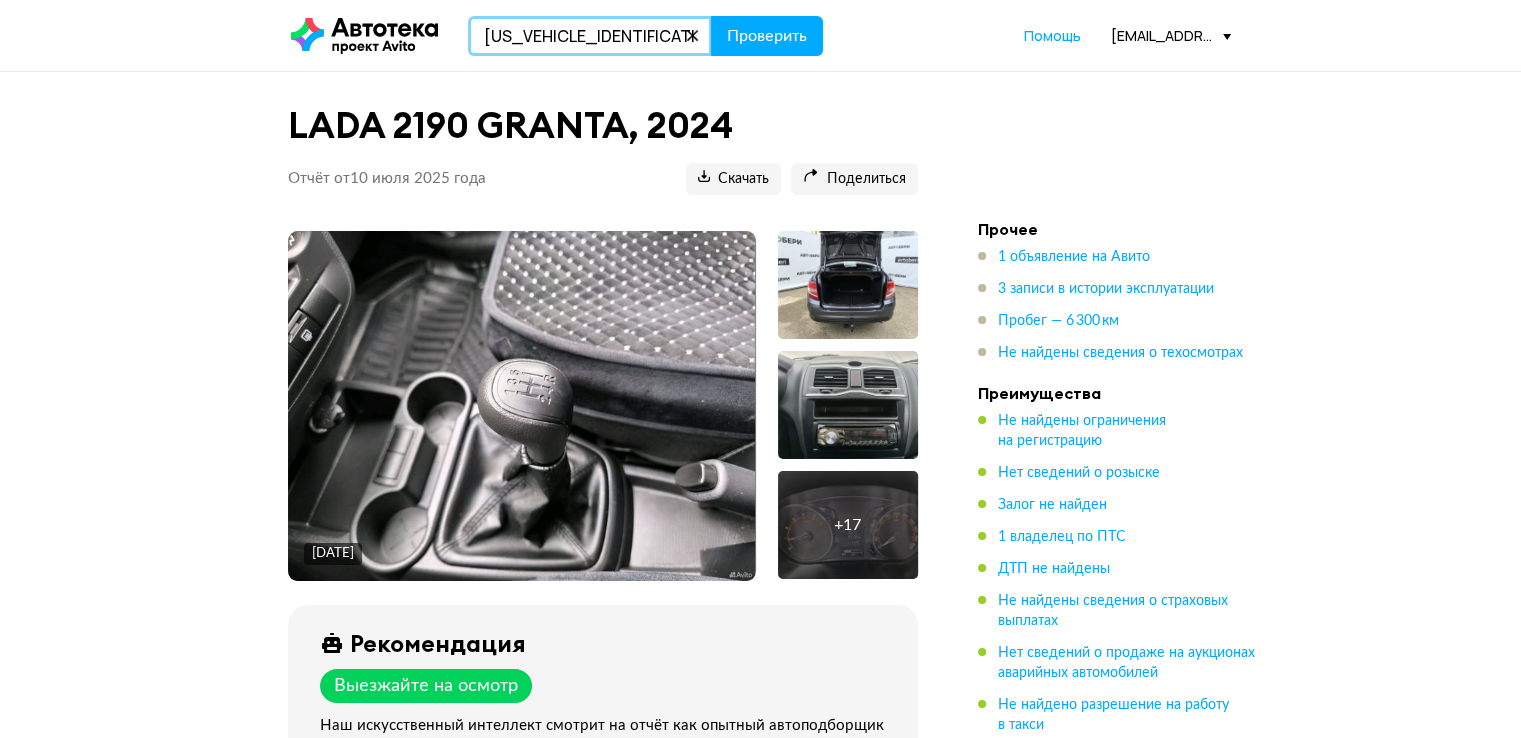 type on "[US_VEHICLE_IDENTIFICATION_NUMBER]" 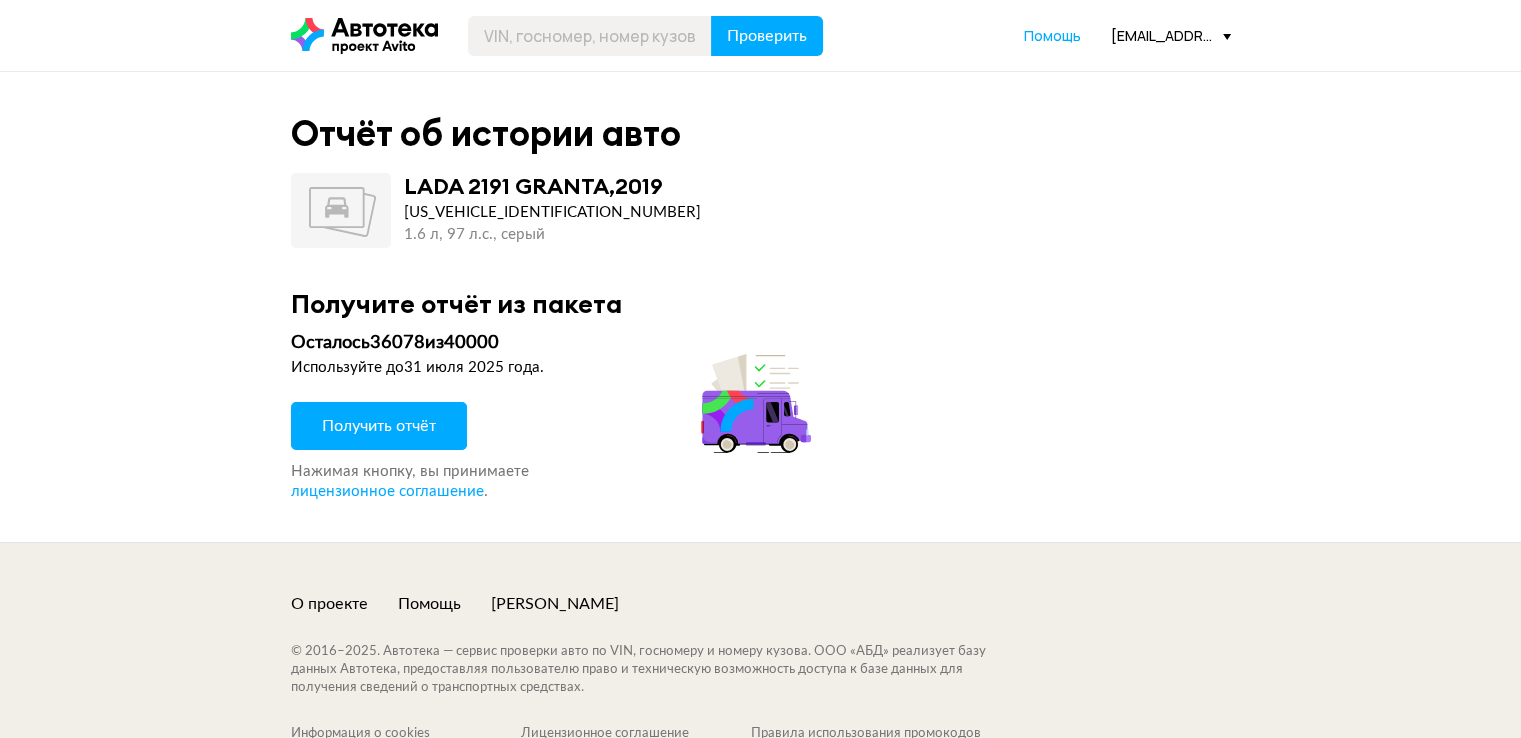 click on "Получить отчёт" at bounding box center [379, 426] 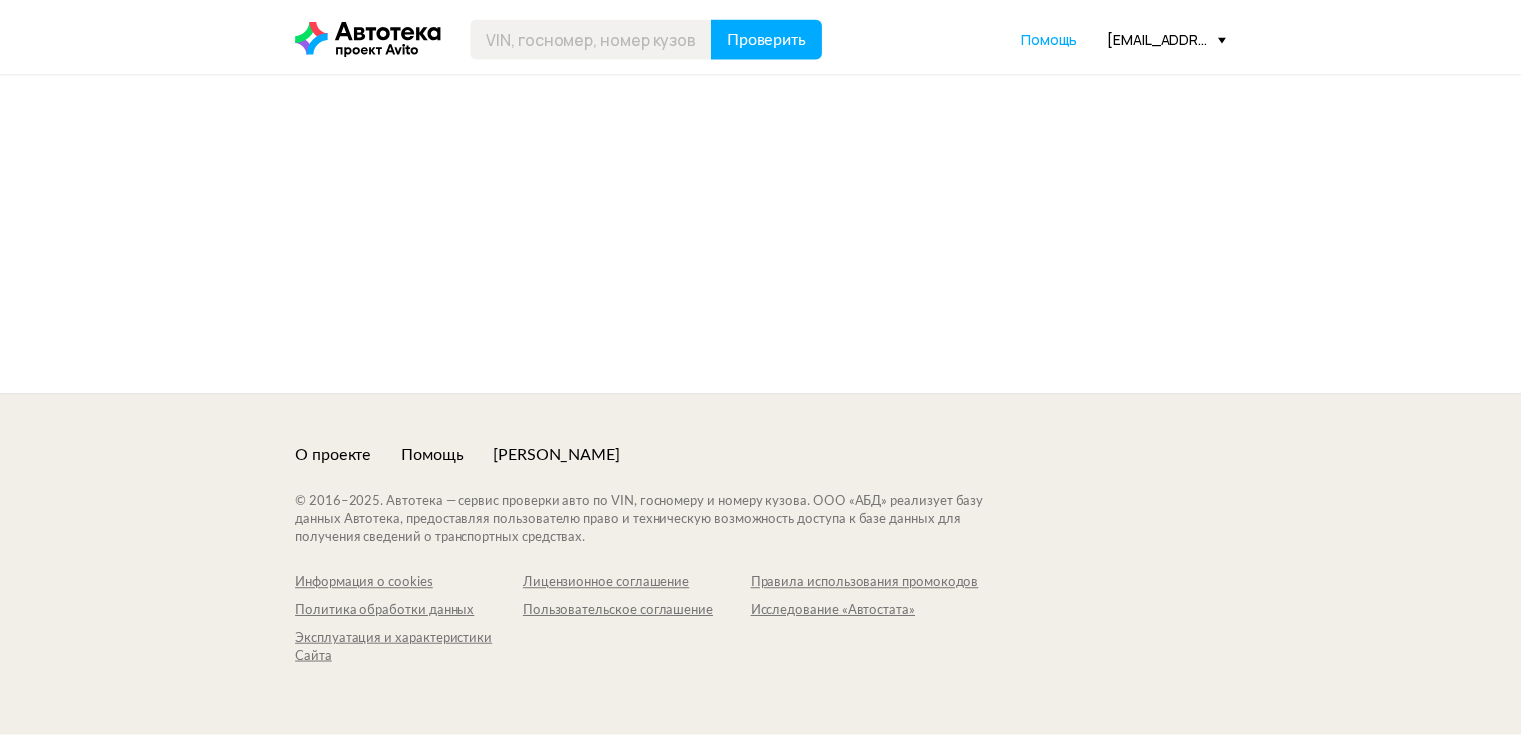 scroll, scrollTop: 0, scrollLeft: 0, axis: both 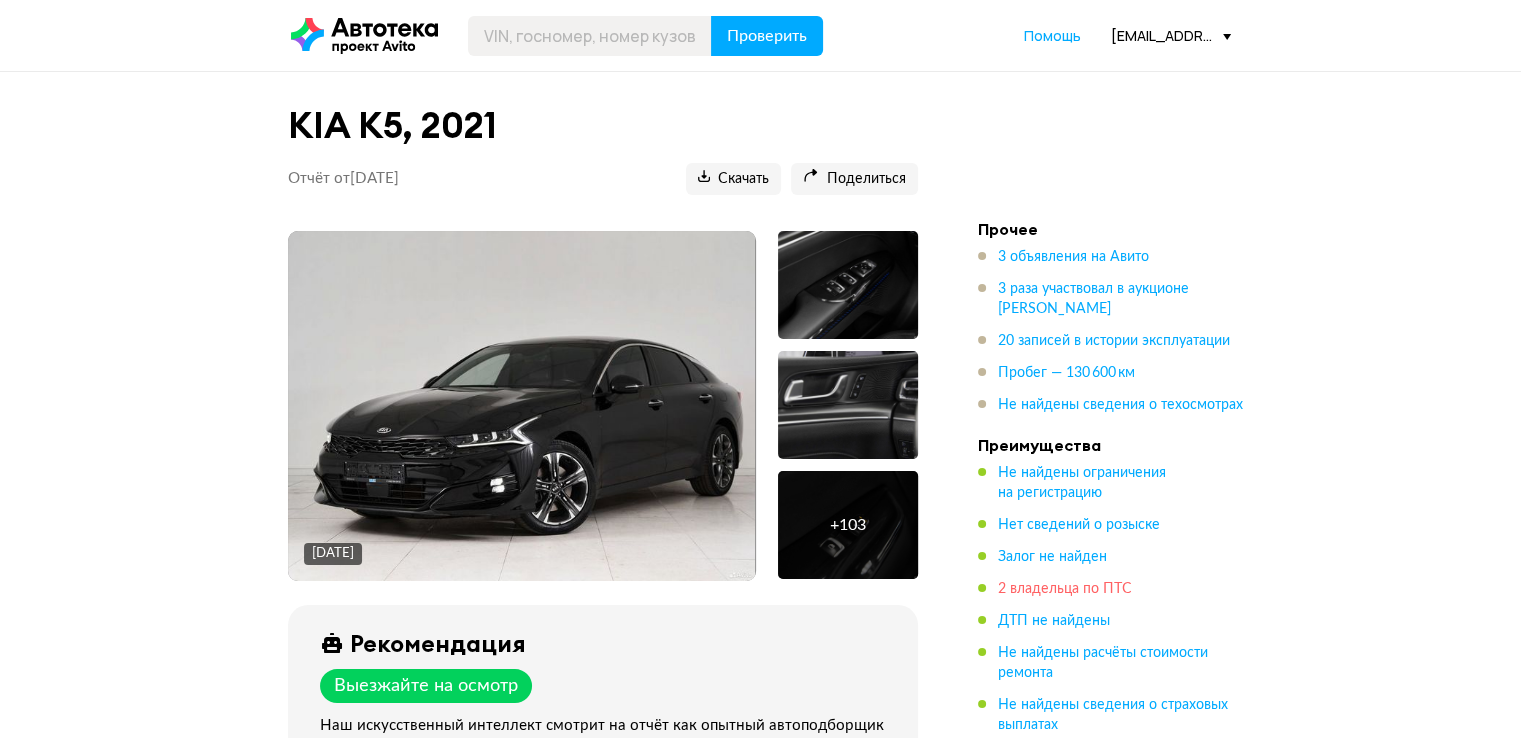 click on "2 владельца по ПТС" at bounding box center (1065, 589) 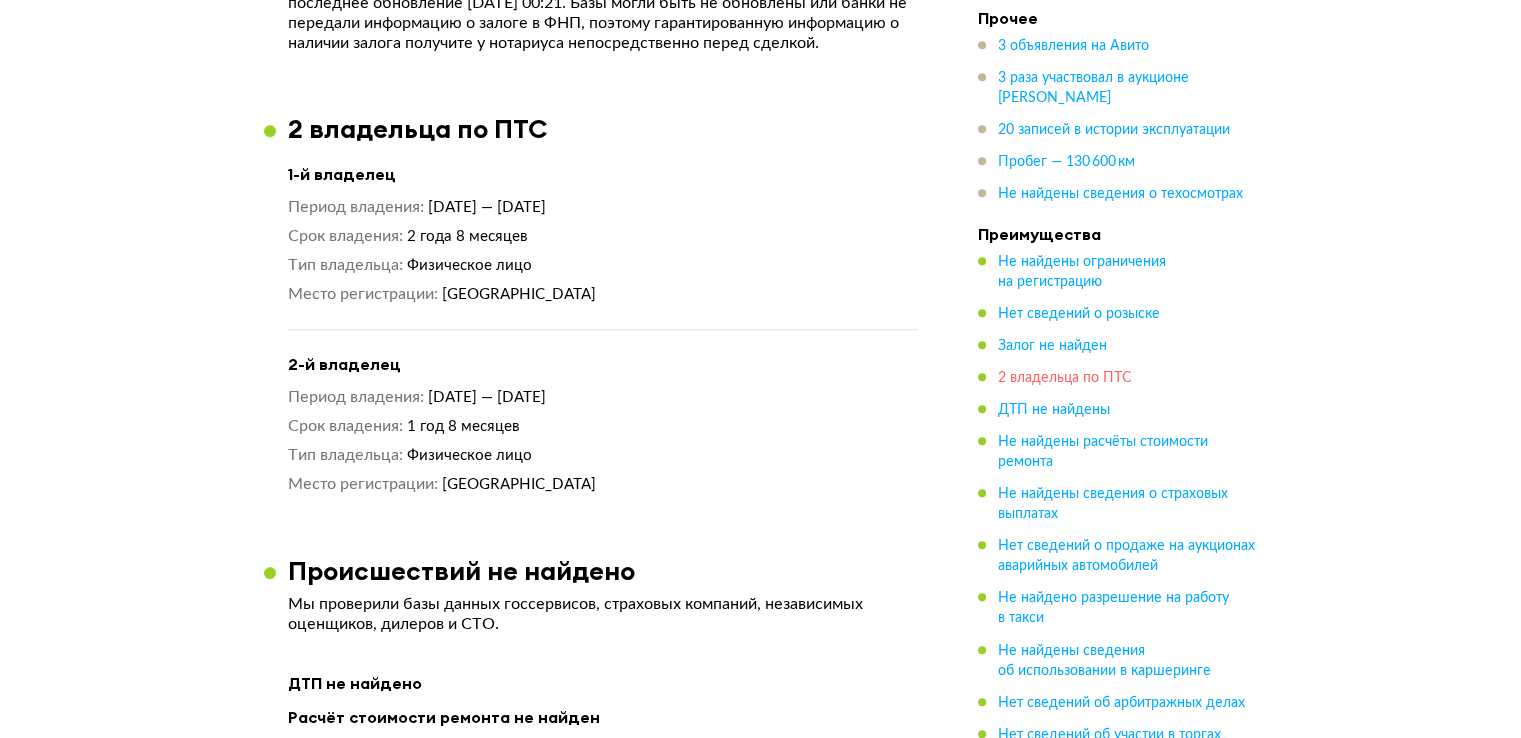 scroll, scrollTop: 1572, scrollLeft: 0, axis: vertical 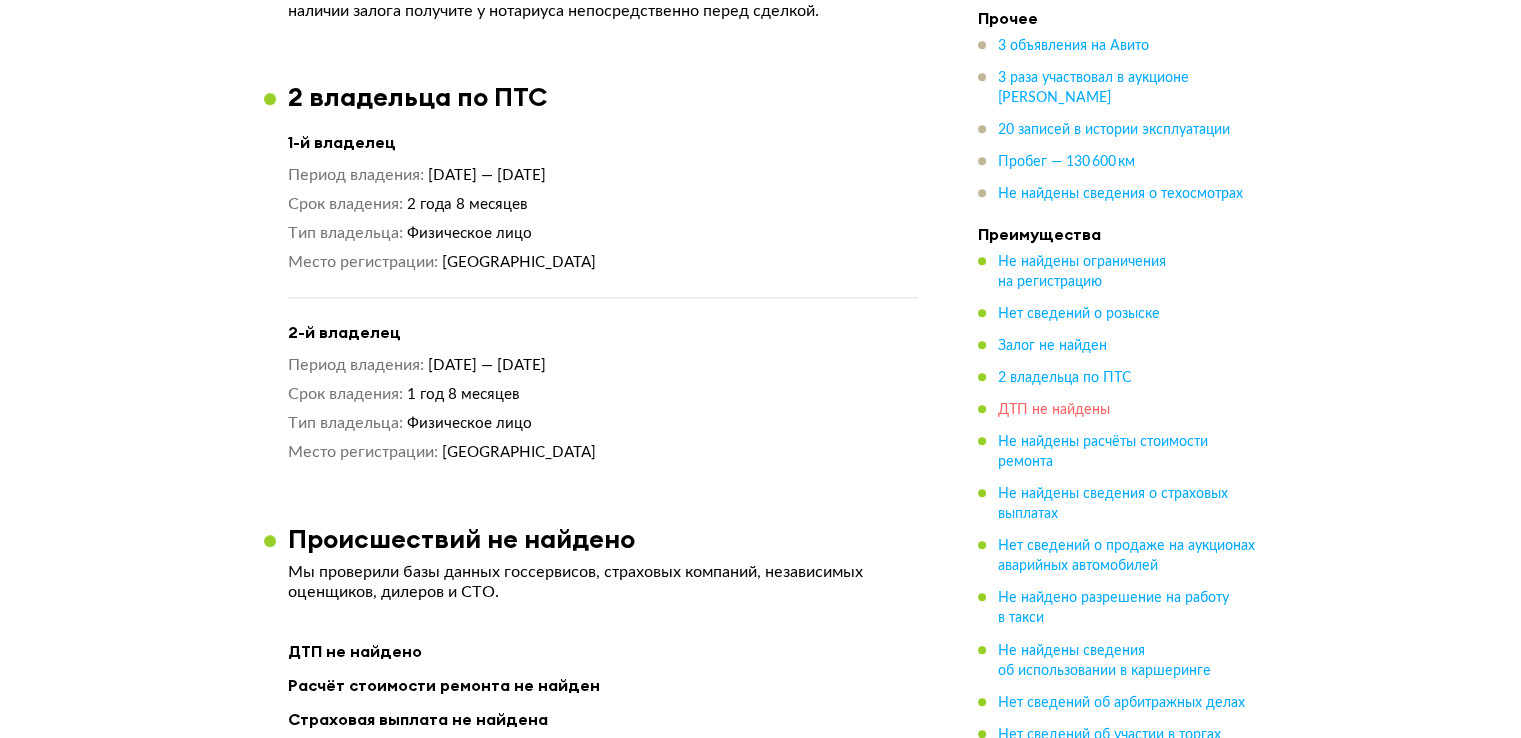 click on "ДТП не найдены" at bounding box center [1054, 410] 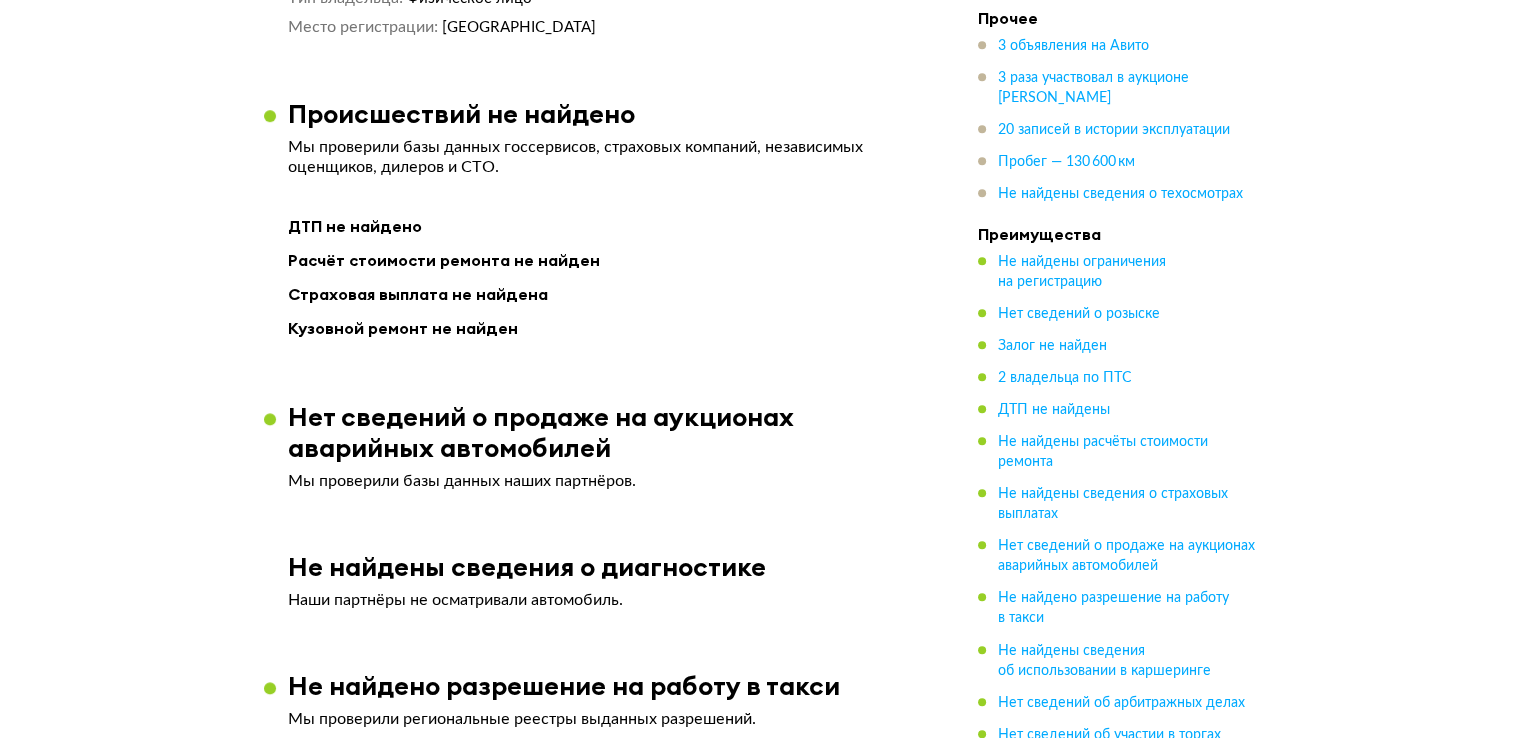 scroll, scrollTop: 2005, scrollLeft: 0, axis: vertical 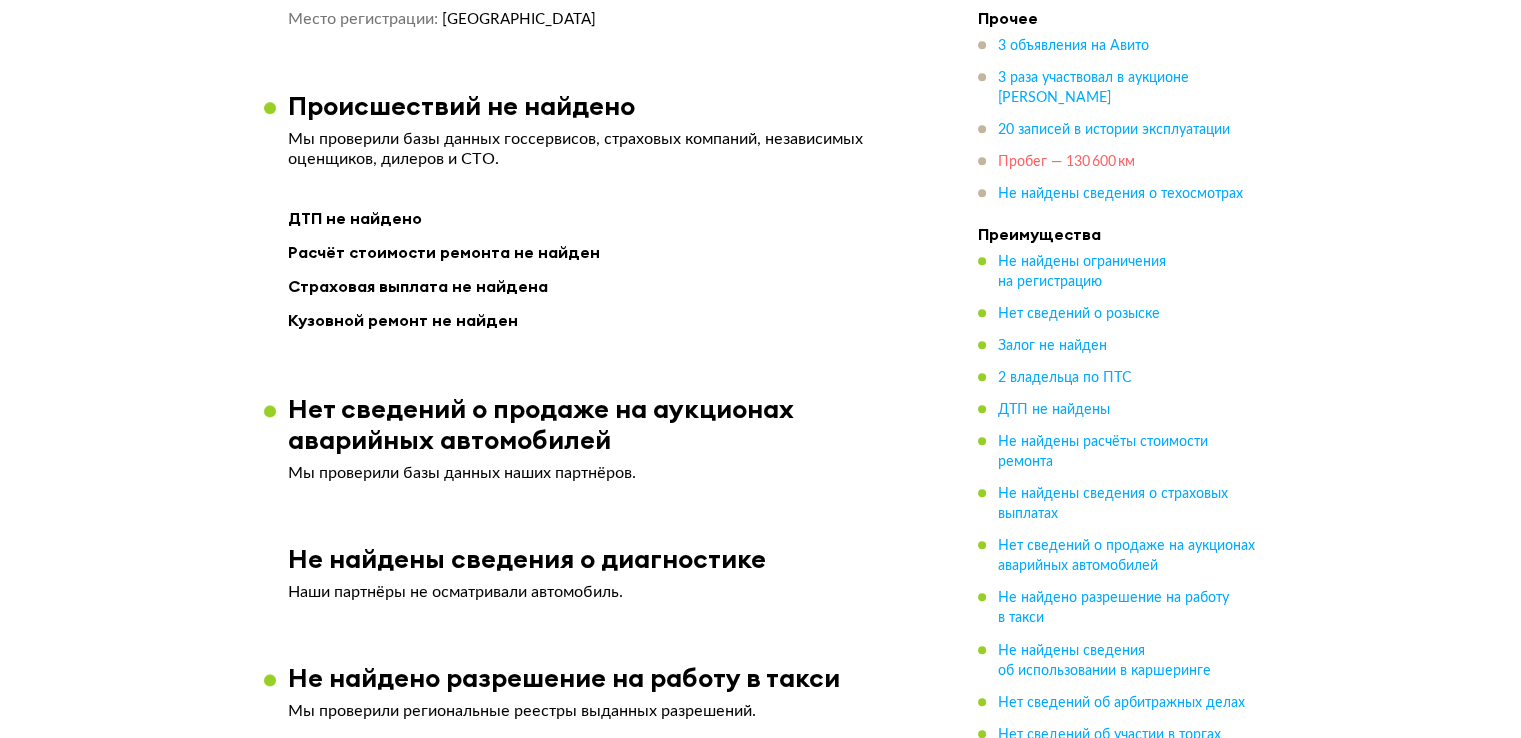 click on "Пробег —  130 600 км" at bounding box center (1066, 162) 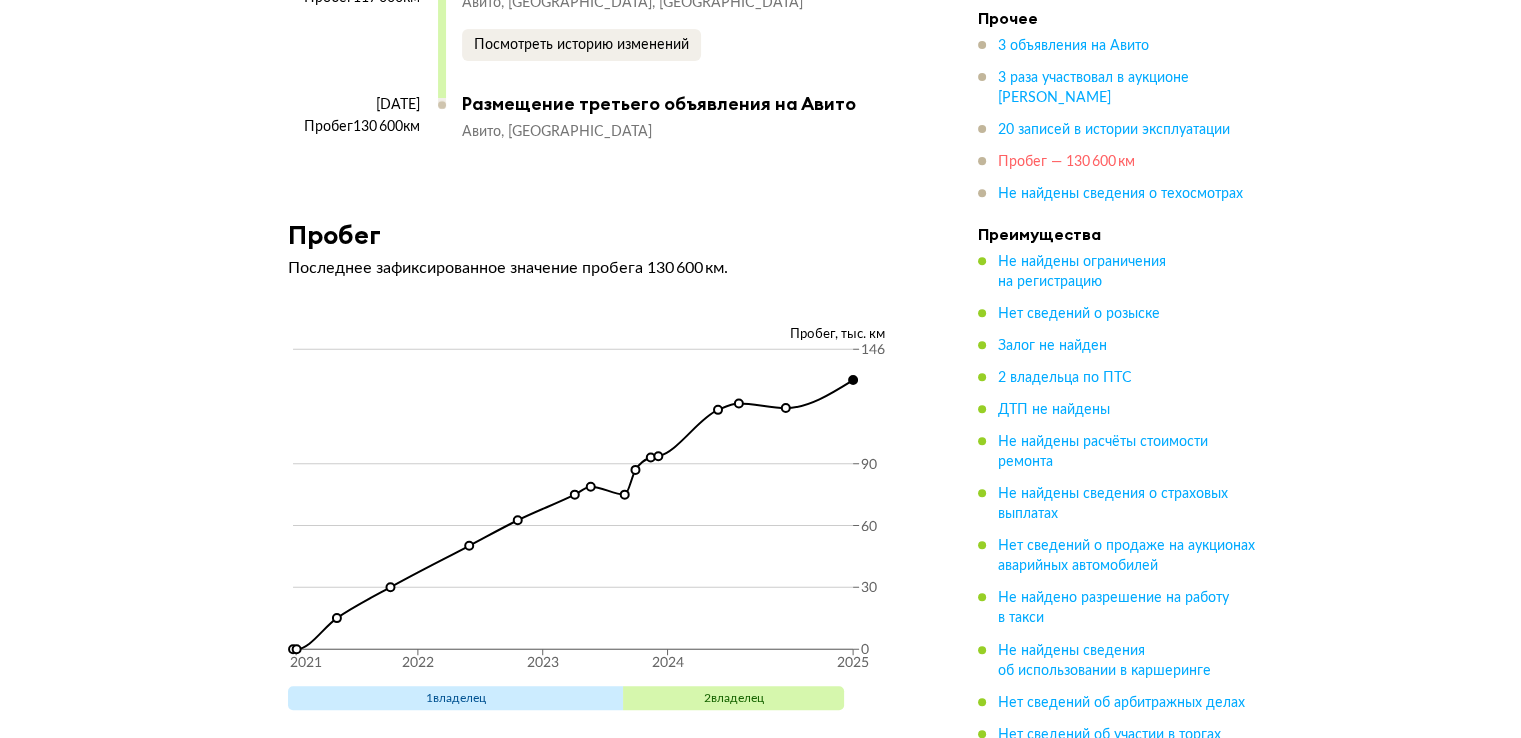 scroll, scrollTop: 8525, scrollLeft: 0, axis: vertical 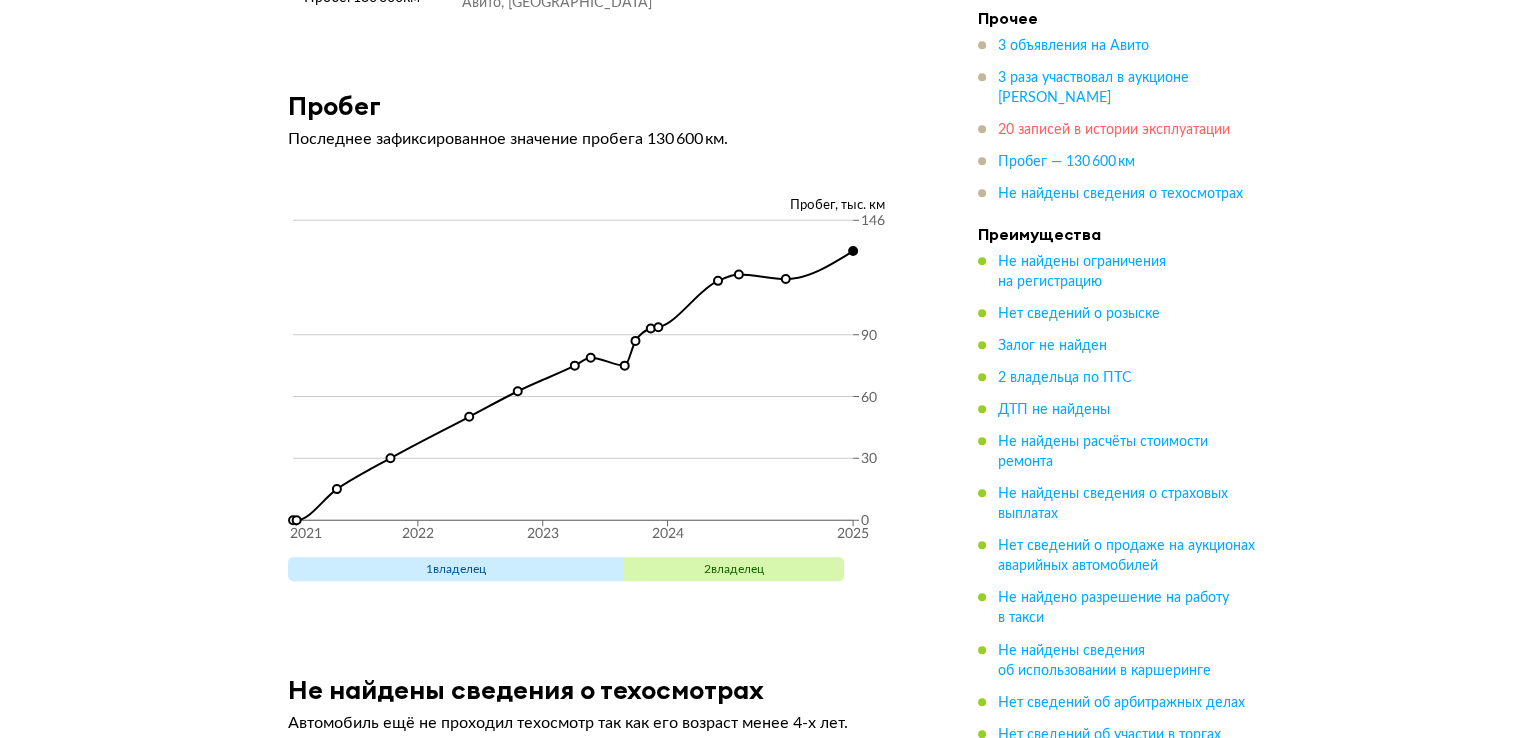 click on "20 записей в истории эксплуатации" at bounding box center (1114, 130) 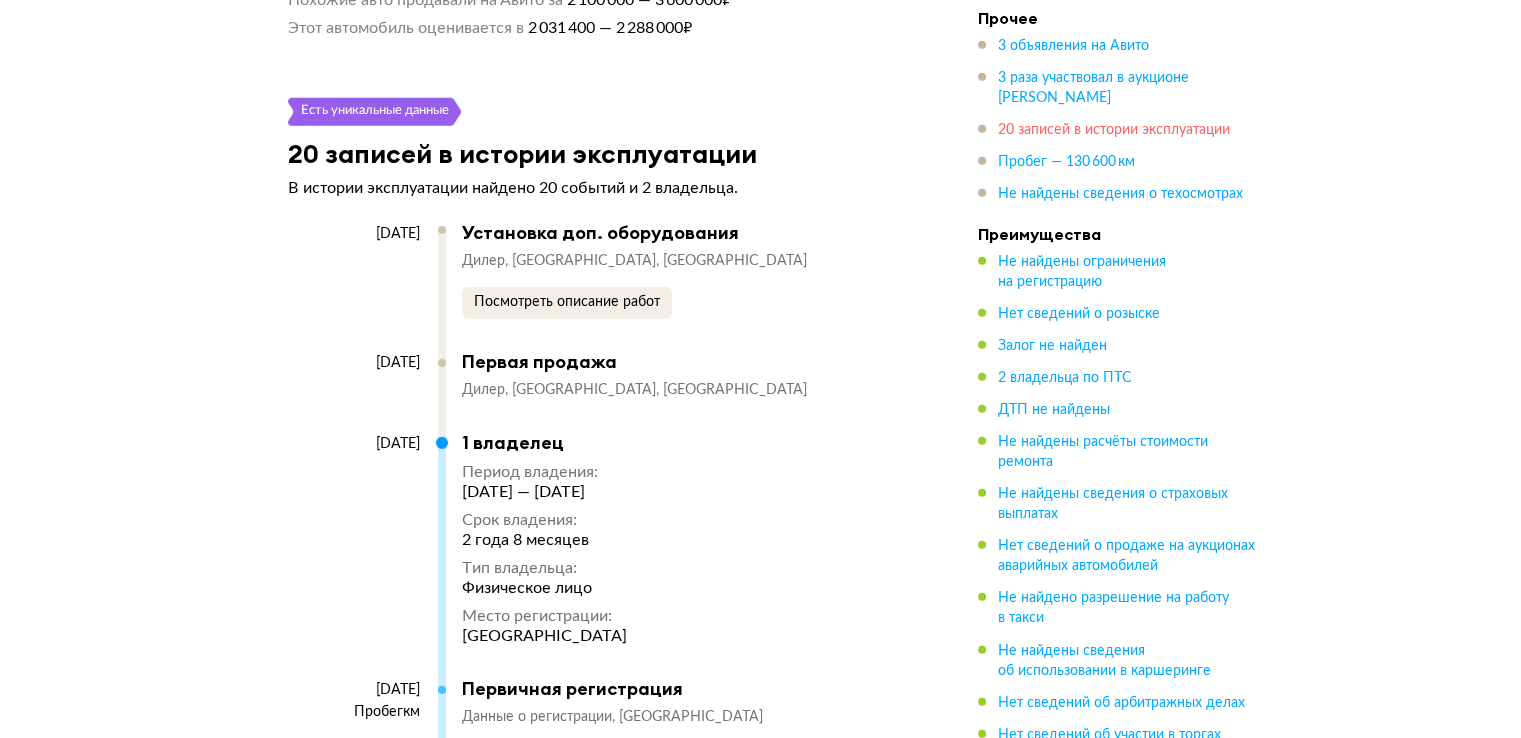 scroll, scrollTop: 5627, scrollLeft: 0, axis: vertical 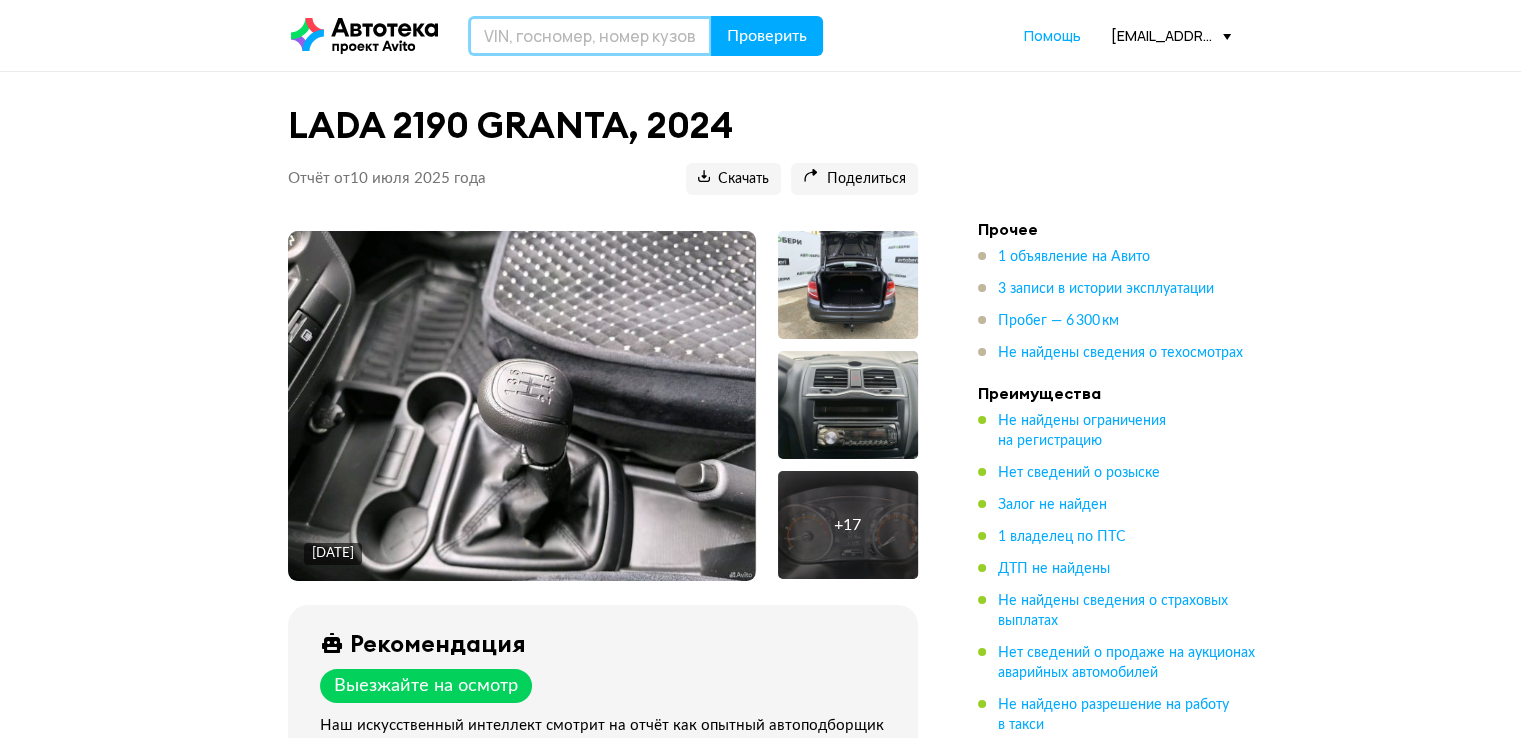 click at bounding box center [590, 36] 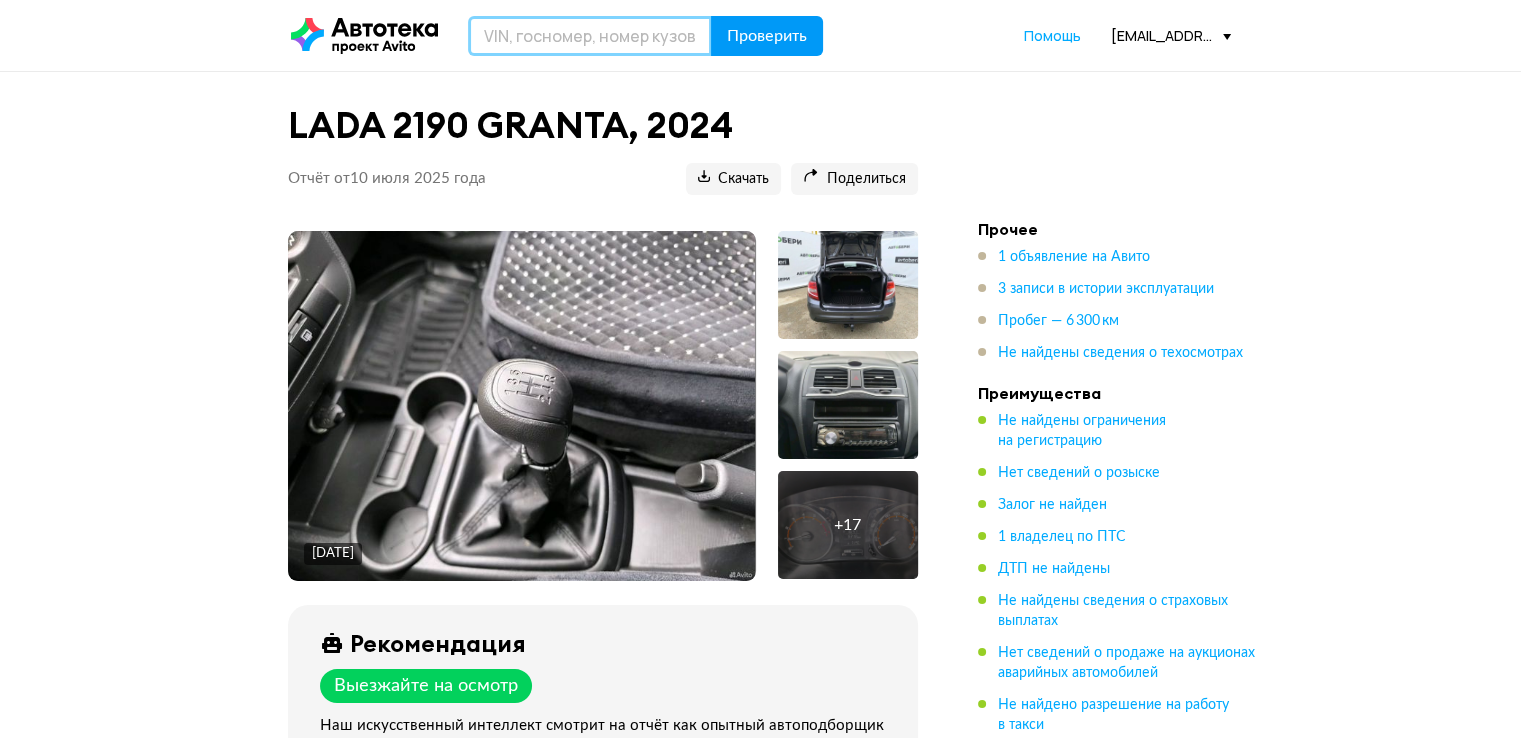 paste on "[US_VEHICLE_IDENTIFICATION_NUMBER]" 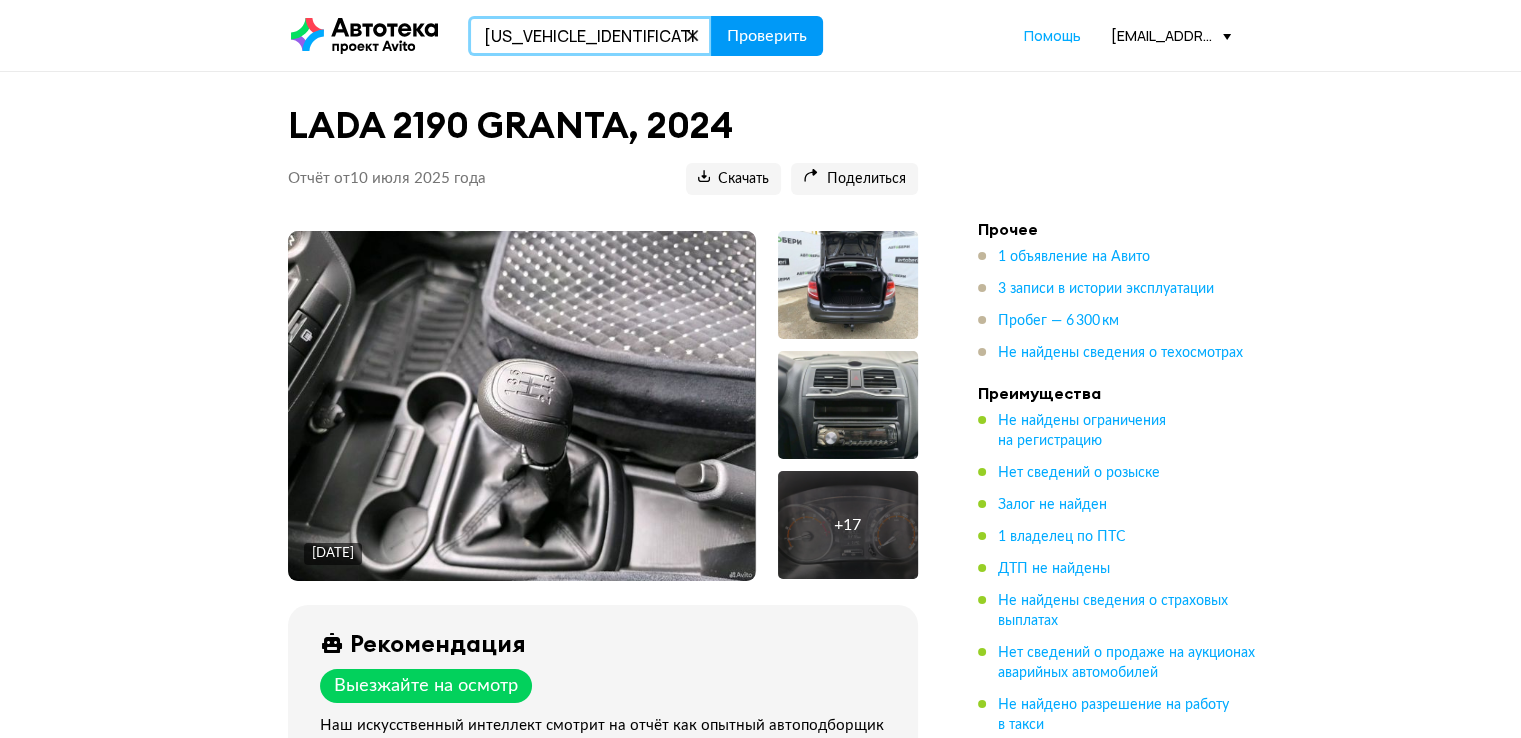 type on "[US_VEHICLE_IDENTIFICATION_NUMBER]" 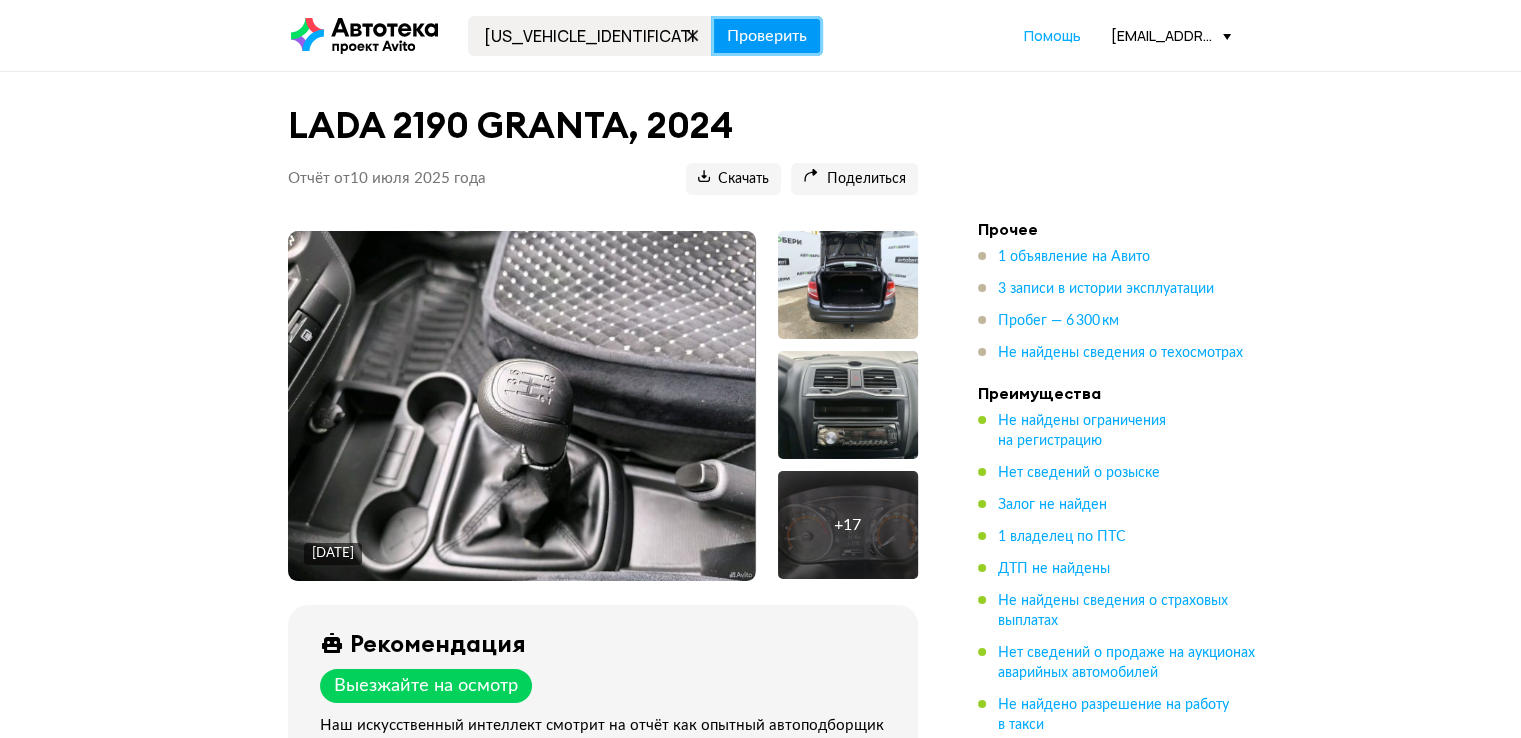 click on "Проверить" at bounding box center (767, 36) 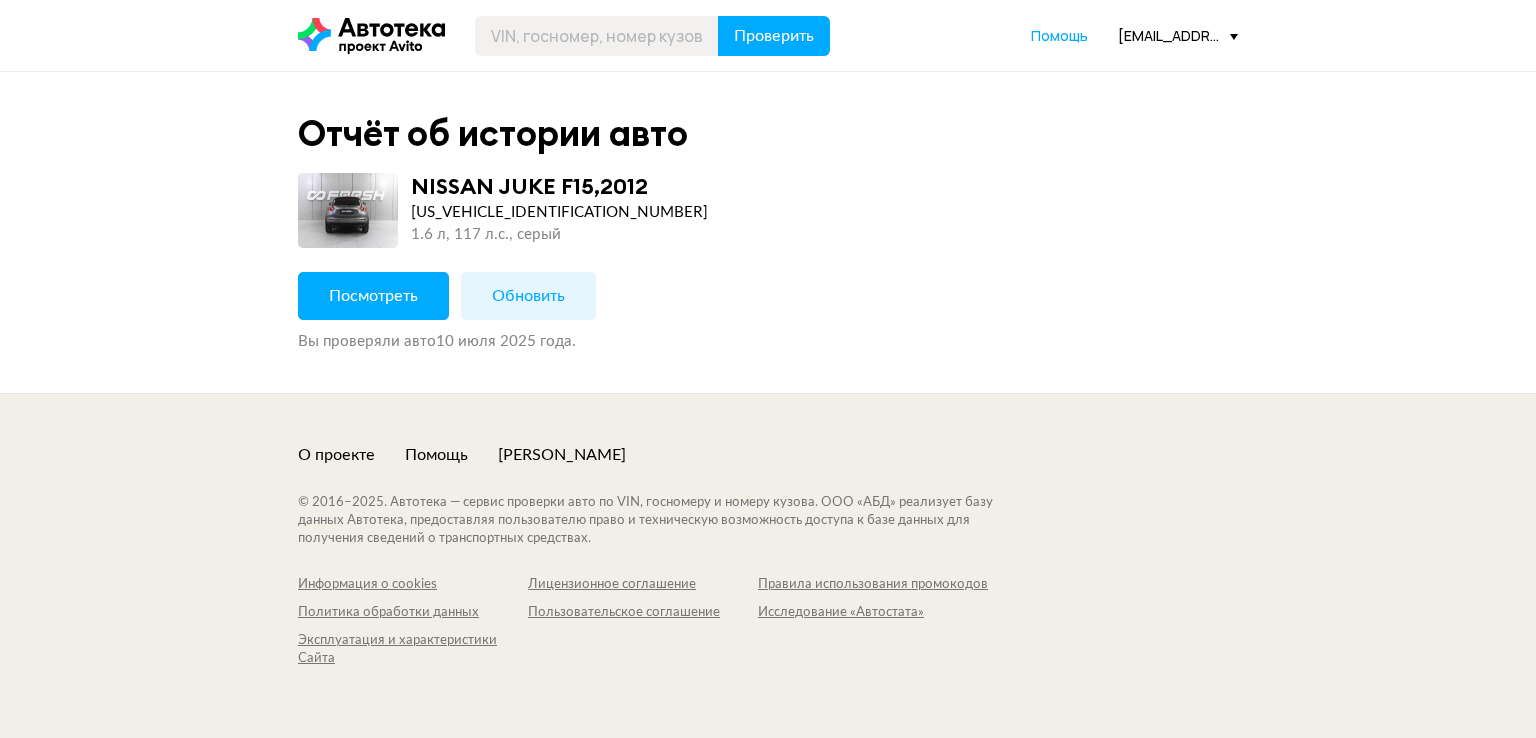 click on "Посмотреть" at bounding box center (373, 296) 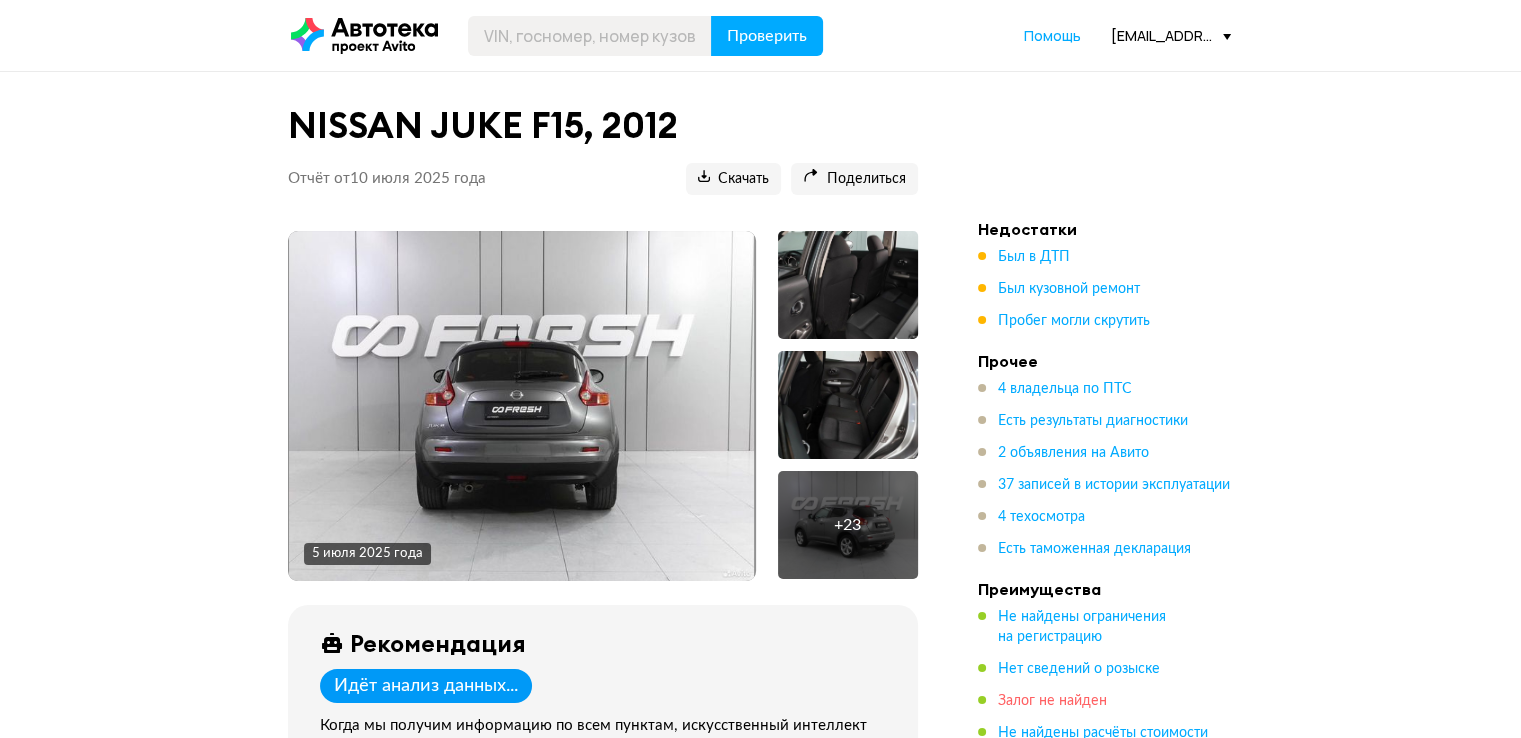 click on "Залог не найден" at bounding box center (1052, 701) 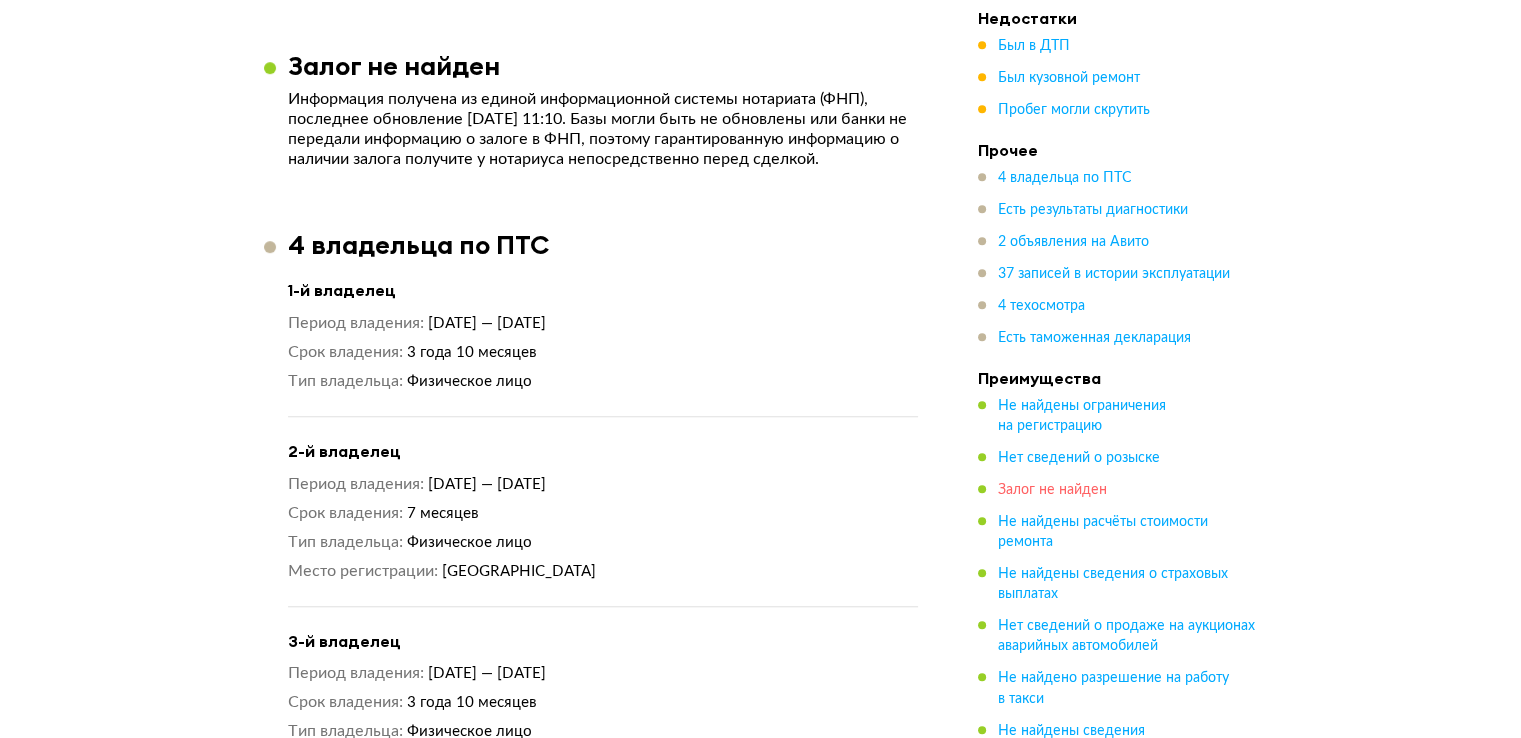 scroll, scrollTop: 1535, scrollLeft: 0, axis: vertical 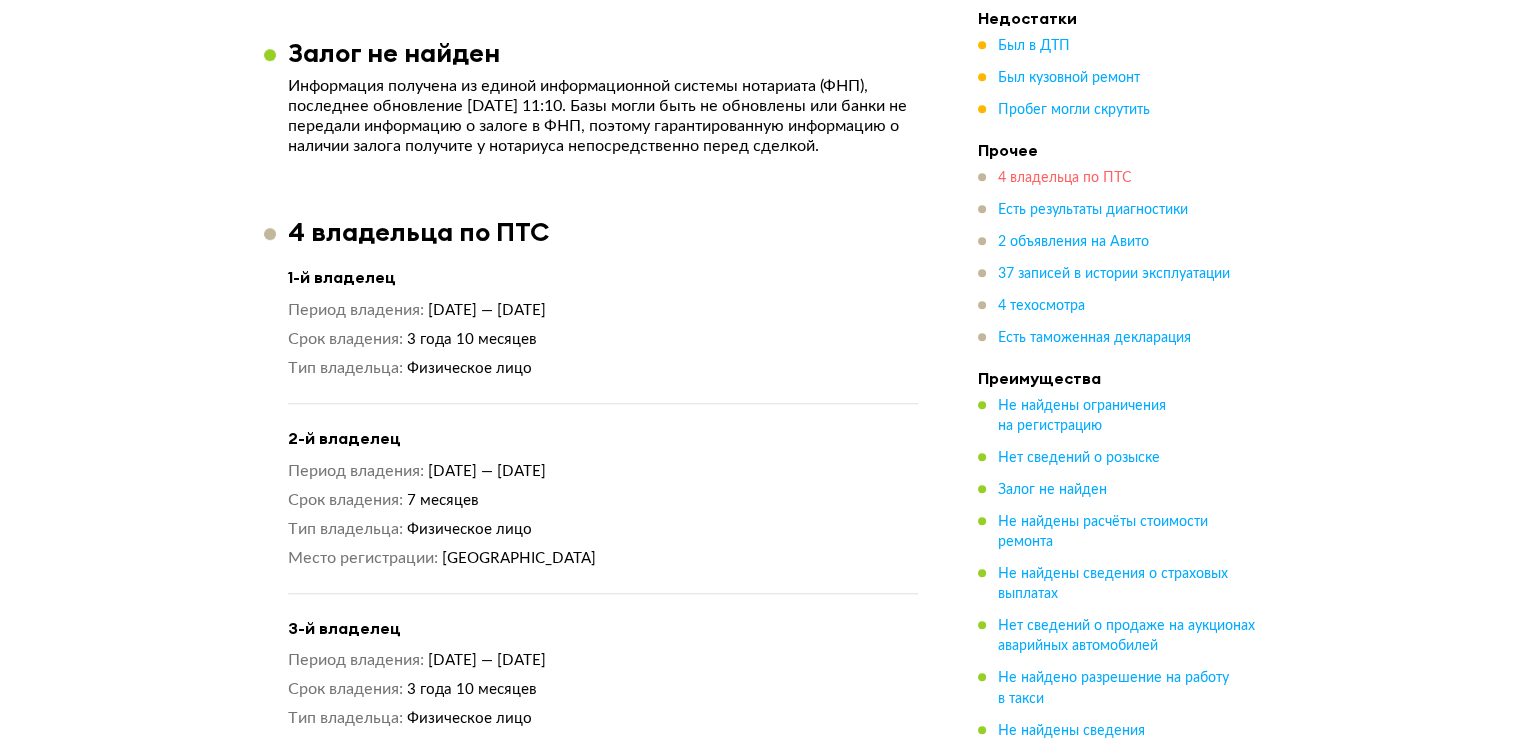 click on "4 владельца по ПТС" at bounding box center [1065, 178] 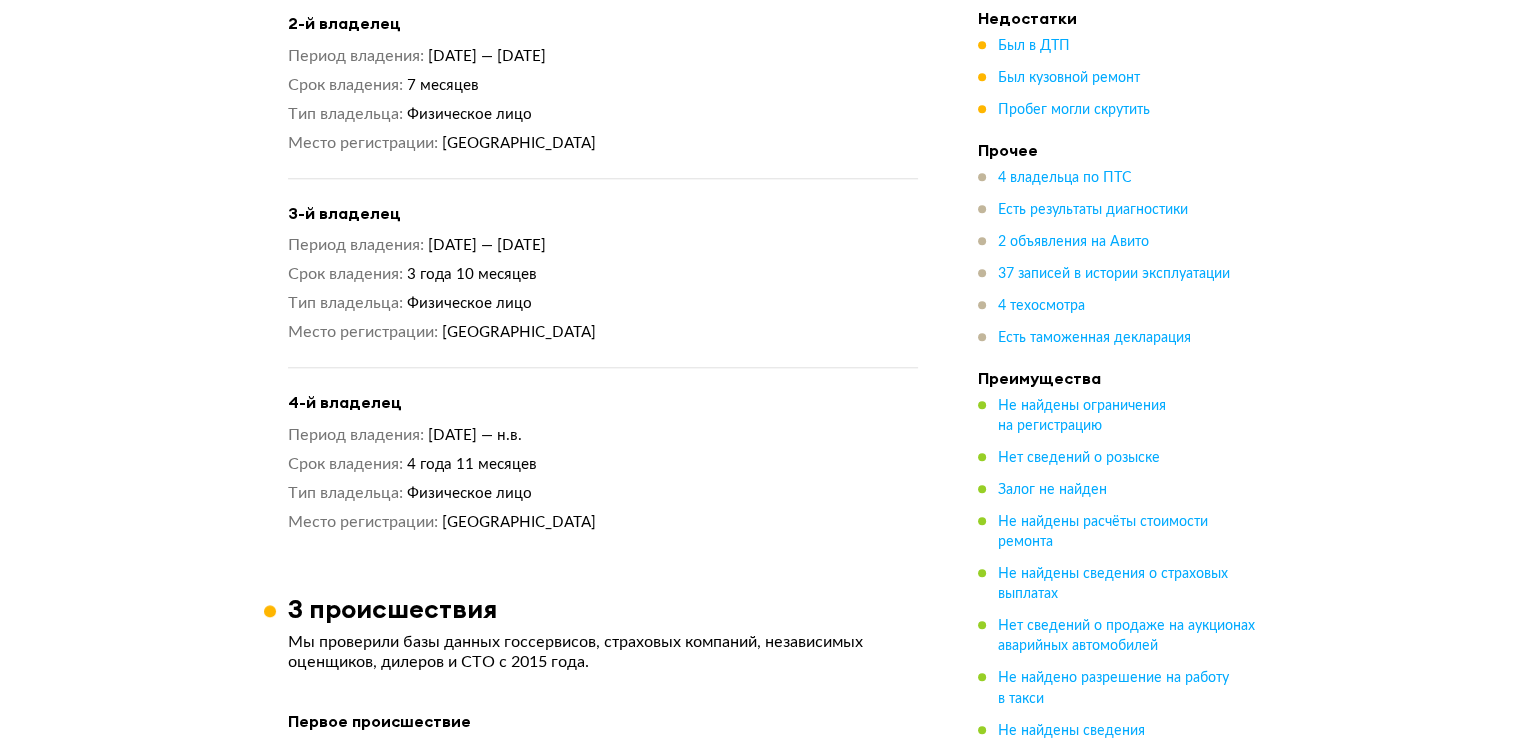 scroll, scrollTop: 1954, scrollLeft: 0, axis: vertical 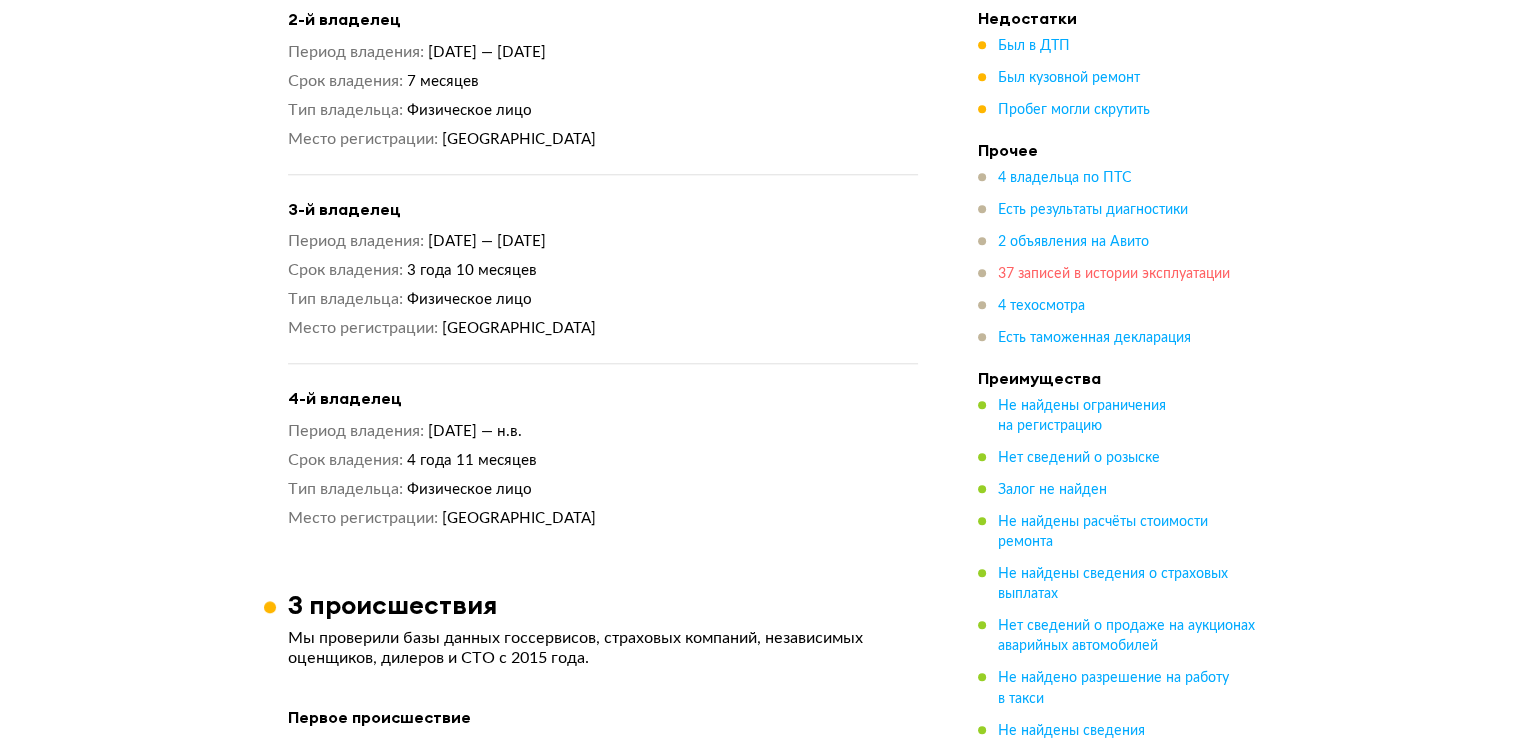 click on "37 записей в истории эксплуатации" at bounding box center [1114, 274] 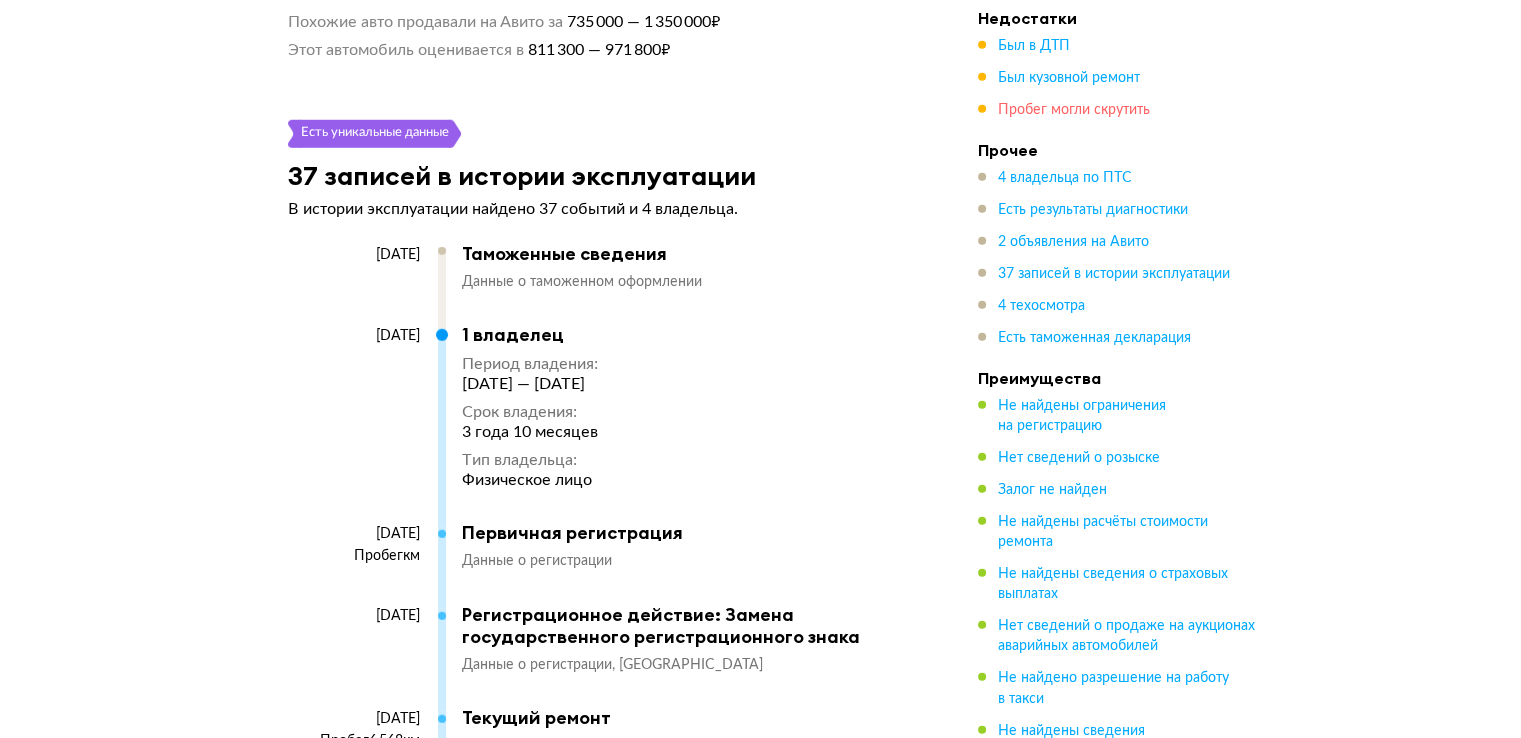 click on "Пробег могли скрутить" at bounding box center (1074, 110) 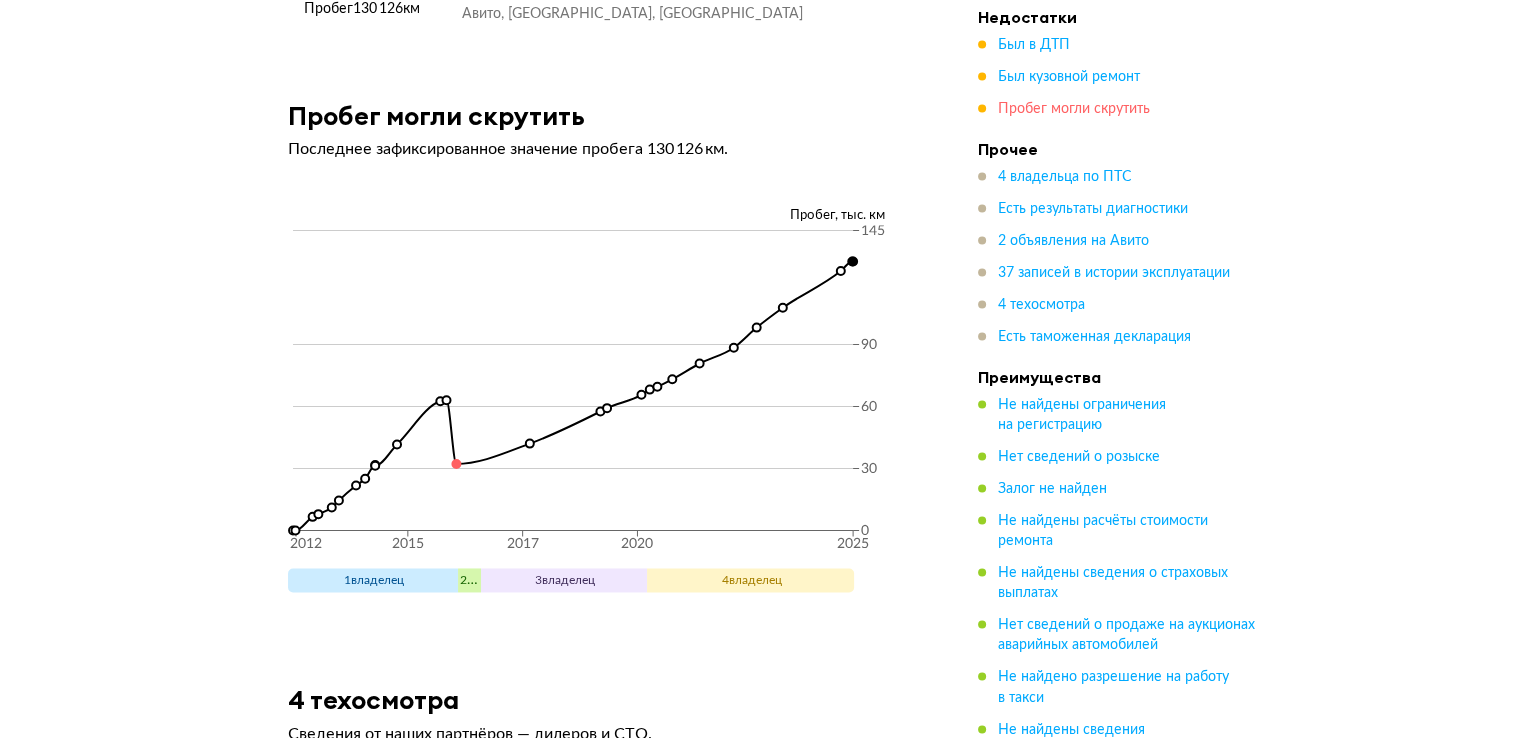 scroll, scrollTop: 10478, scrollLeft: 0, axis: vertical 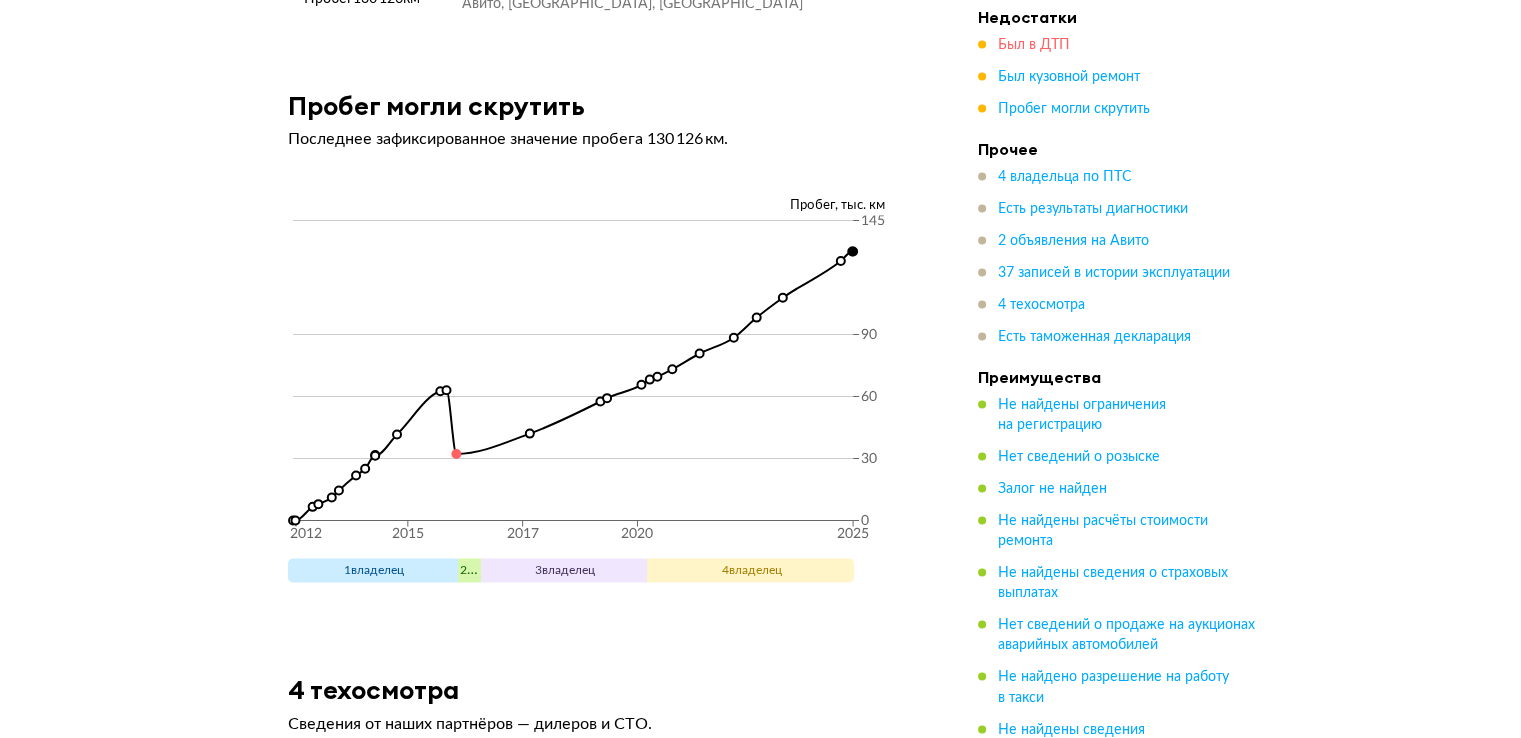 click on "Был в ДТП" at bounding box center [1034, 46] 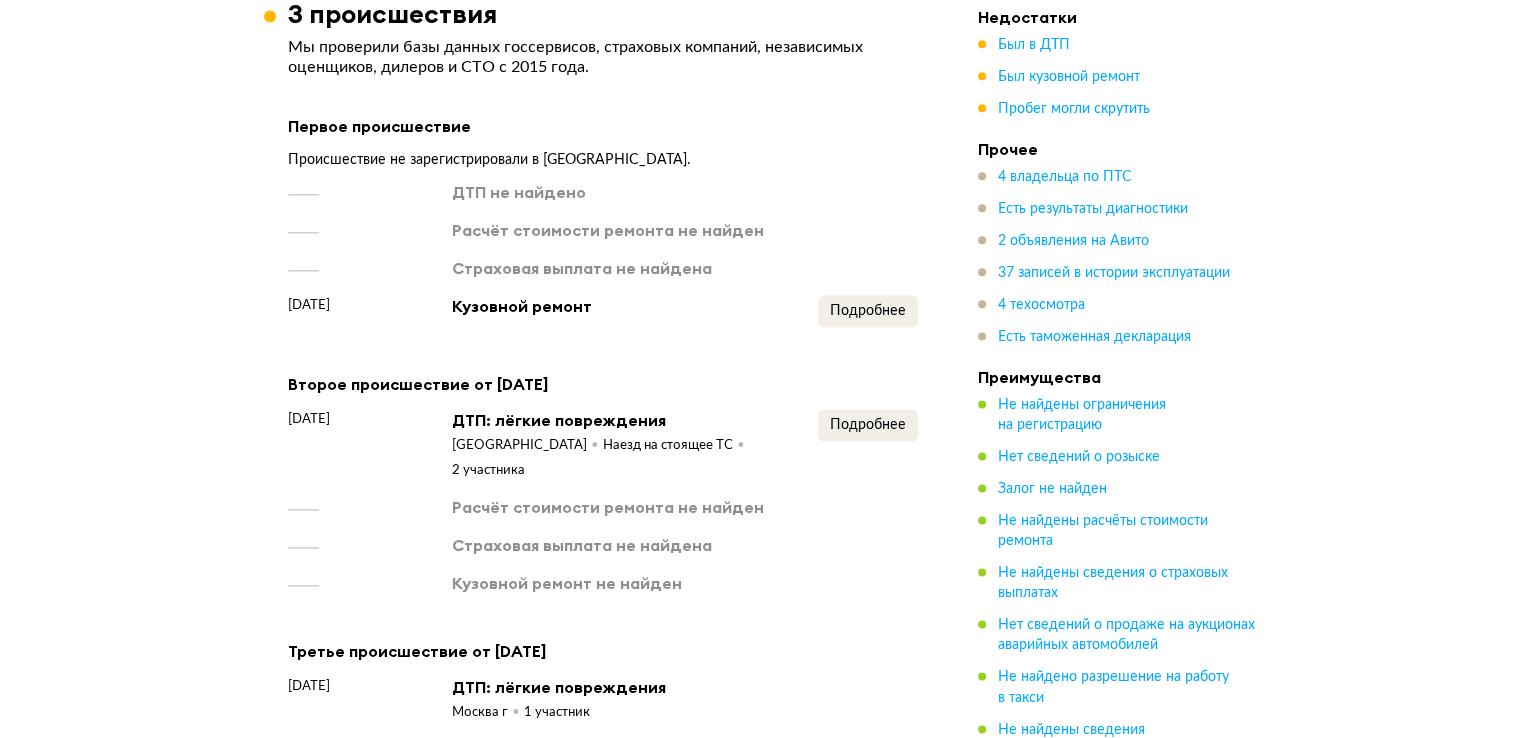 scroll, scrollTop: 2542, scrollLeft: 0, axis: vertical 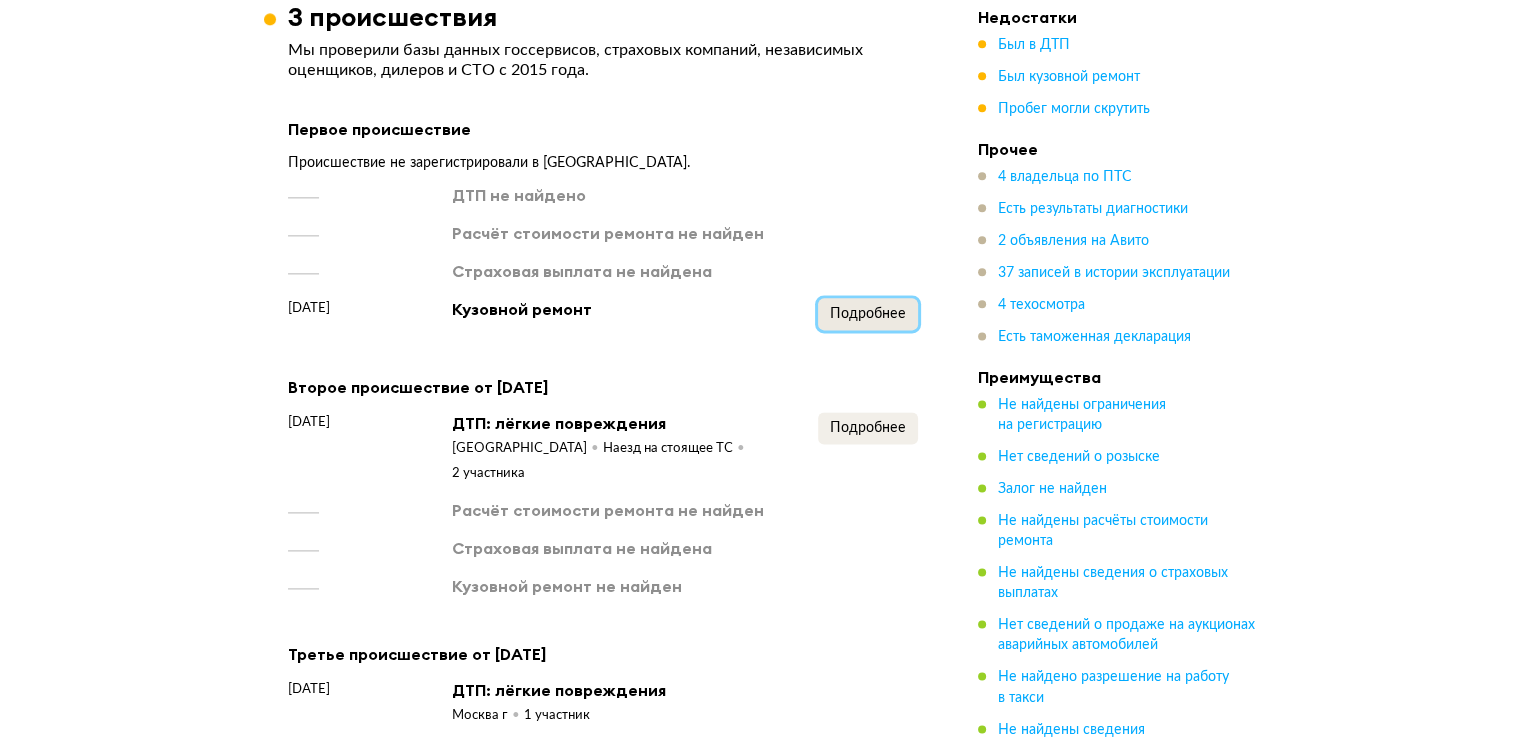 click on "Подробнее" at bounding box center (868, 314) 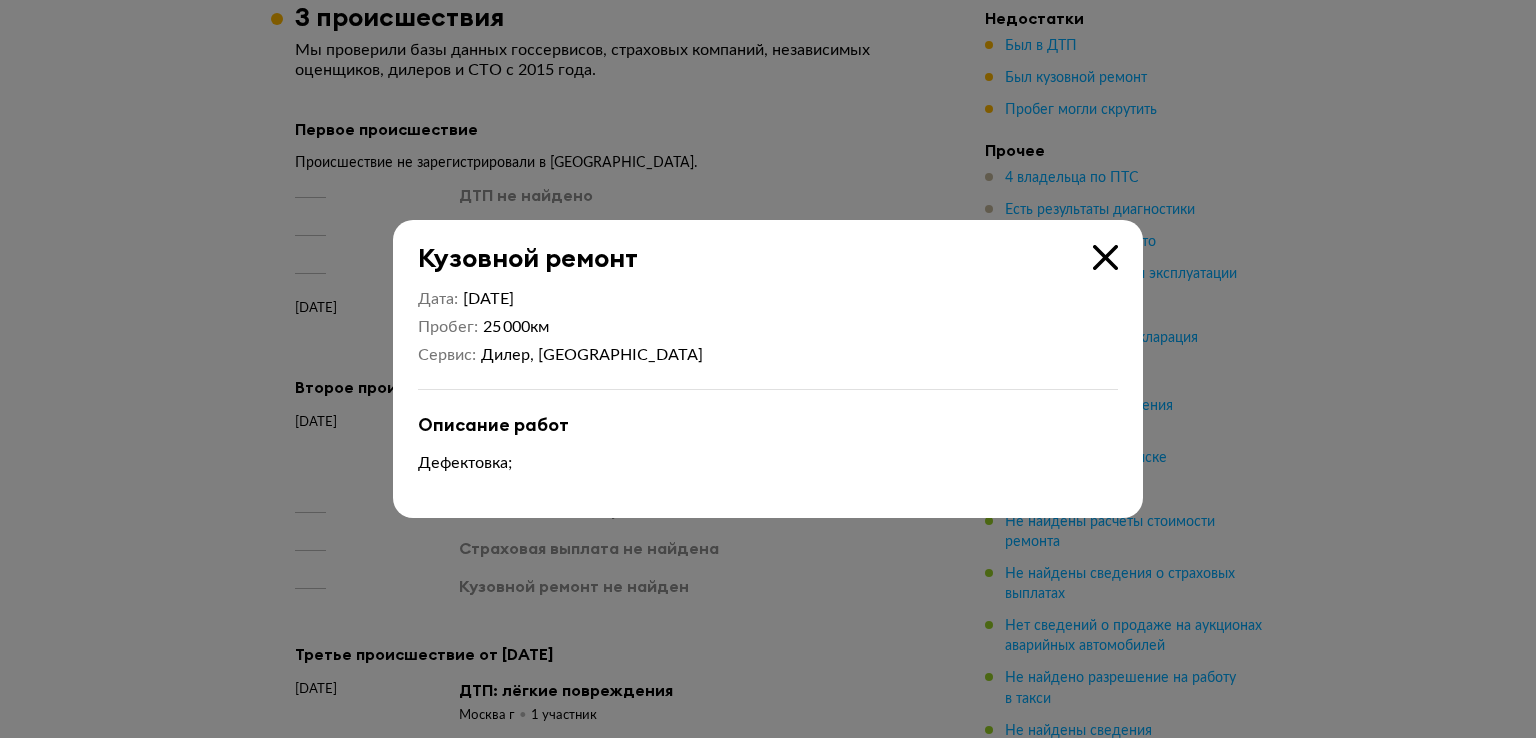 click at bounding box center (768, 369) 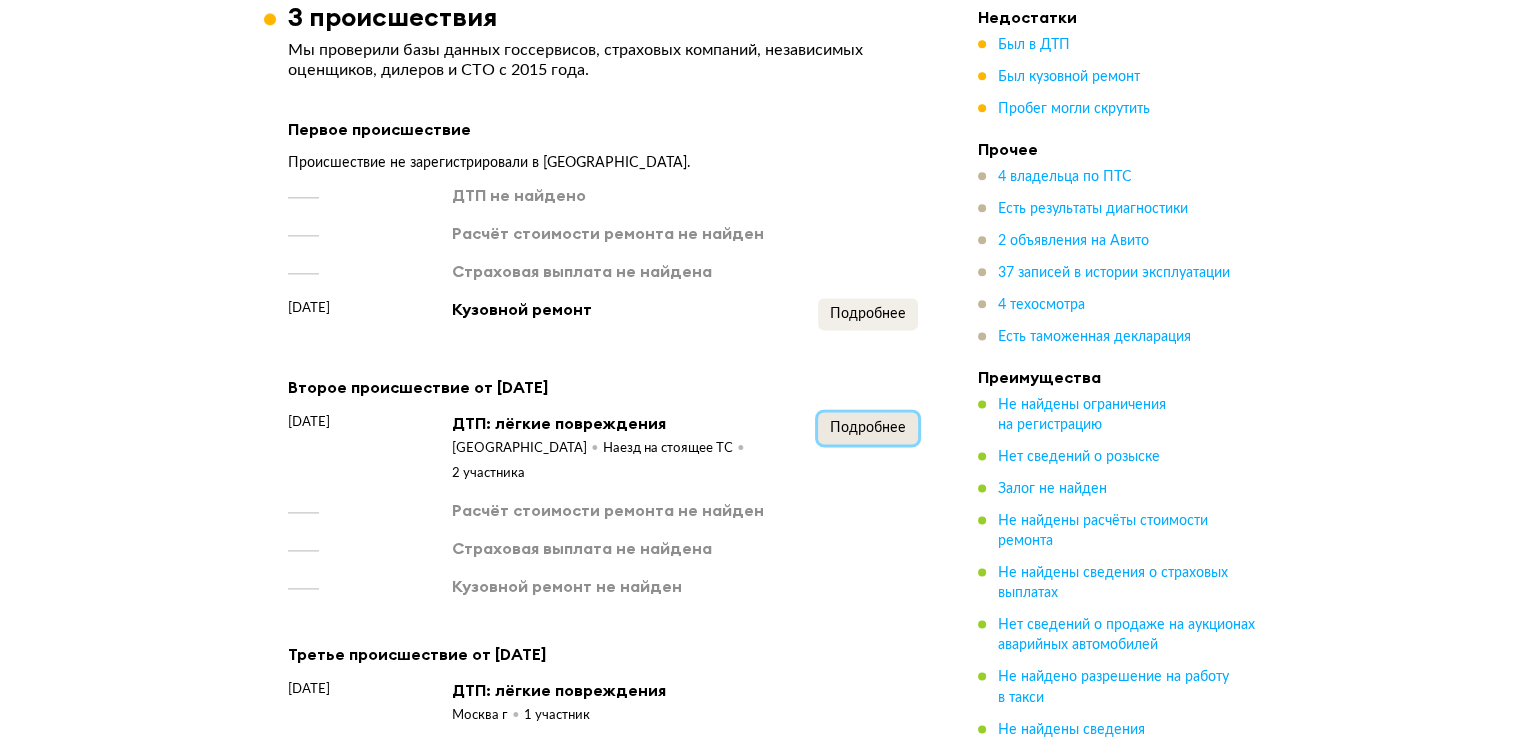 click on "Подробнее" at bounding box center (868, 428) 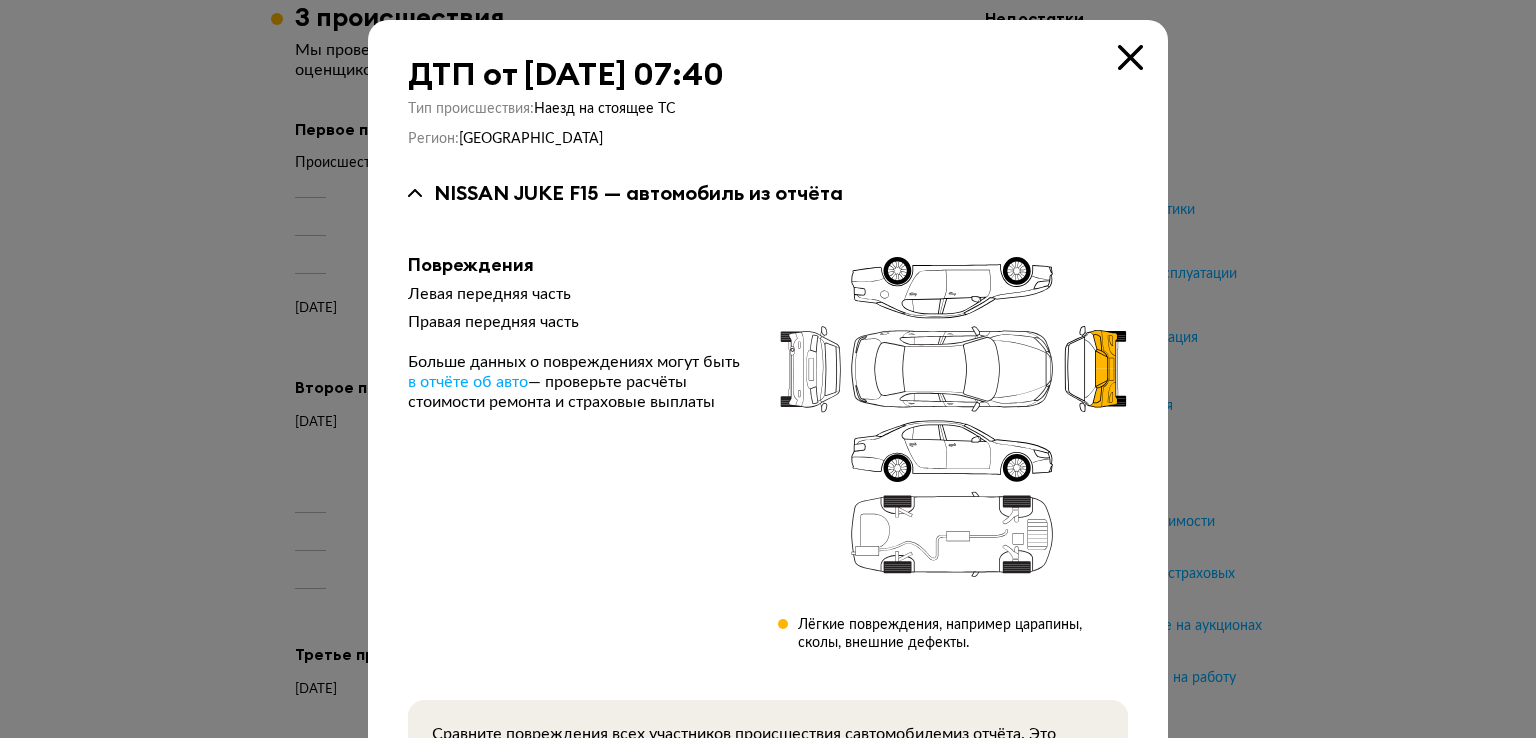 click at bounding box center (768, 369) 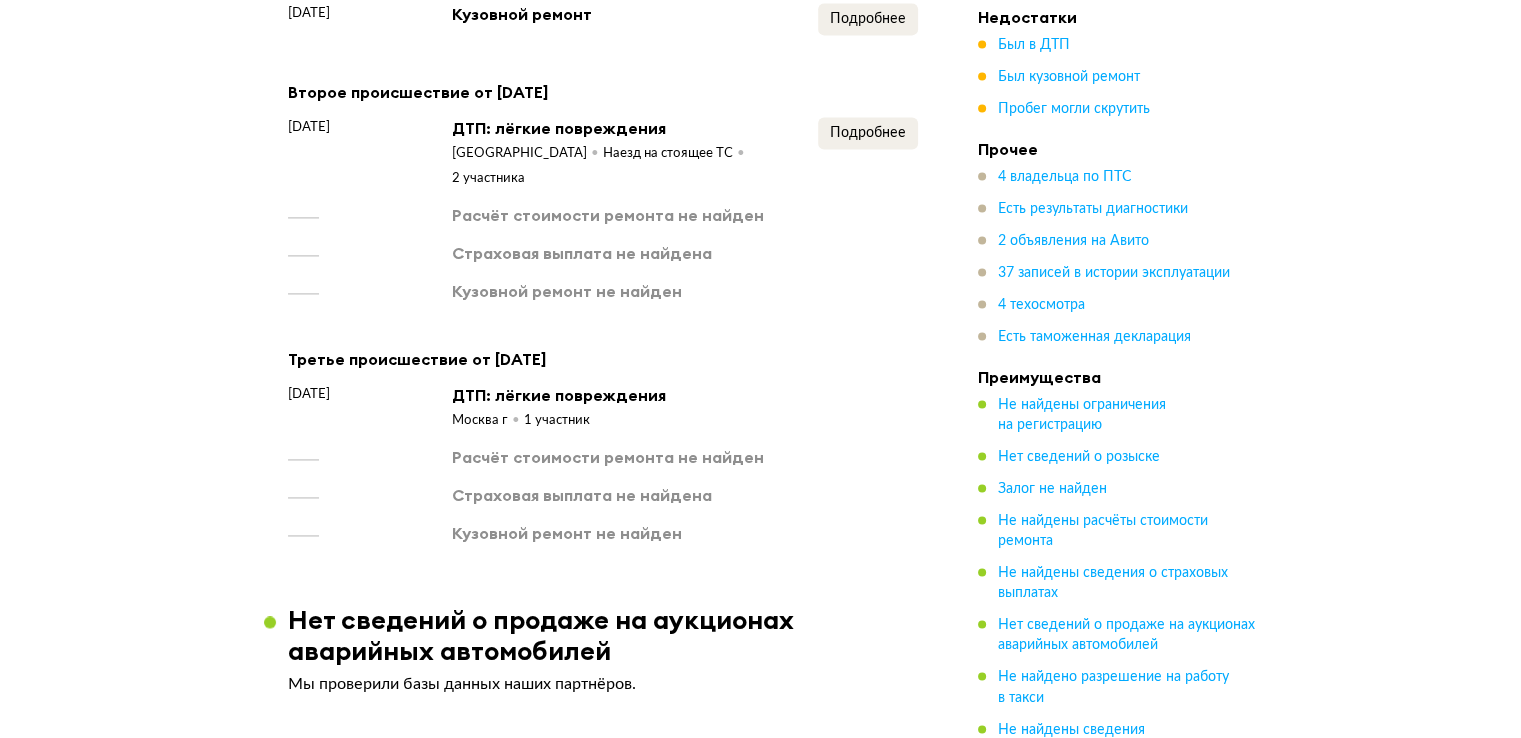 scroll, scrollTop: 2842, scrollLeft: 0, axis: vertical 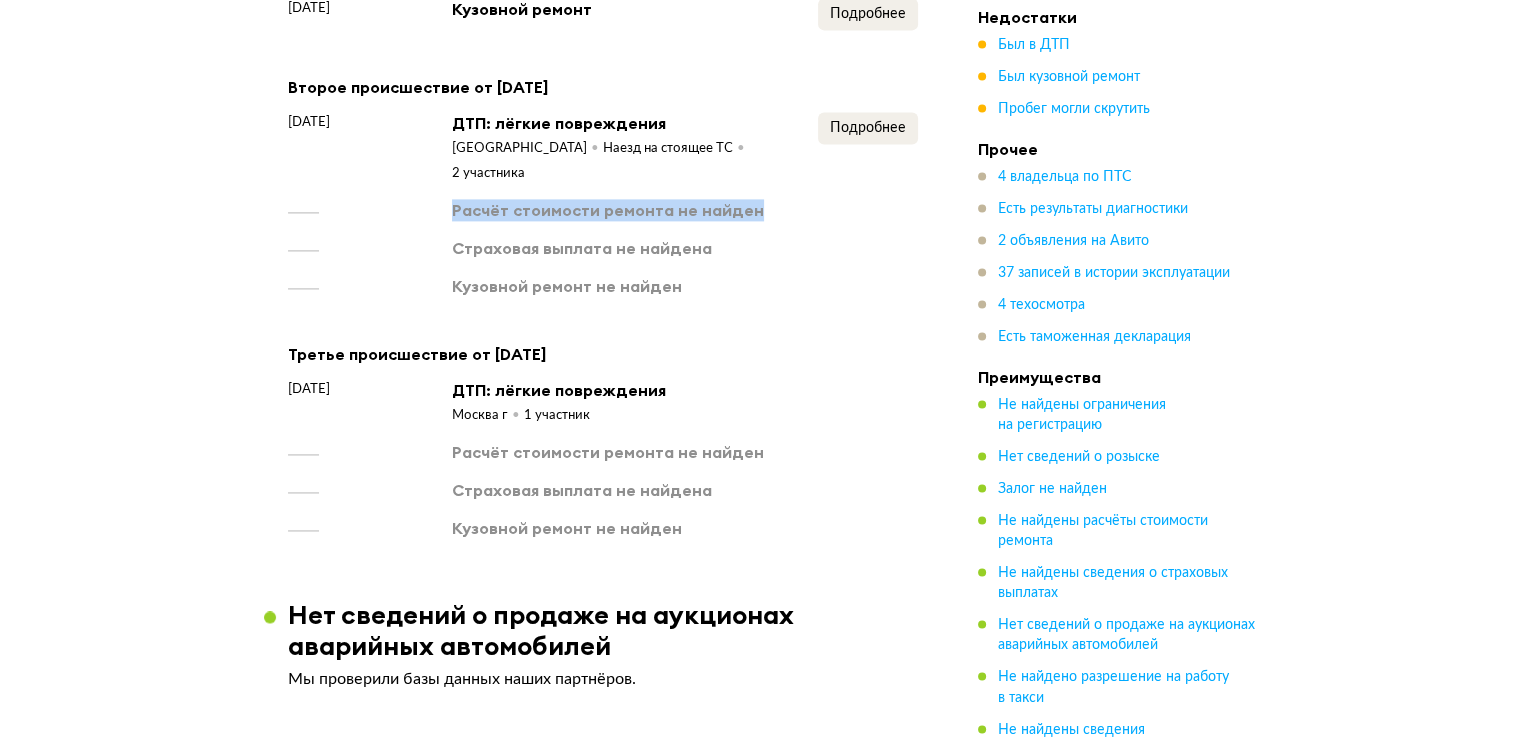 drag, startPoint x: 420, startPoint y: 202, endPoint x: 784, endPoint y: 200, distance: 364.0055 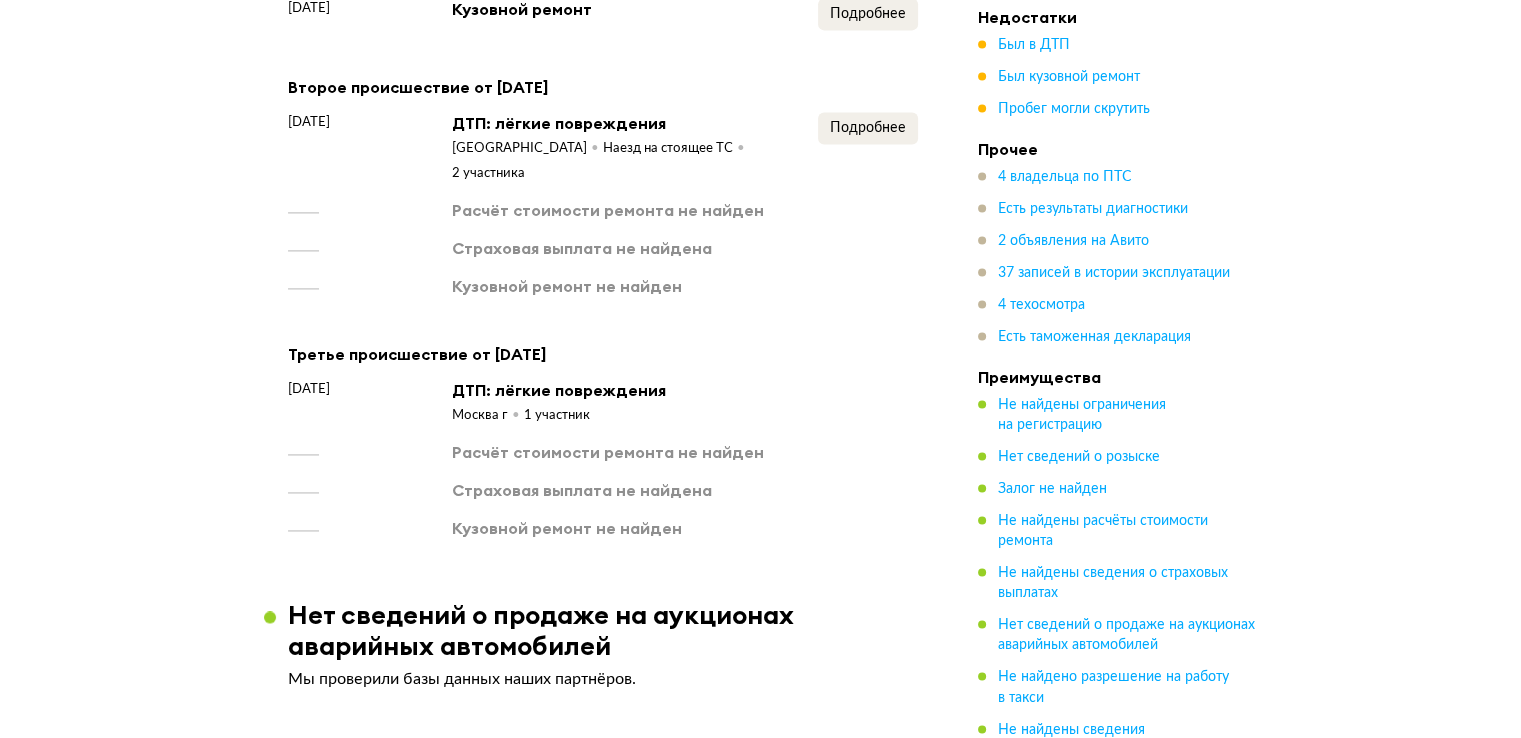 click on "Первое происшествие Происшествие не зарегистрировали в ГАИ. ДТП не найдено Расчёт стоимости ремонта не найден Страховая выплата не найдена 23 января 2014 года Кузовной ремонт Подробнее Второе происшествие от 16 июня 2023 года 16 июня 2023 года ДТП: лёгкие повреждения Волгоградская область Наезд на стоящее ТС 2 участника Подробнее Расчёт стоимости ремонта не найден Страховая выплата не найдена Кузовной ремонт не найден Третье происшествие от 6 ноября 2023 года 6 ноября 2023 года ДТП: лёгкие повреждения Москва г 1 участник Расчёт стоимости ремонта не найден" at bounding box center [603, 177] 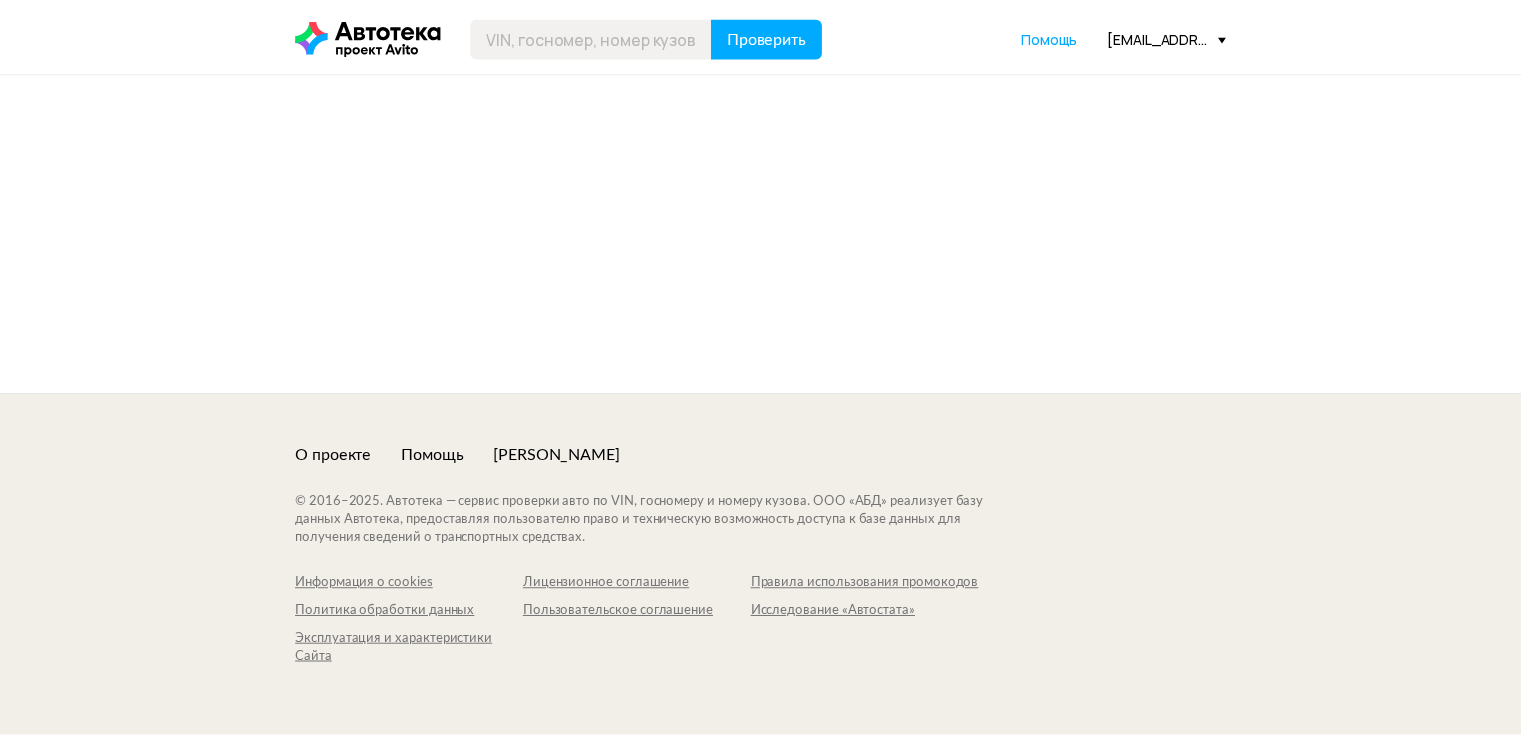 scroll, scrollTop: 0, scrollLeft: 0, axis: both 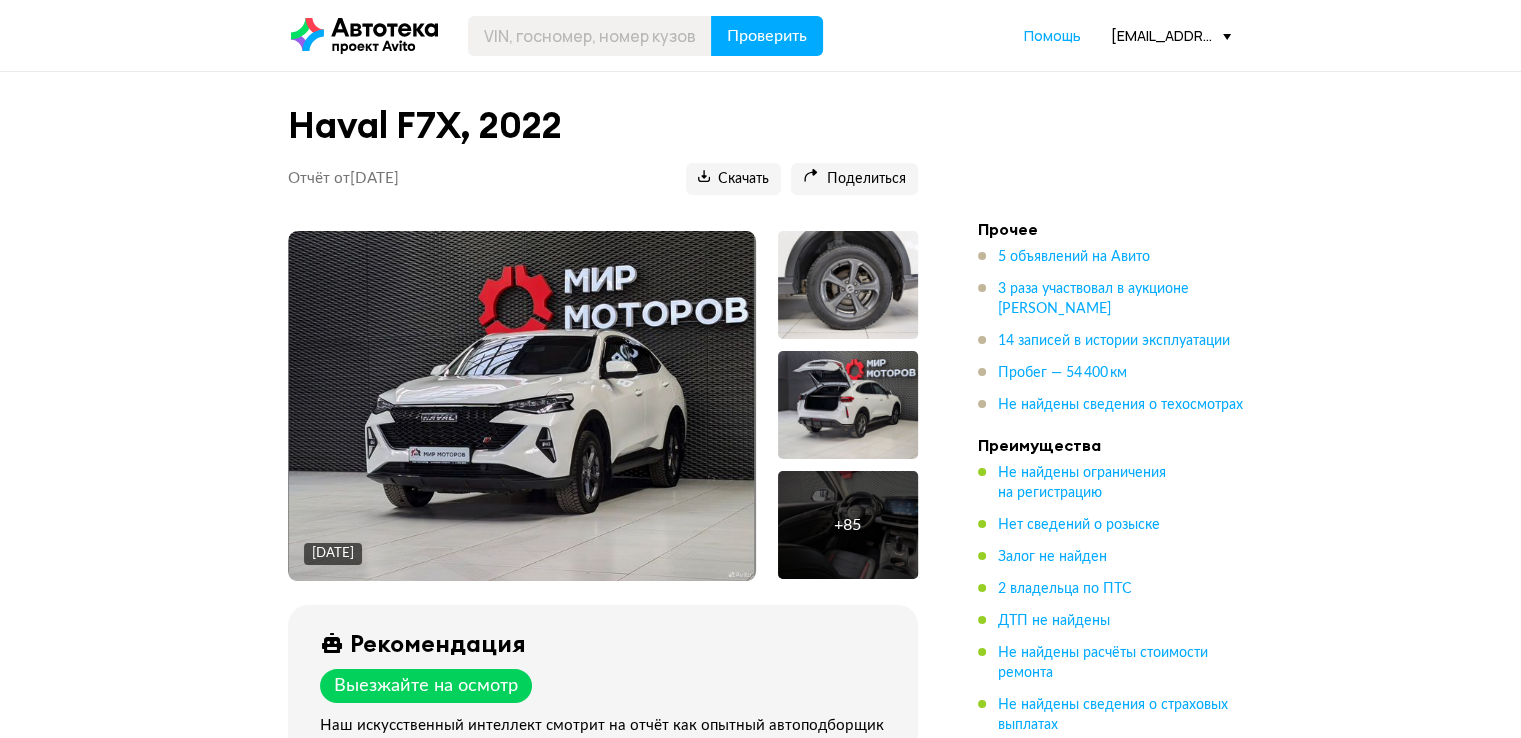 click on "Не найдены ограничения на регистрацию Нет сведений о розыске Залог не найден 2 владельца по ПТС ДТП не найдены Не найдены расчёты стоимости ремонта Не найдены сведения о страховых выплатах Нет сведений о продаже на аукционах аварийных автомобилей Не найдено разрешение на работу в такси Не найдены сведения об использовании в каршеринге Нет сведений об арбитражных делах Нет сведений об участии в торгах Не найдены неоплаченные штрафы Сведения об отзывных кампаниях не найдены" at bounding box center (1118, 751) 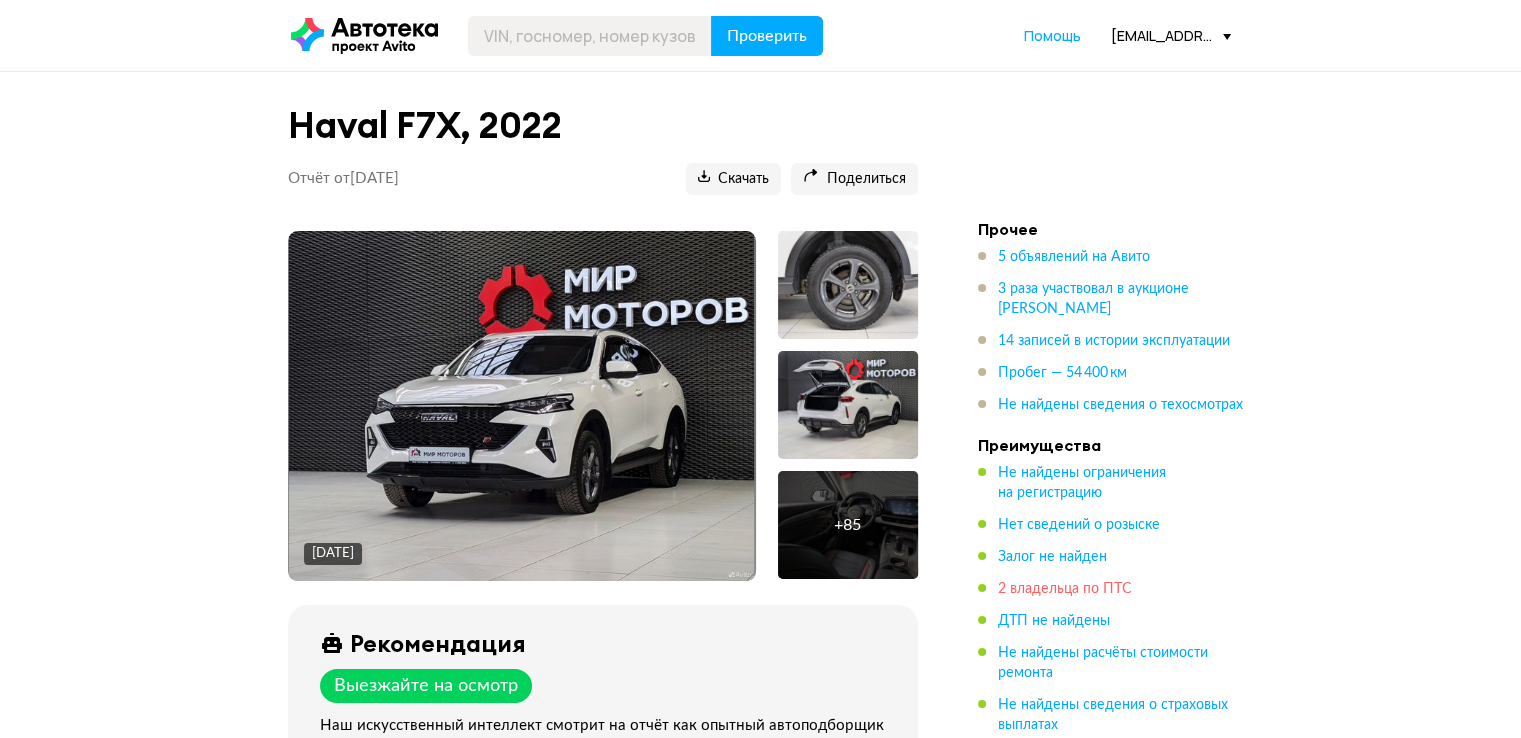 click on "2 владельца по ПТС" at bounding box center [1065, 589] 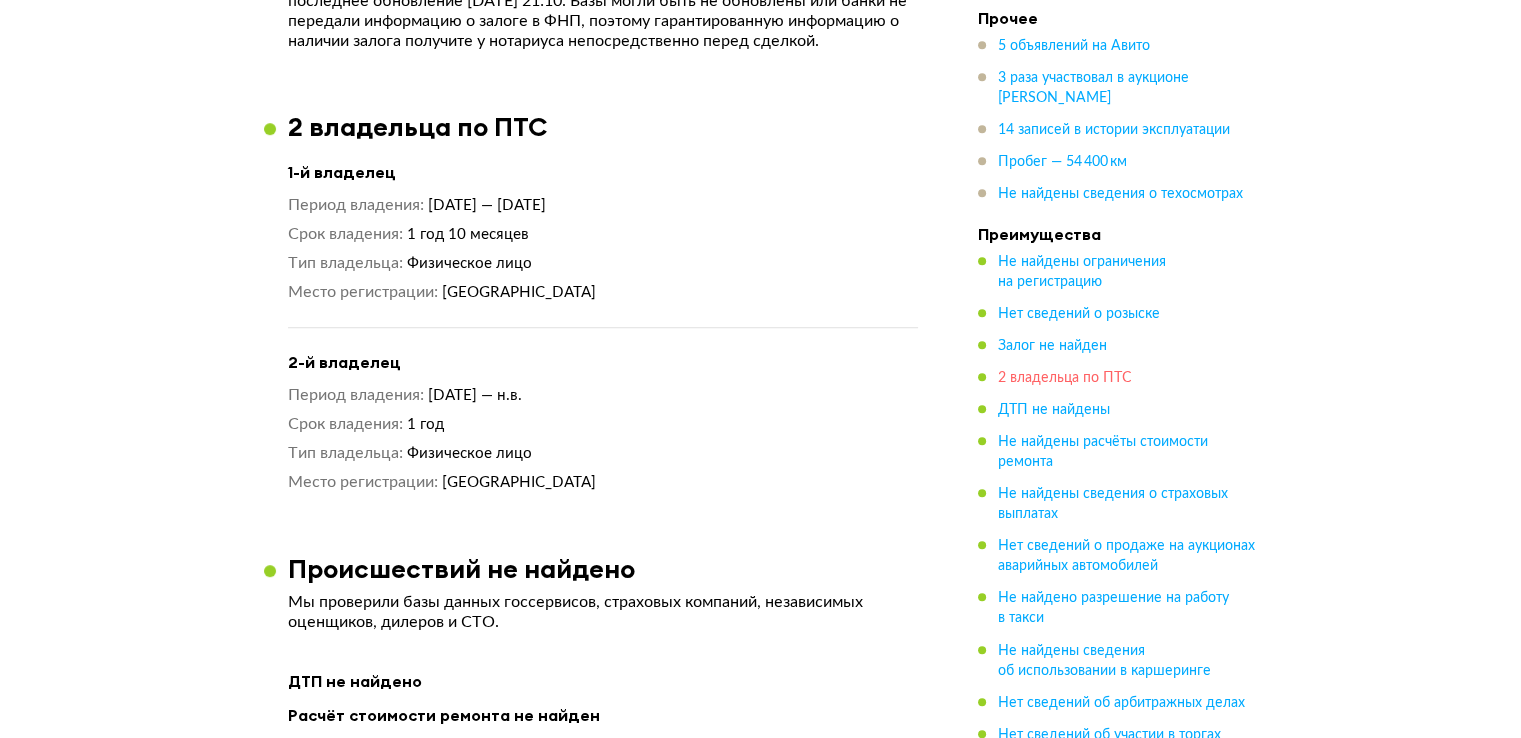 scroll, scrollTop: 1572, scrollLeft: 0, axis: vertical 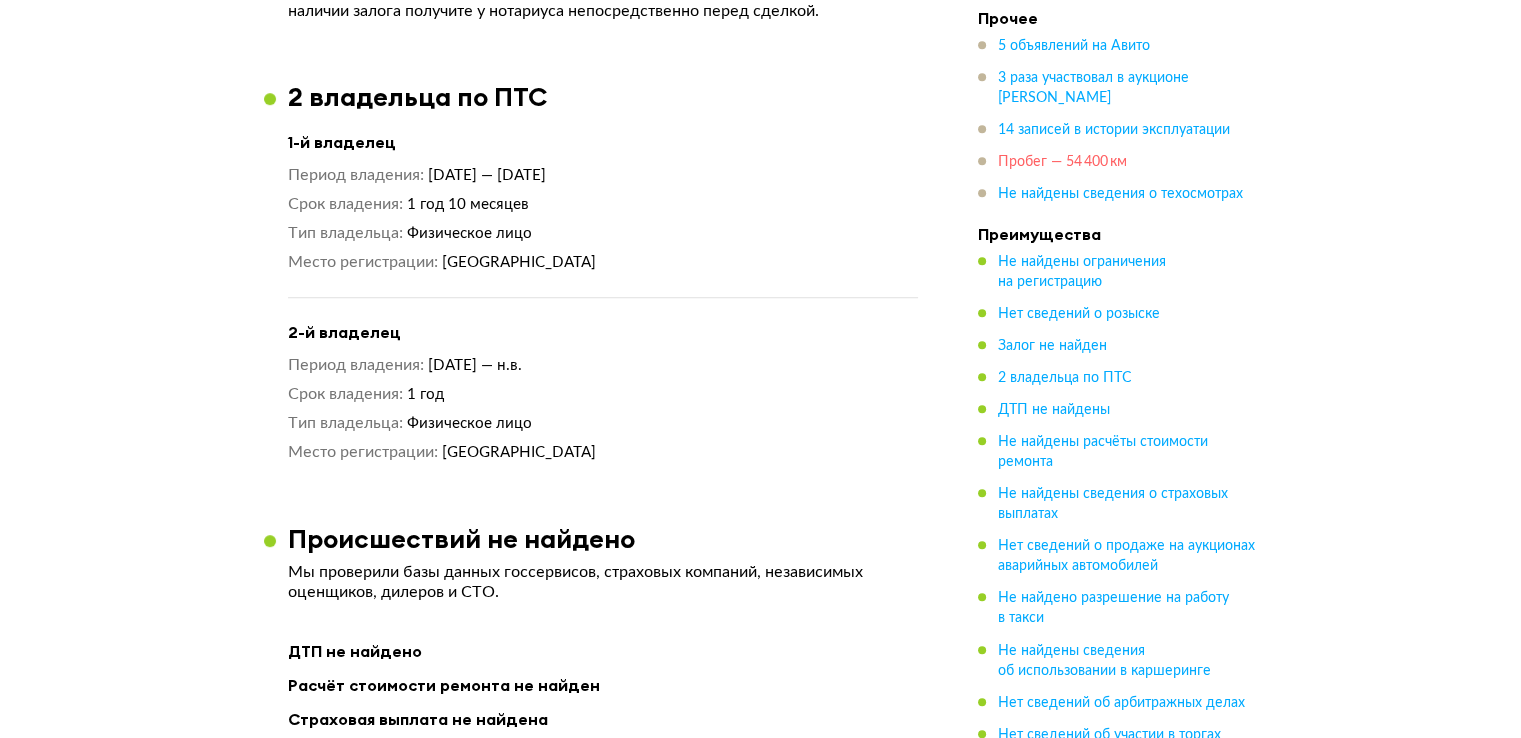 click on "Пробег —  54 400 км" at bounding box center (1062, 162) 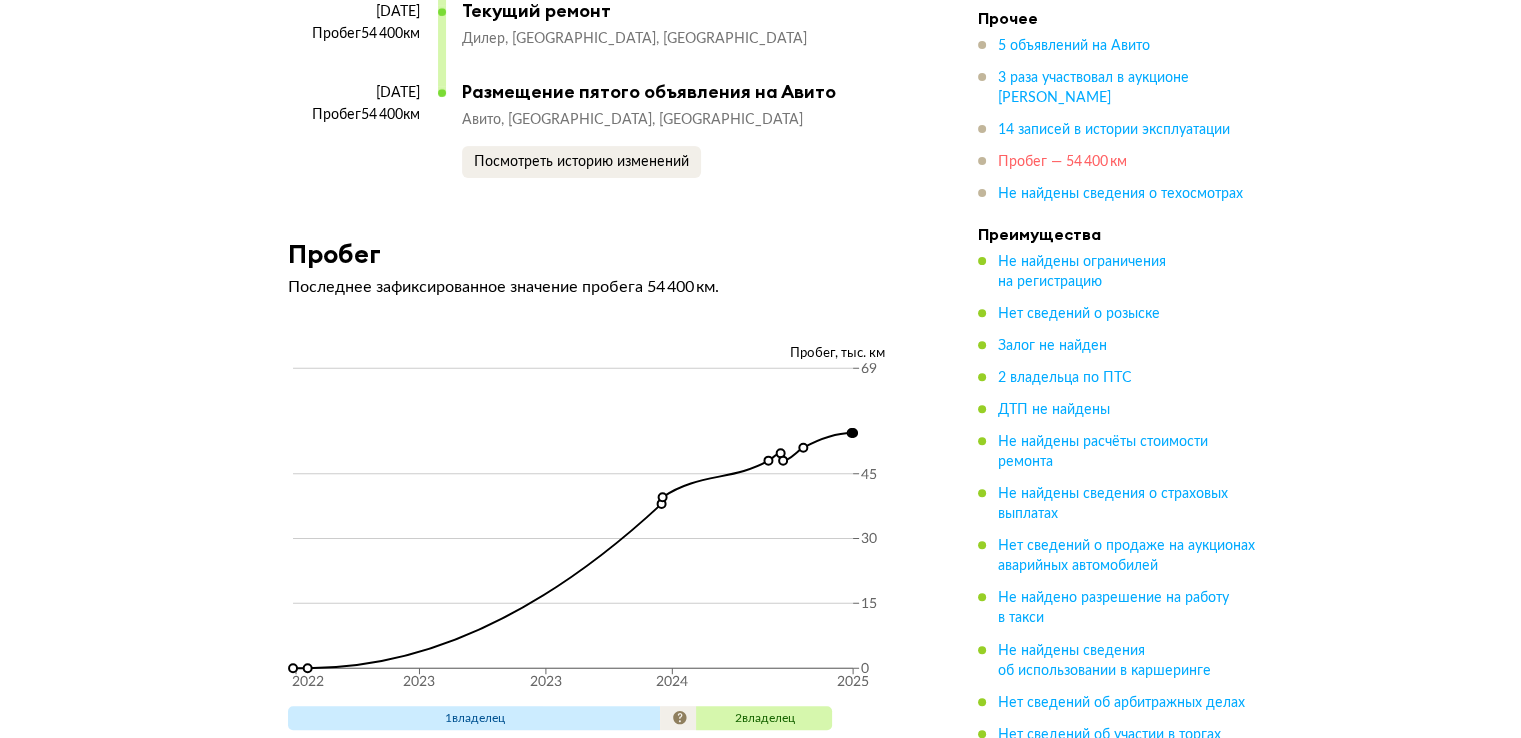 scroll, scrollTop: 8416, scrollLeft: 0, axis: vertical 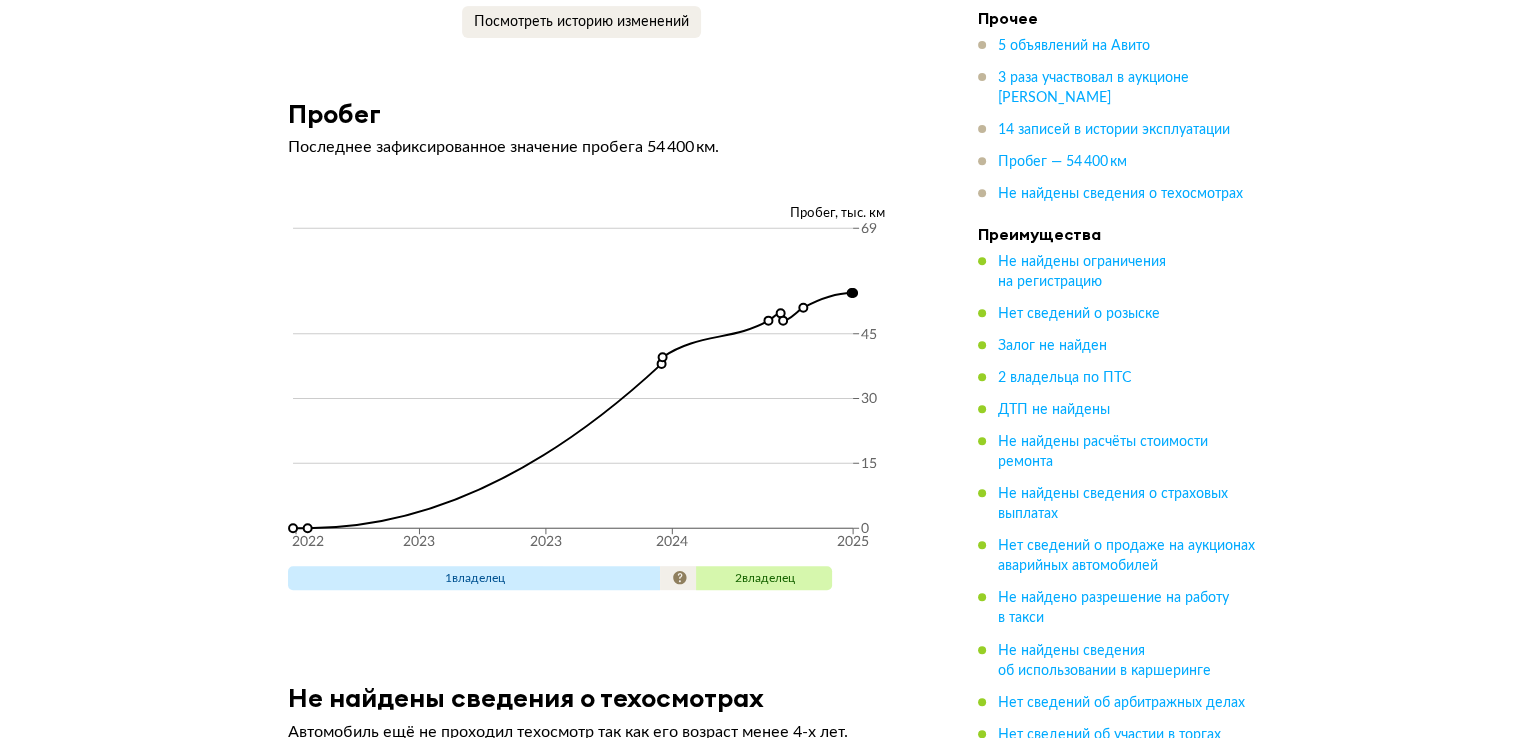 click on "5 объявлений на Авито 3 раза участвовал в аукционе Авито Авто 14 записей в истории эксплуатации Пробег —  54 400 км Не найдены сведения о техосмотрах" at bounding box center [1118, 120] 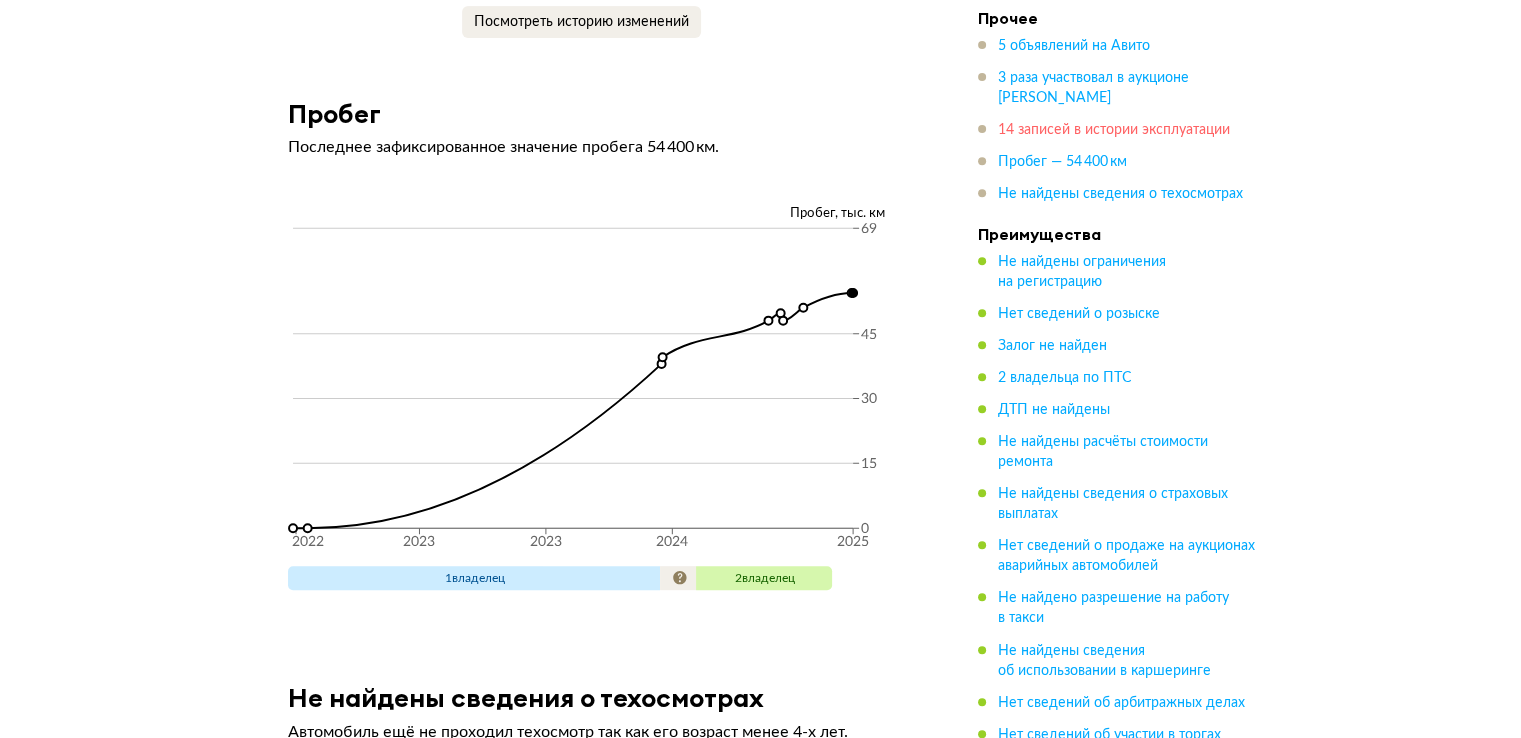 click on "14 записей в истории эксплуатации" at bounding box center (1114, 130) 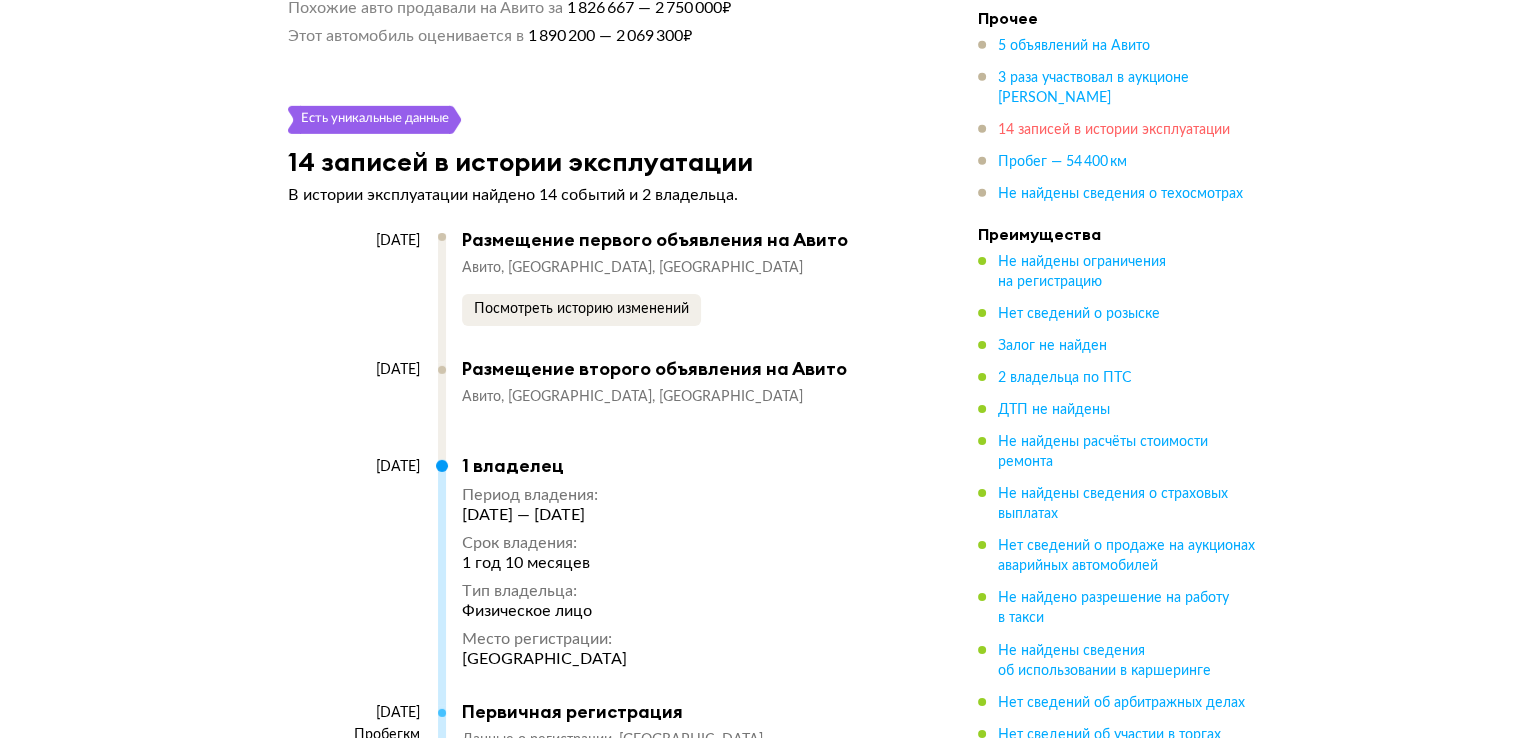 scroll, scrollTop: 6416, scrollLeft: 0, axis: vertical 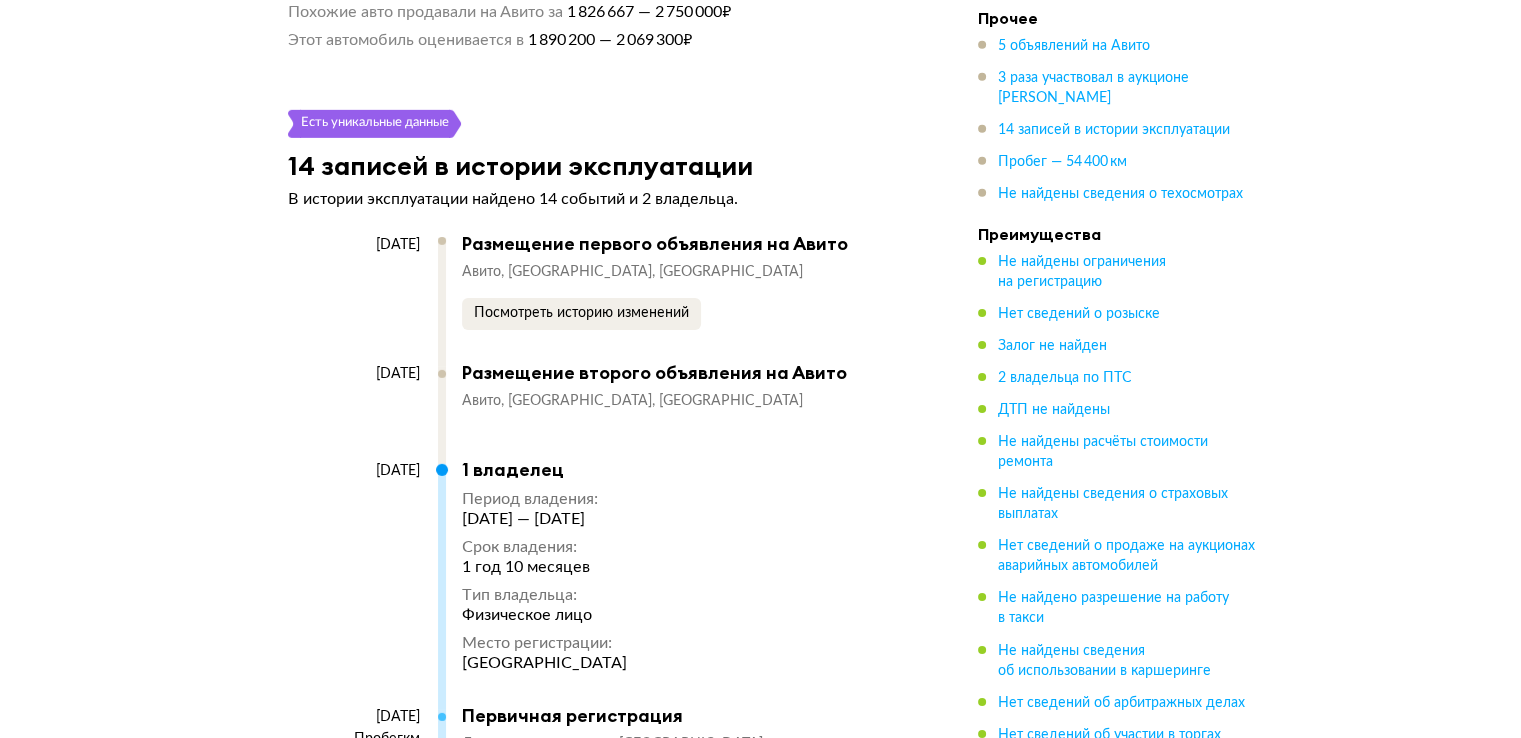 click on "5 объявлений на Авито 3 раза участвовал в аукционе Авито Авто 14 записей в истории эксплуатации Пробег —  54 400 км Не найдены сведения о техосмотрах" at bounding box center [1118, 120] 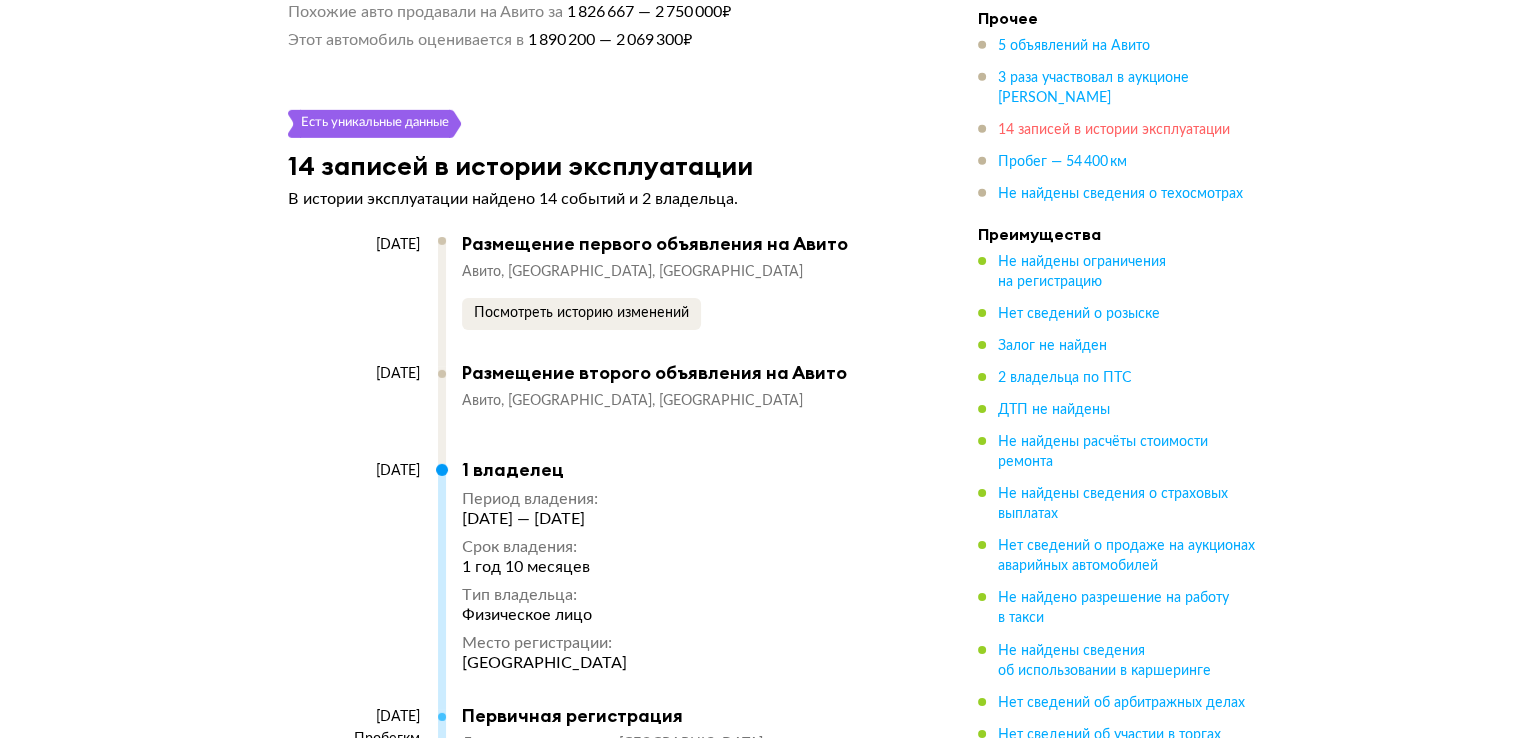 click on "14 записей в истории эксплуатации" at bounding box center (1114, 130) 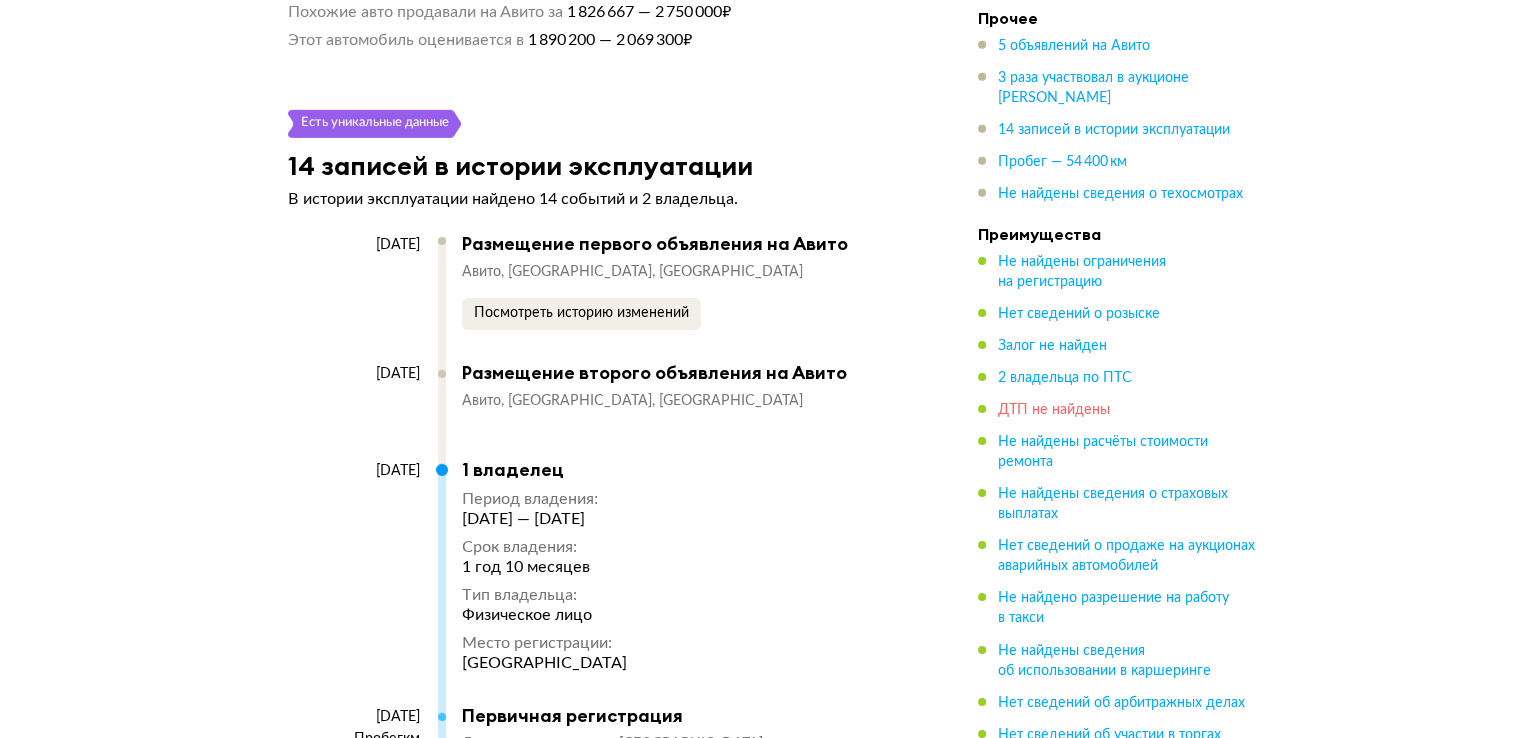 click on "ДТП не найдены" at bounding box center (1054, 410) 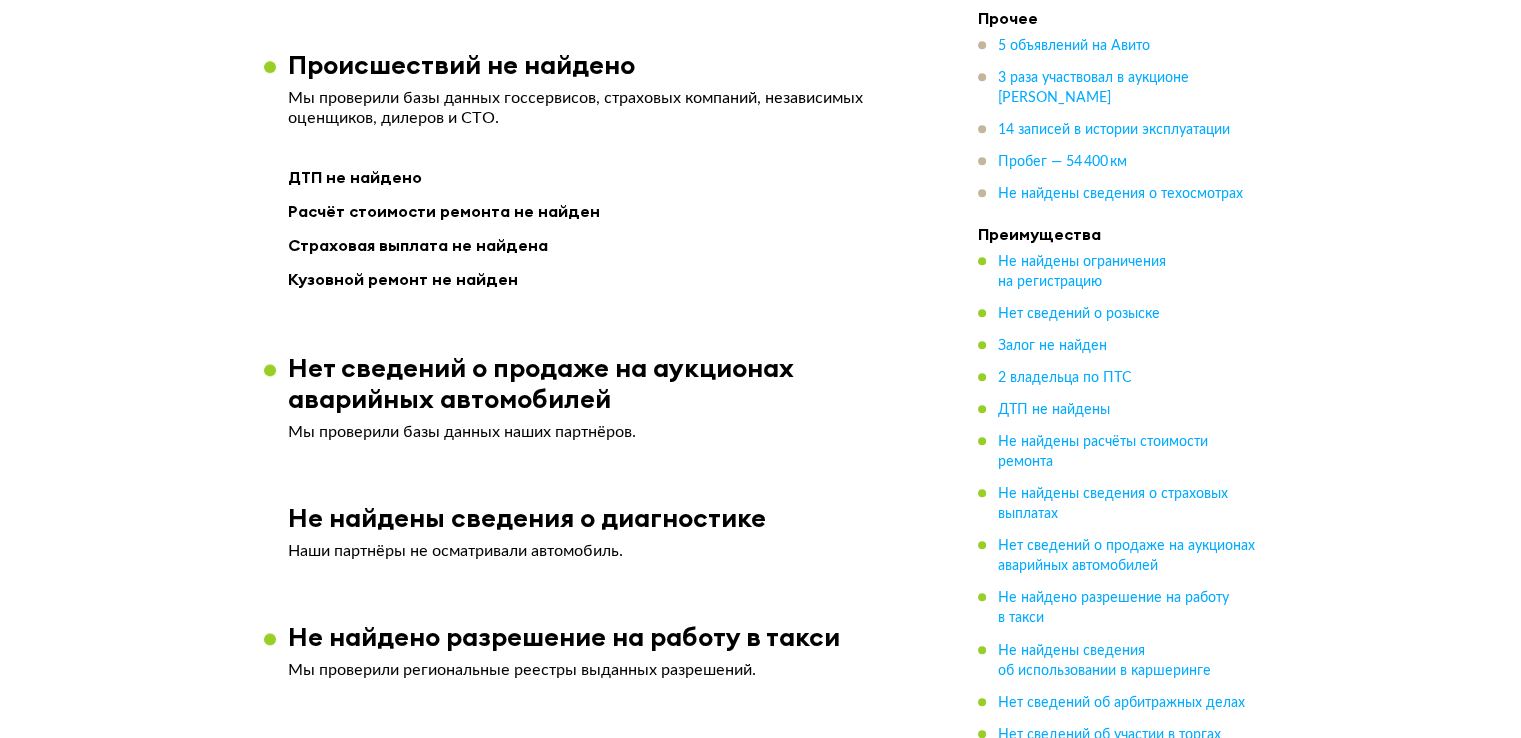 scroll, scrollTop: 2006, scrollLeft: 0, axis: vertical 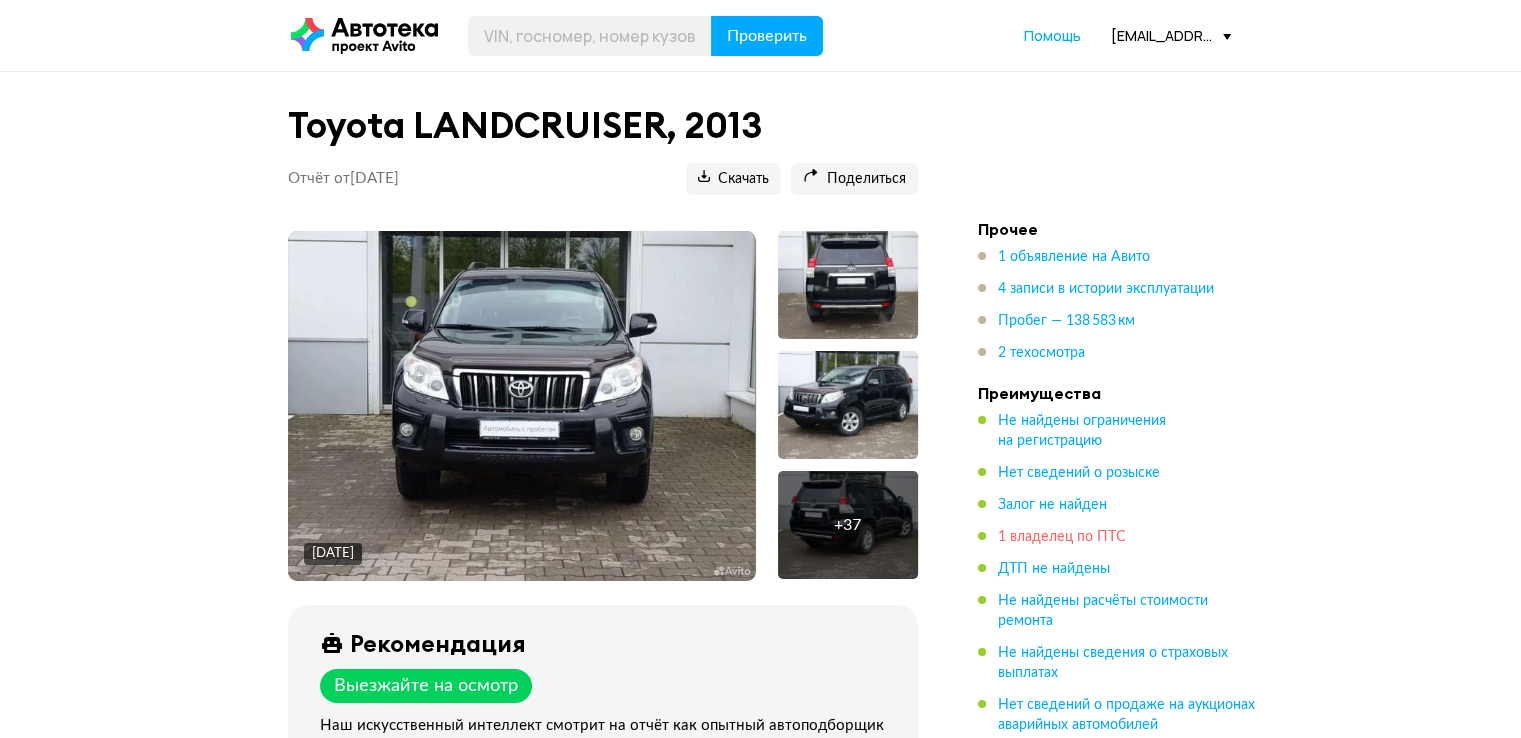 click on "1 владелец по ПТС" at bounding box center (1062, 537) 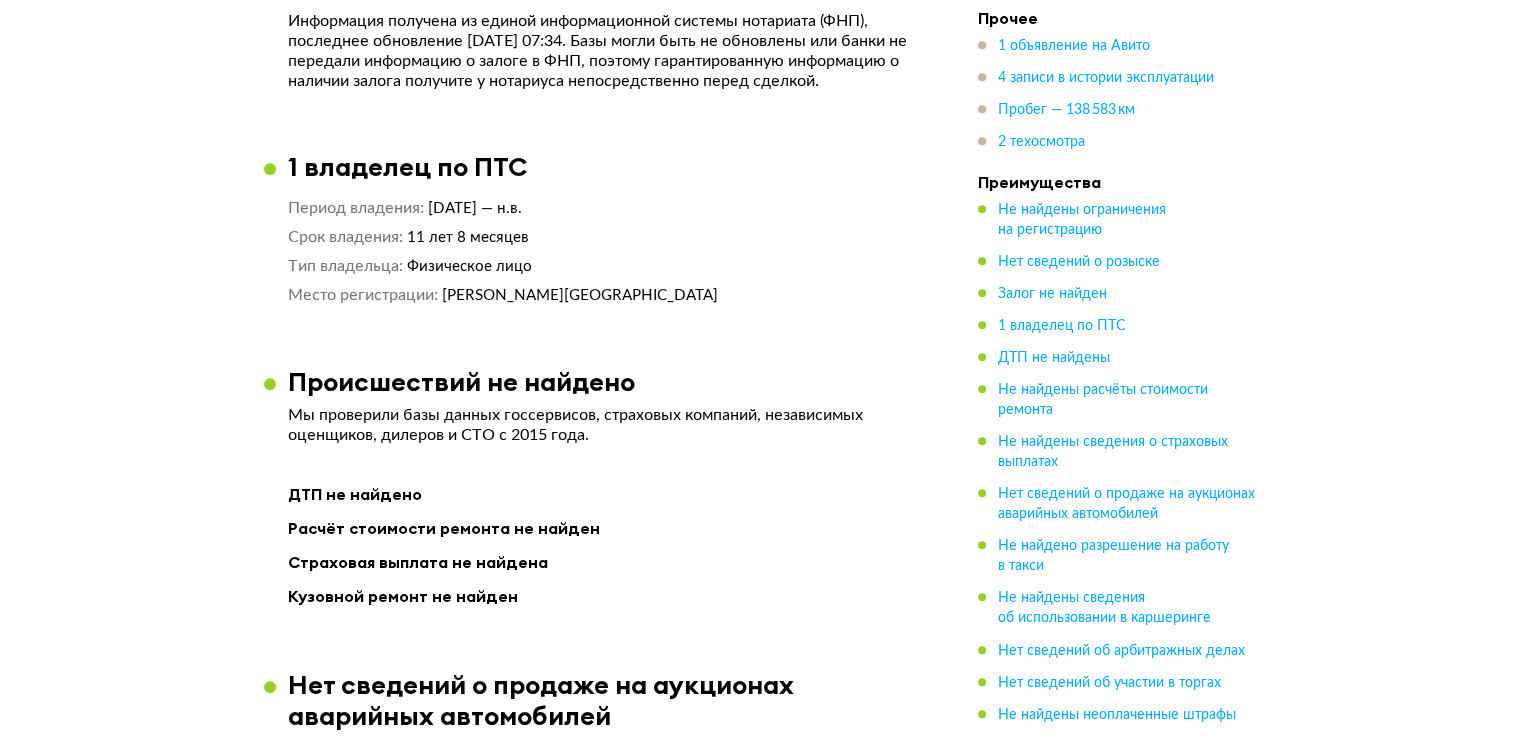 scroll, scrollTop: 1548, scrollLeft: 0, axis: vertical 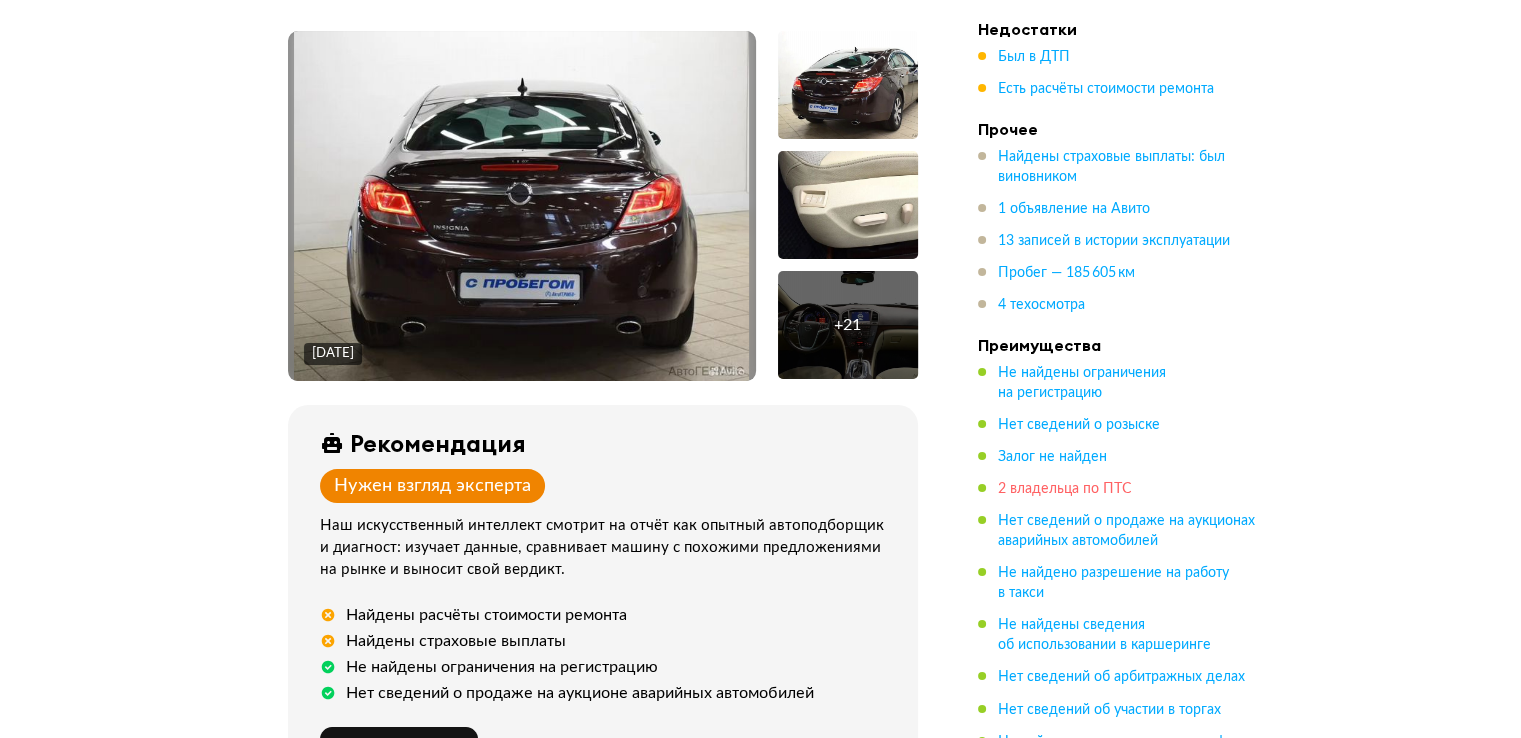 click on "2 владельца по ПТС" at bounding box center (1065, 489) 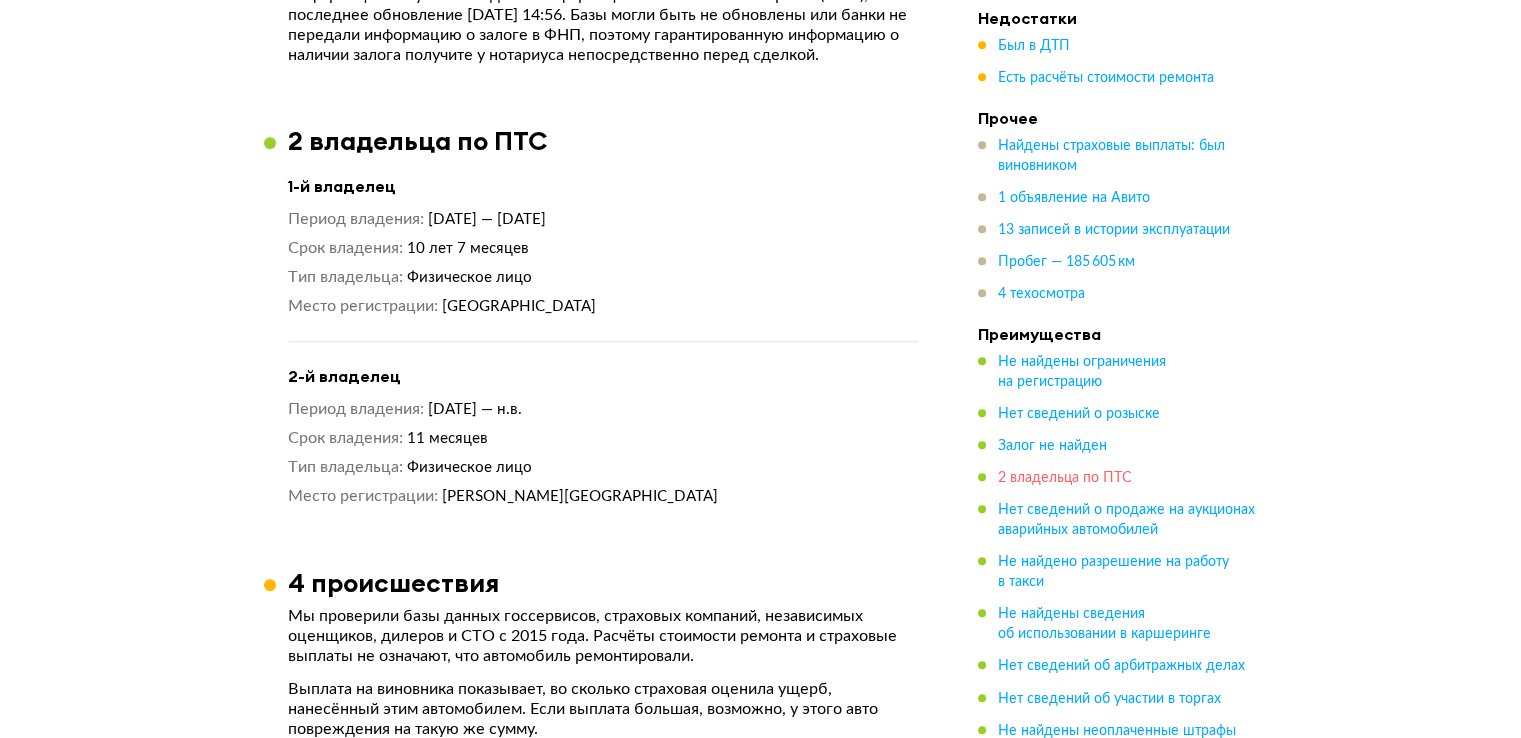 scroll, scrollTop: 1628, scrollLeft: 0, axis: vertical 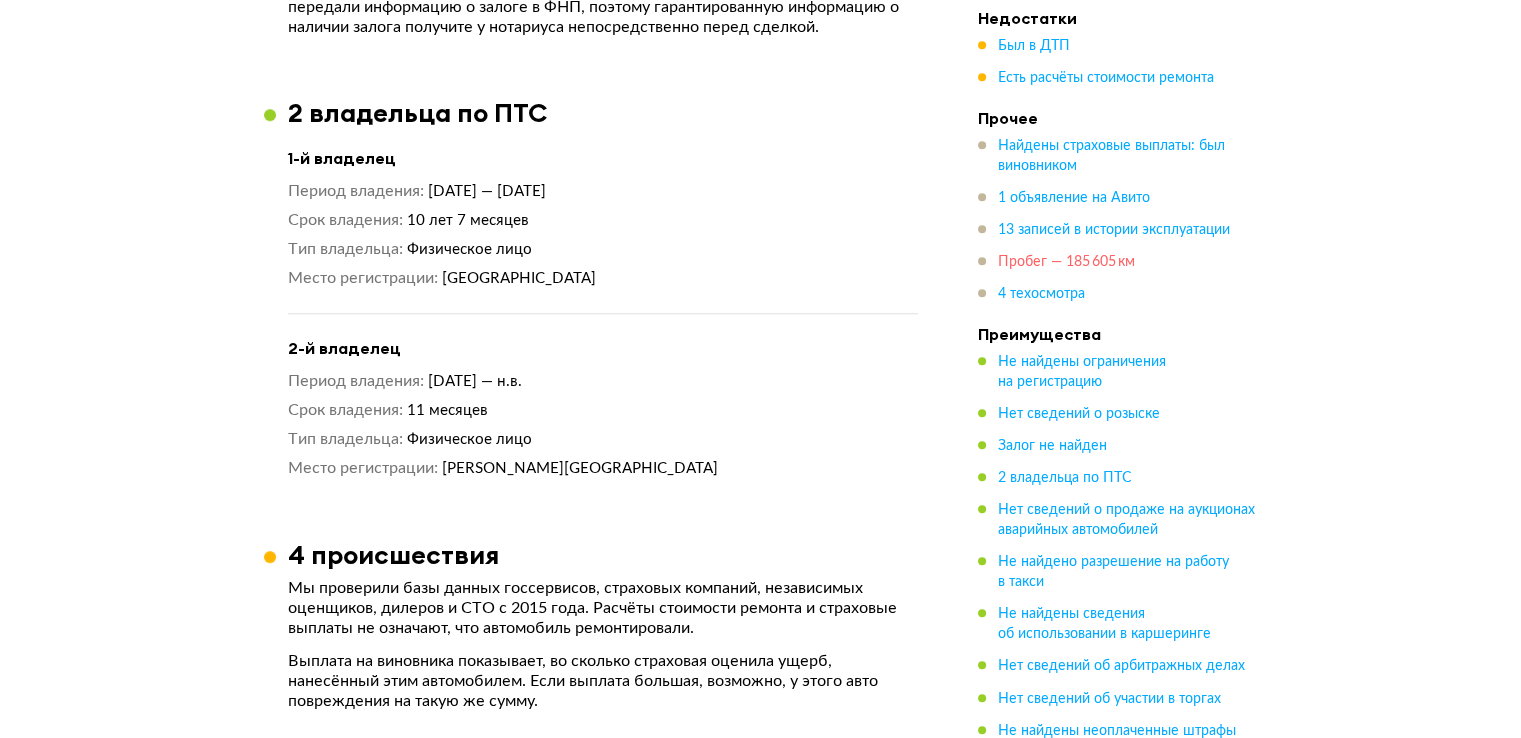 click on "Пробег —  185 605 км" at bounding box center [1066, 262] 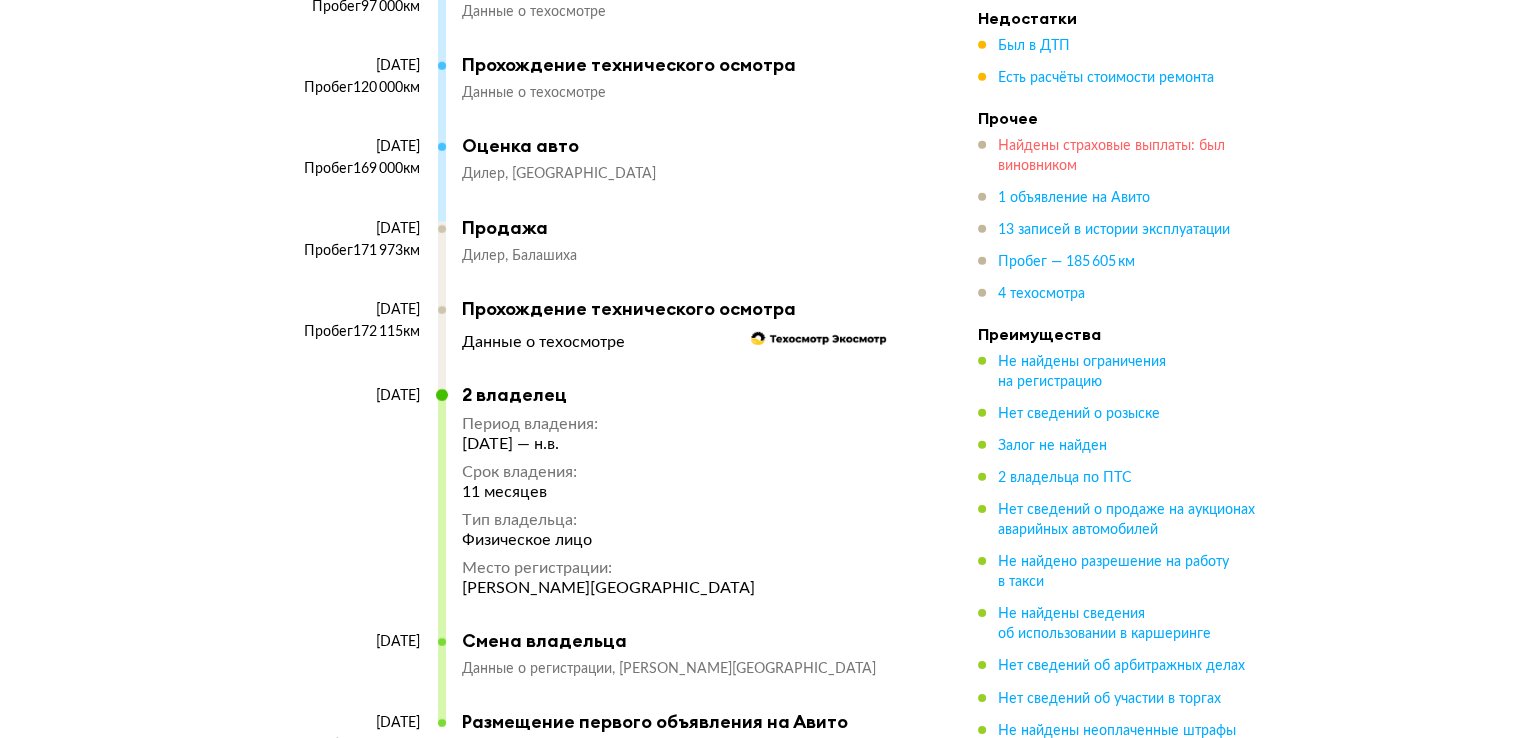 scroll, scrollTop: 6908, scrollLeft: 0, axis: vertical 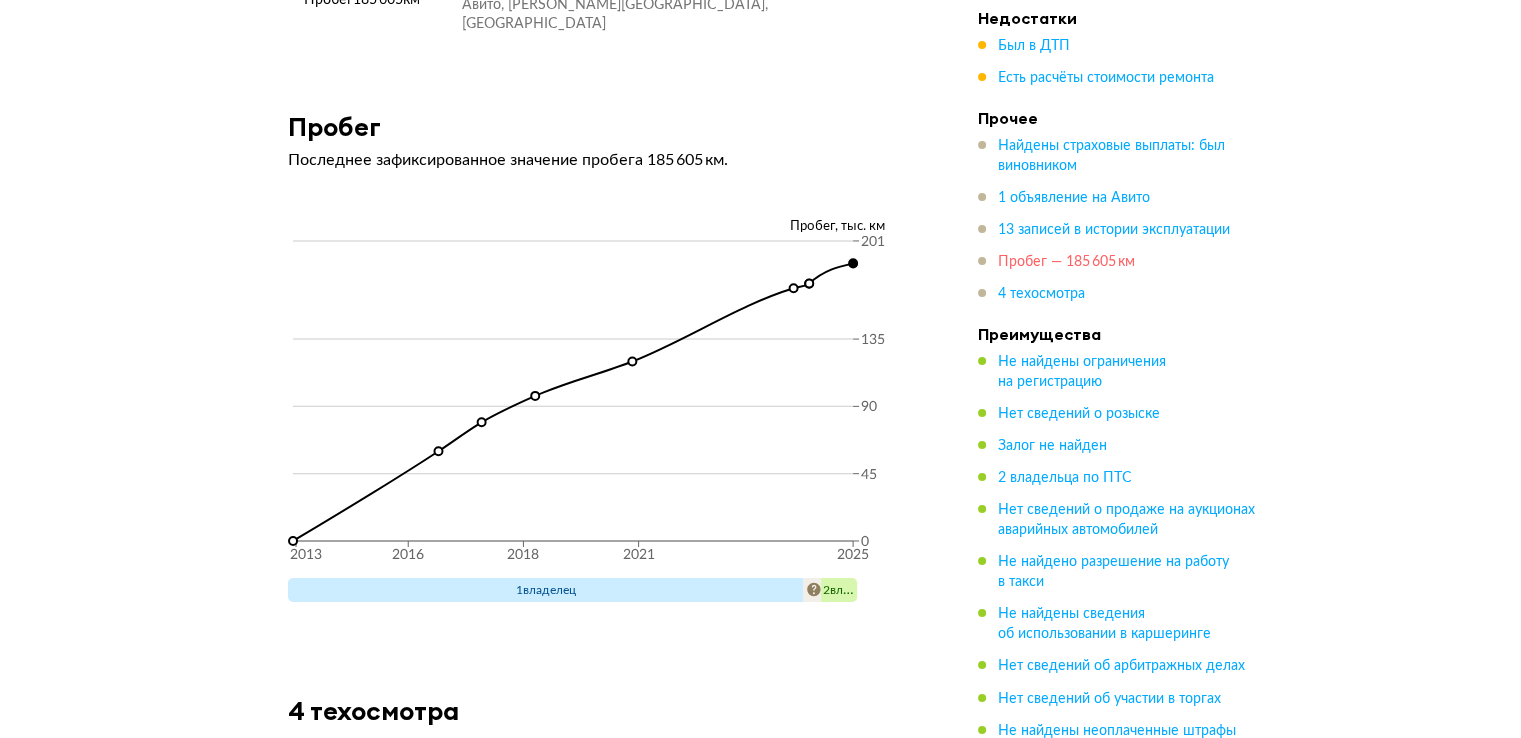 click on "Пробег —  185 605 км" at bounding box center [1066, 262] 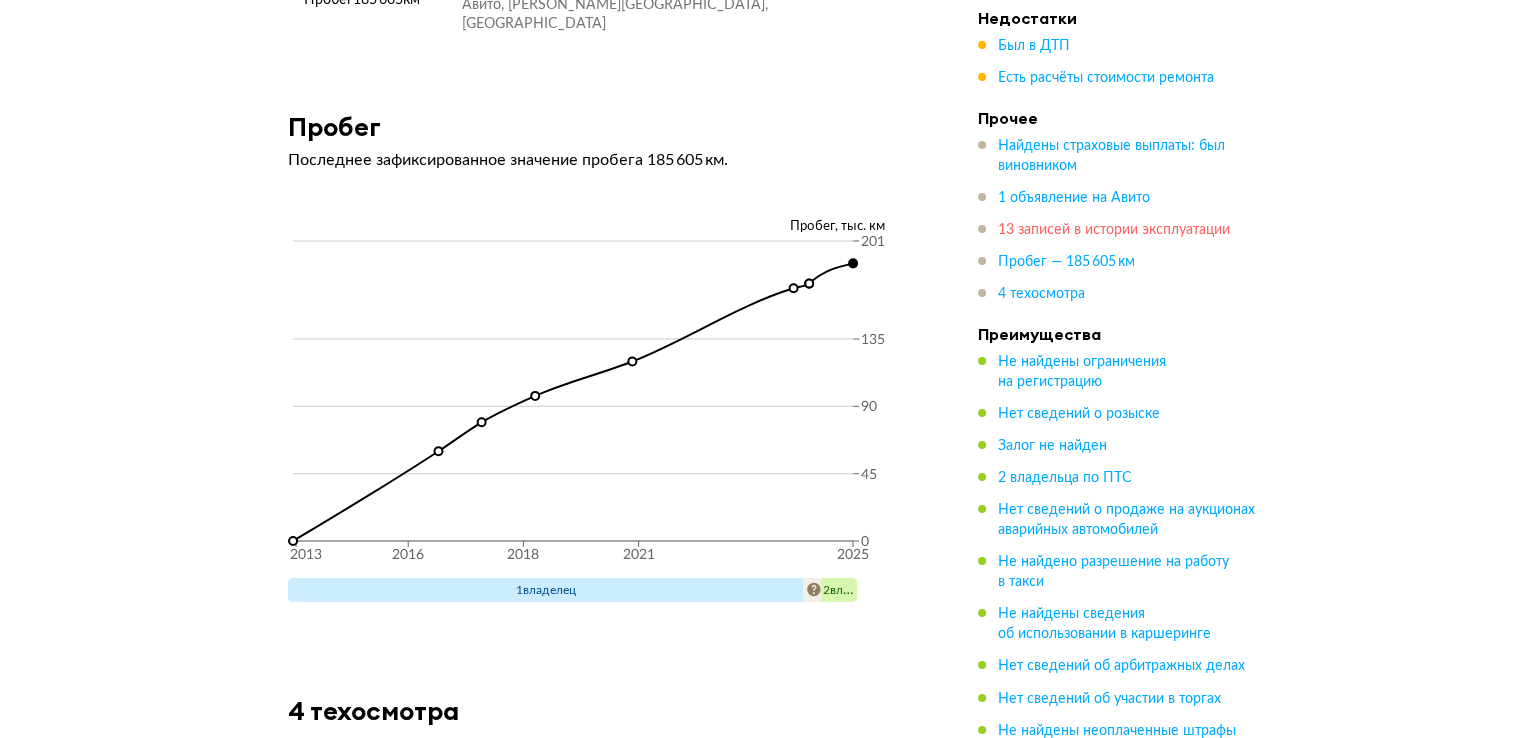 click on "13 записей в истории эксплуатации" at bounding box center [1114, 230] 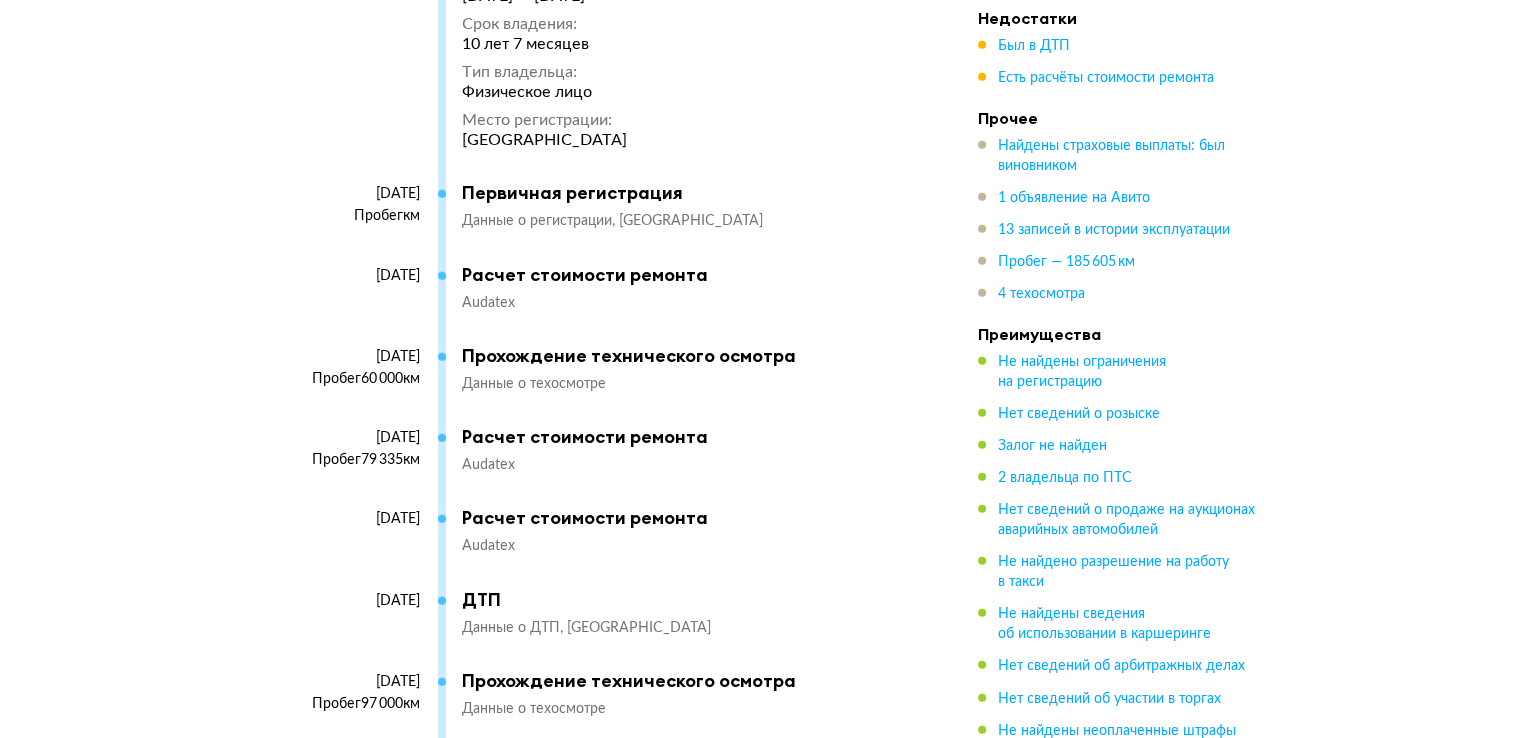 scroll, scrollTop: 5418, scrollLeft: 0, axis: vertical 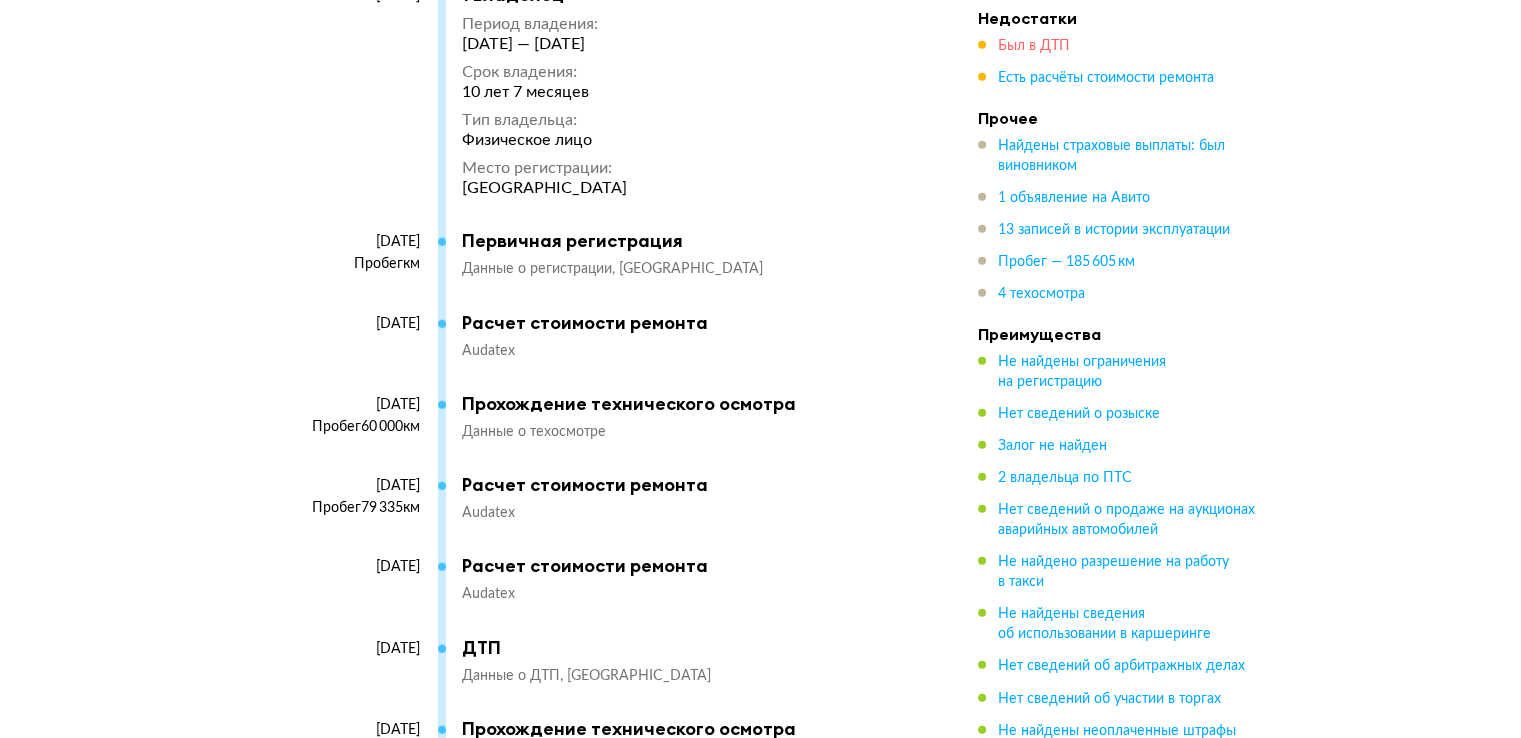 click on "Был в ДТП" at bounding box center (1034, 46) 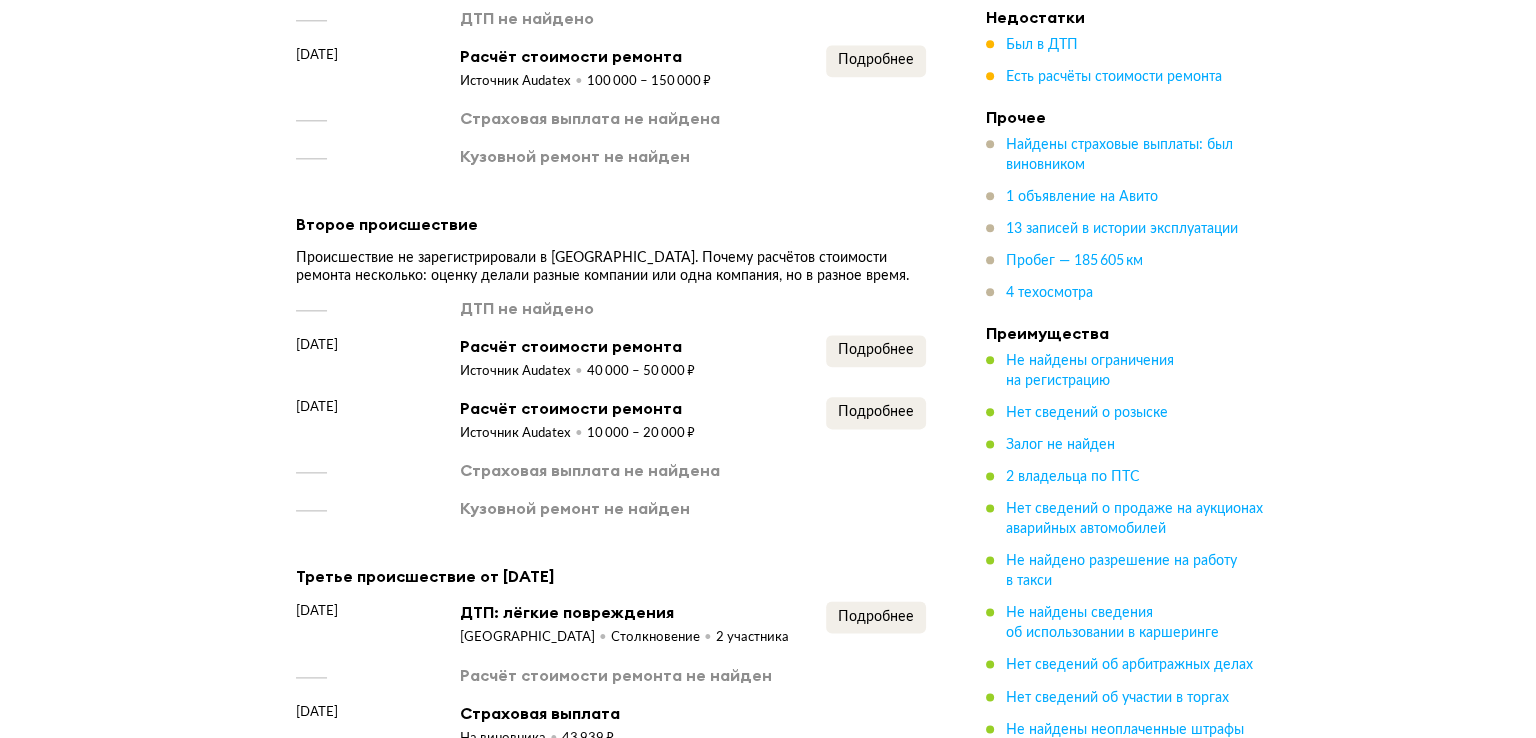 scroll, scrollTop: 2036, scrollLeft: 0, axis: vertical 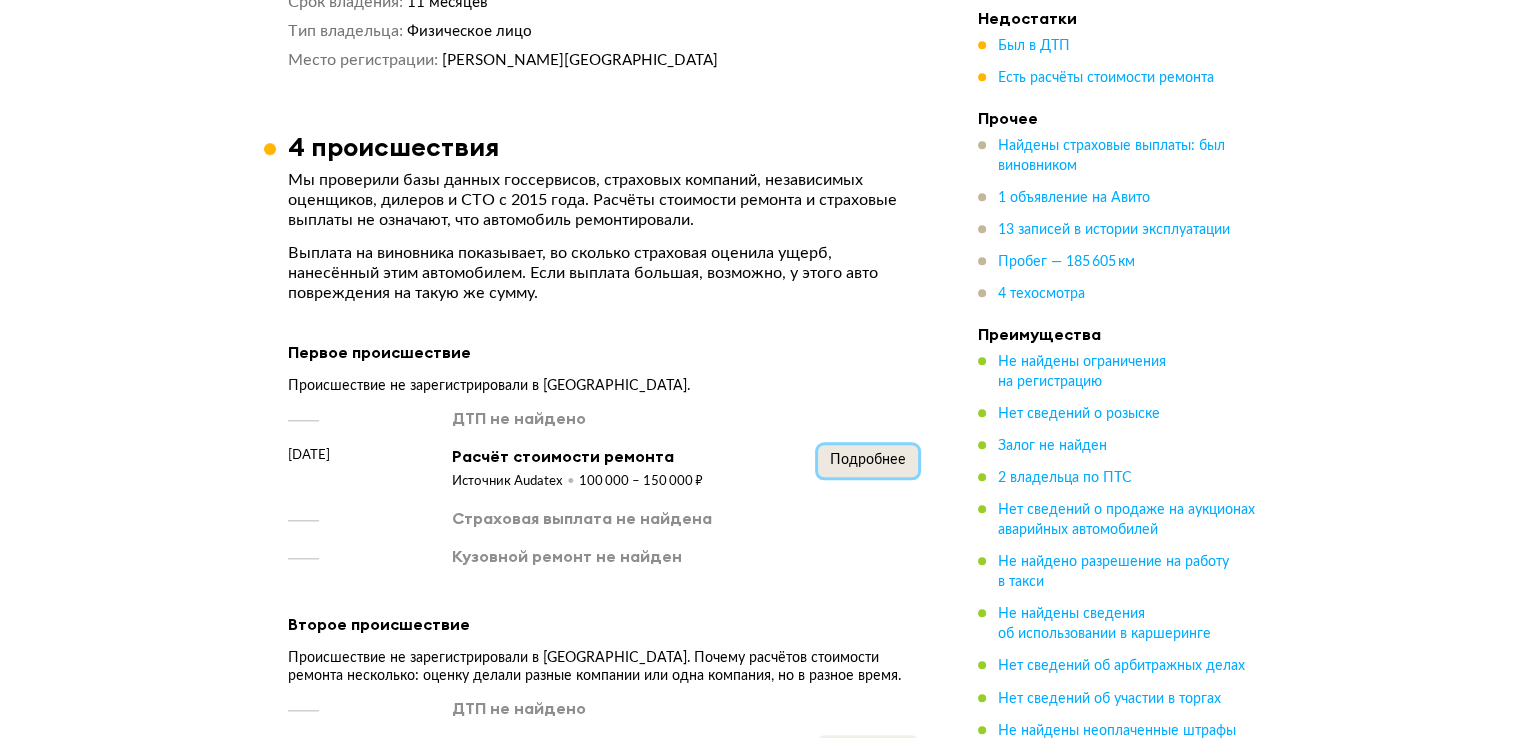 click on "Подробнее" at bounding box center [868, 460] 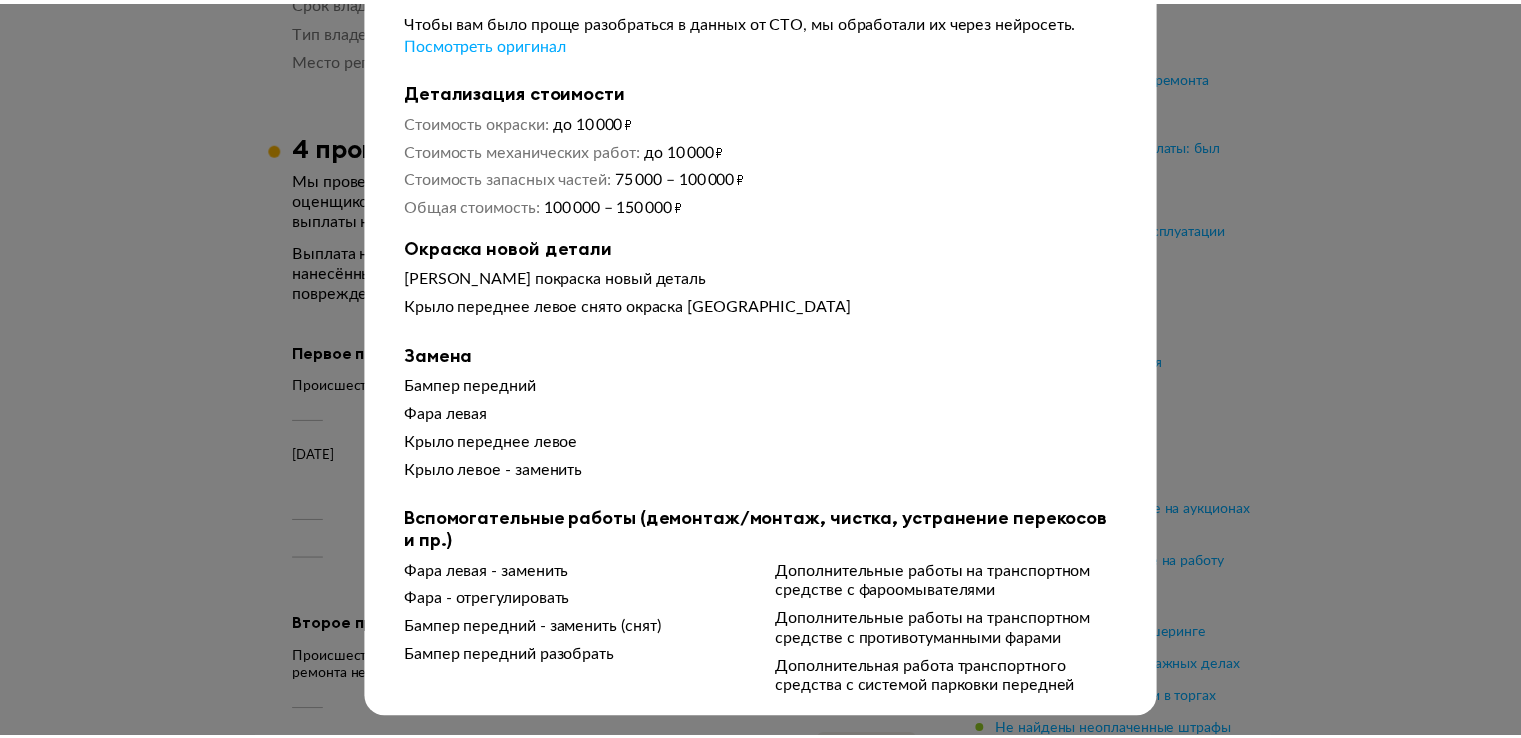 scroll, scrollTop: 90, scrollLeft: 0, axis: vertical 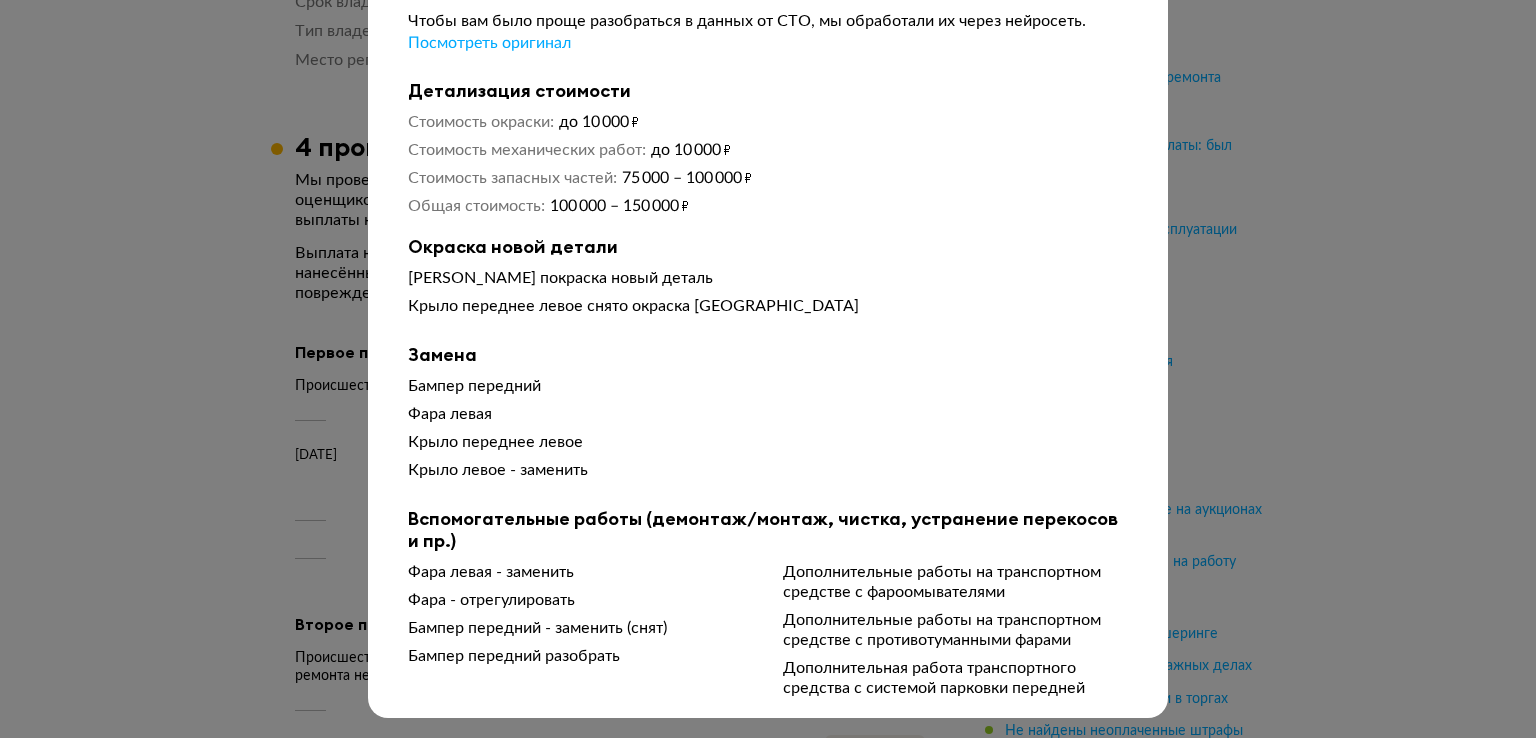 click at bounding box center [768, 285] 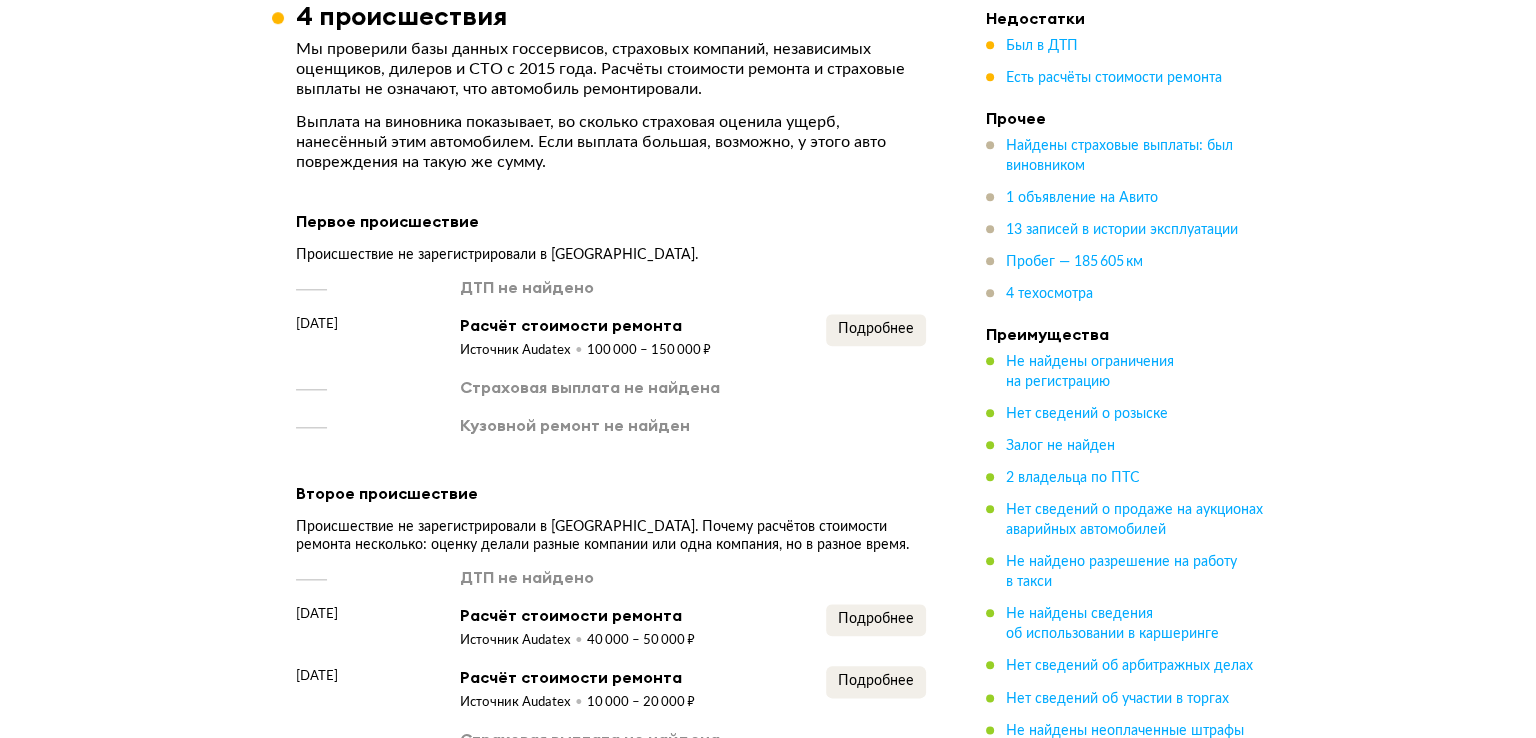 scroll, scrollTop: 2336, scrollLeft: 0, axis: vertical 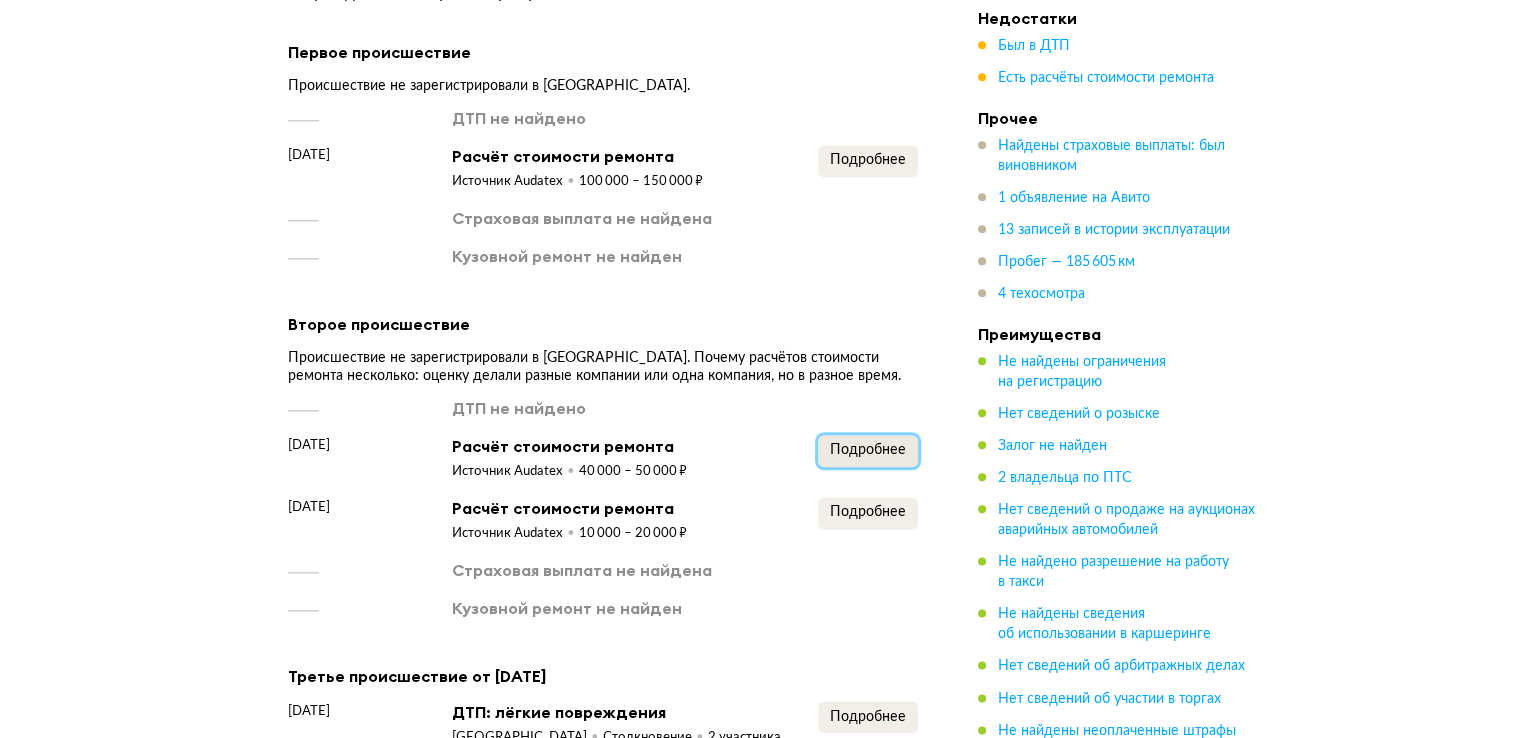 click on "Подробнее" at bounding box center [868, 450] 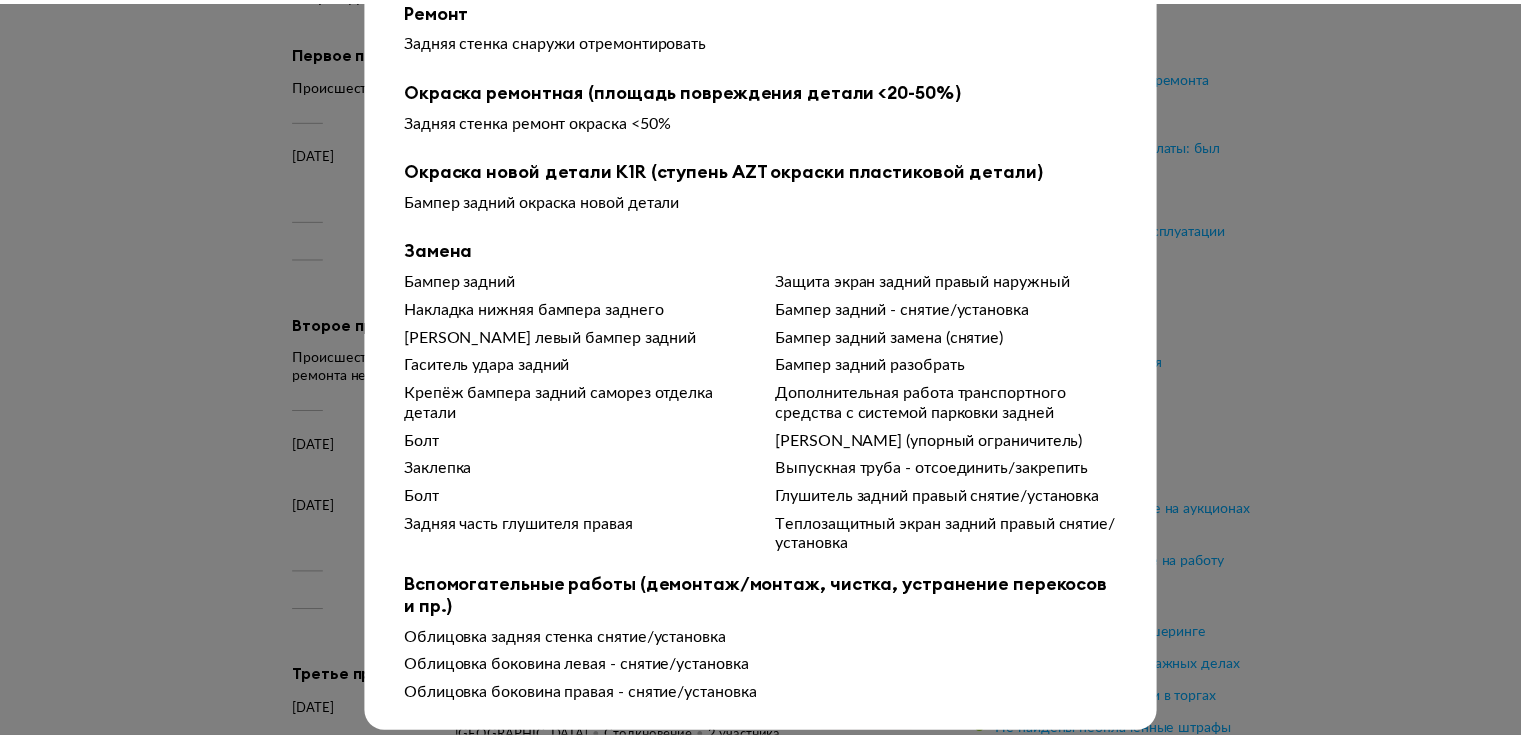 scroll, scrollTop: 342, scrollLeft: 0, axis: vertical 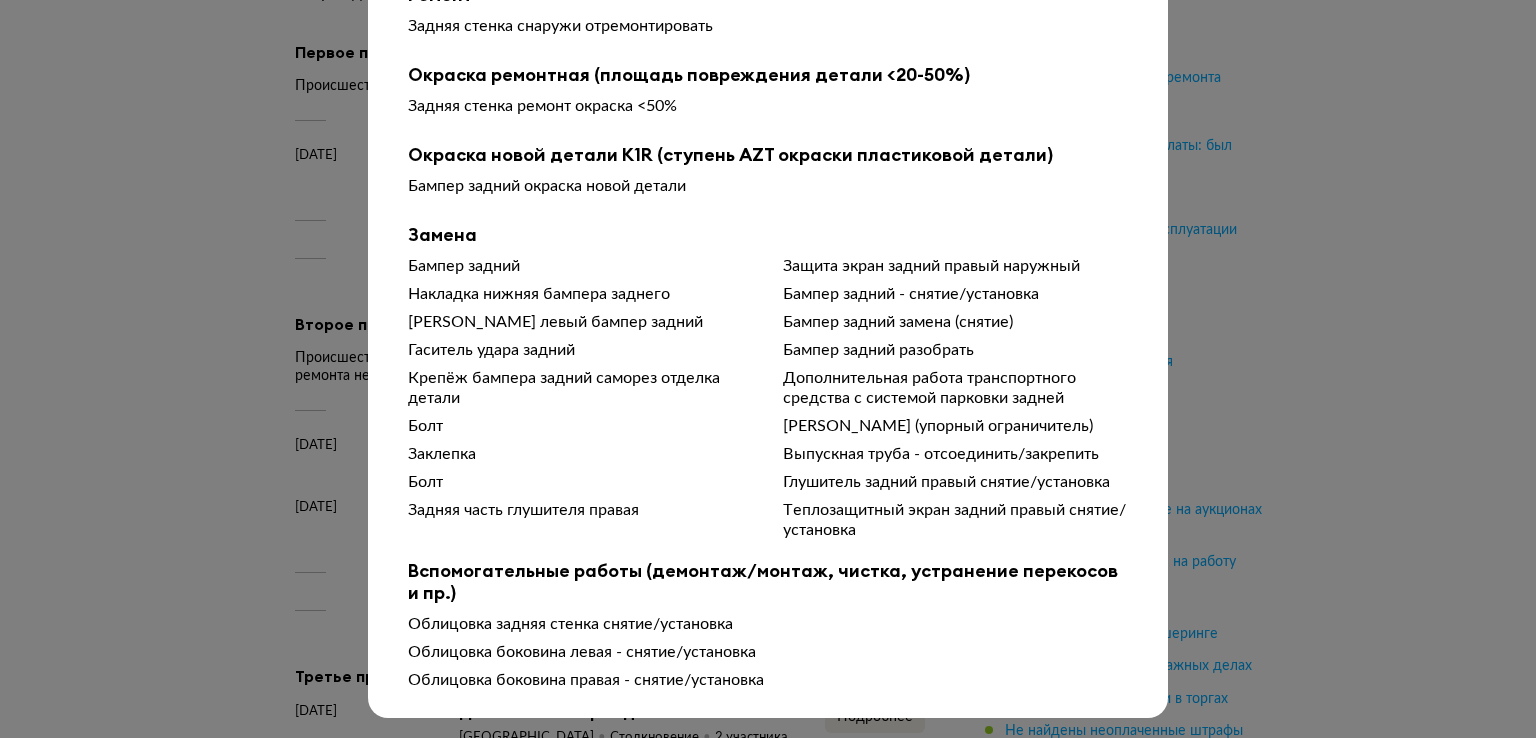 click at bounding box center (768, 33) 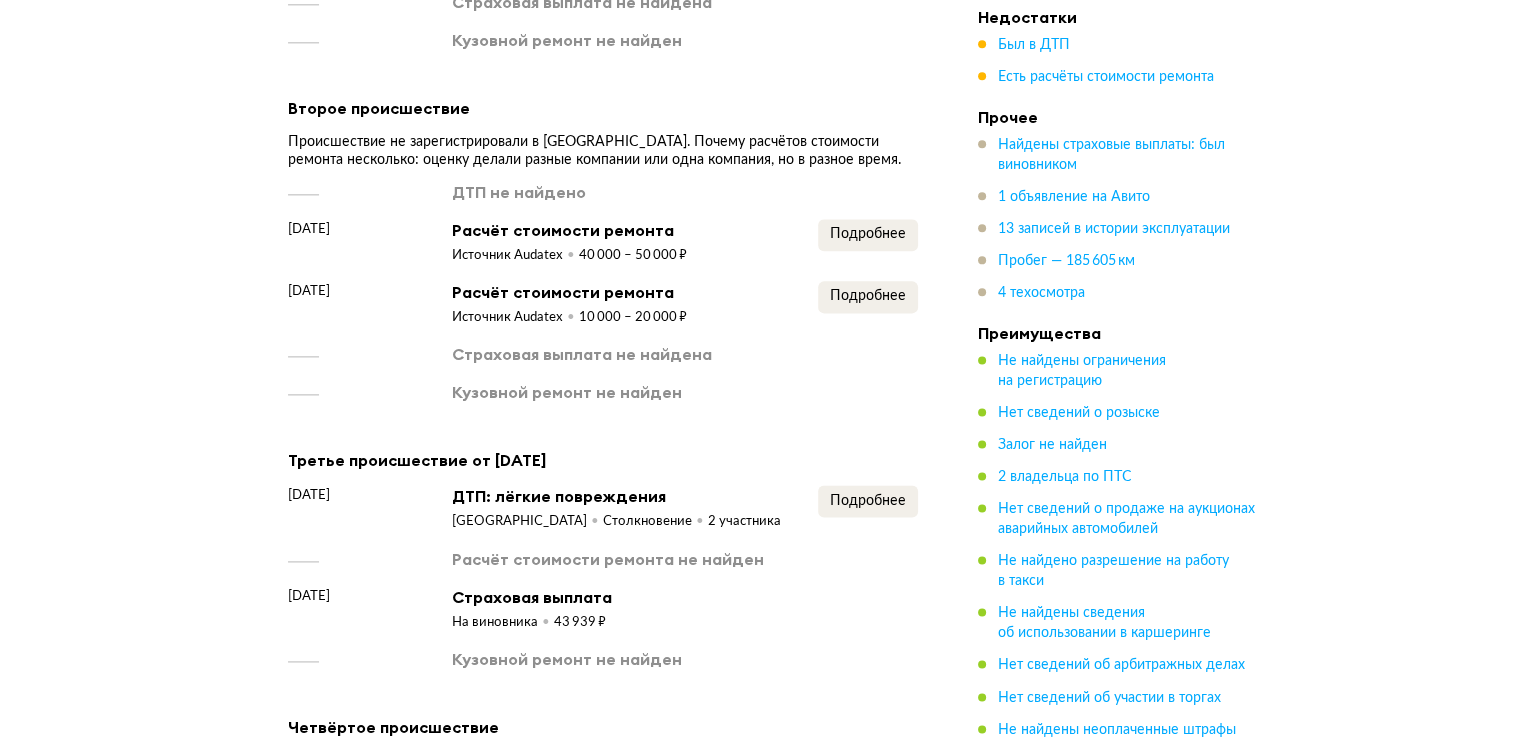 scroll, scrollTop: 2636, scrollLeft: 0, axis: vertical 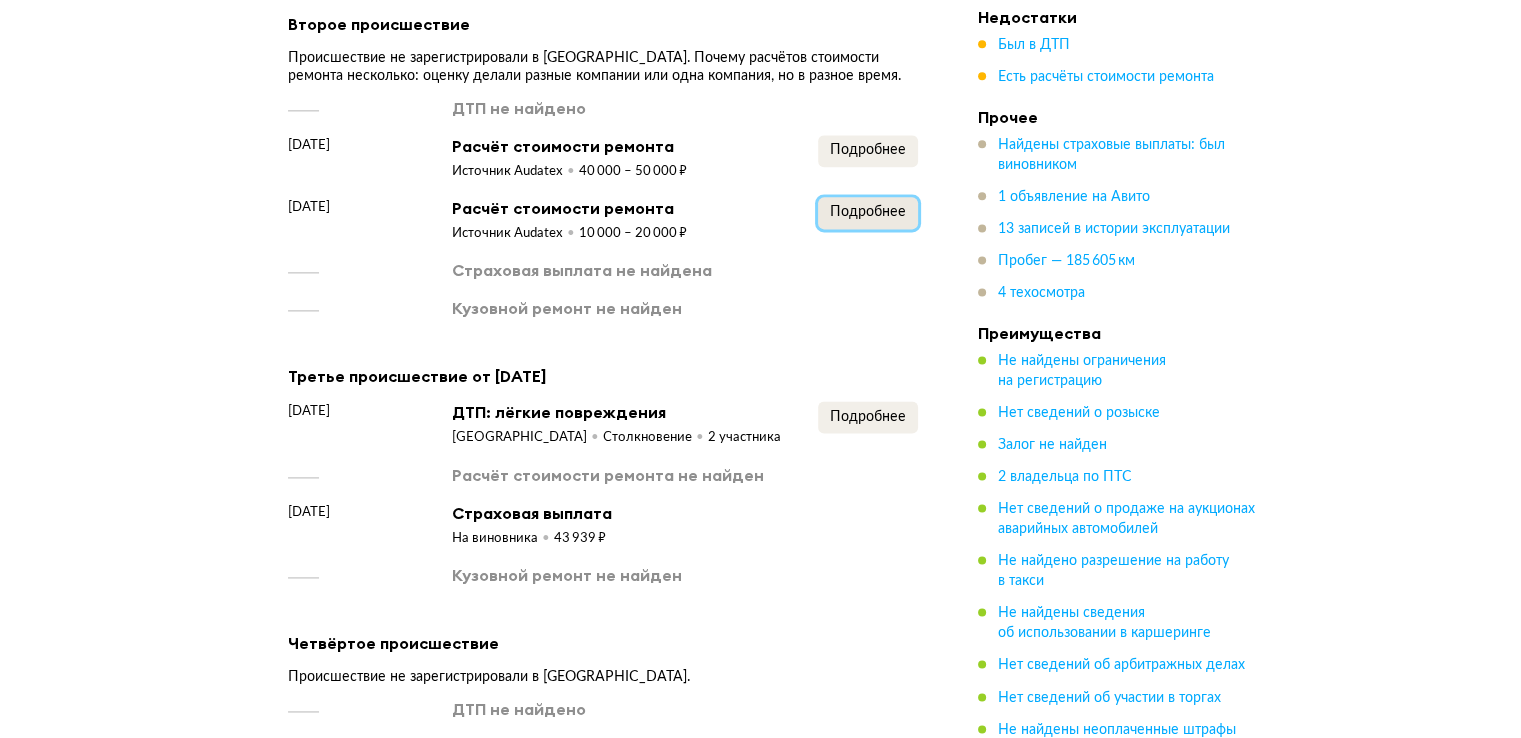 click on "Подробнее" at bounding box center (868, 212) 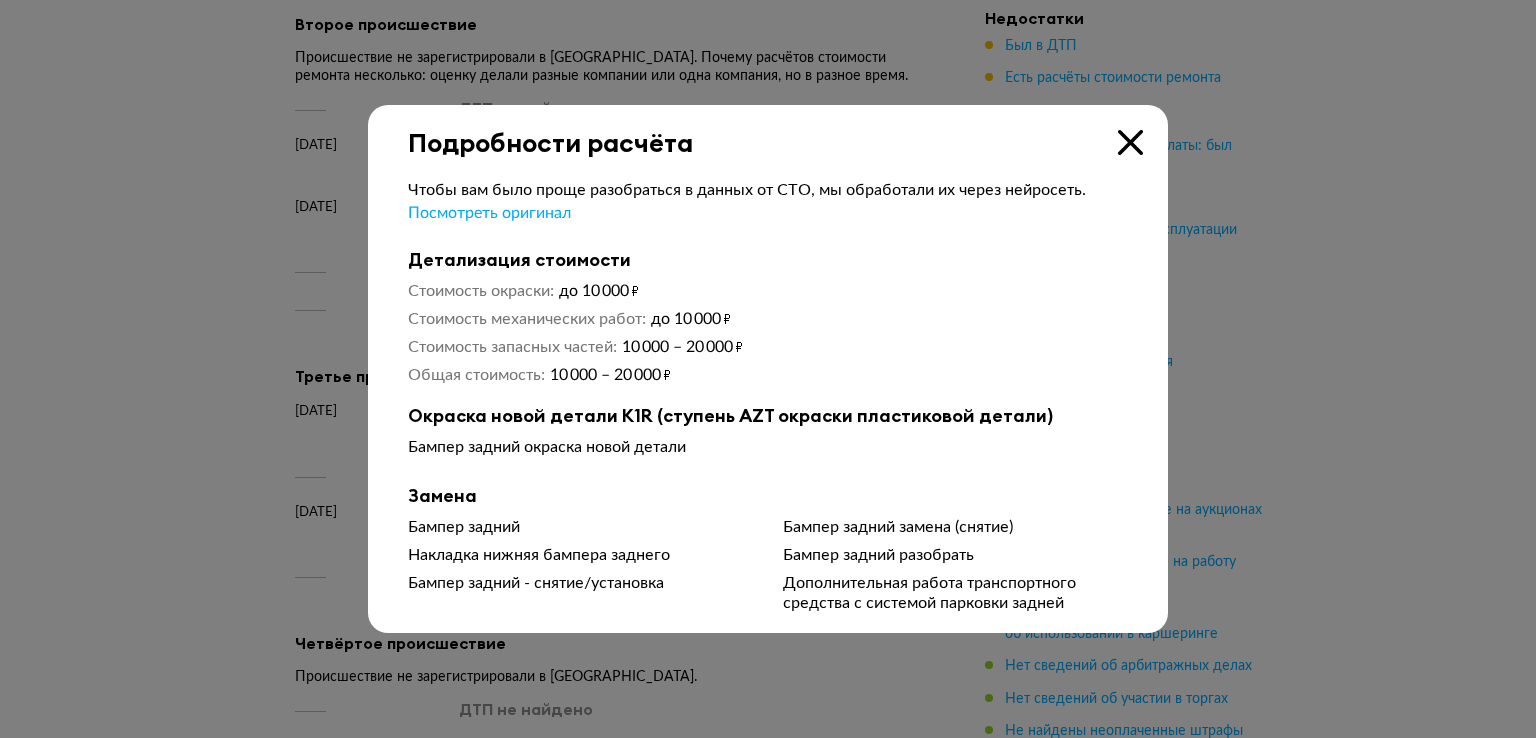 click at bounding box center (768, 369) 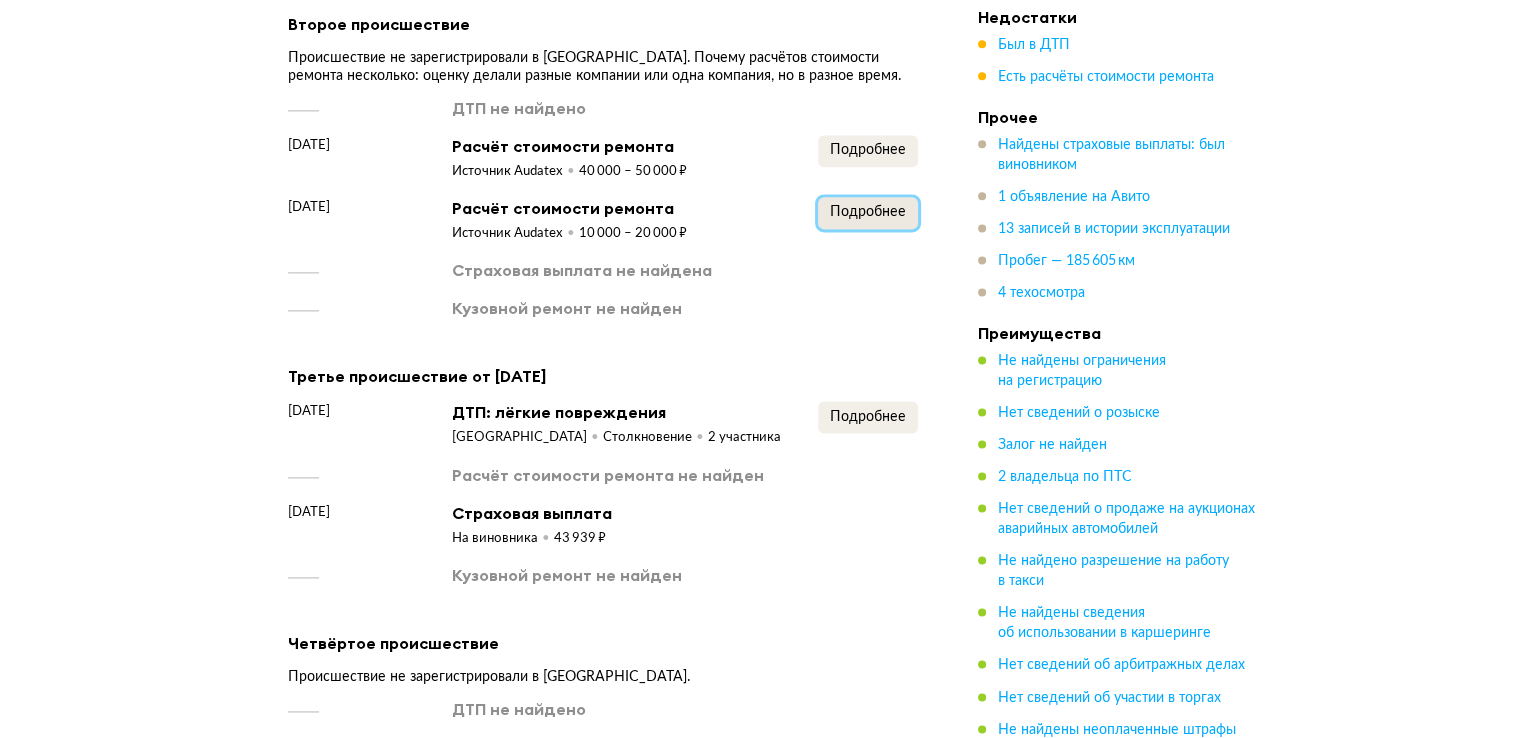 click on "Подробнее" at bounding box center (868, 212) 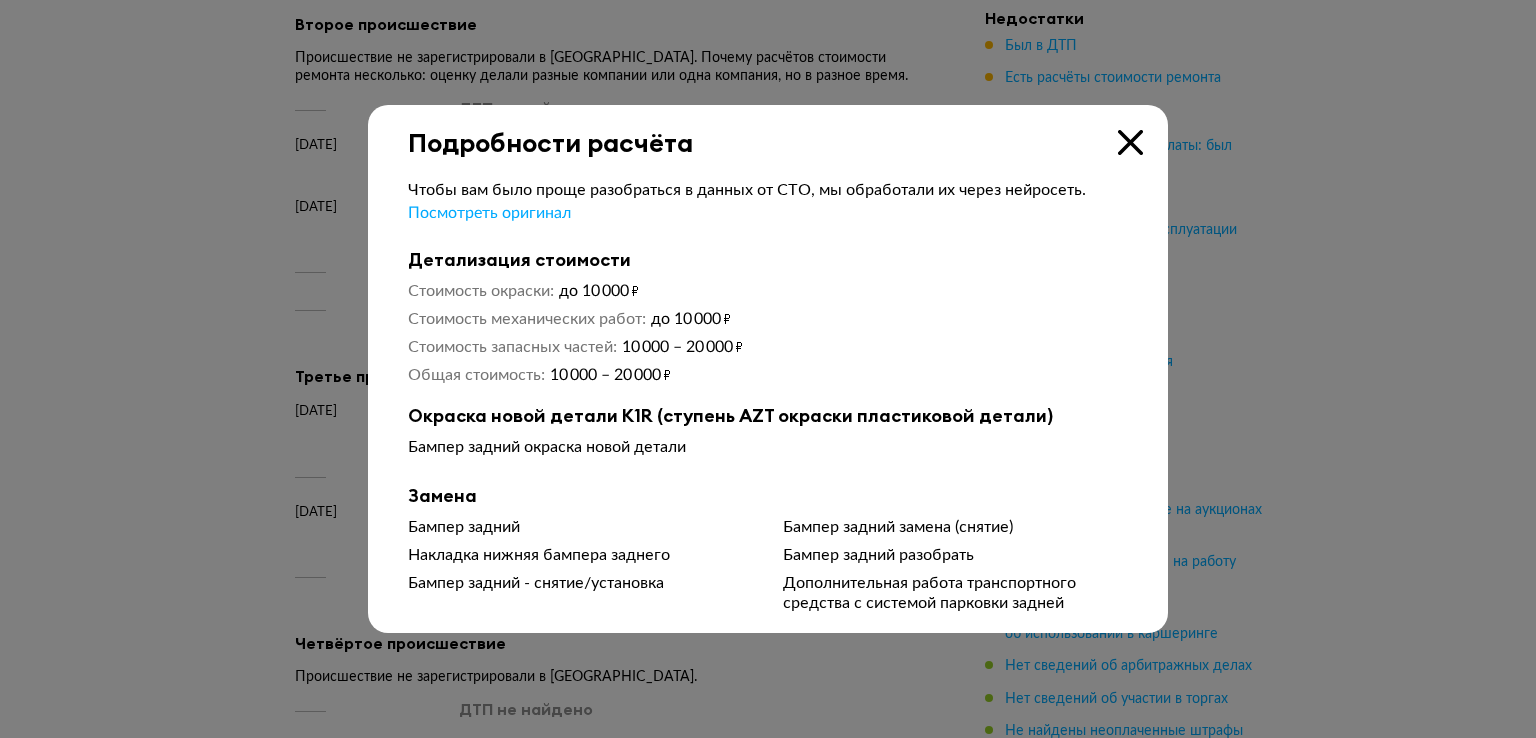 click at bounding box center (768, 369) 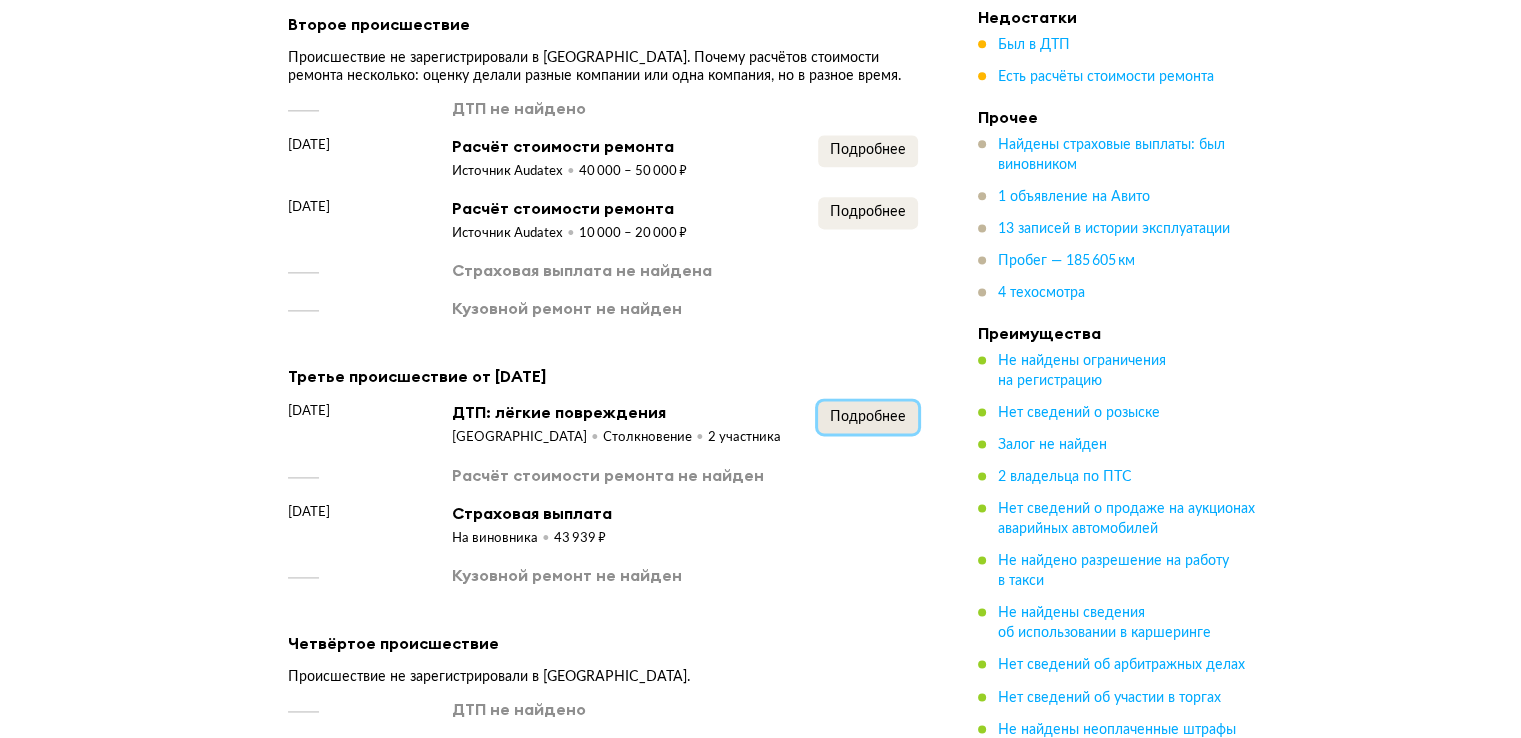 click on "Подробнее" at bounding box center (868, 417) 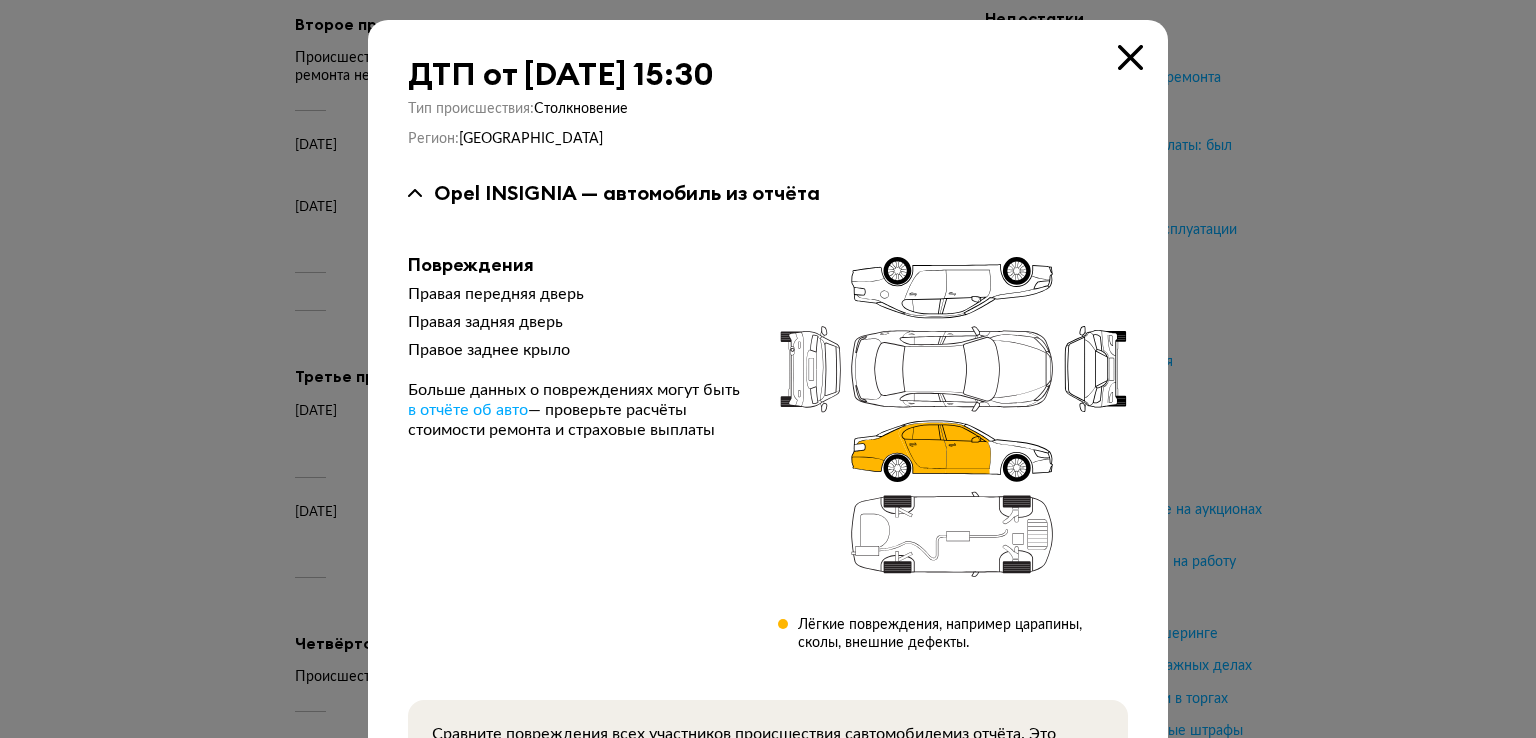 click at bounding box center (768, 369) 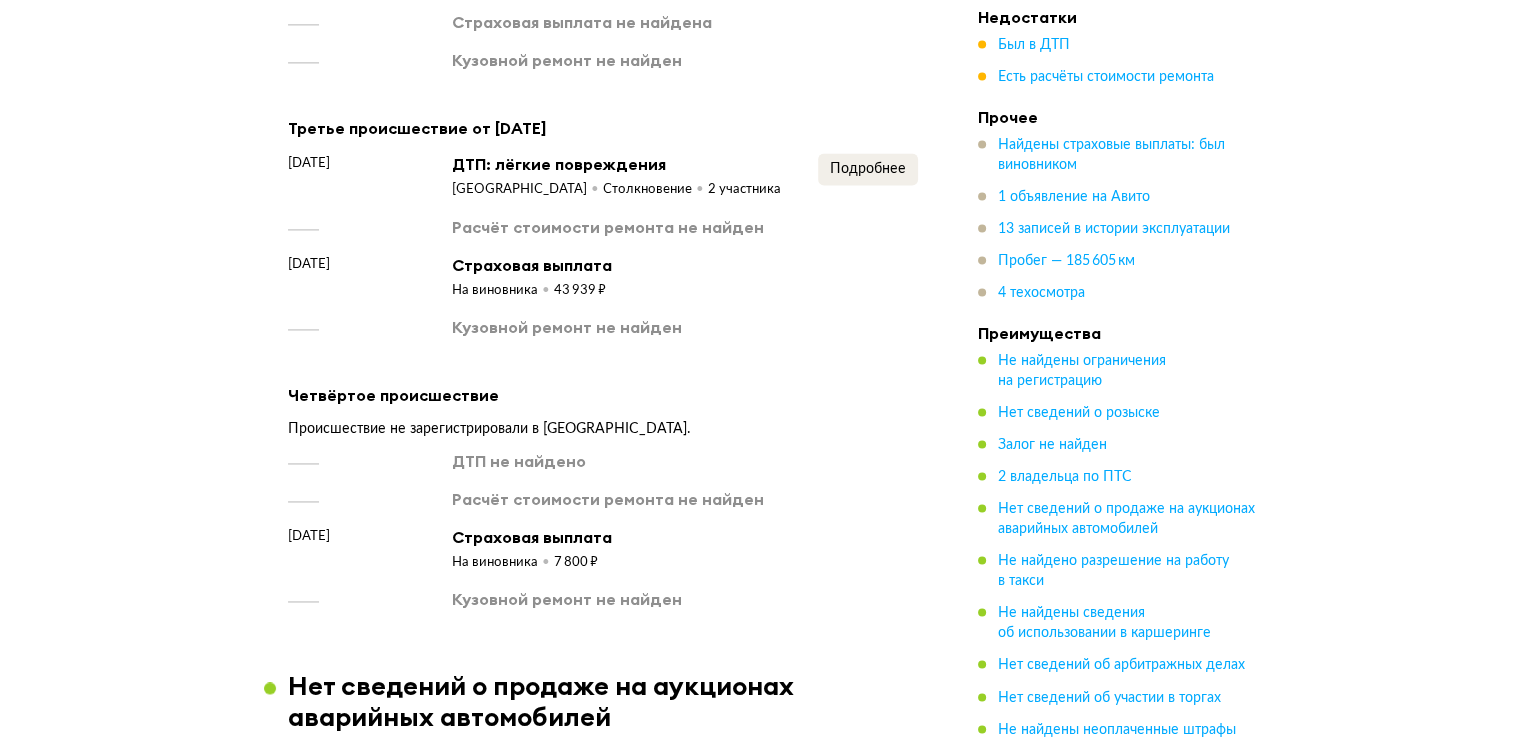scroll, scrollTop: 2736, scrollLeft: 0, axis: vertical 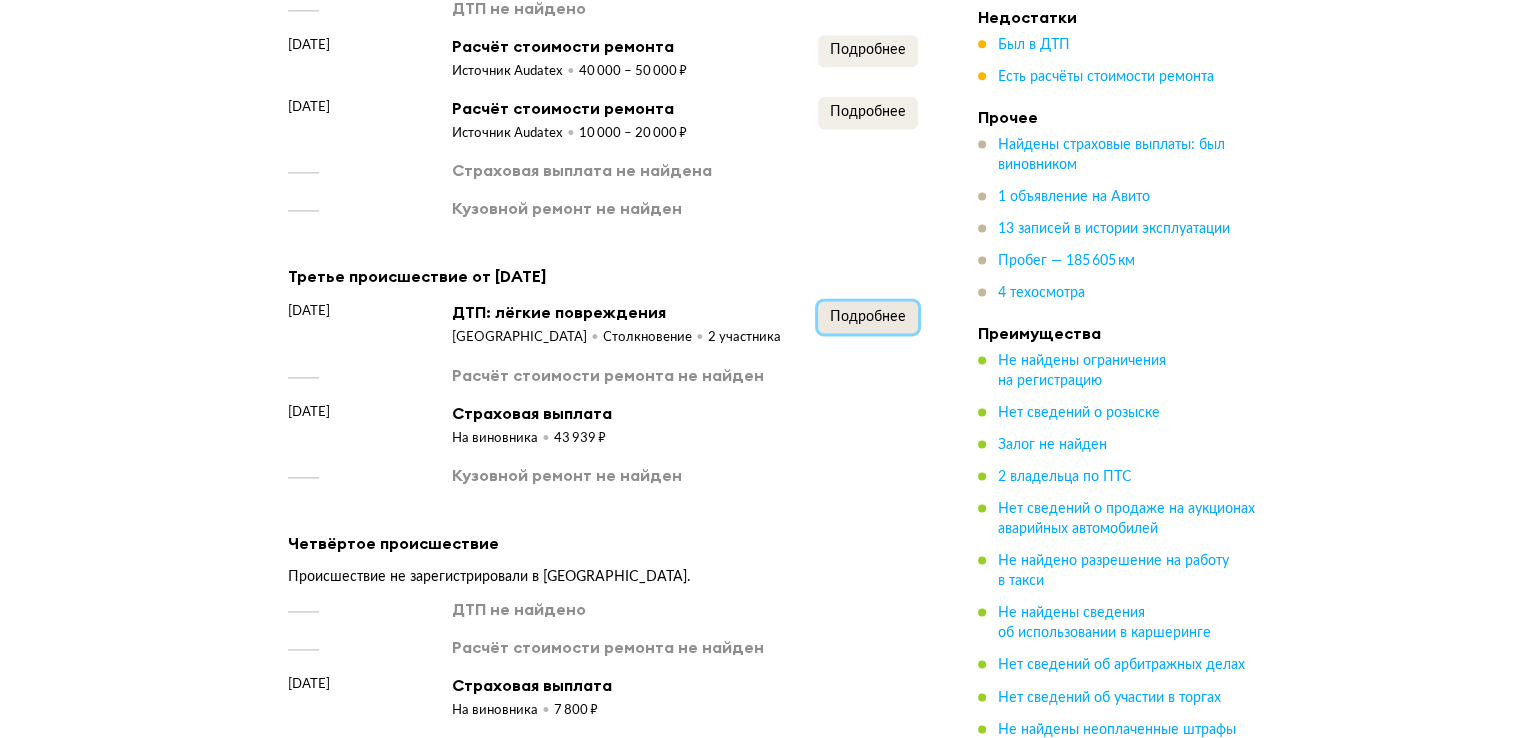 click on "Подробнее" at bounding box center (868, 317) 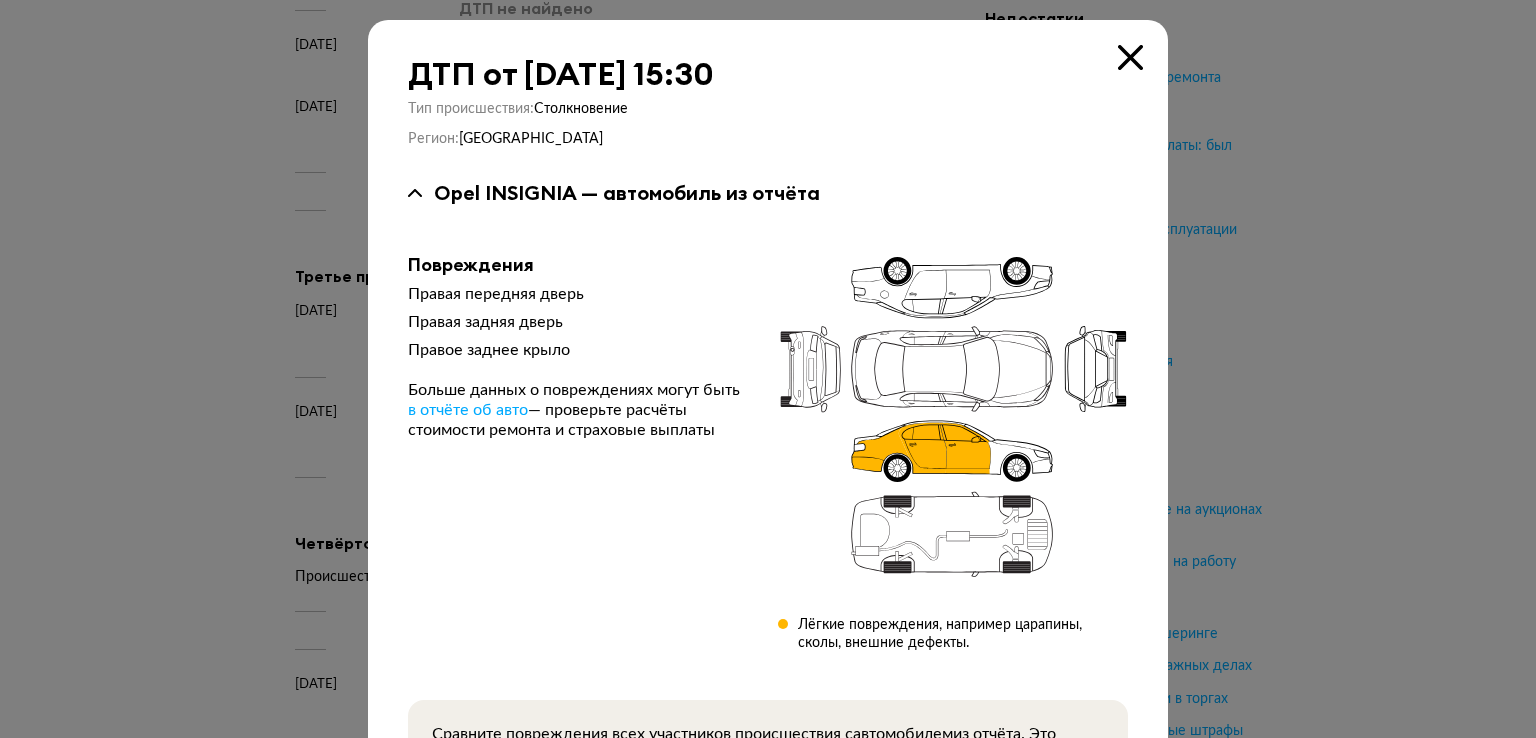 click at bounding box center [768, 369] 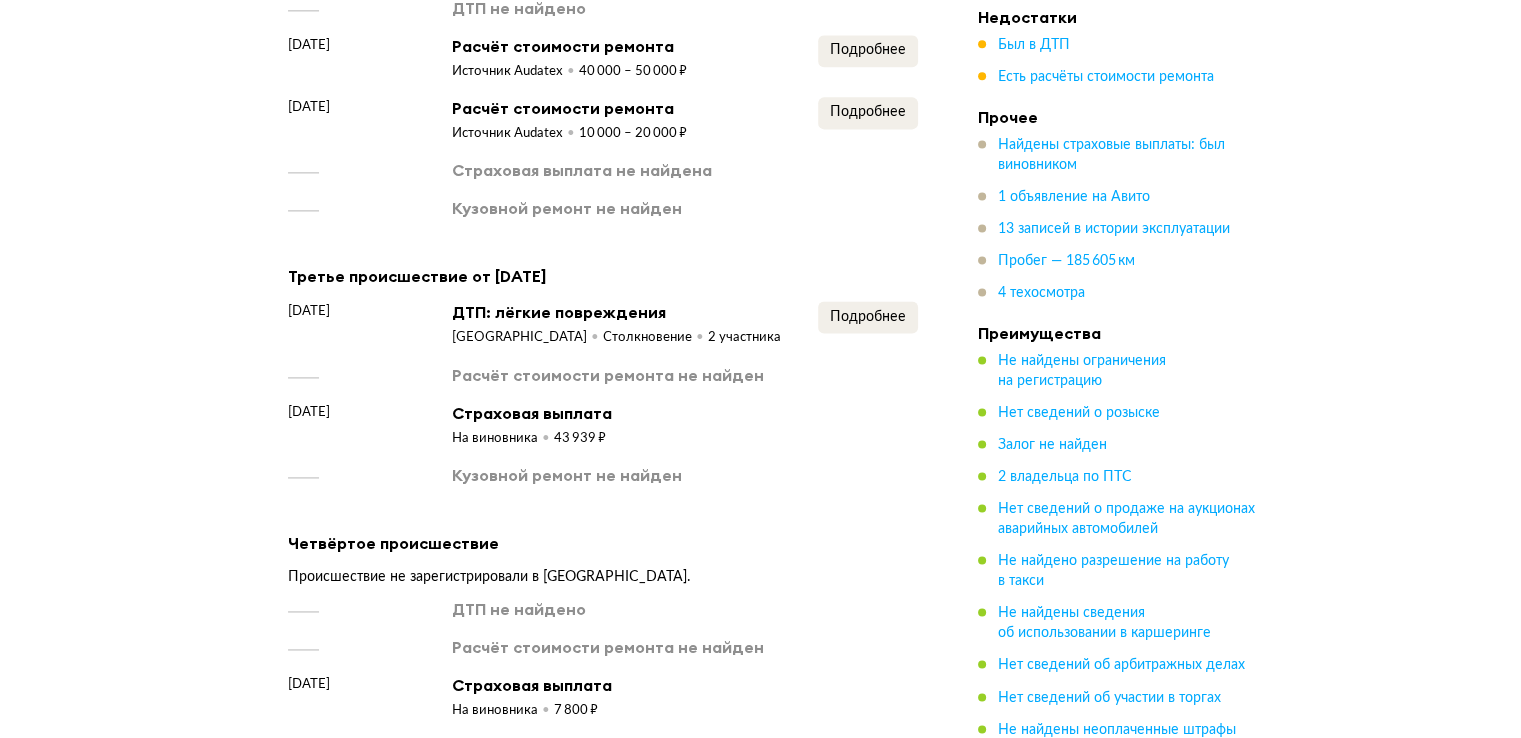 drag, startPoint x: 456, startPoint y: 369, endPoint x: 681, endPoint y: 365, distance: 225.03555 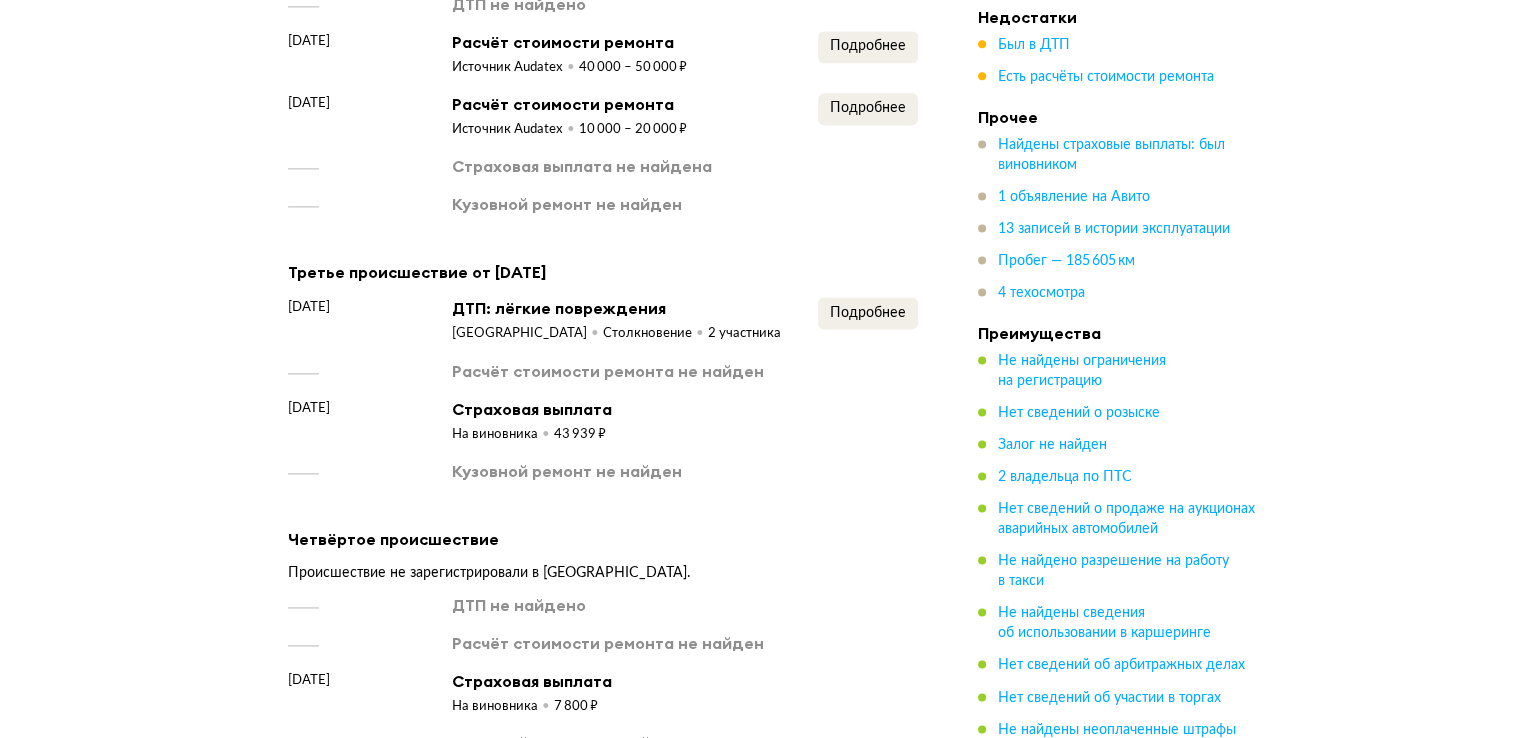 scroll, scrollTop: 3036, scrollLeft: 0, axis: vertical 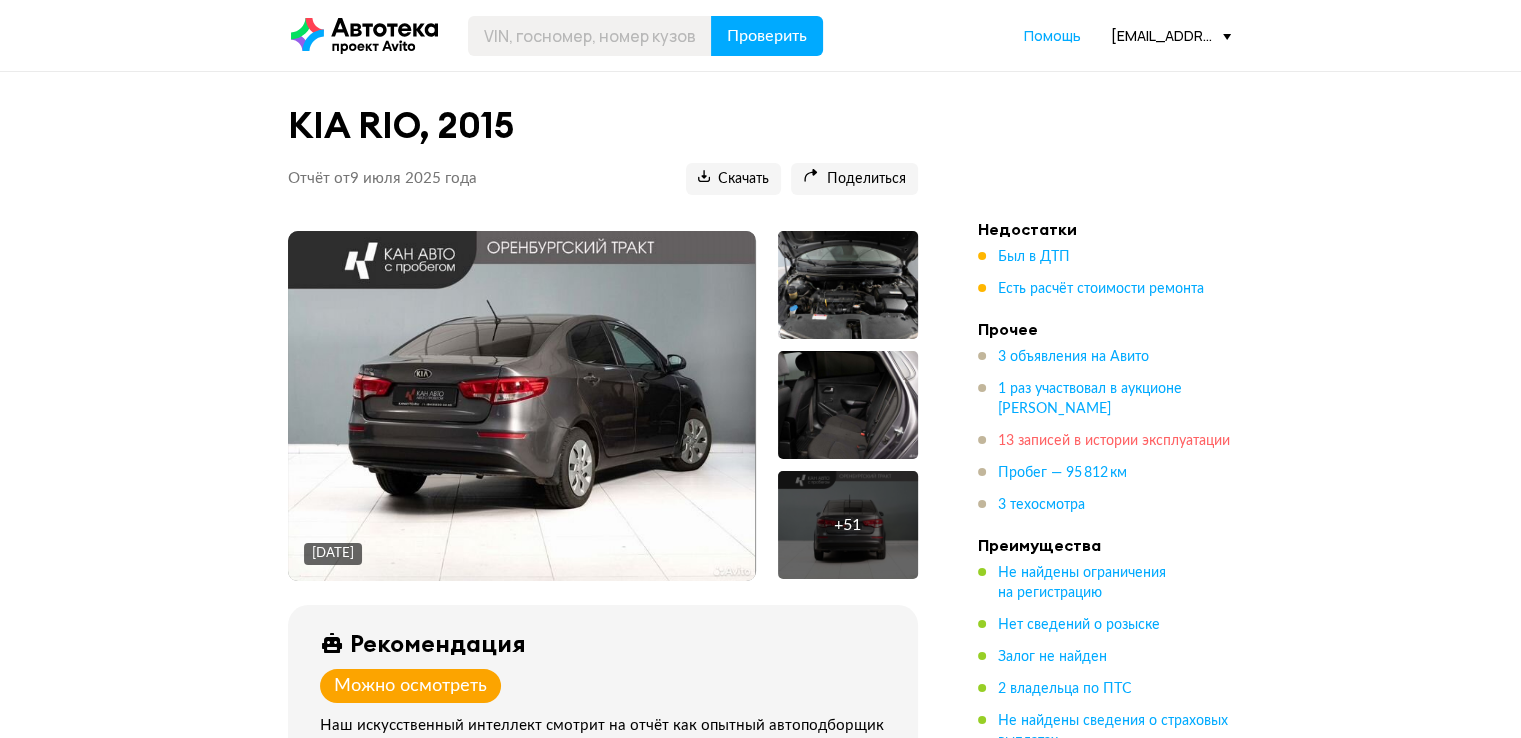 click on "13 записей в истории эксплуатации" at bounding box center (1114, 441) 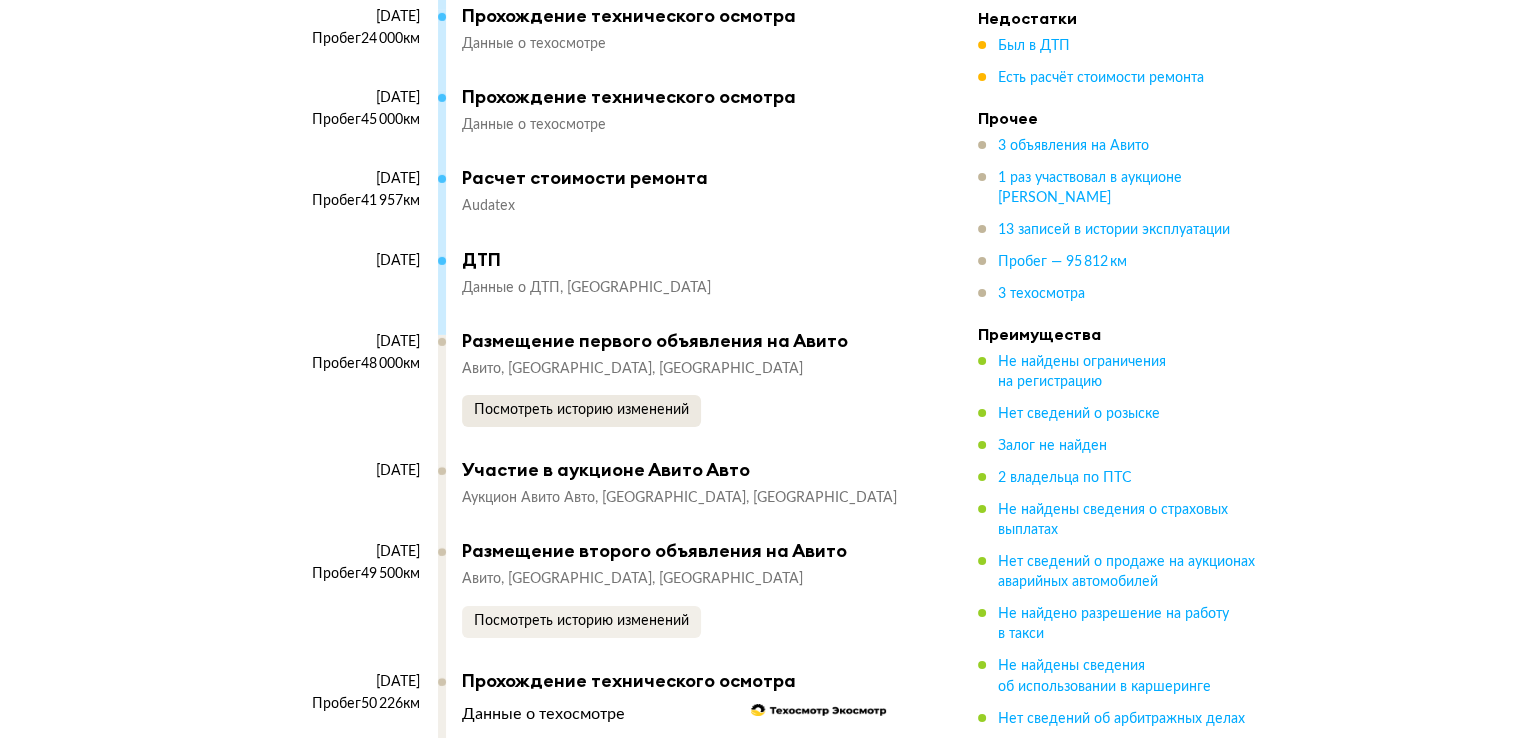 scroll, scrollTop: 6868, scrollLeft: 0, axis: vertical 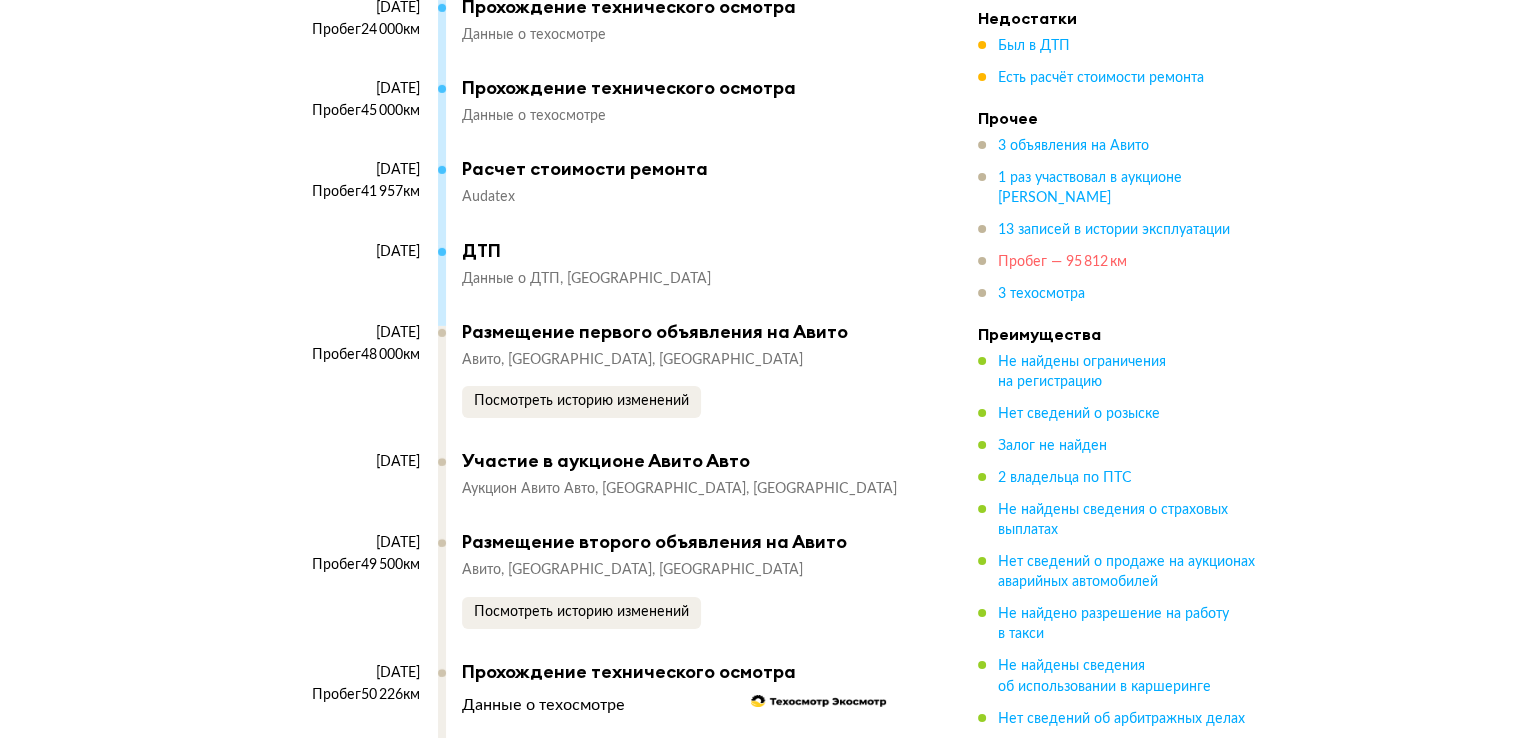 click on "Пробег —  95 812 км" at bounding box center [1062, 262] 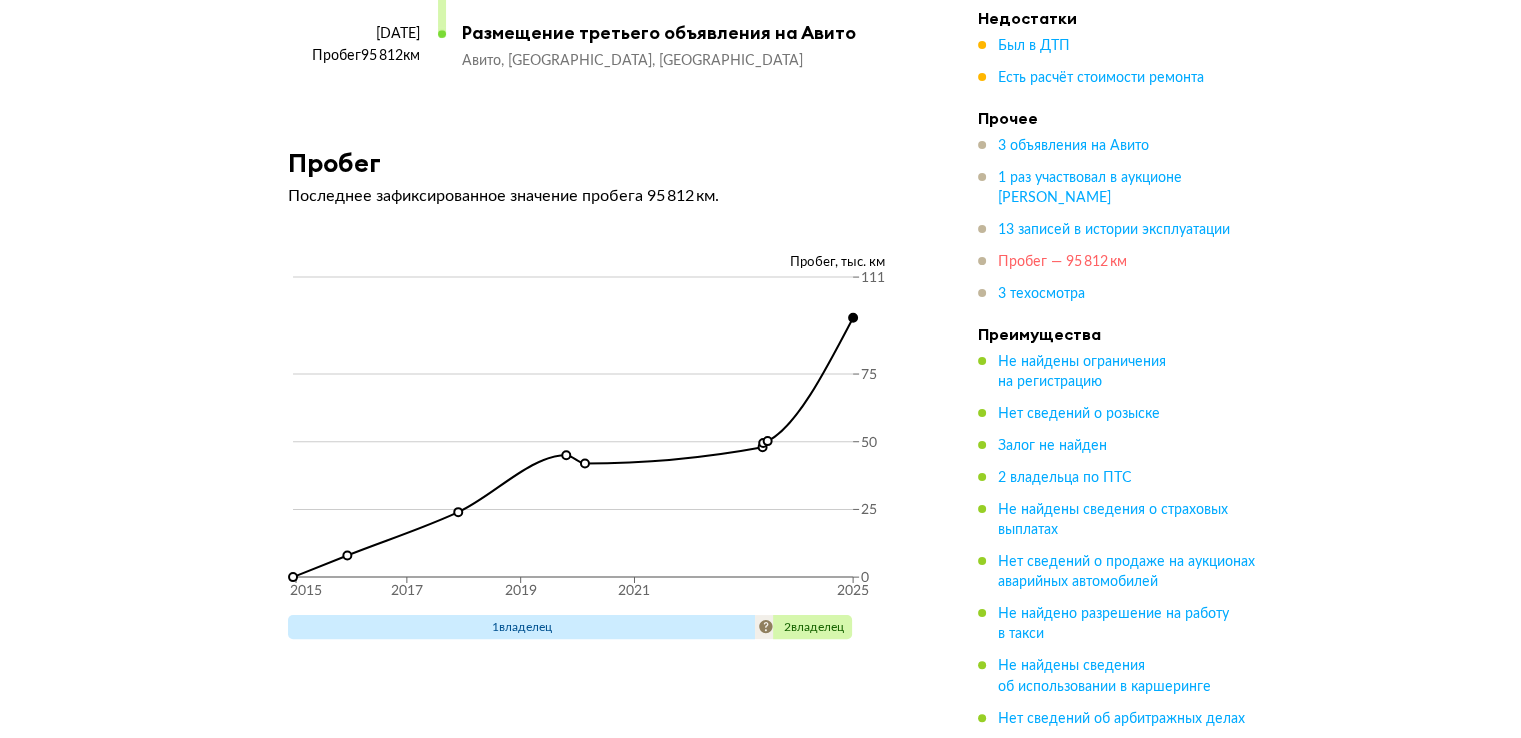 scroll, scrollTop: 7942, scrollLeft: 0, axis: vertical 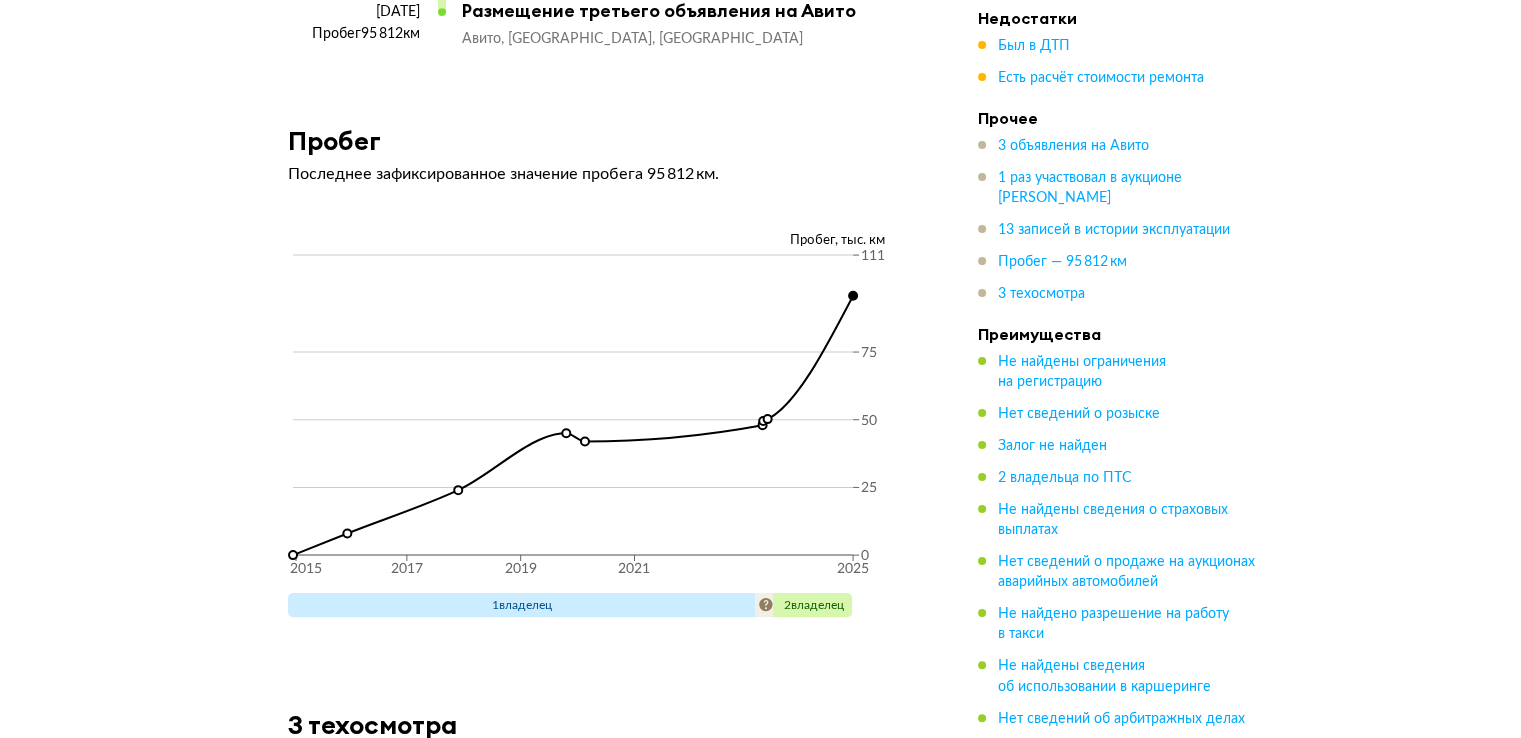 click on "Недостатки Был в ДТП Есть расчёт стоимости ремонта" at bounding box center [1118, 48] 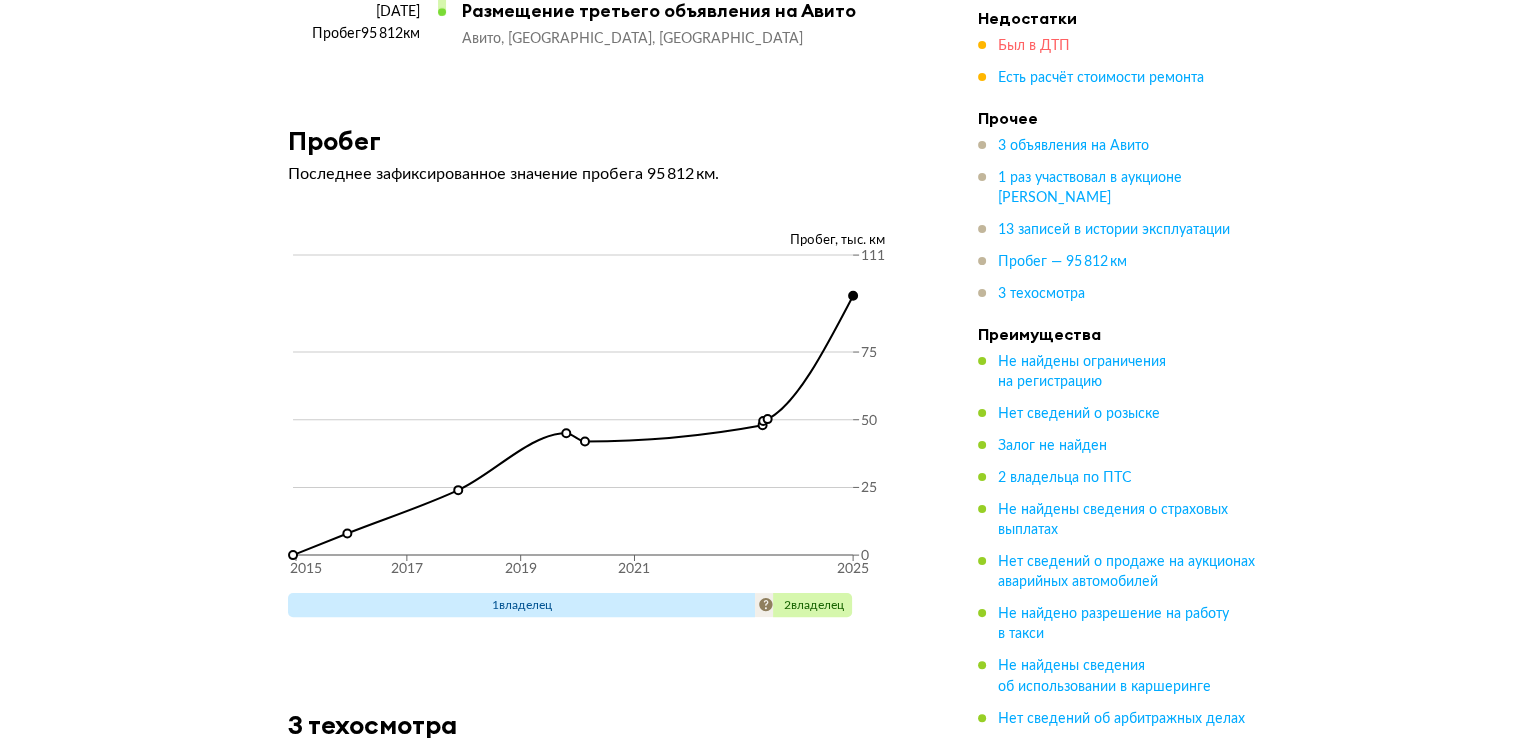 click on "Был в ДТП" at bounding box center (1034, 46) 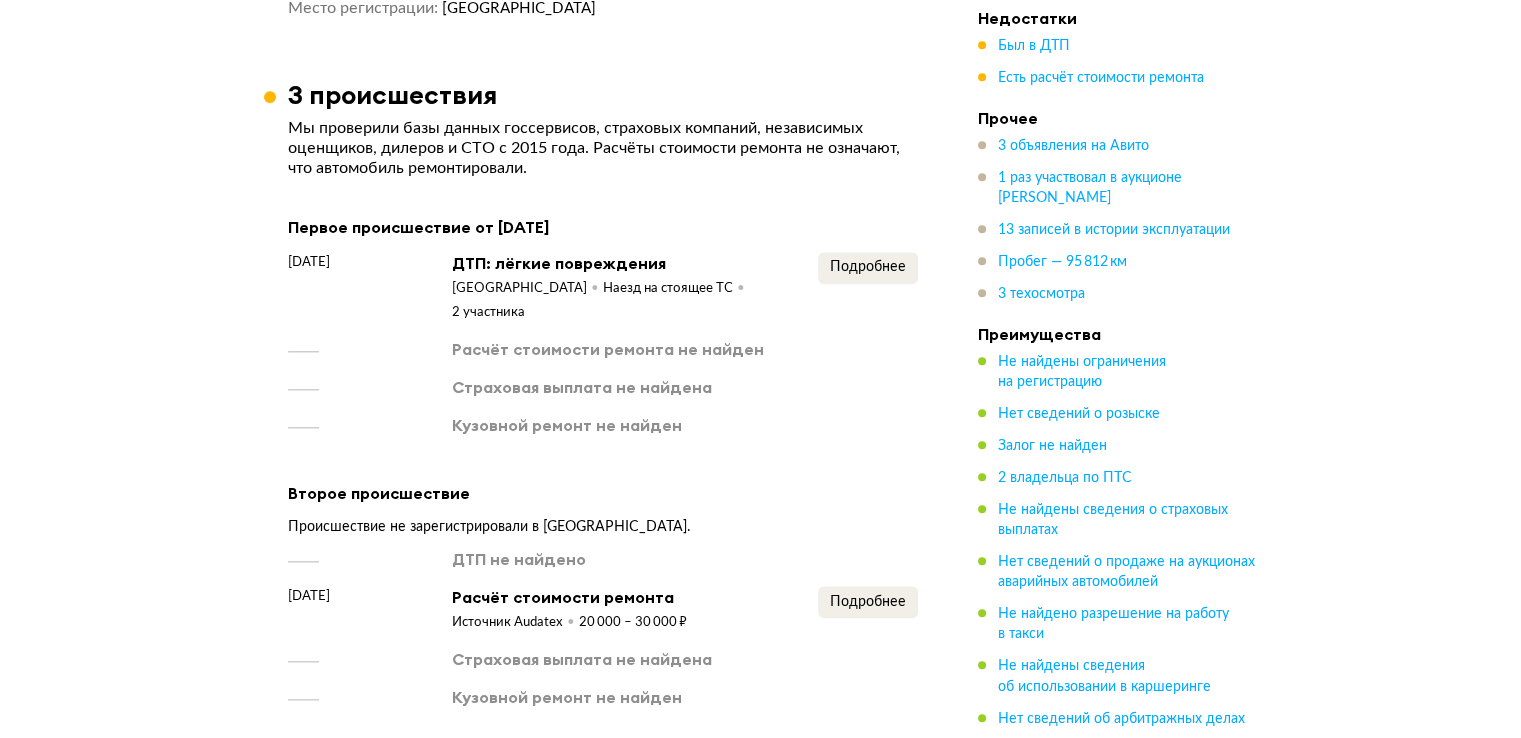 scroll, scrollTop: 2035, scrollLeft: 0, axis: vertical 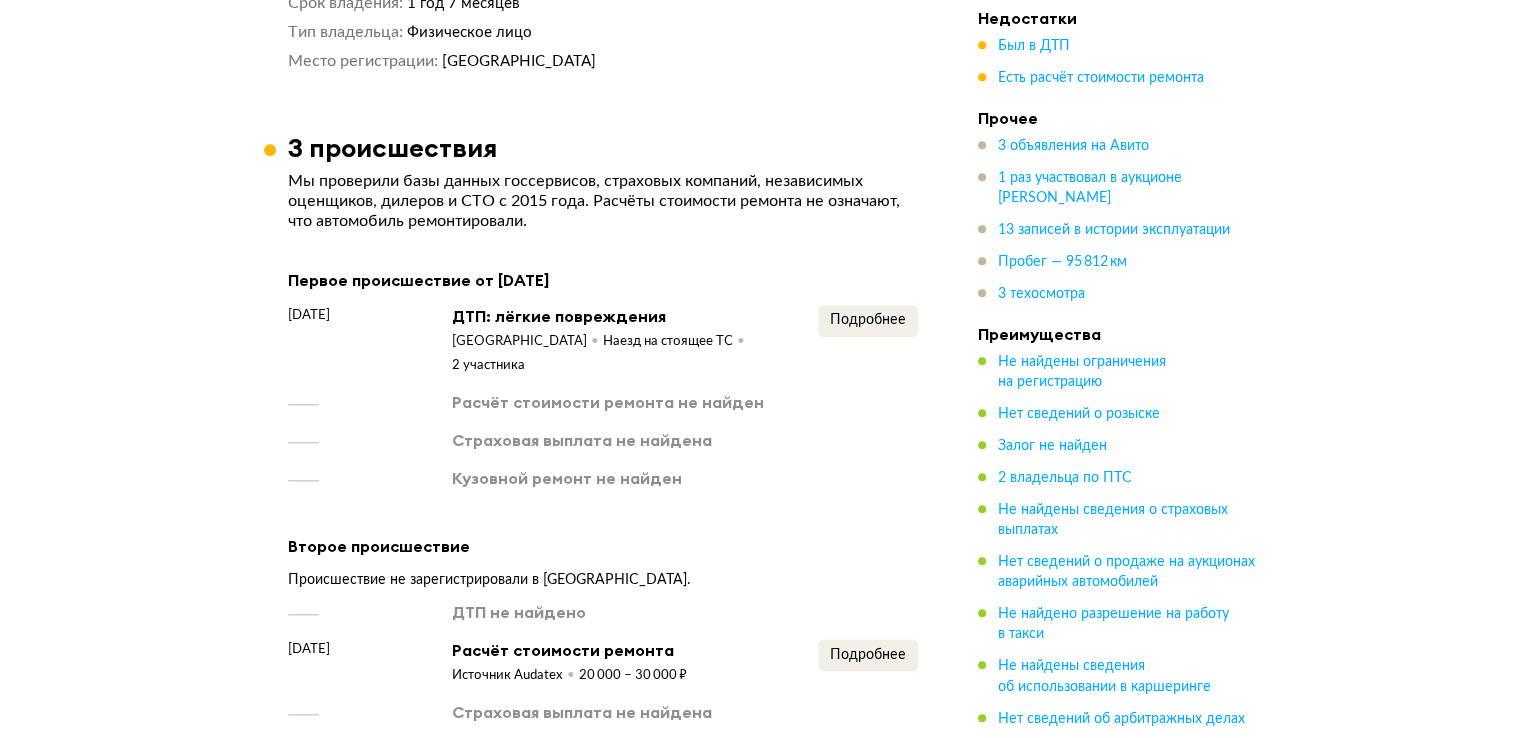 click on "Первое происшествие от 14 сентября 2017 года 14 сентября 2017 года ДТП: лёгкие повреждения Санкт-Петербург Наезд на стоящее ТС 2 участника Подробнее Расчёт стоимости ремонта не найден Страховая выплата не найдена Кузовной ремонт не найден" at bounding box center [603, 378] 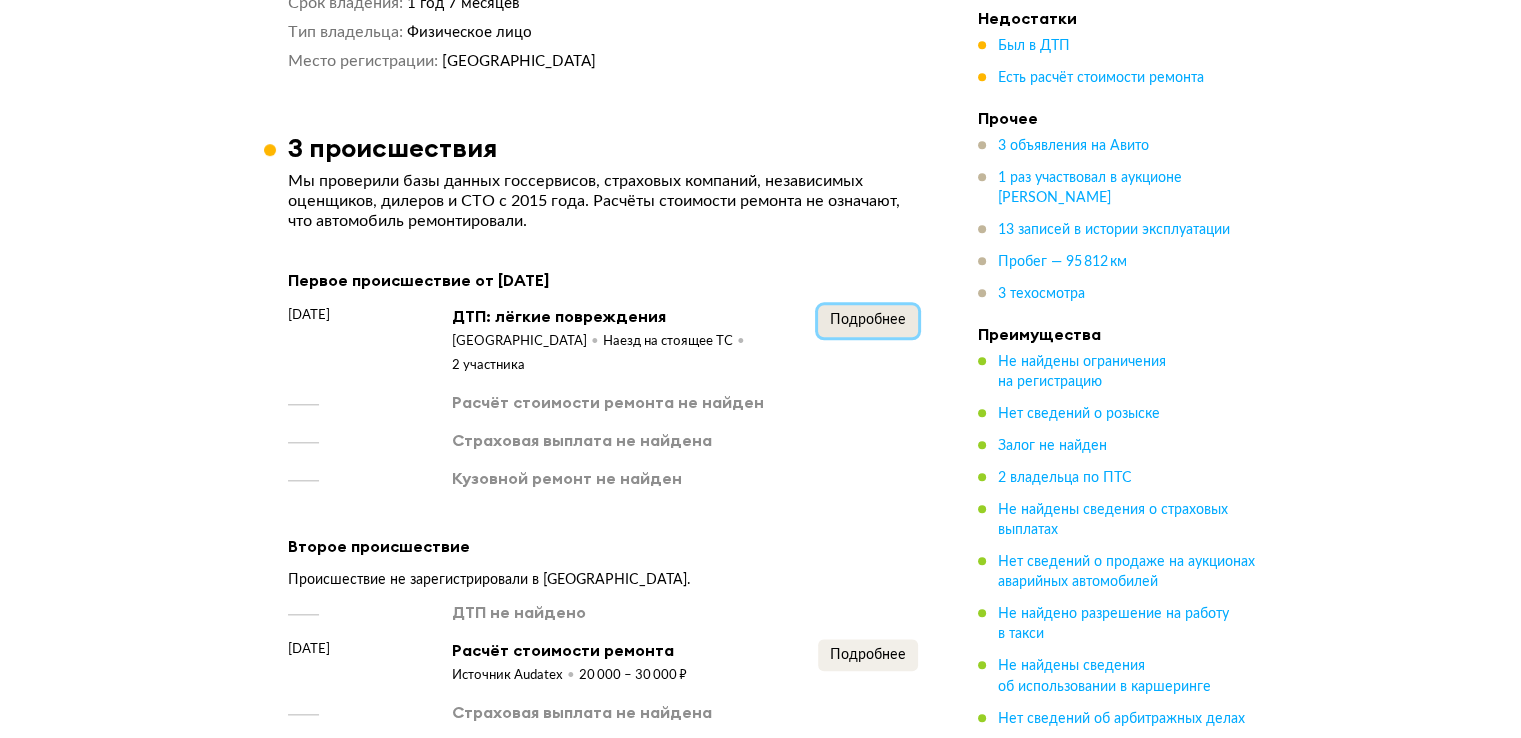 click on "Подробнее" at bounding box center [868, 320] 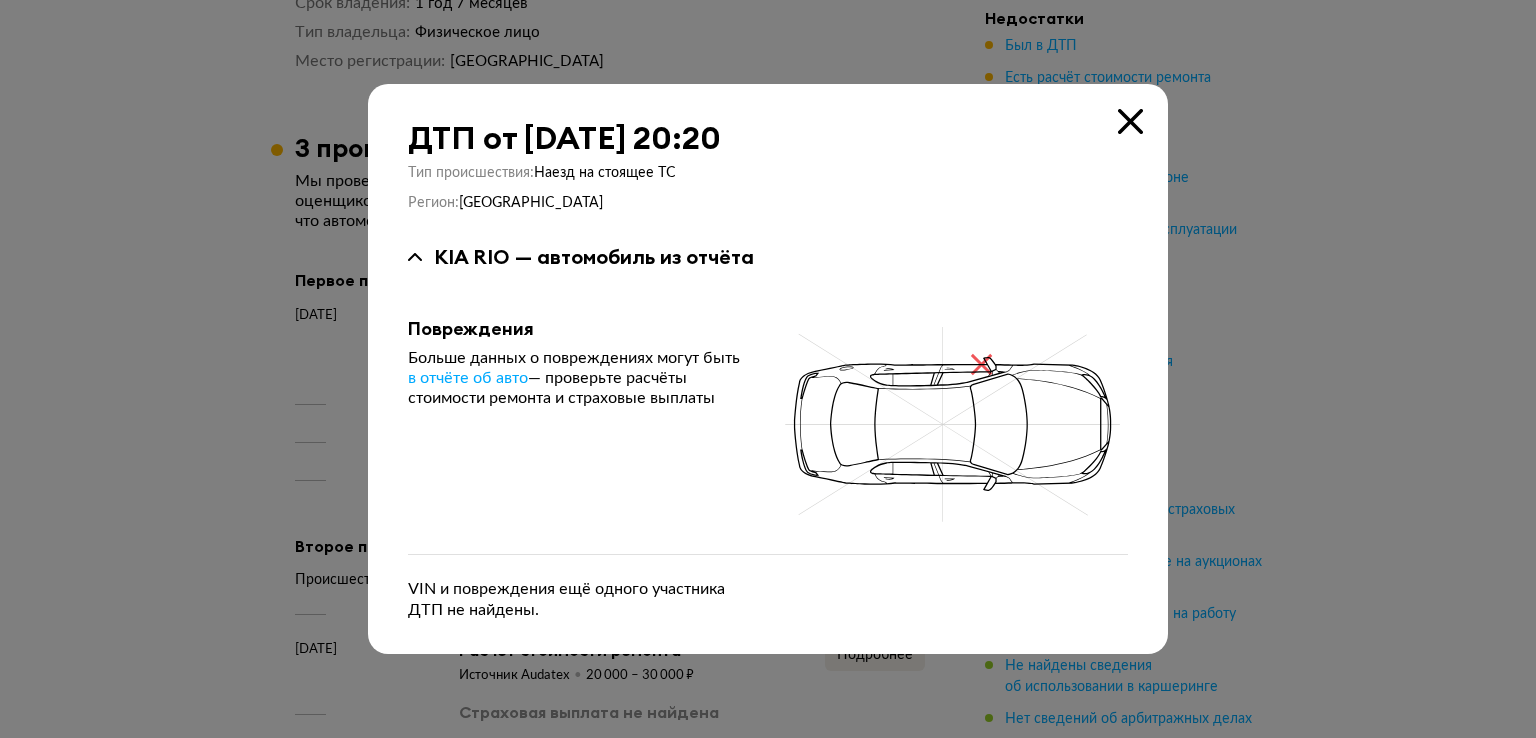 click on "ДТП от 14 сентября 2017 года в 20:20 Тип происшествия :  Наезд на стоящее ТС Регион :  Санкт-Петербург KIA   RIO   —   автомобиль из отчёта Повреждения Больше данных о повреждениях могут быть  в отчёте об авто   — проверьте расчёты стоимости ремонта и страховые выплаты VIN и повреждения ещё одного участника ДТП не найдены." at bounding box center [768, 369] 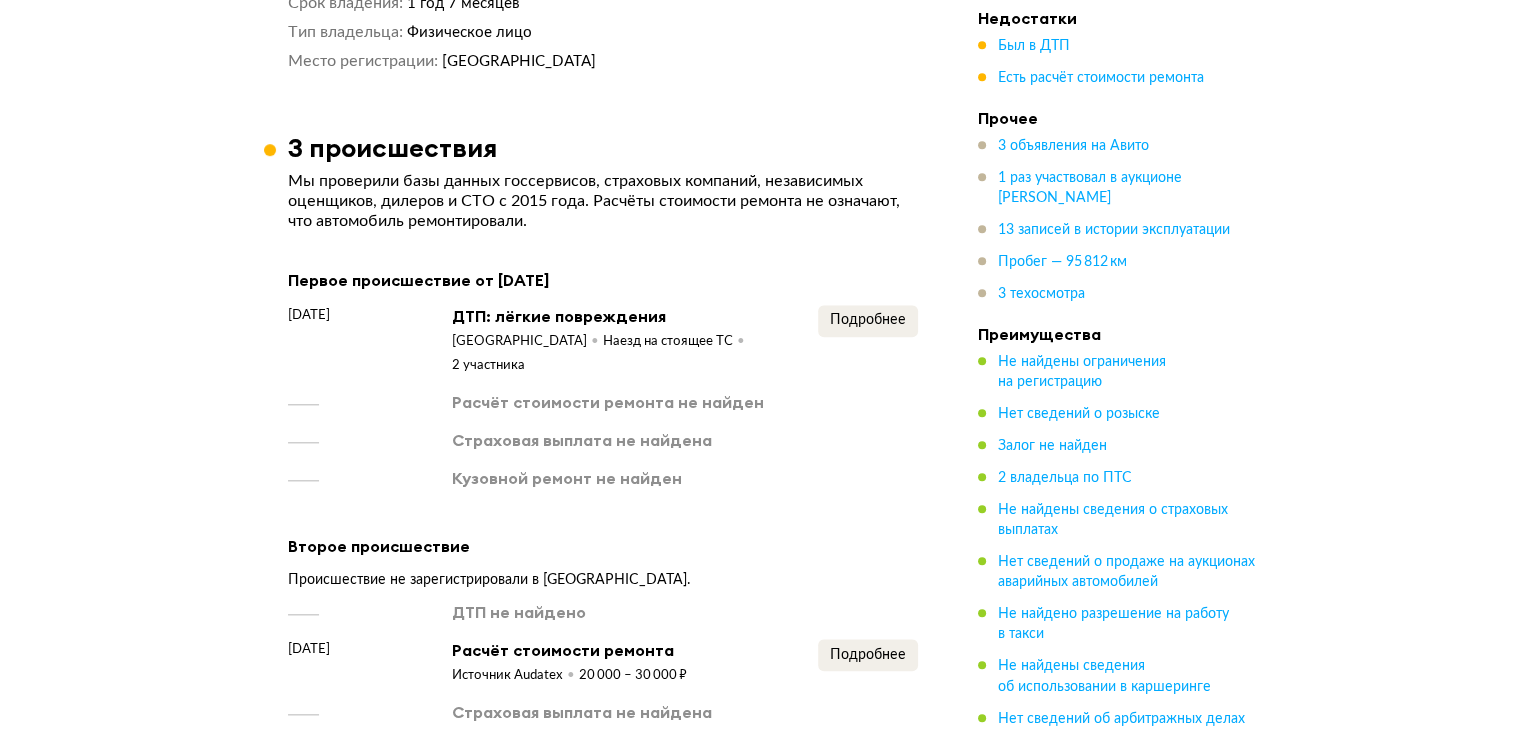 click on "Первое происшествие от 14 сентября 2017 года 14 сентября 2017 года ДТП: лёгкие повреждения Санкт-Петербург Наезд на стоящее ТС 2 участника Подробнее Расчёт стоимости ремонта не найден Страховая выплата не найдена Кузовной ремонт не найден" at bounding box center (603, 378) 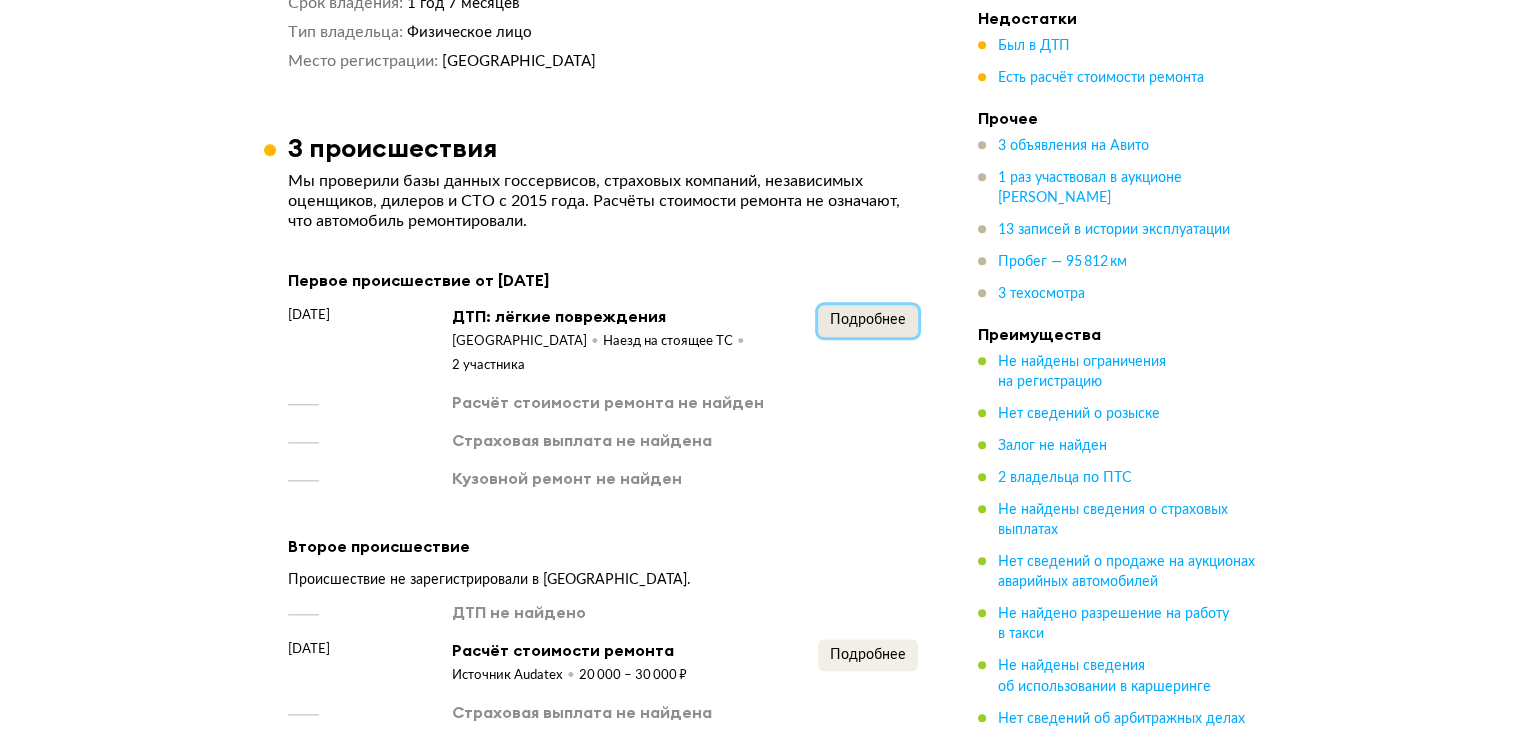 click on "Подробнее" at bounding box center (868, 320) 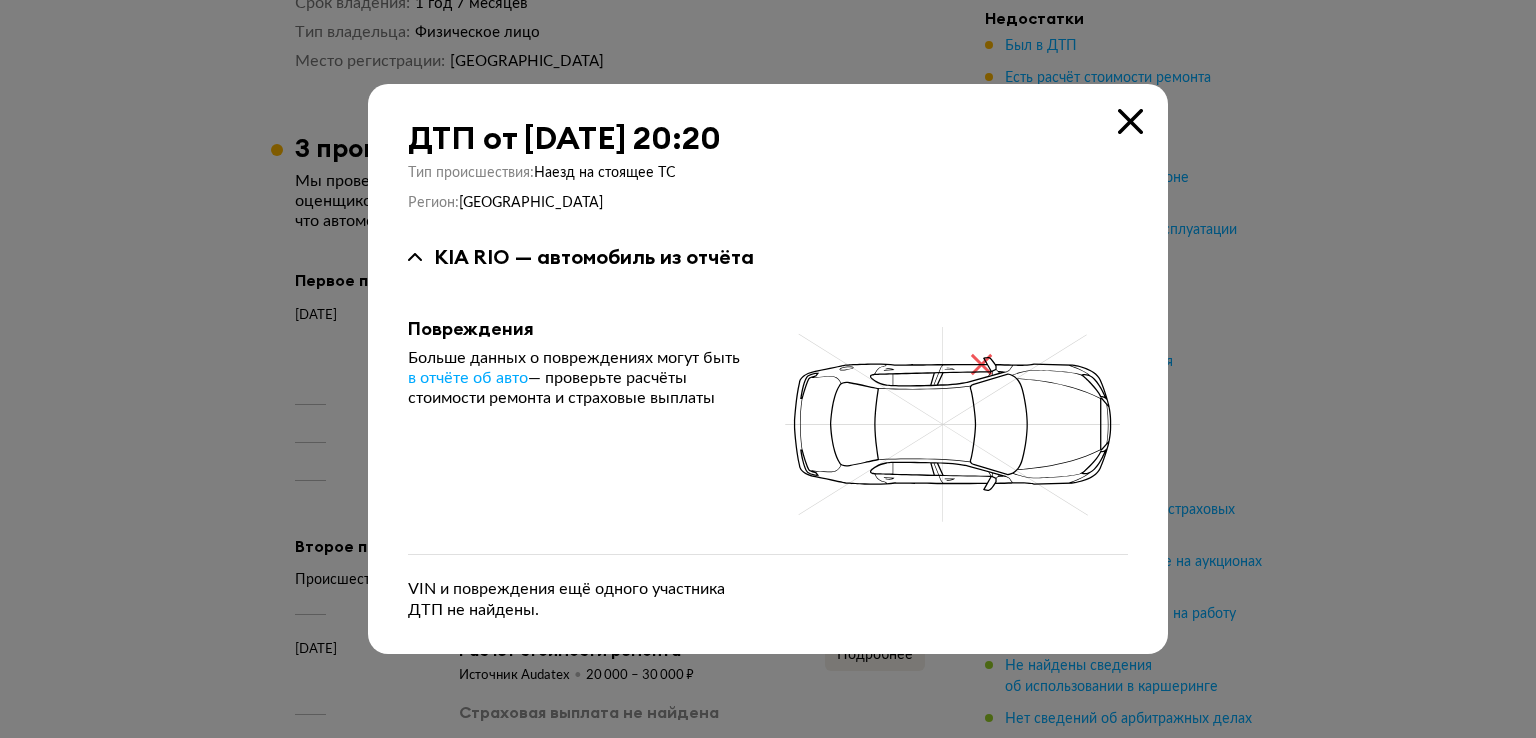 click at bounding box center [768, 369] 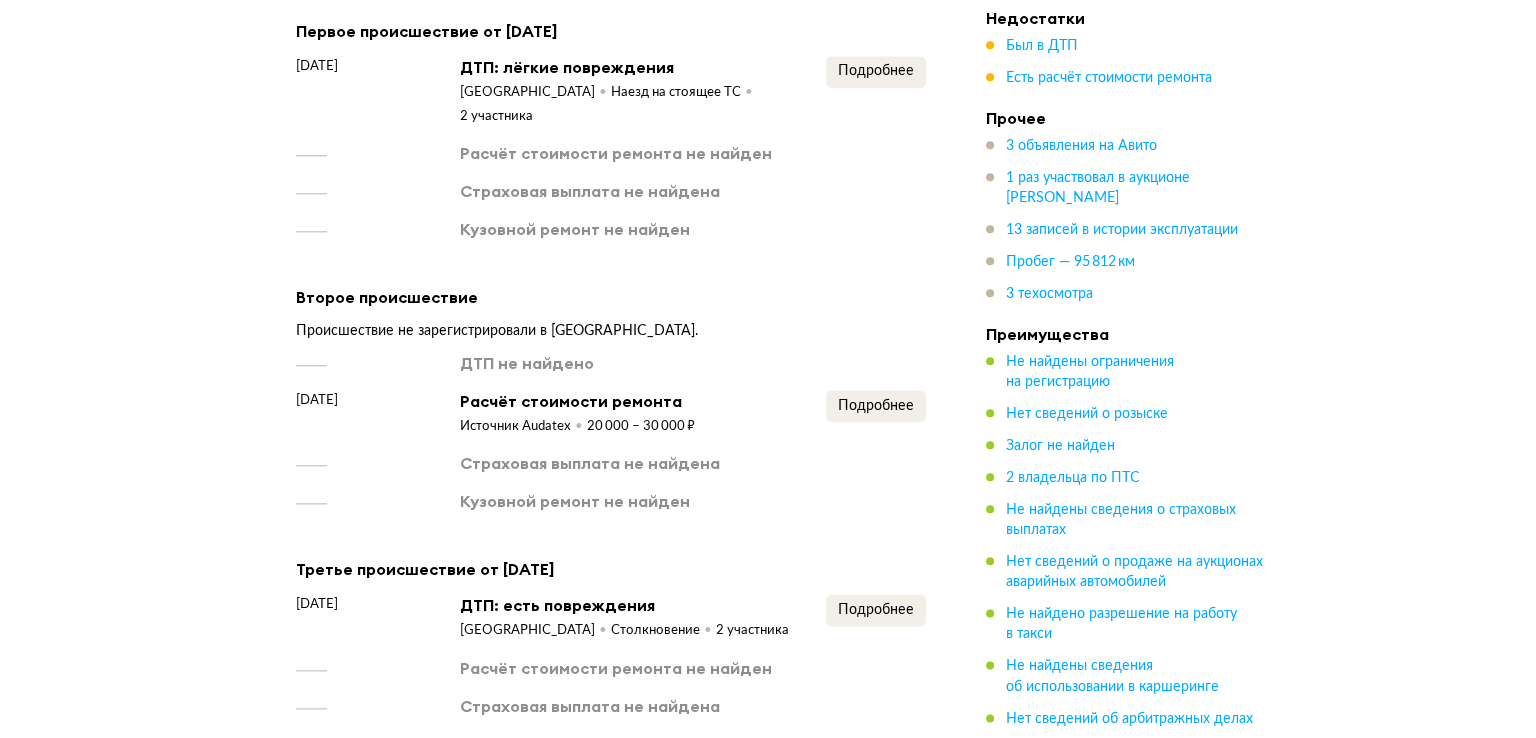 scroll, scrollTop: 2235, scrollLeft: 0, axis: vertical 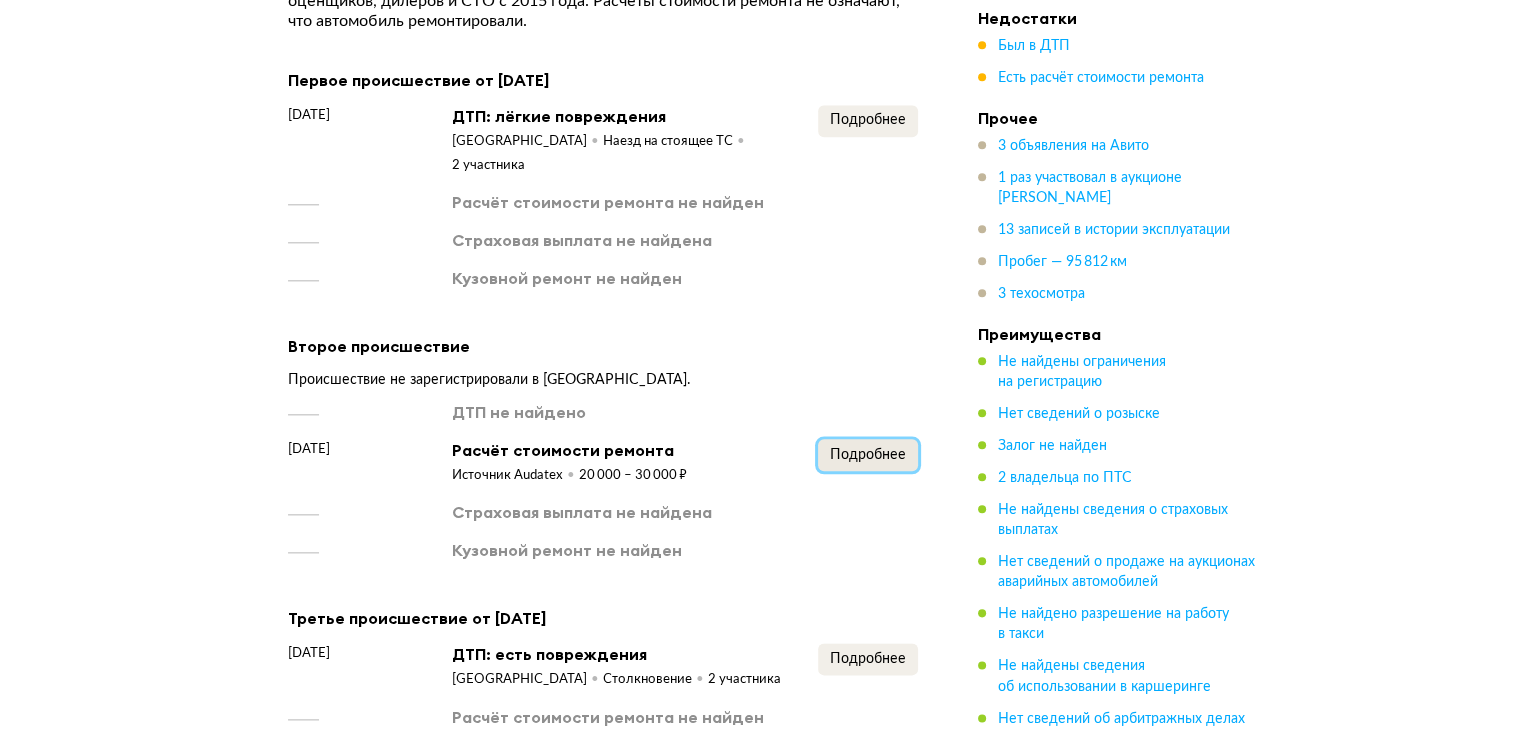 click on "Подробнее" at bounding box center [868, 455] 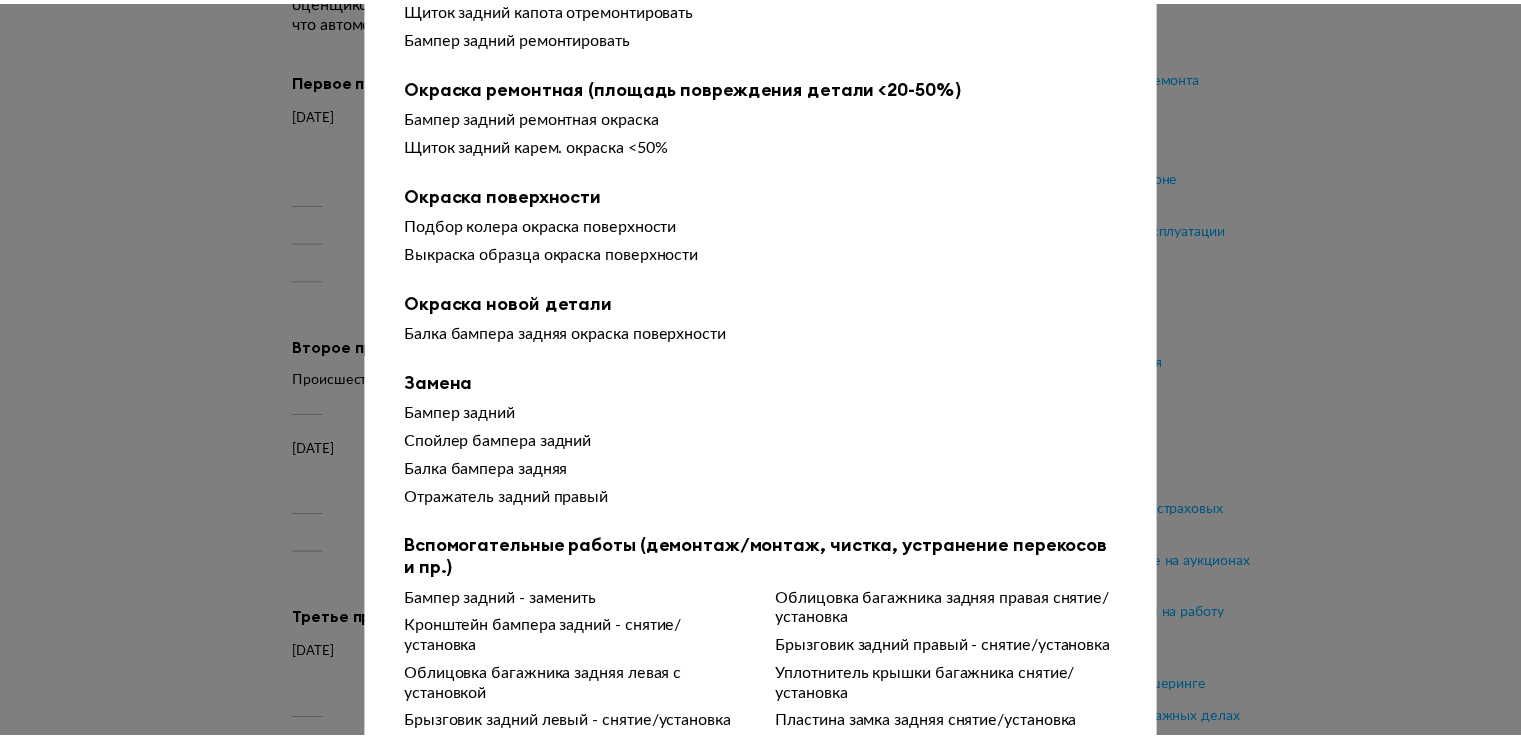 scroll, scrollTop: 400, scrollLeft: 0, axis: vertical 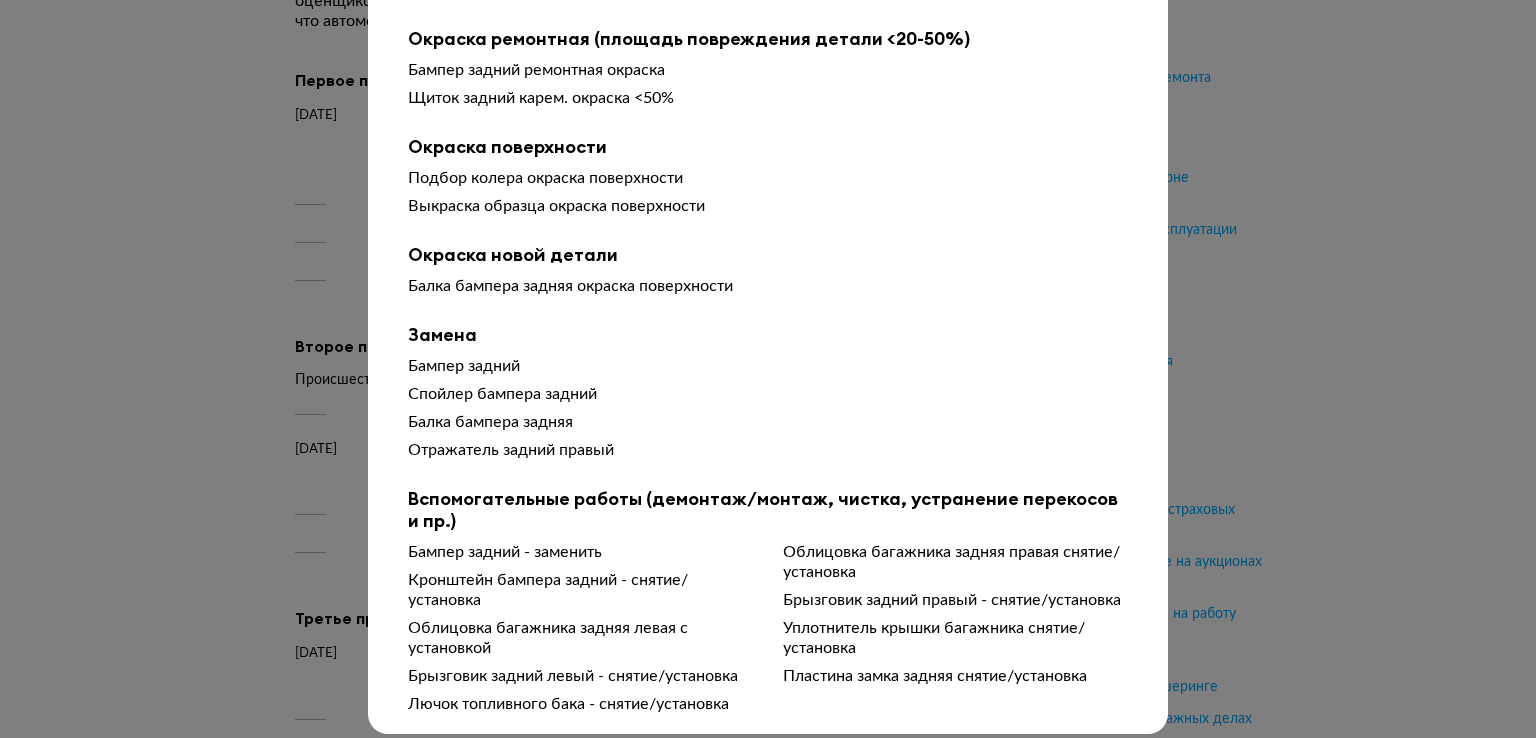 click at bounding box center [768, -31] 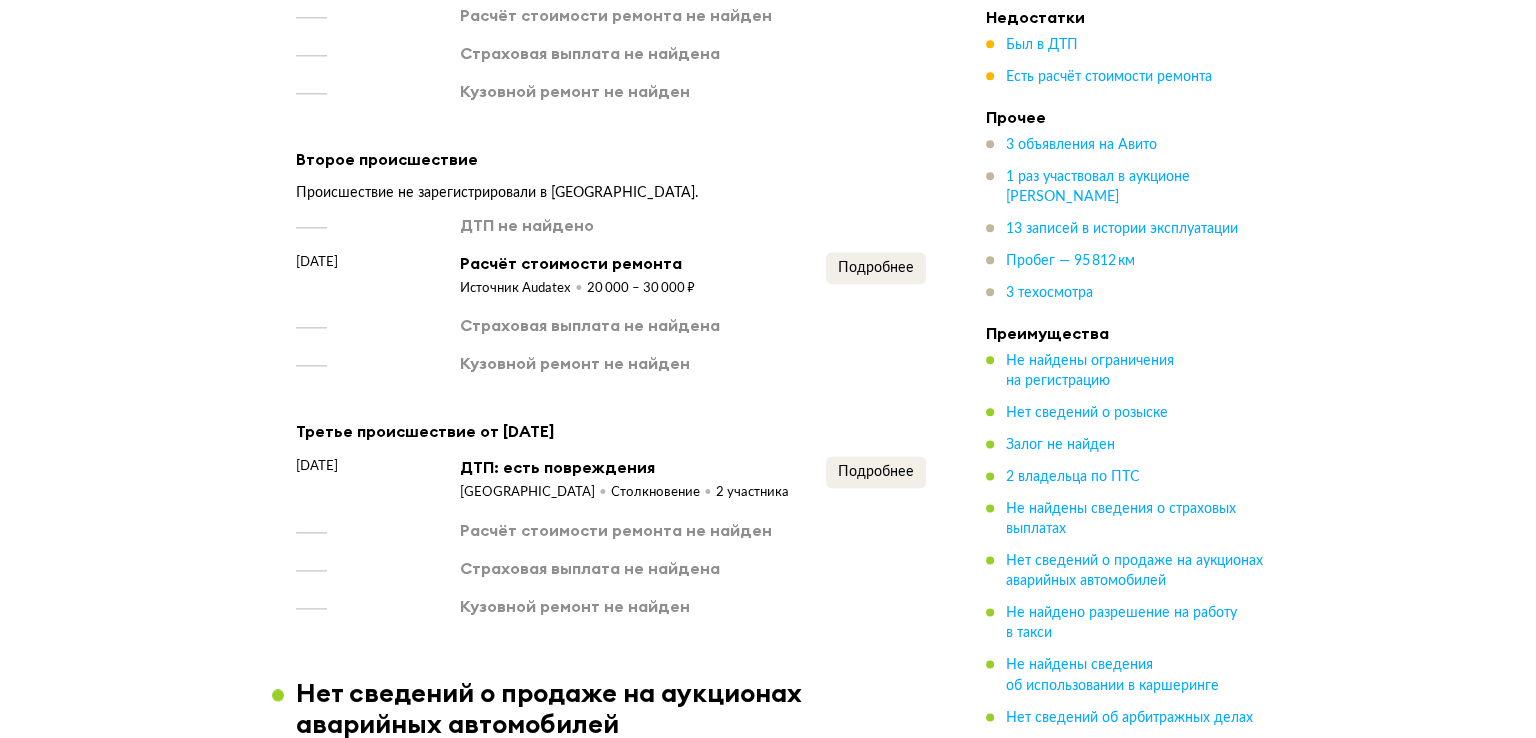 scroll, scrollTop: 2435, scrollLeft: 0, axis: vertical 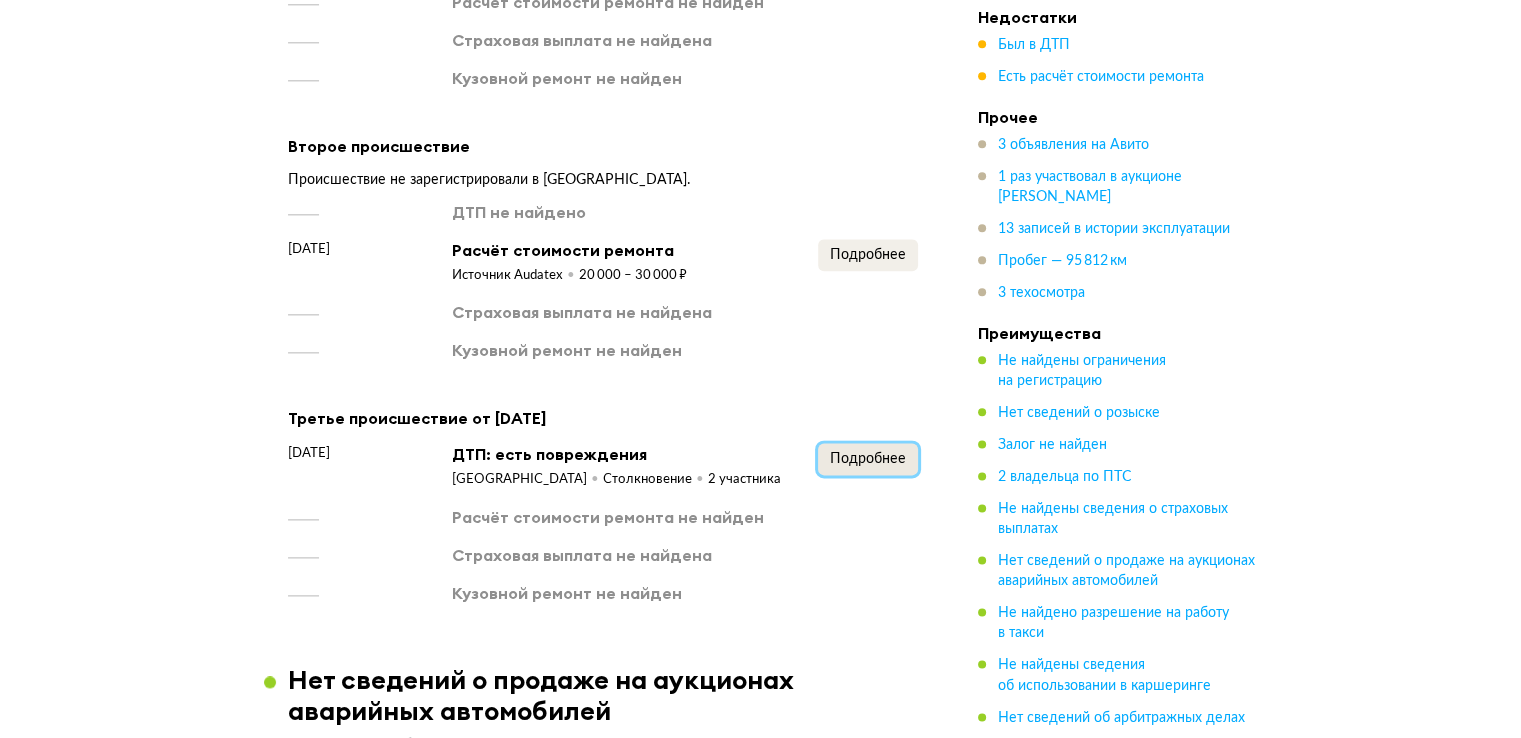 click on "Подробнее" at bounding box center (868, 459) 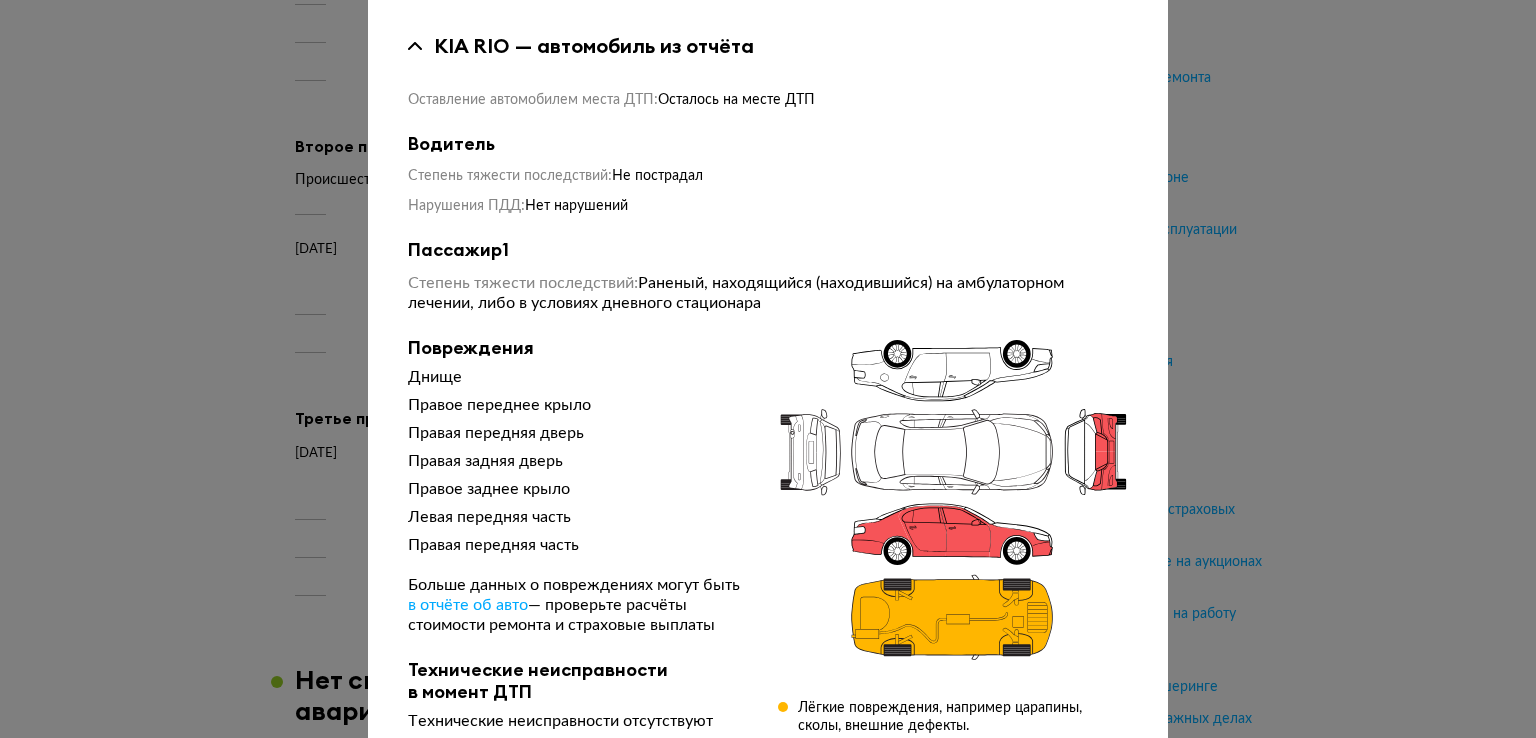 scroll, scrollTop: 200, scrollLeft: 0, axis: vertical 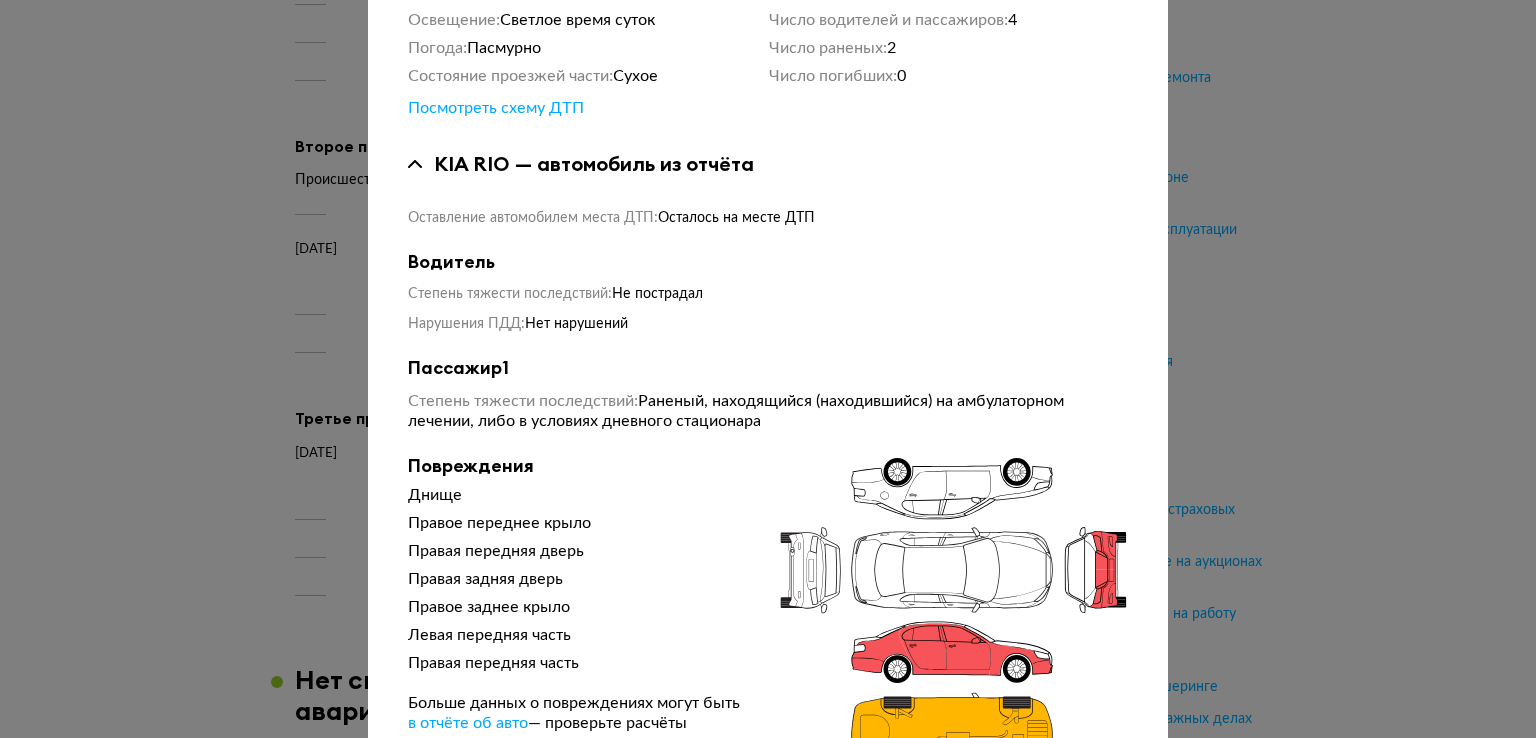 click at bounding box center (768, 169) 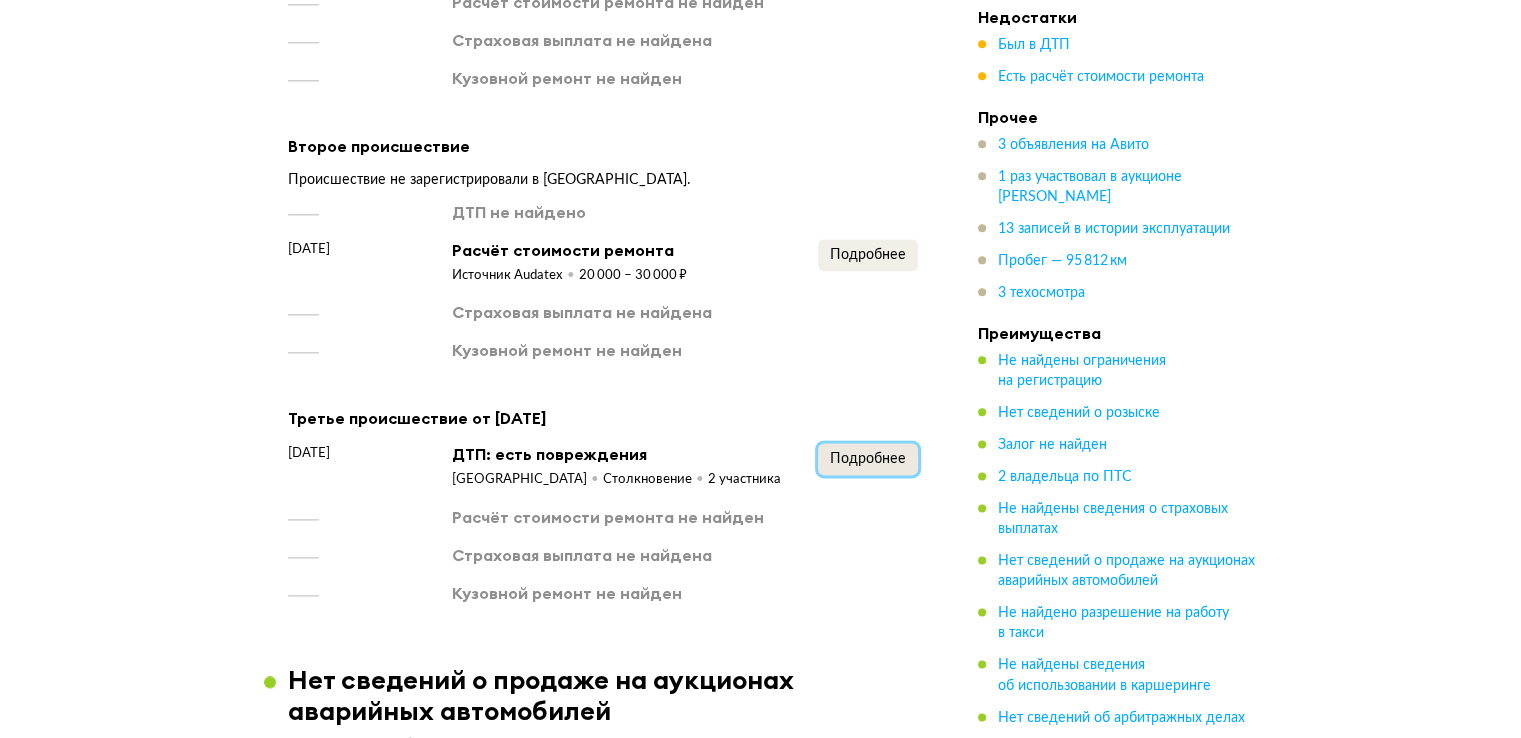 click on "Подробнее" at bounding box center [868, 459] 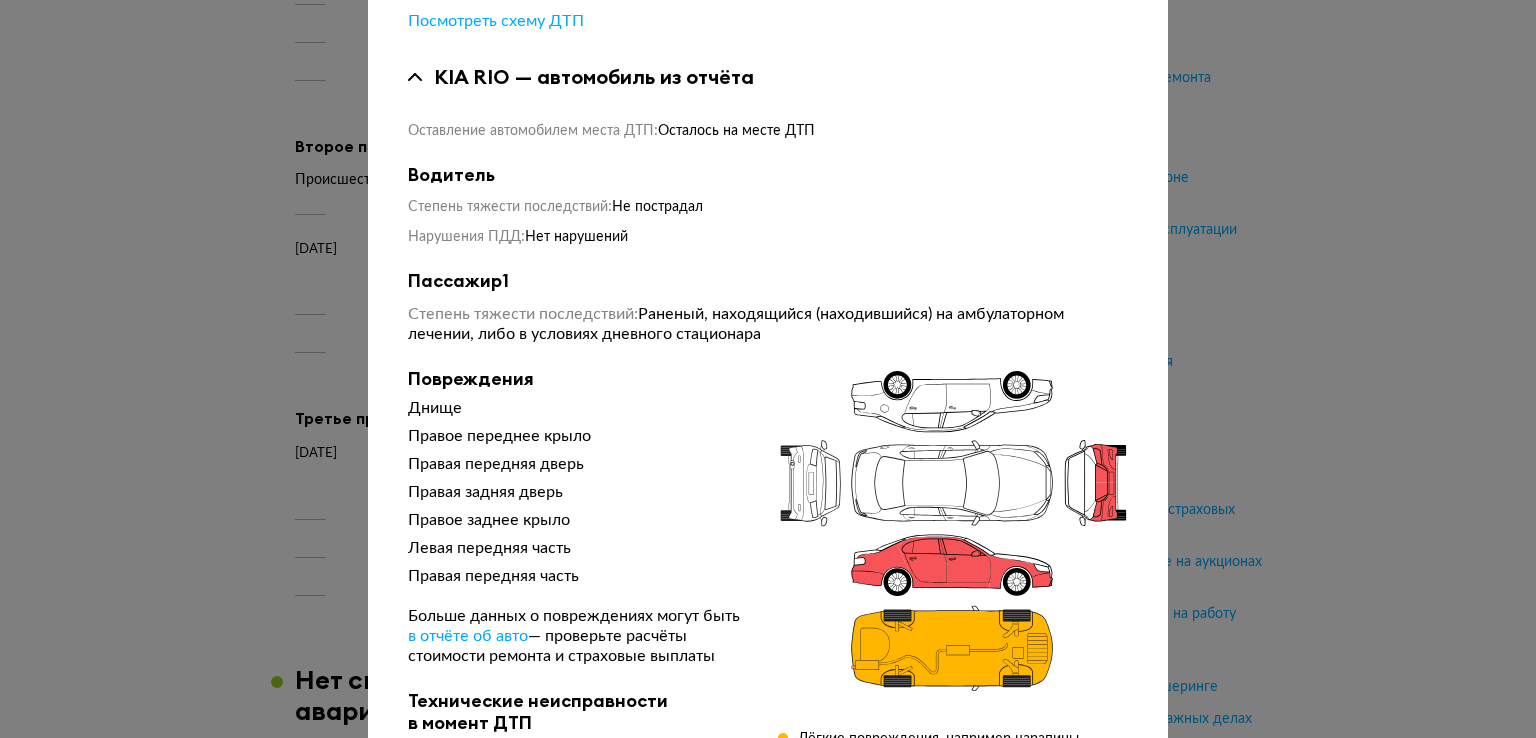 scroll, scrollTop: 300, scrollLeft: 0, axis: vertical 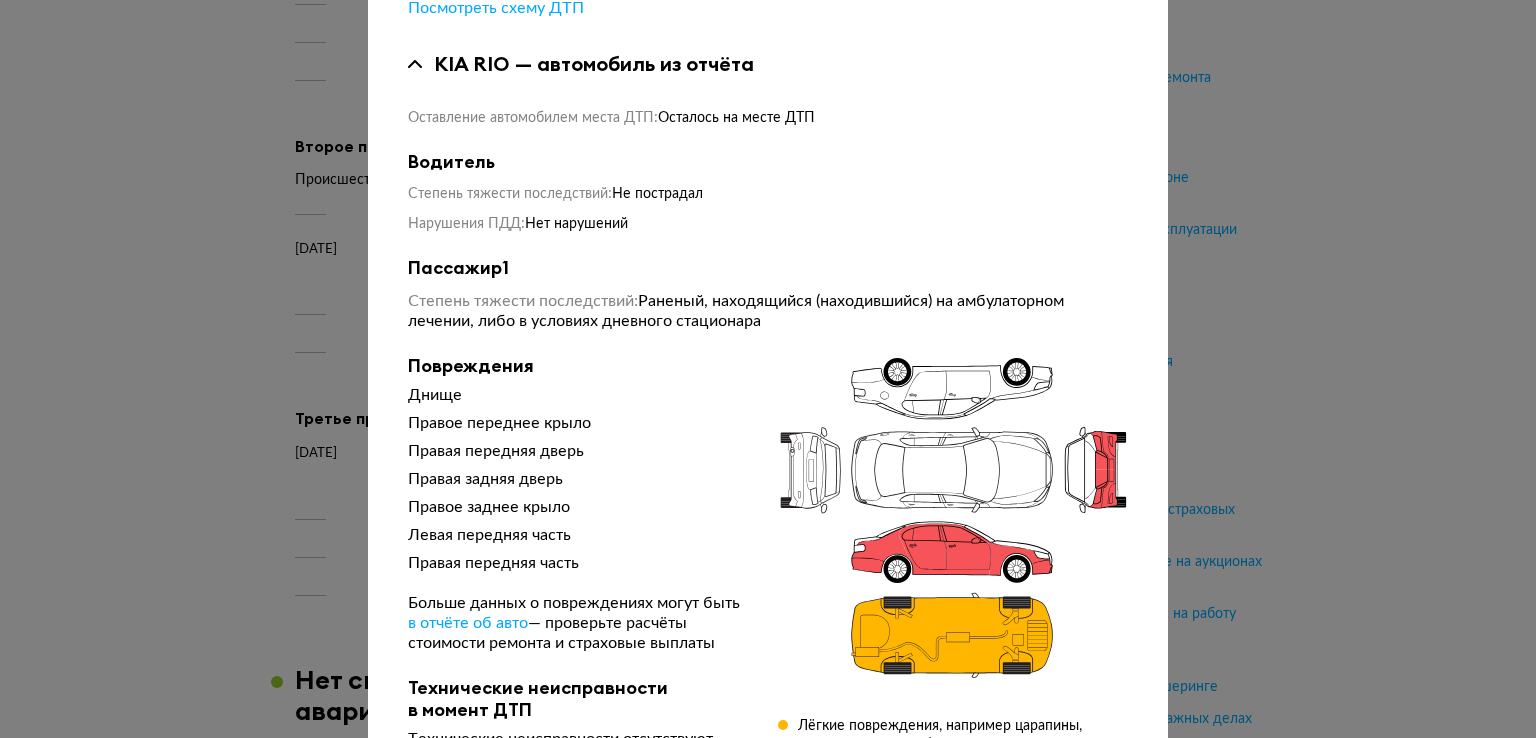 click on "ДТП от 22 августа 2021 года в 14:40 Тип происшествия :  Столкновение Регион :  Санкт-Петербург Общие данные ДТП Освещение :  Светлое время суток Погода :  Пасмурно Состояние проезжей части :  Сухое Число водителей и пассажиров :  4 Число раненых :  2 Число погибших :  0 Посмотреть схему ДТП KIA   RIO   —   автомобиль из отчёта Оставление автомобилем места ДТП :  Осталось на месте ДТП Водитель Степень тяжести последствий :  Не пострадал Нарушения ПДД :  Нет нарушений Пассажир  1 Степень тяжести последствий :  Повреждения Днище Правое переднее крыло Правая передняя дверь Hyundai" at bounding box center [768, 369] 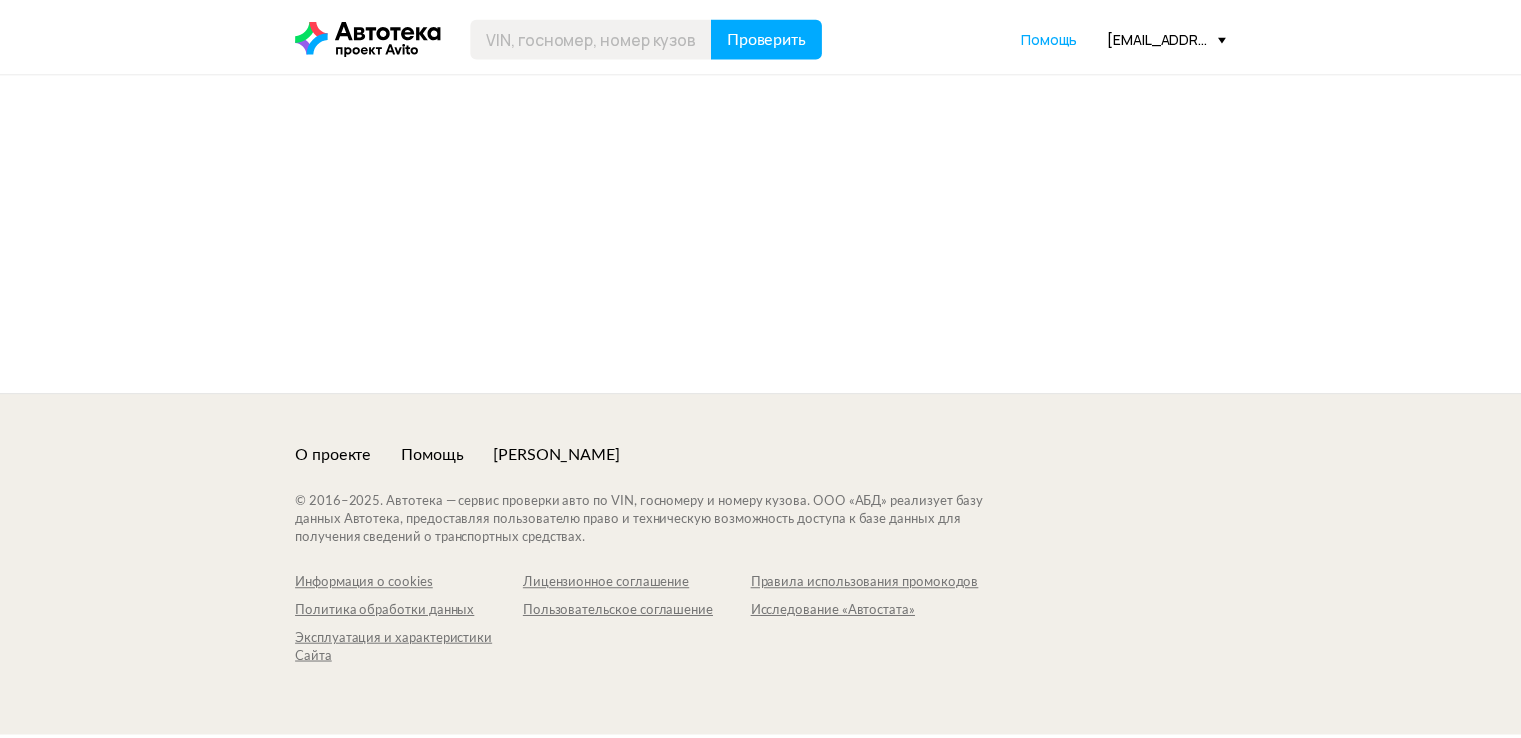 scroll, scrollTop: 0, scrollLeft: 0, axis: both 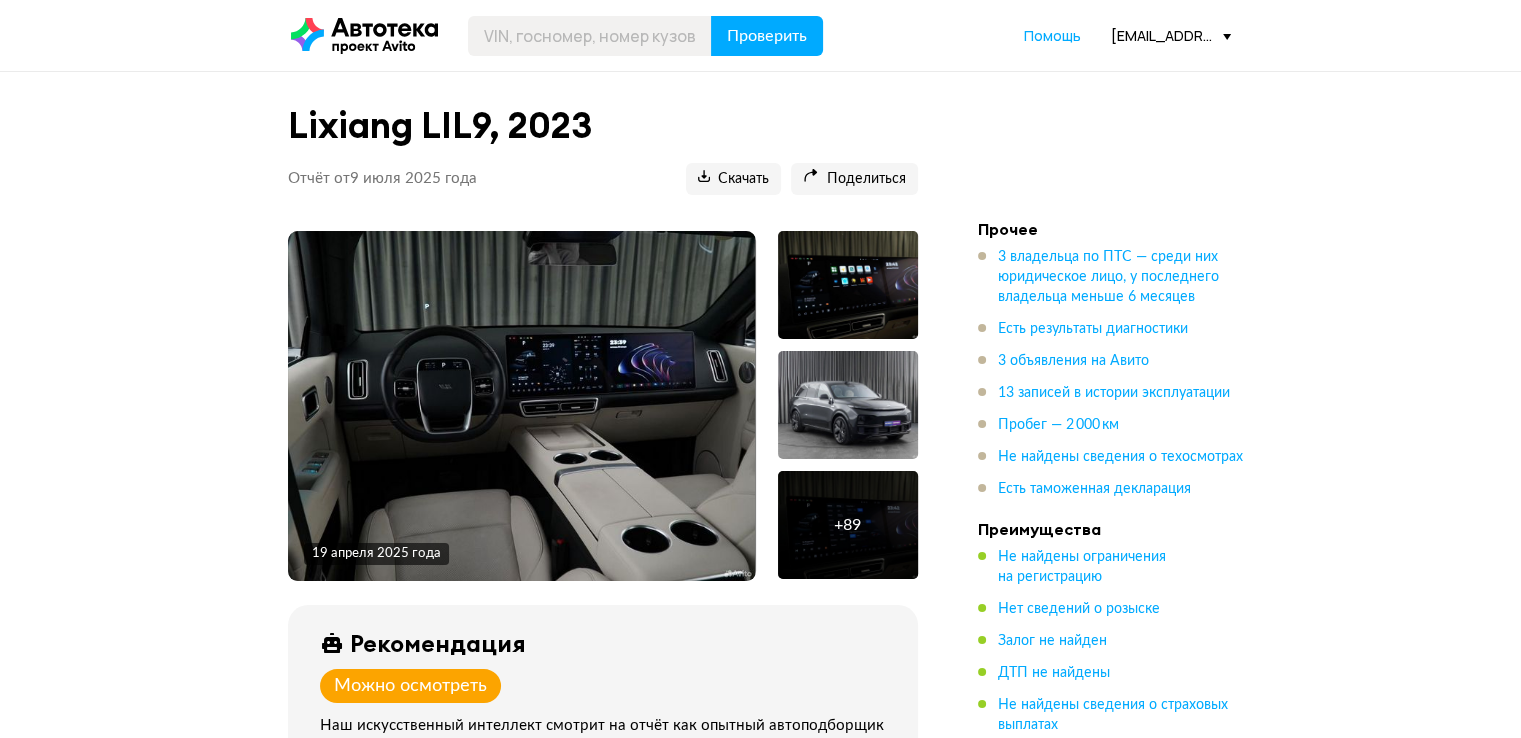 drag, startPoint x: 159, startPoint y: 448, endPoint x: 172, endPoint y: 372, distance: 77.10383 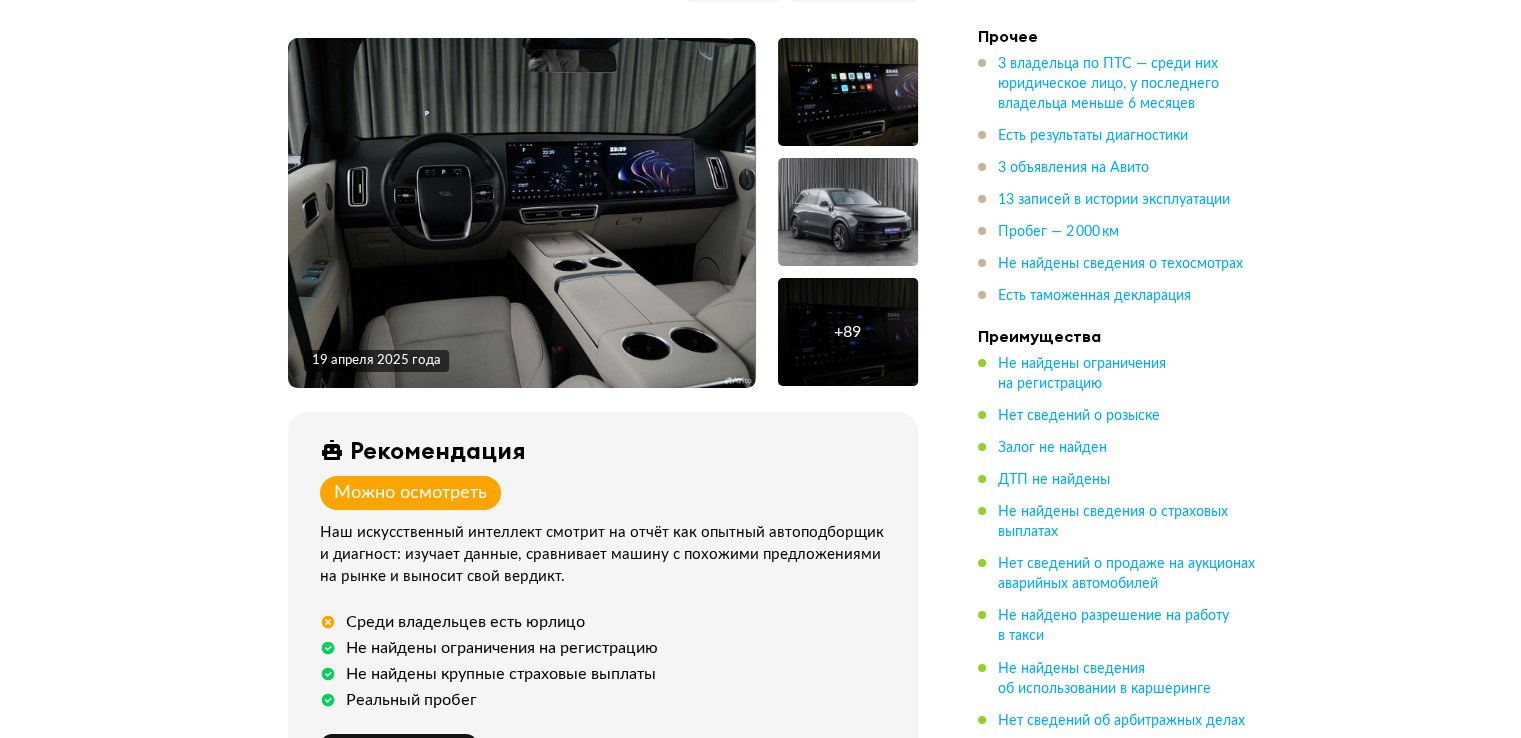 scroll, scrollTop: 300, scrollLeft: 0, axis: vertical 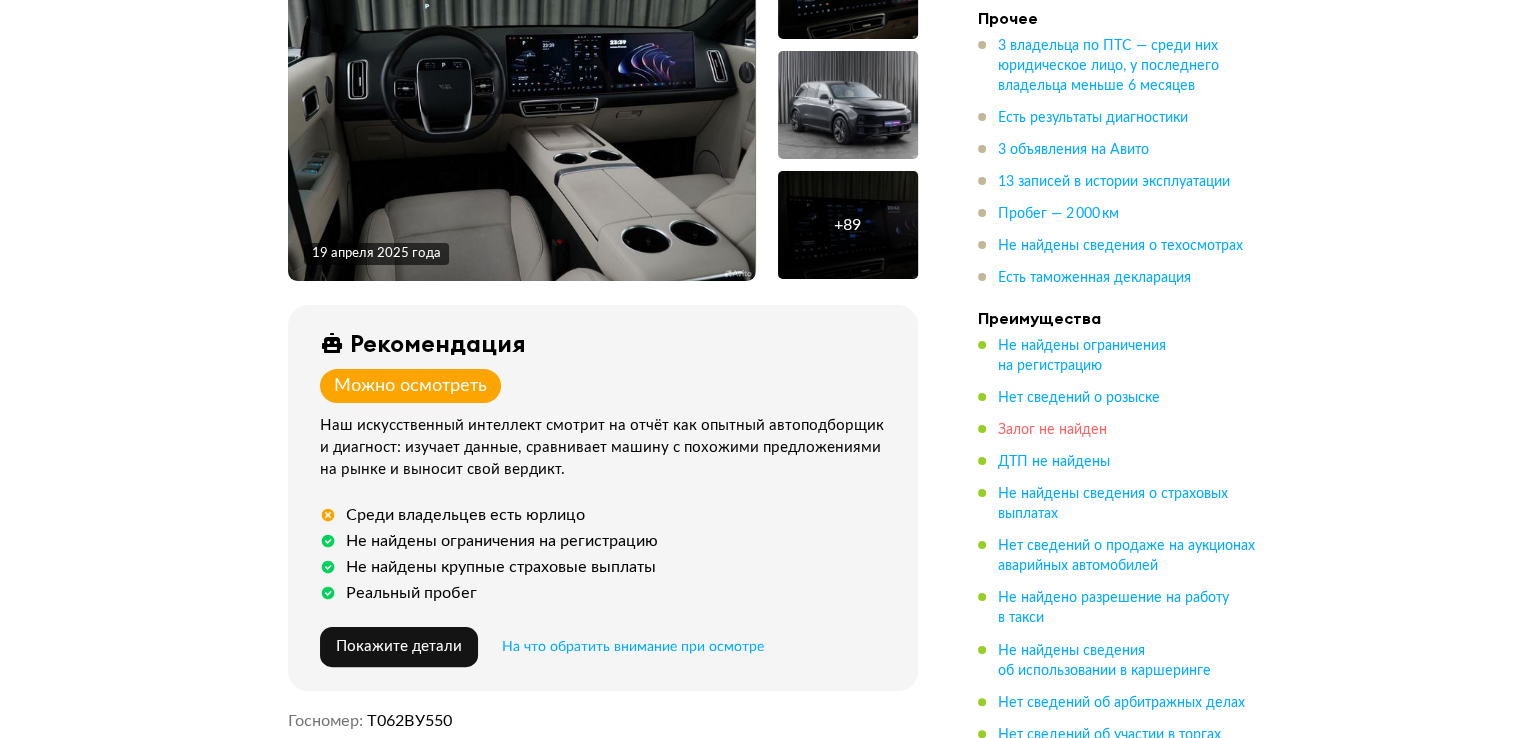 click on "Залог не найден" at bounding box center (1052, 430) 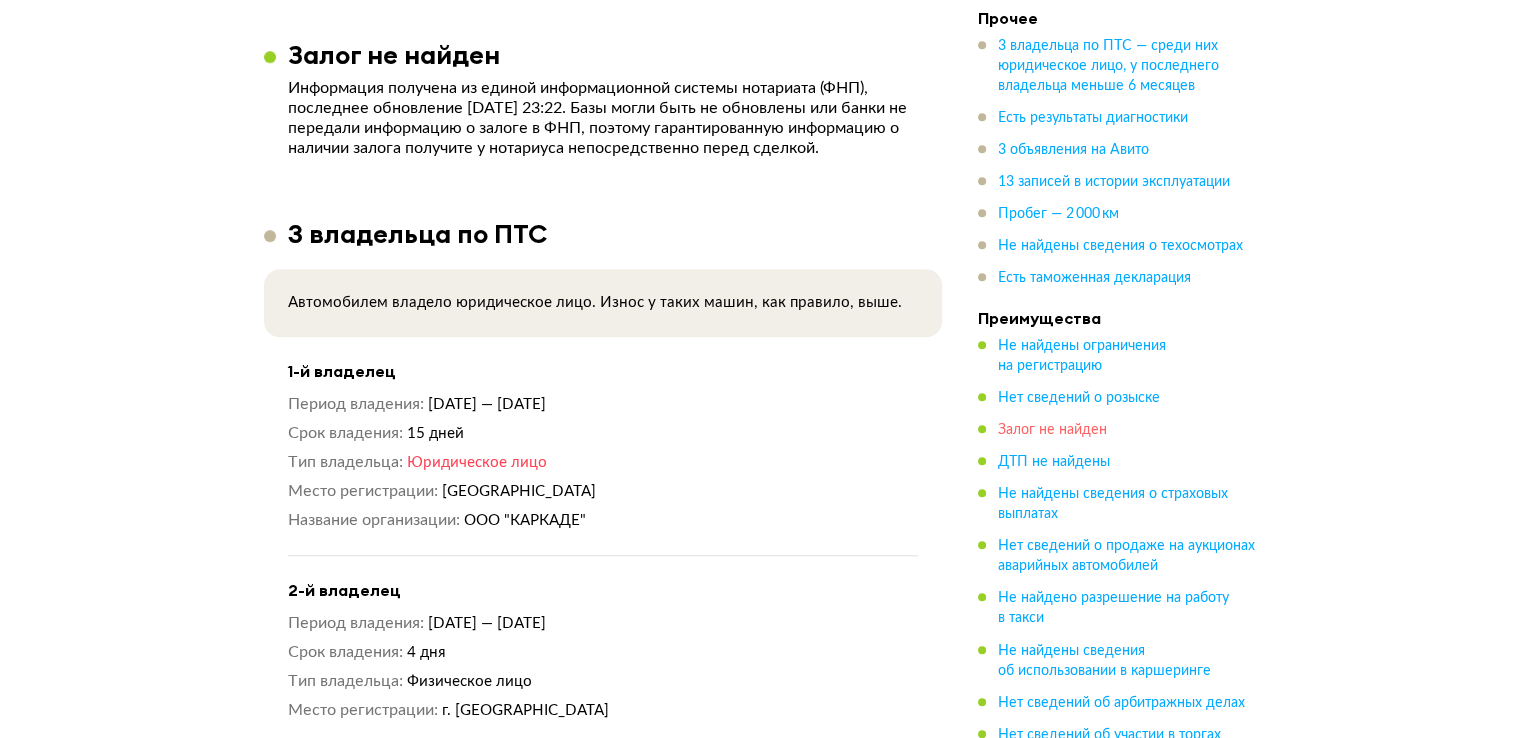 scroll, scrollTop: 1480, scrollLeft: 0, axis: vertical 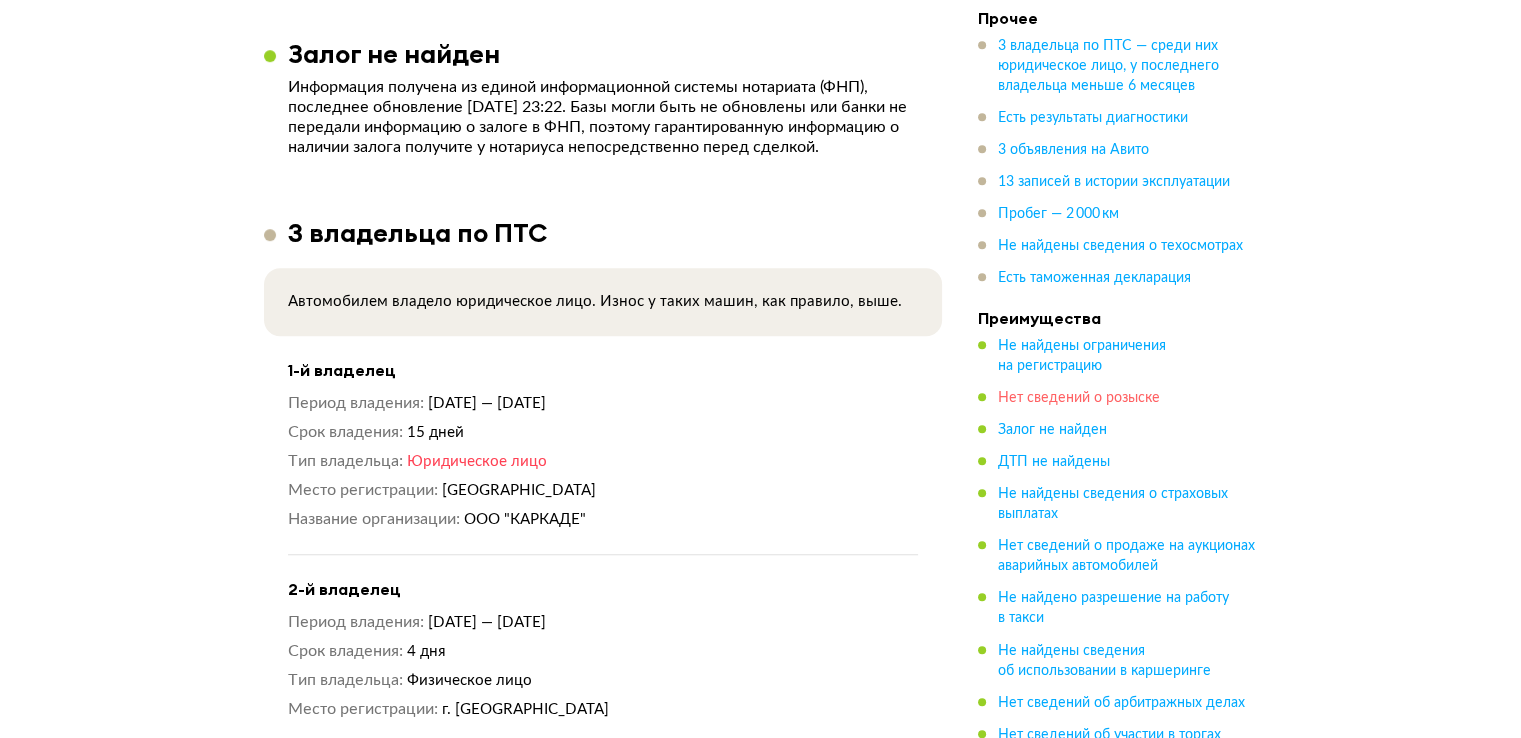 click on "Нет сведений о розыске" at bounding box center (1079, 398) 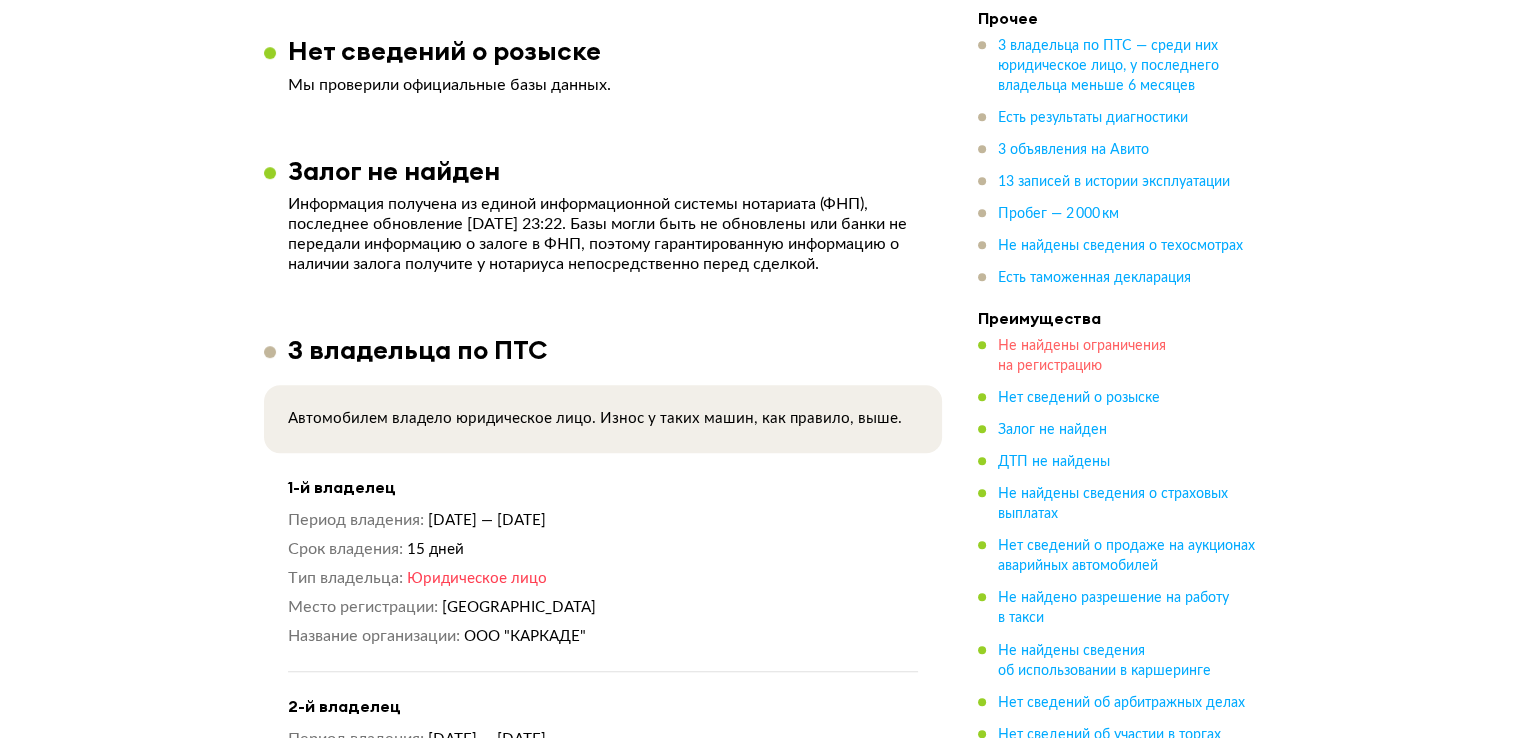 click on "Не найдены ограничения на регистрацию" at bounding box center (1082, 356) 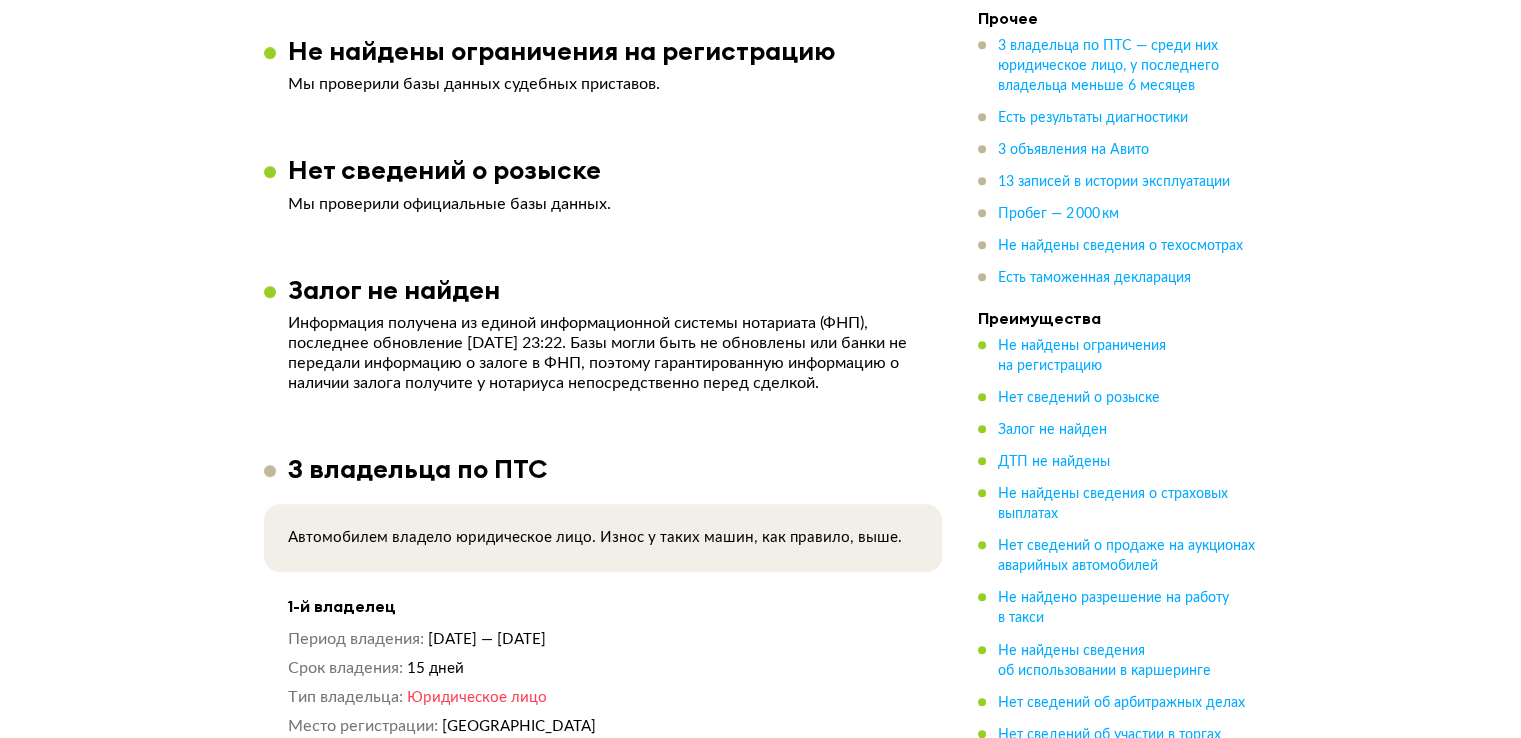 scroll, scrollTop: 1242, scrollLeft: 0, axis: vertical 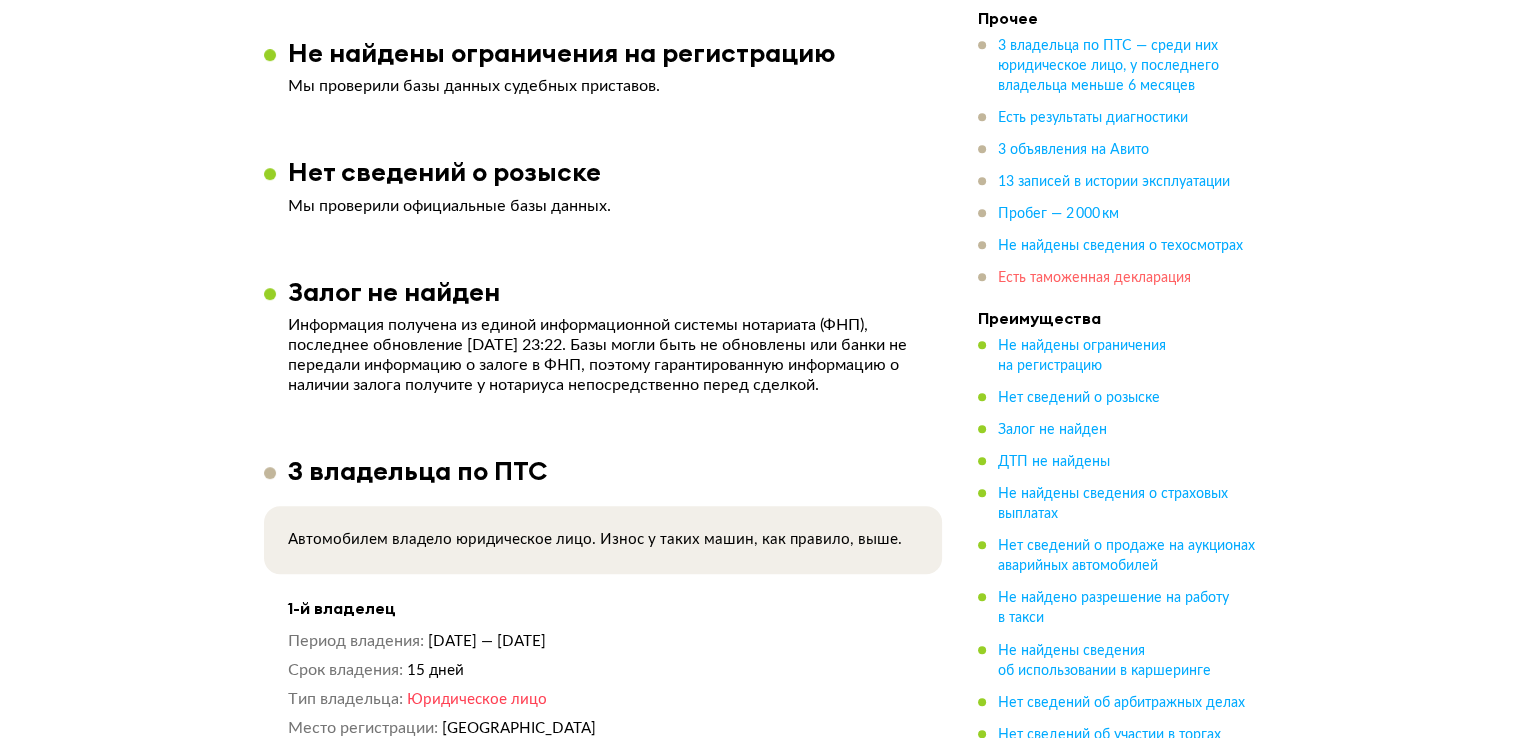 click on "Есть таможенная декларация" at bounding box center (1094, 278) 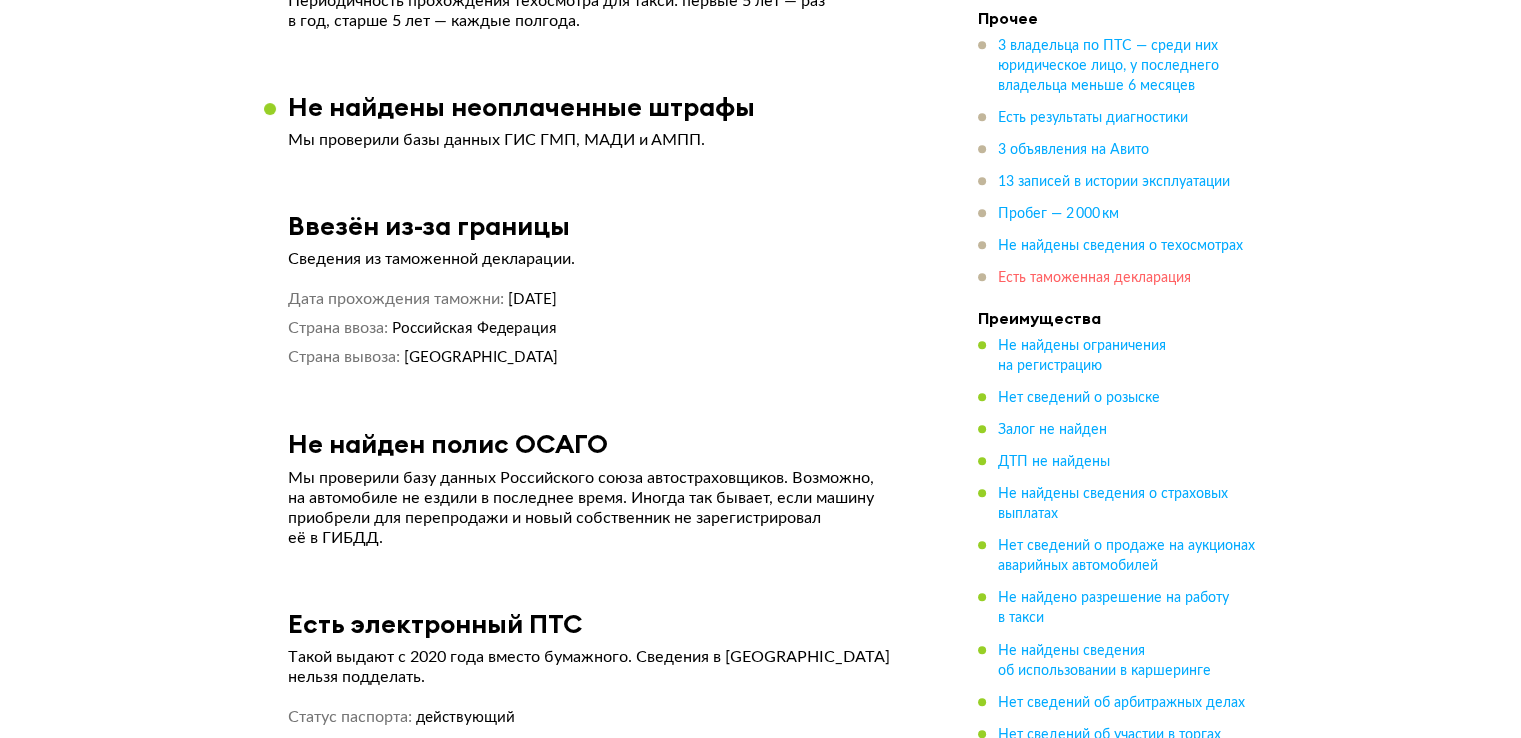 scroll, scrollTop: 8986, scrollLeft: 0, axis: vertical 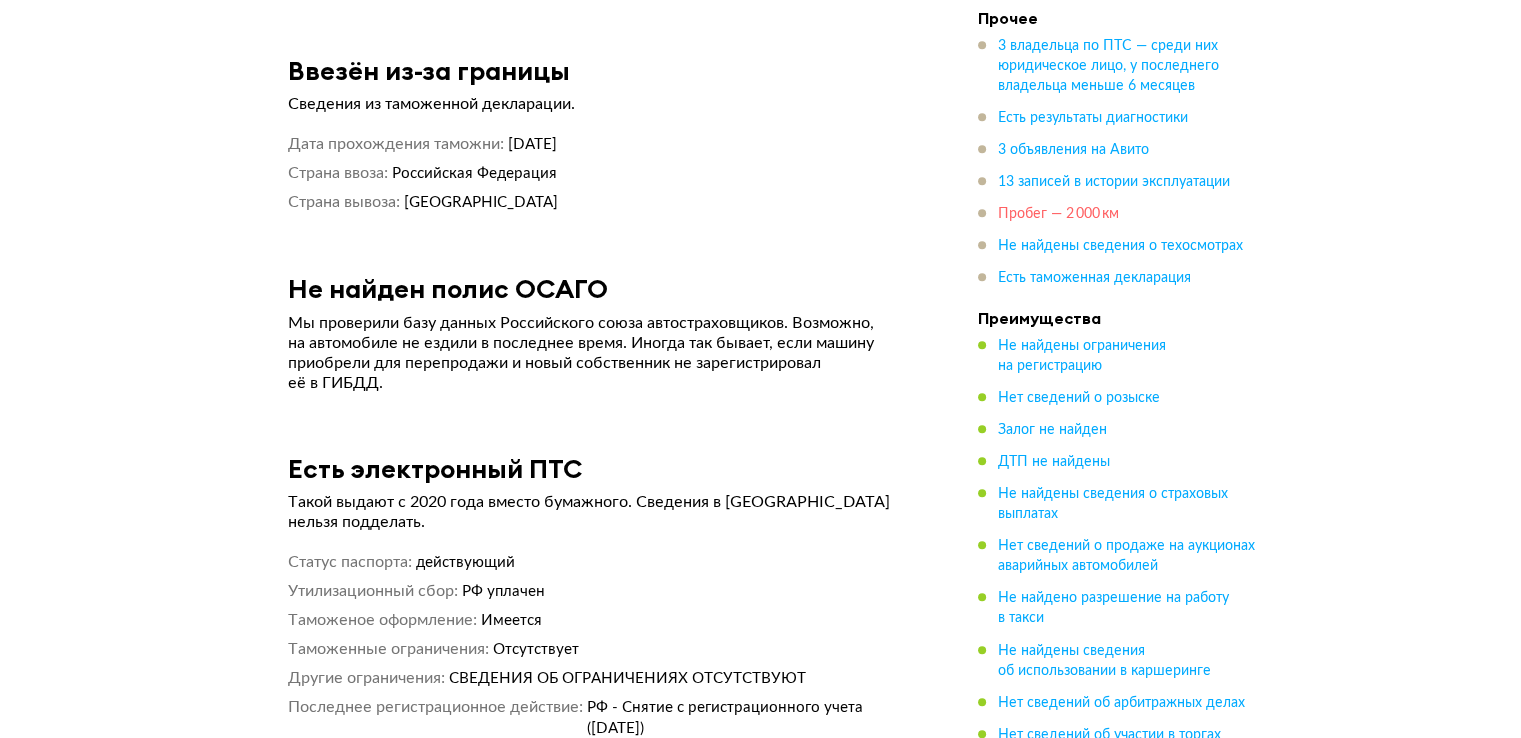 click on "Пробег —  2 000 км" at bounding box center (1058, 214) 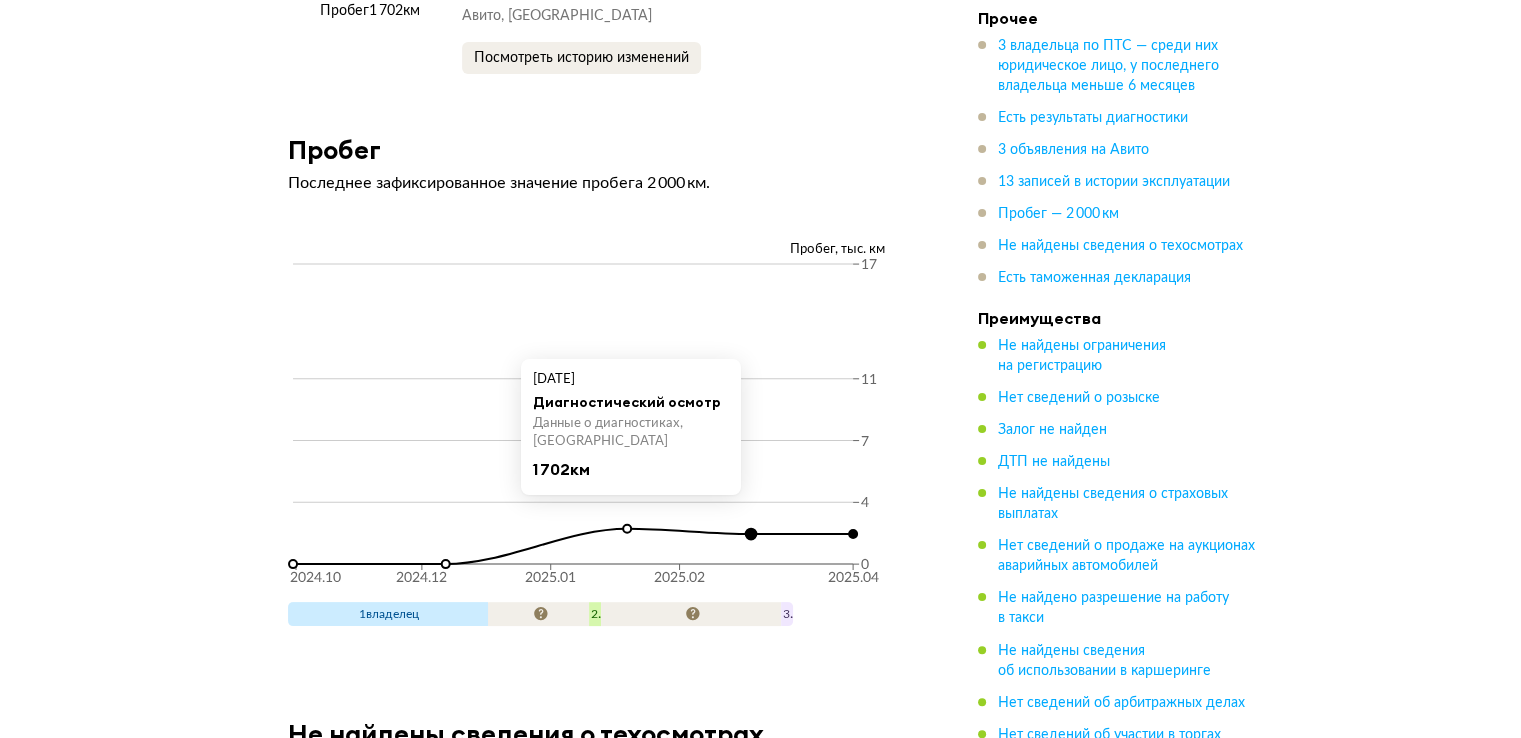 scroll, scrollTop: 7925, scrollLeft: 0, axis: vertical 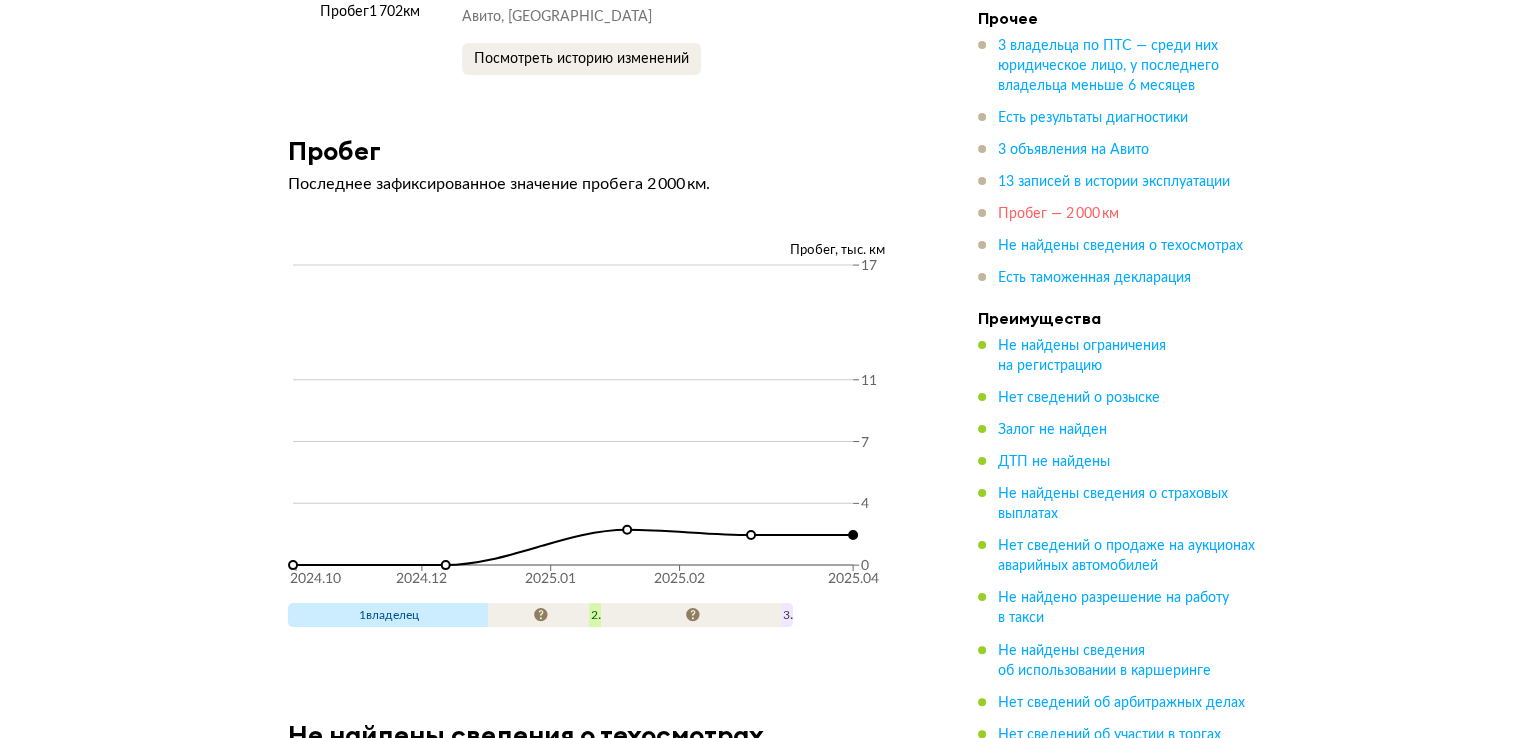 click on "Пробег —  2 000 км" at bounding box center [1058, 214] 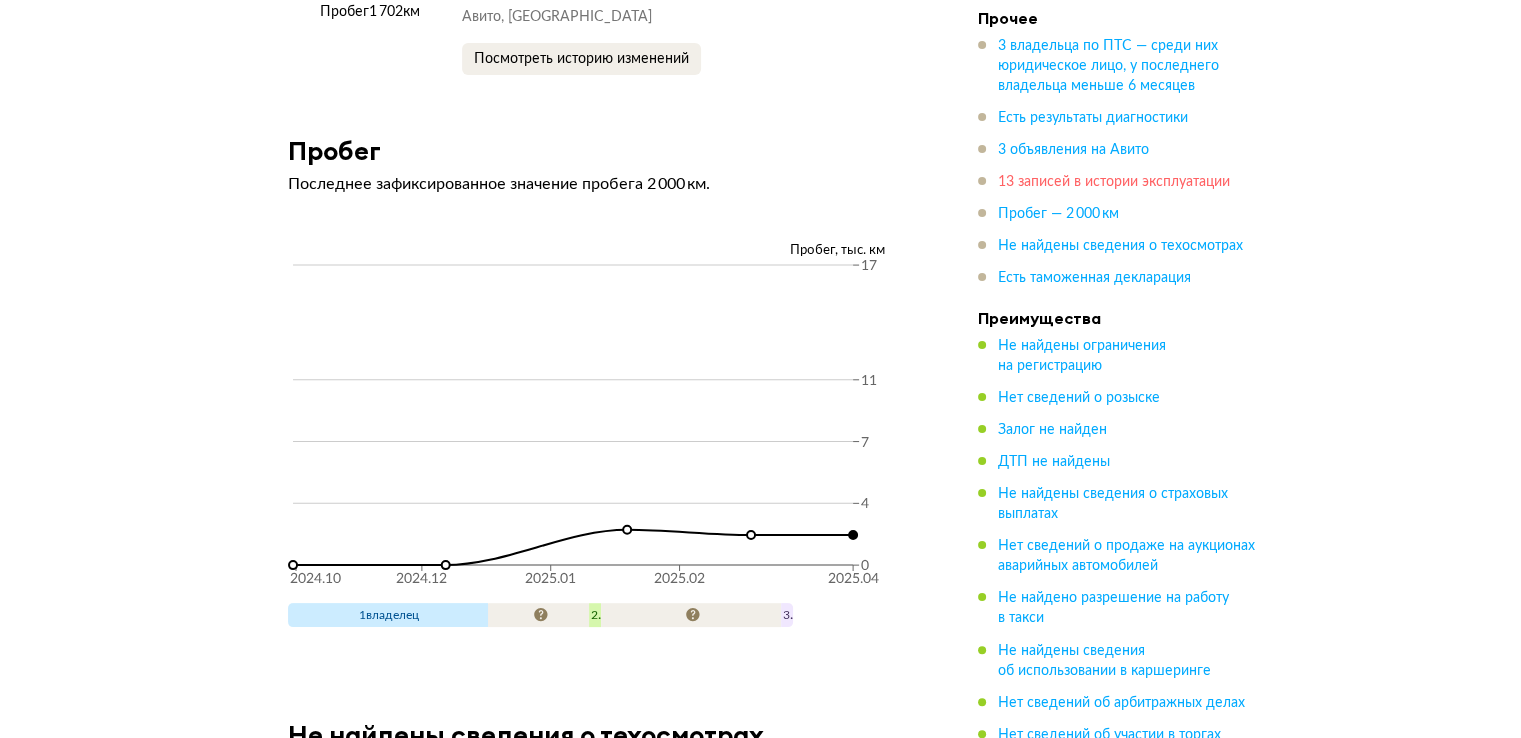 click on "13 записей в истории эксплуатации" at bounding box center [1114, 182] 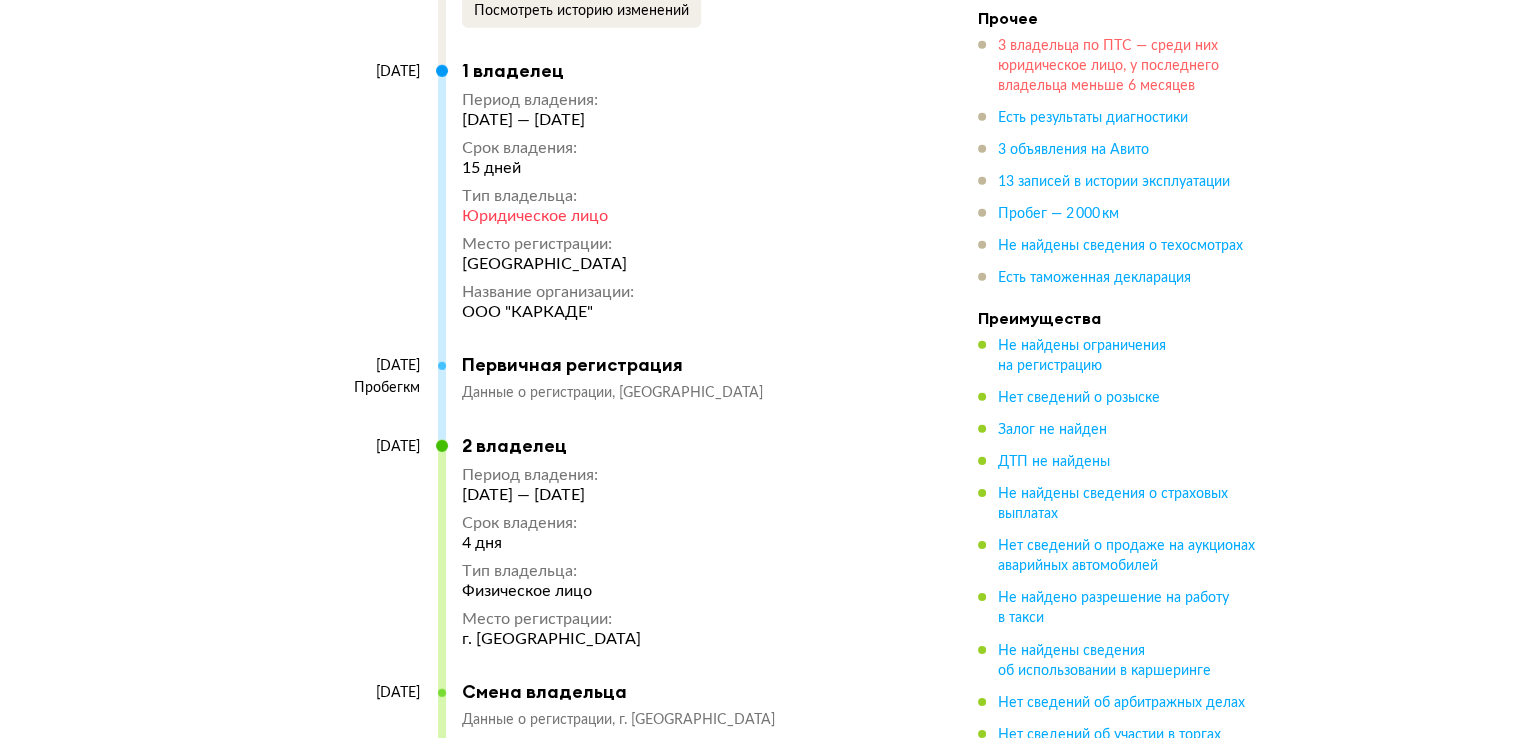 click on "3 владельца по ПТС — среди них юридическое лицо, у последнего владельца меньше 6 месяцев" at bounding box center [1108, 66] 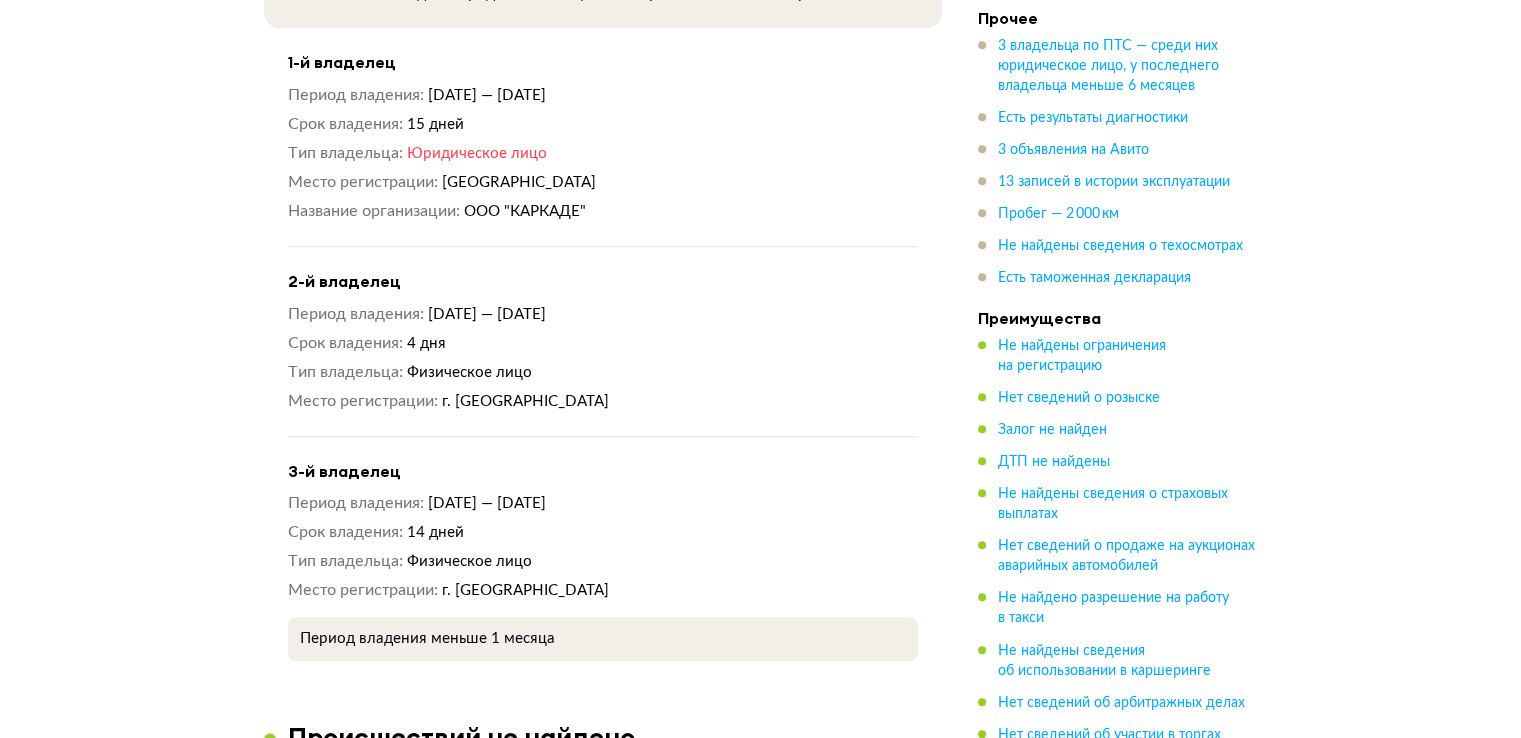 scroll, scrollTop: 1800, scrollLeft: 0, axis: vertical 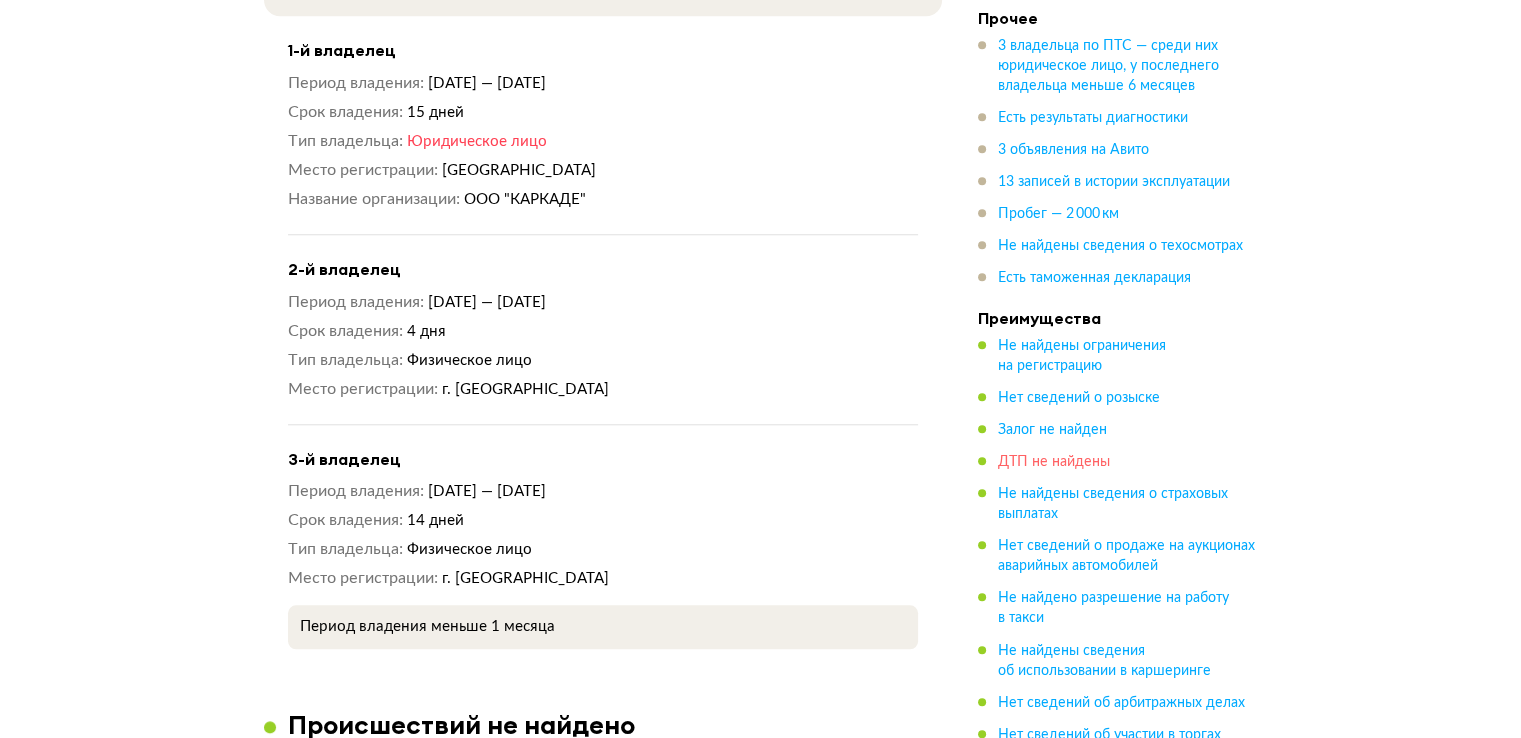 click on "ДТП не найдены" at bounding box center (1054, 462) 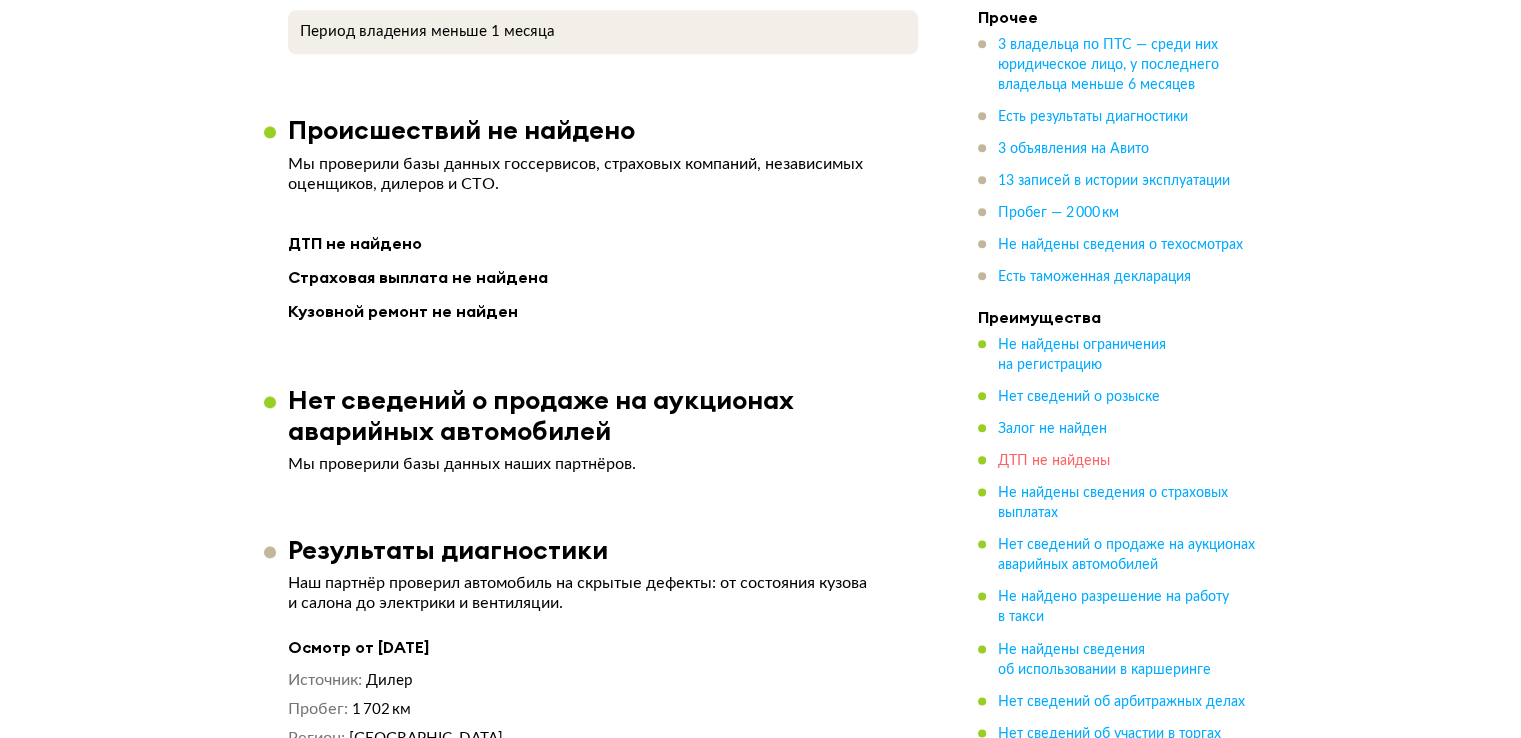 scroll, scrollTop: 2400, scrollLeft: 0, axis: vertical 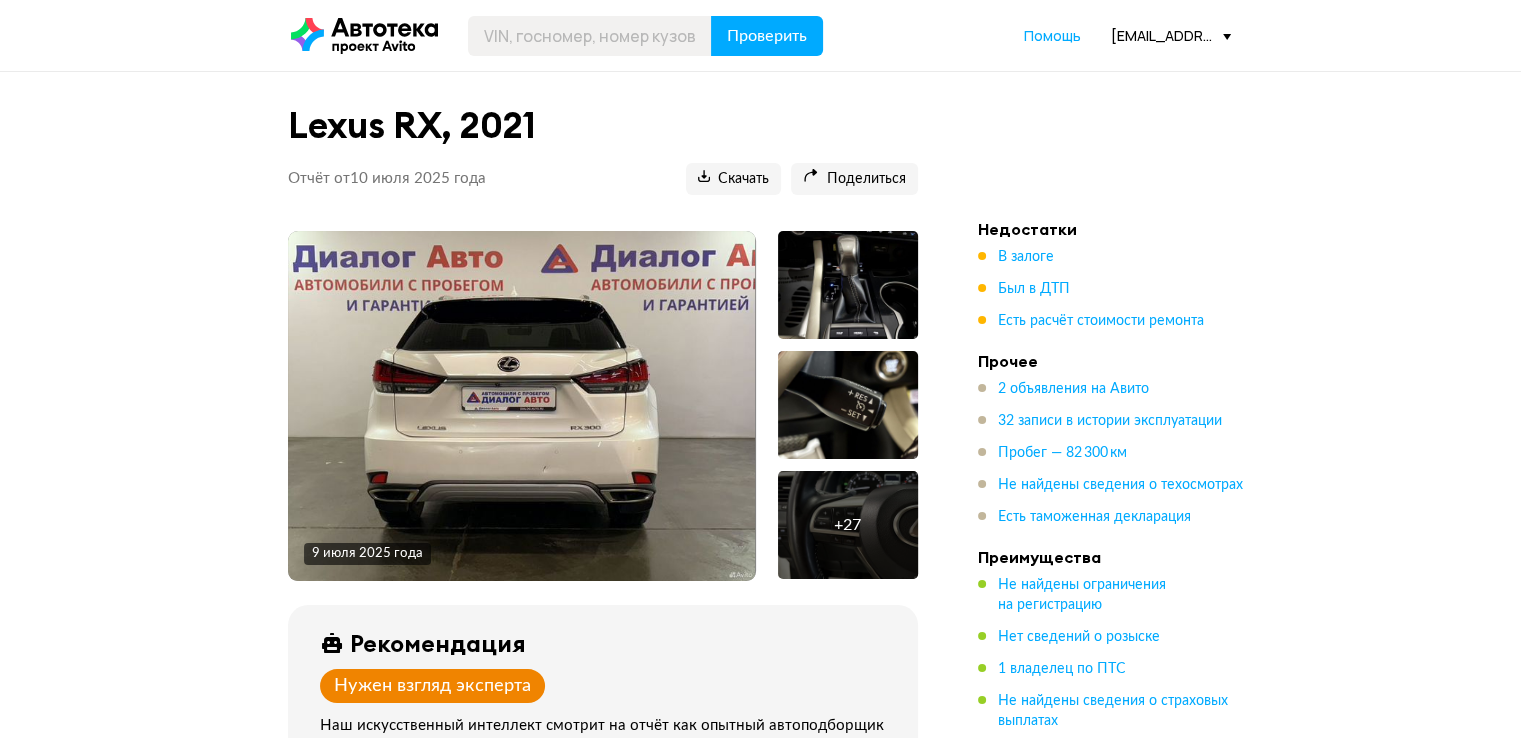 drag, startPoint x: 156, startPoint y: 371, endPoint x: 440, endPoint y: 13, distance: 456.96826 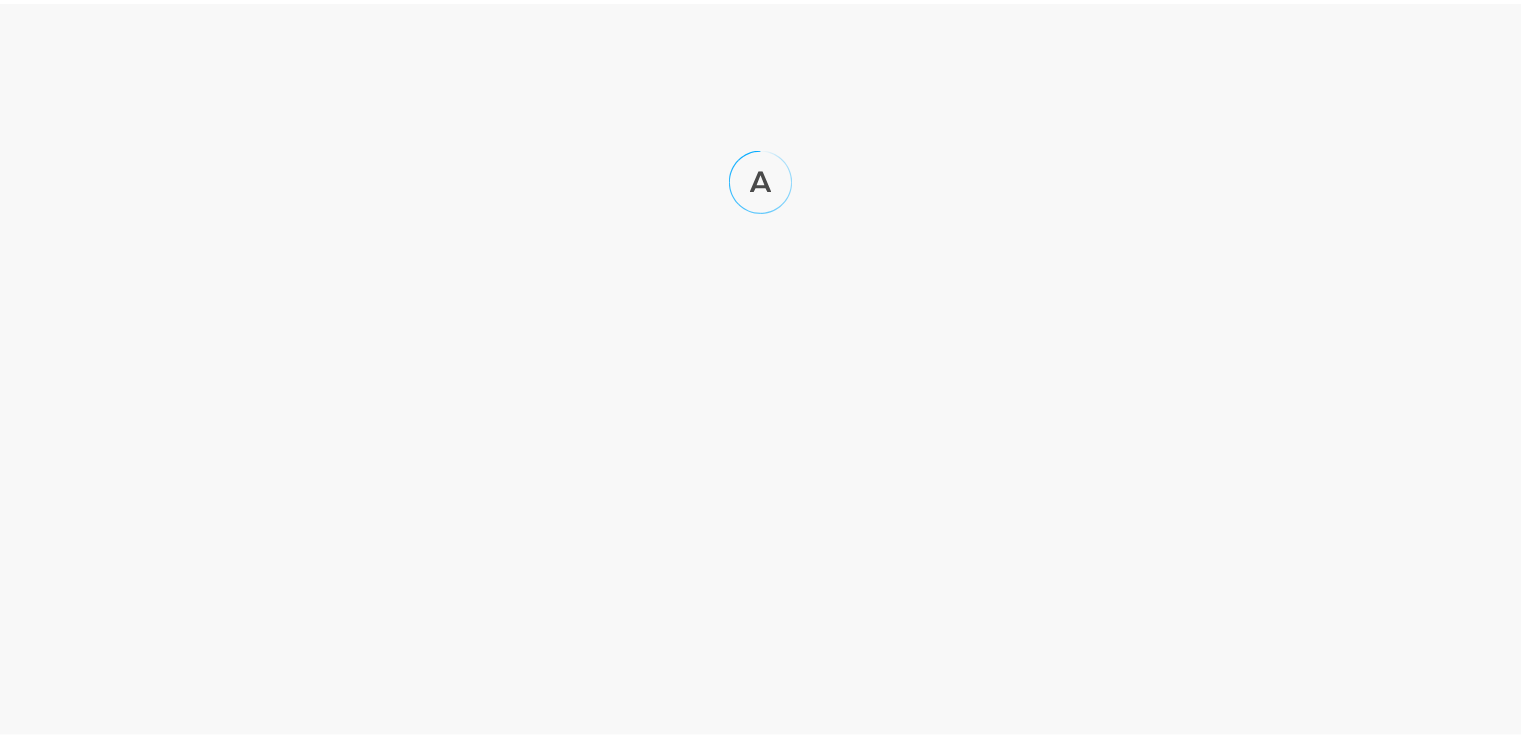scroll, scrollTop: 0, scrollLeft: 0, axis: both 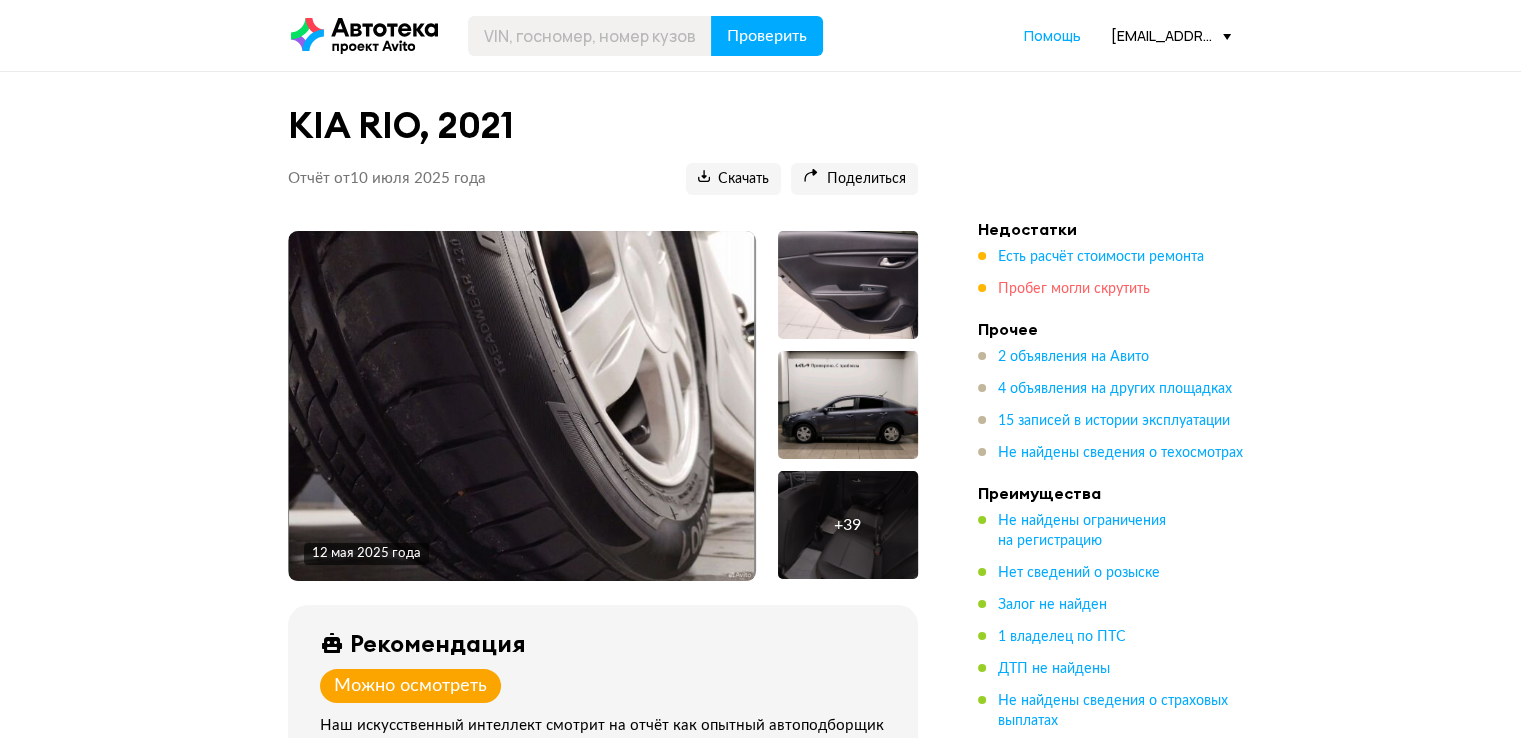 click on "Пробег могли скрутить" at bounding box center [1074, 289] 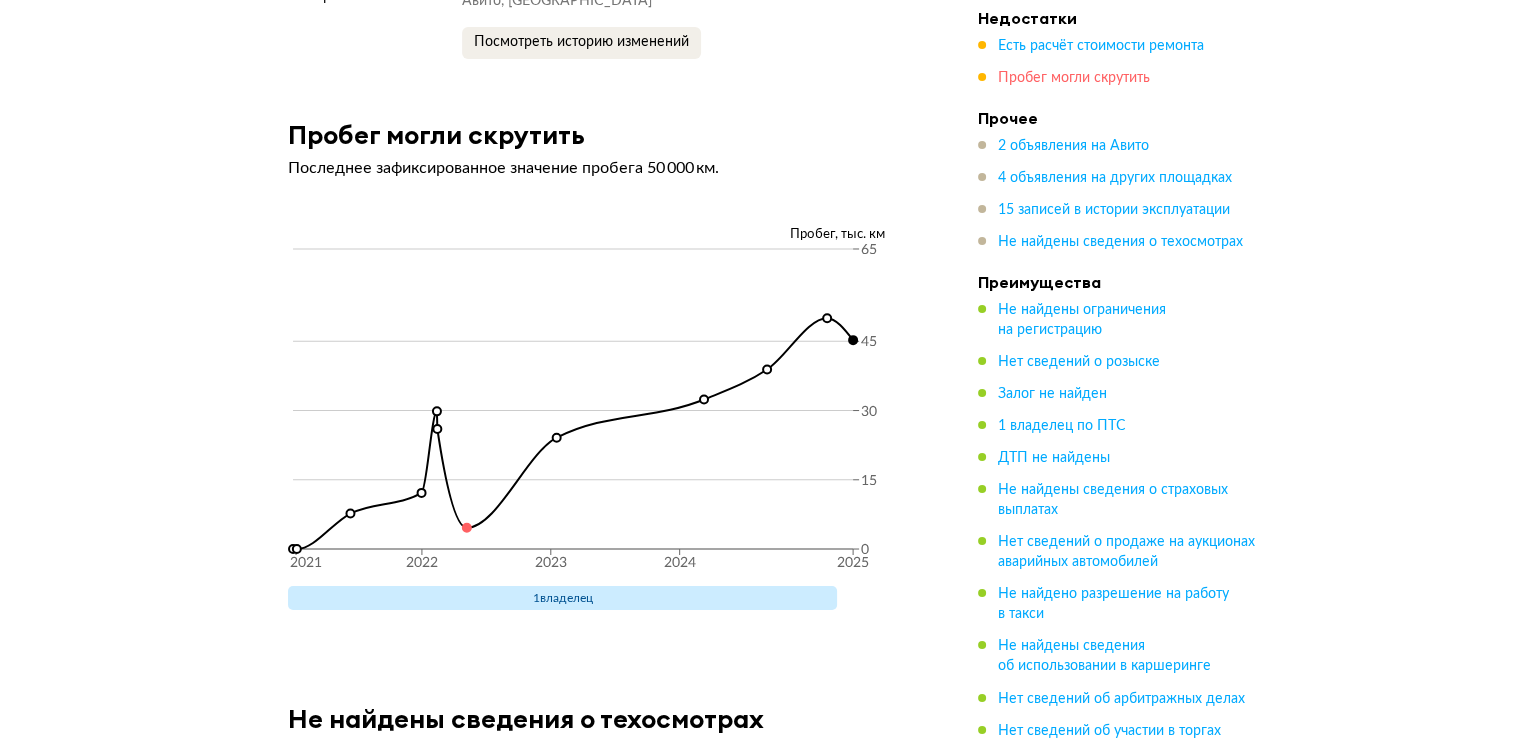 scroll, scrollTop: 7254, scrollLeft: 0, axis: vertical 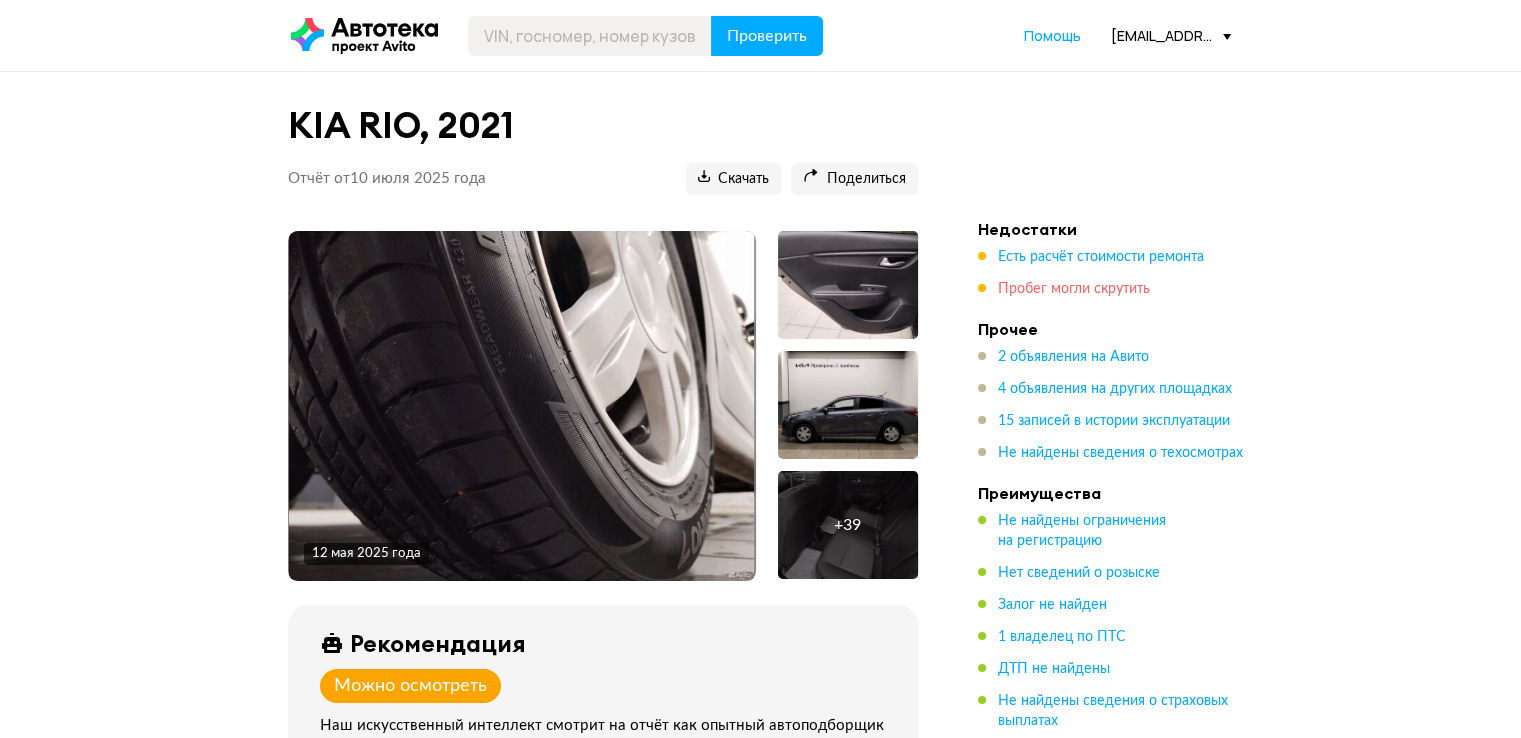 click on "Пробег могли скрутить" at bounding box center (1074, 289) 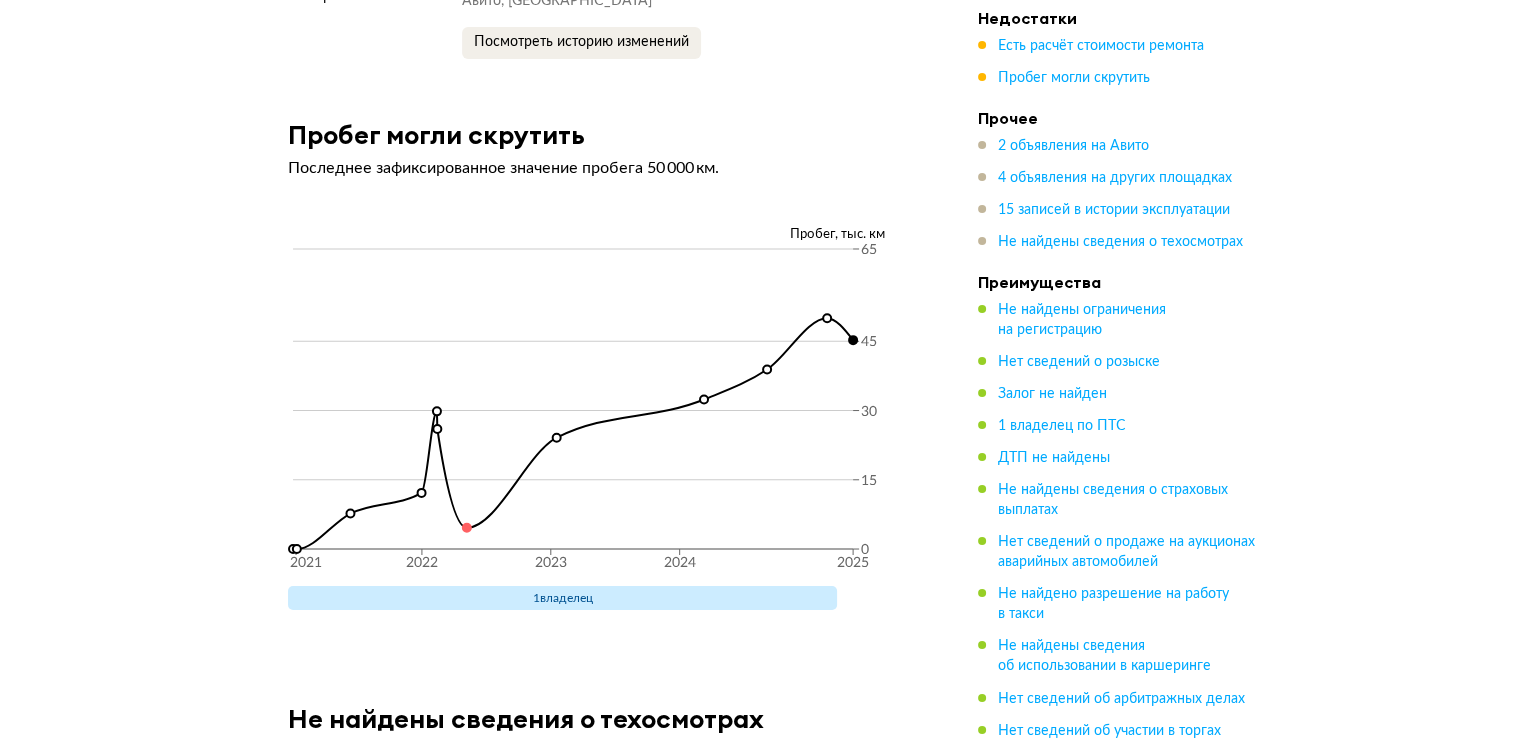 scroll, scrollTop: 7254, scrollLeft: 0, axis: vertical 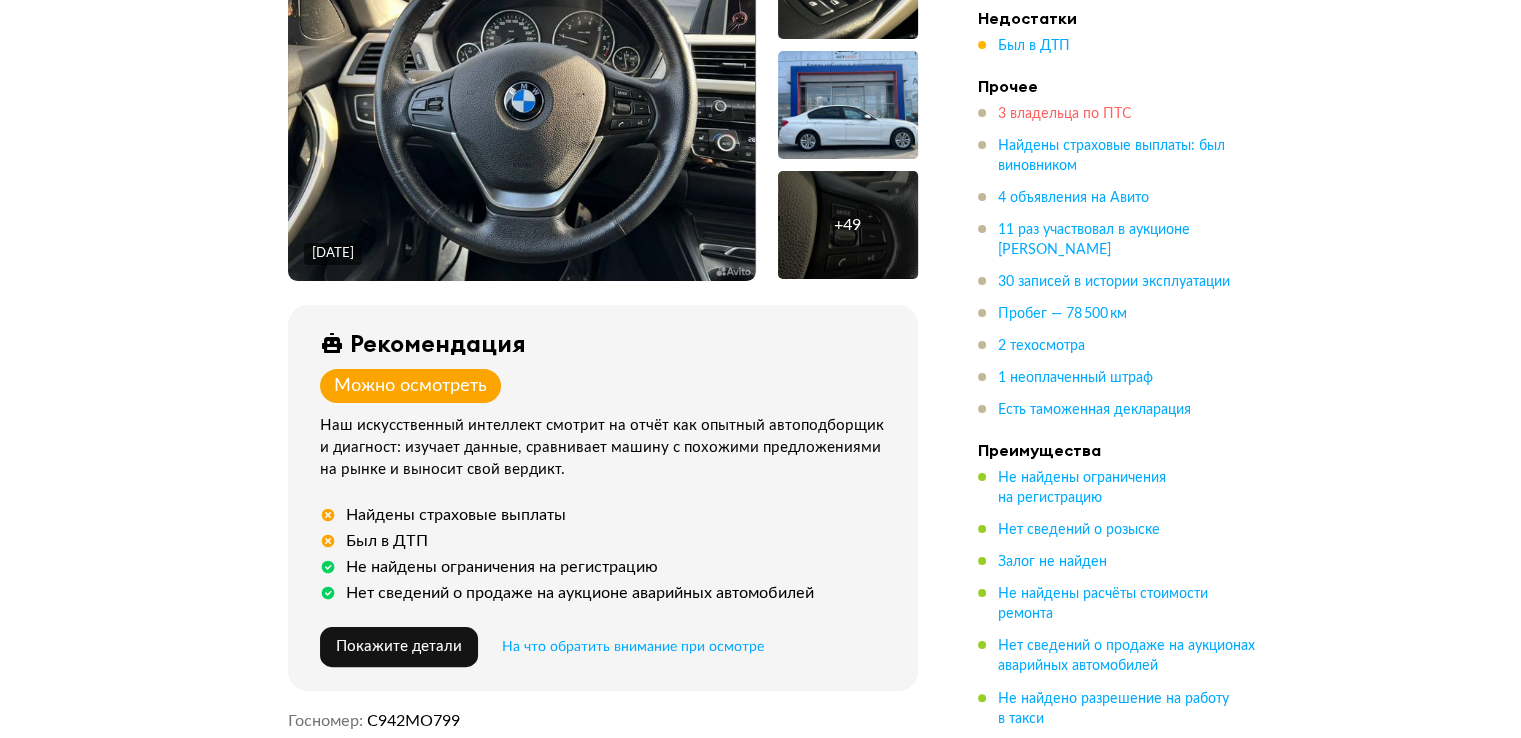 click on "3 владельца по ПТС" at bounding box center (1065, 114) 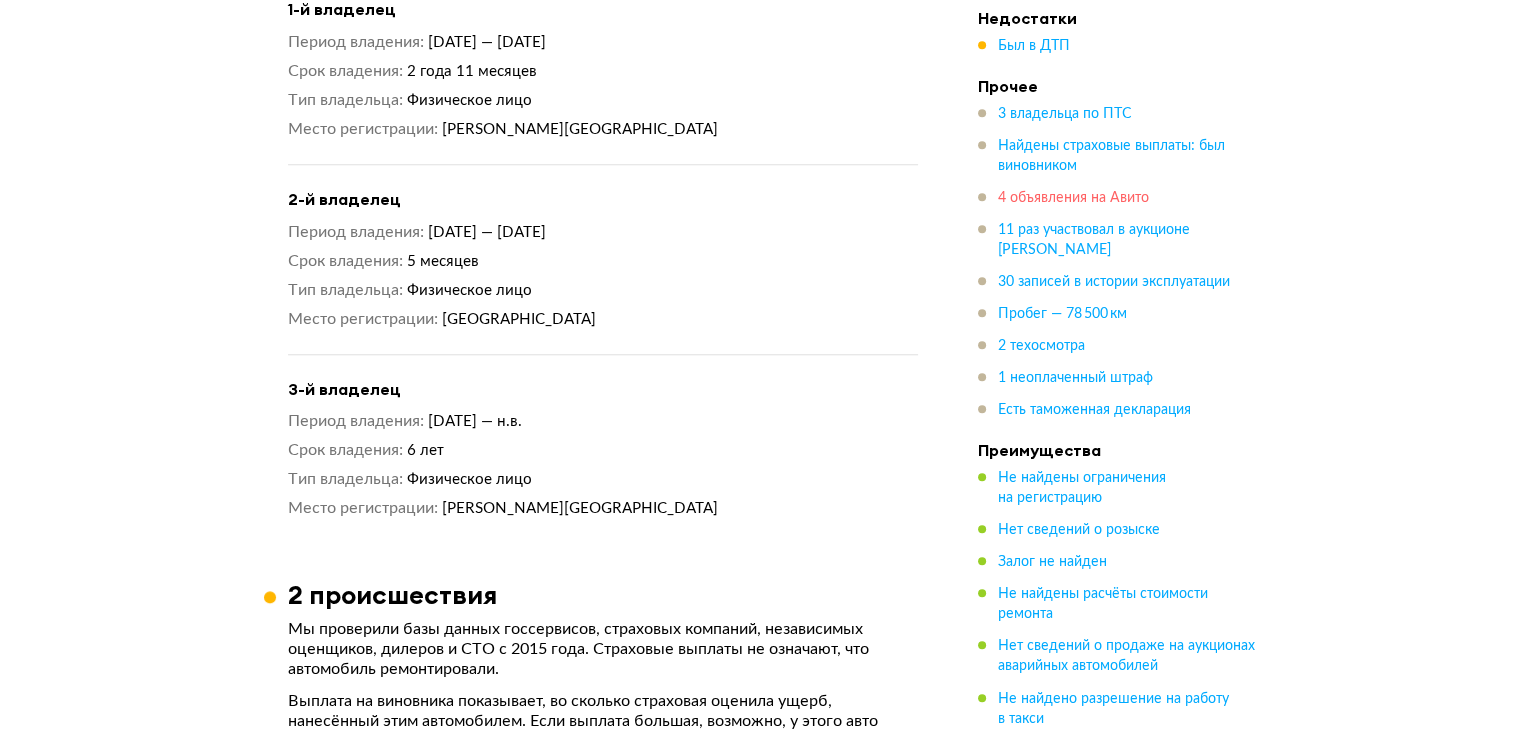 scroll, scrollTop: 1928, scrollLeft: 0, axis: vertical 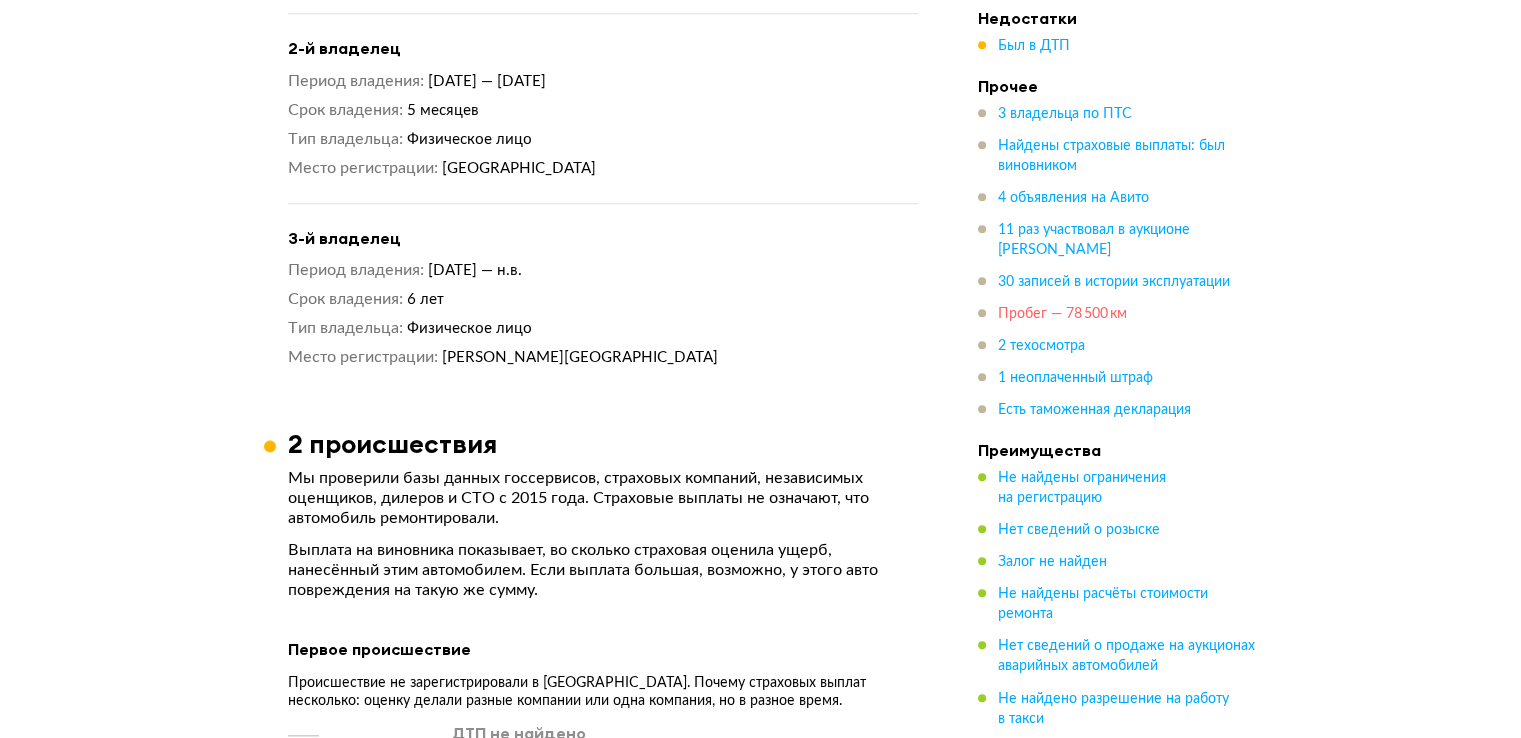 click on "Пробег —  78 500 км" at bounding box center (1062, 314) 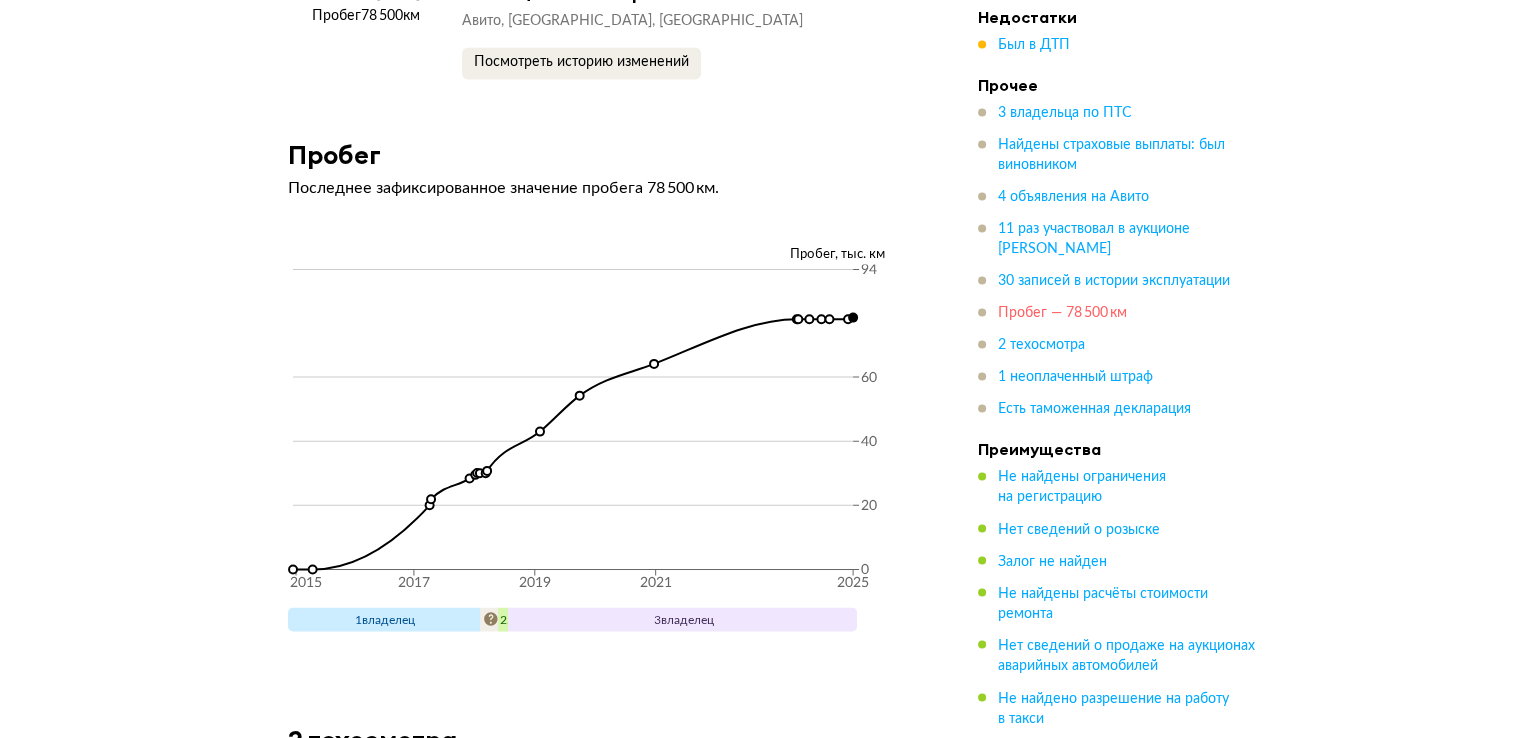 scroll, scrollTop: 10919, scrollLeft: 0, axis: vertical 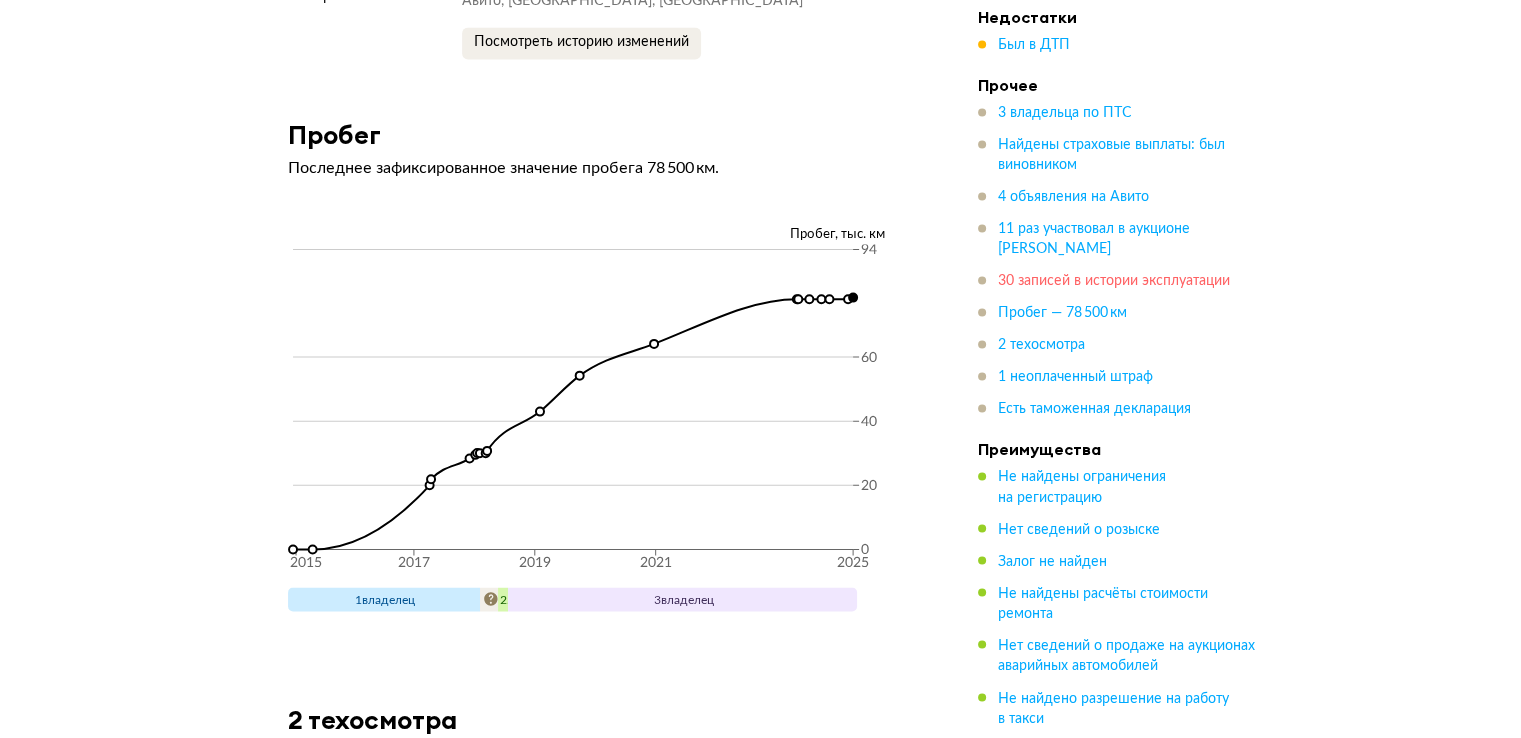 click on "30 записей в истории эксплуатации" at bounding box center [1114, 282] 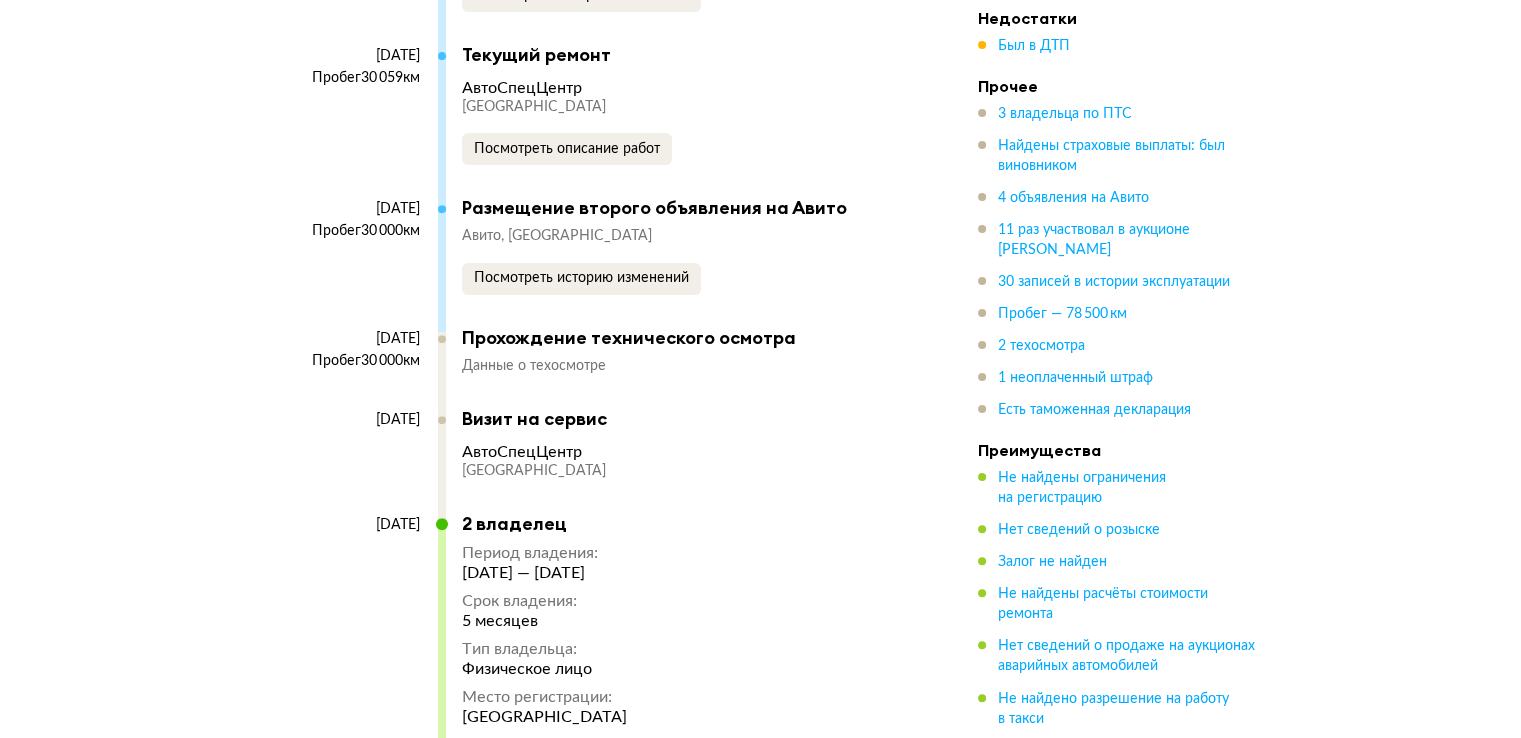 scroll, scrollTop: 8368, scrollLeft: 0, axis: vertical 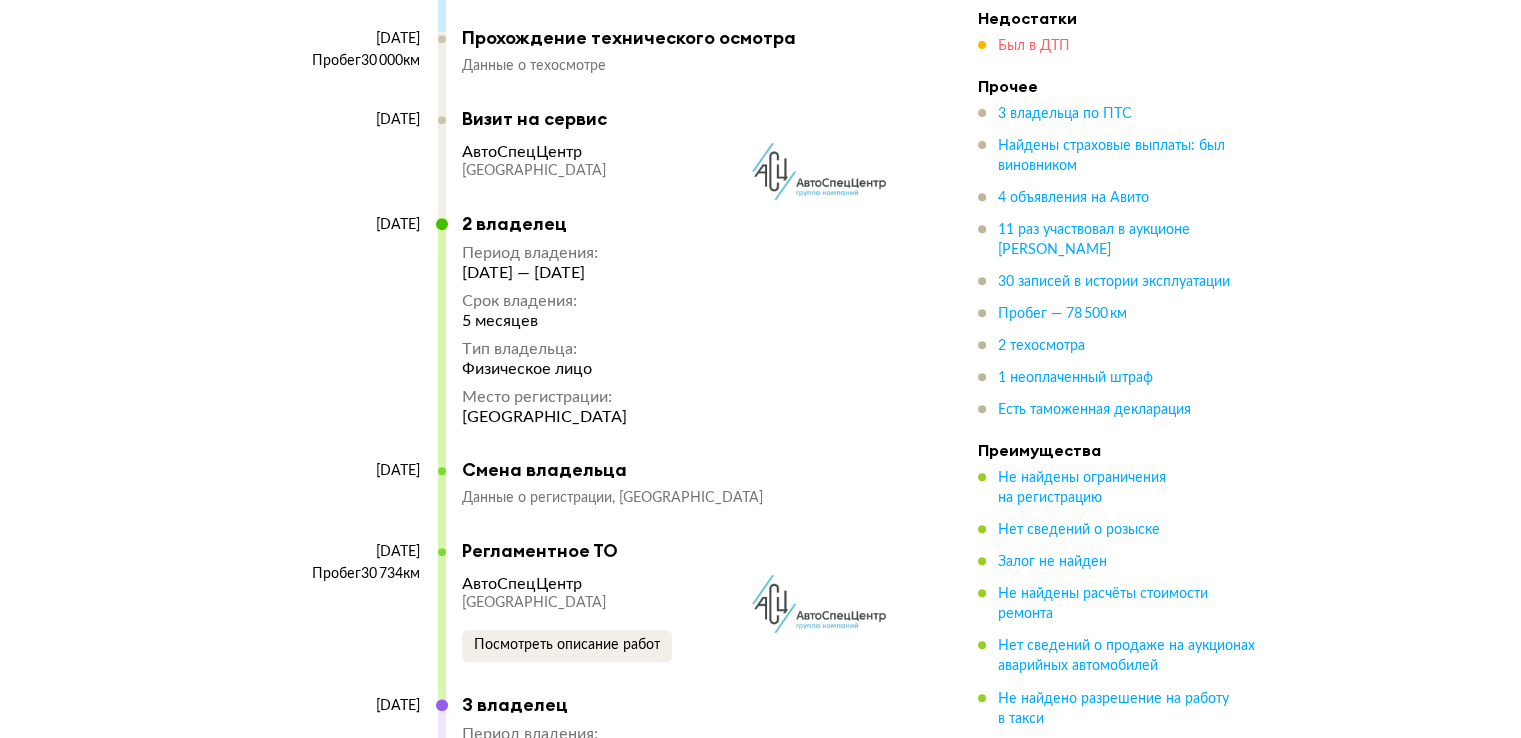 click on "Был в ДТП" at bounding box center (1034, 46) 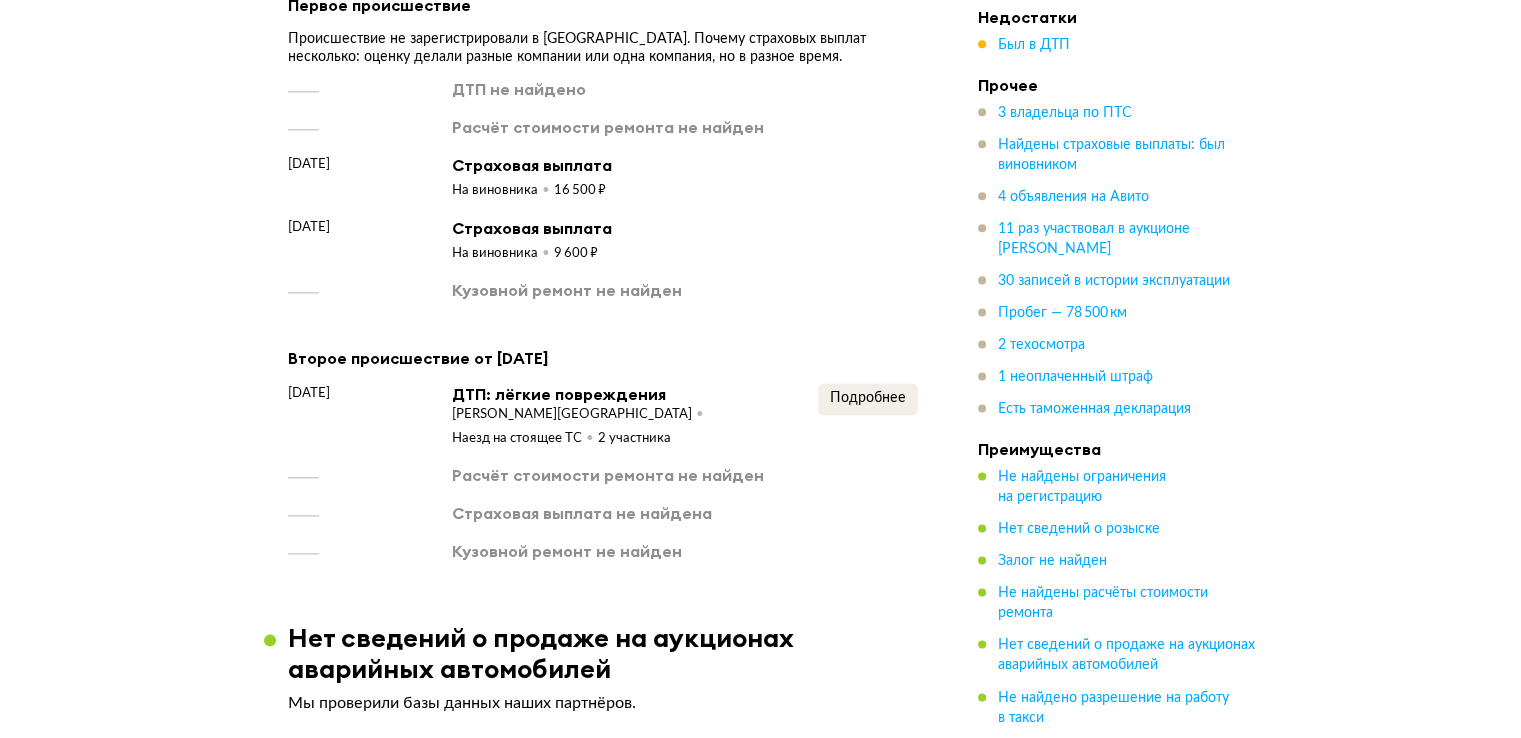 scroll, scrollTop: 2648, scrollLeft: 0, axis: vertical 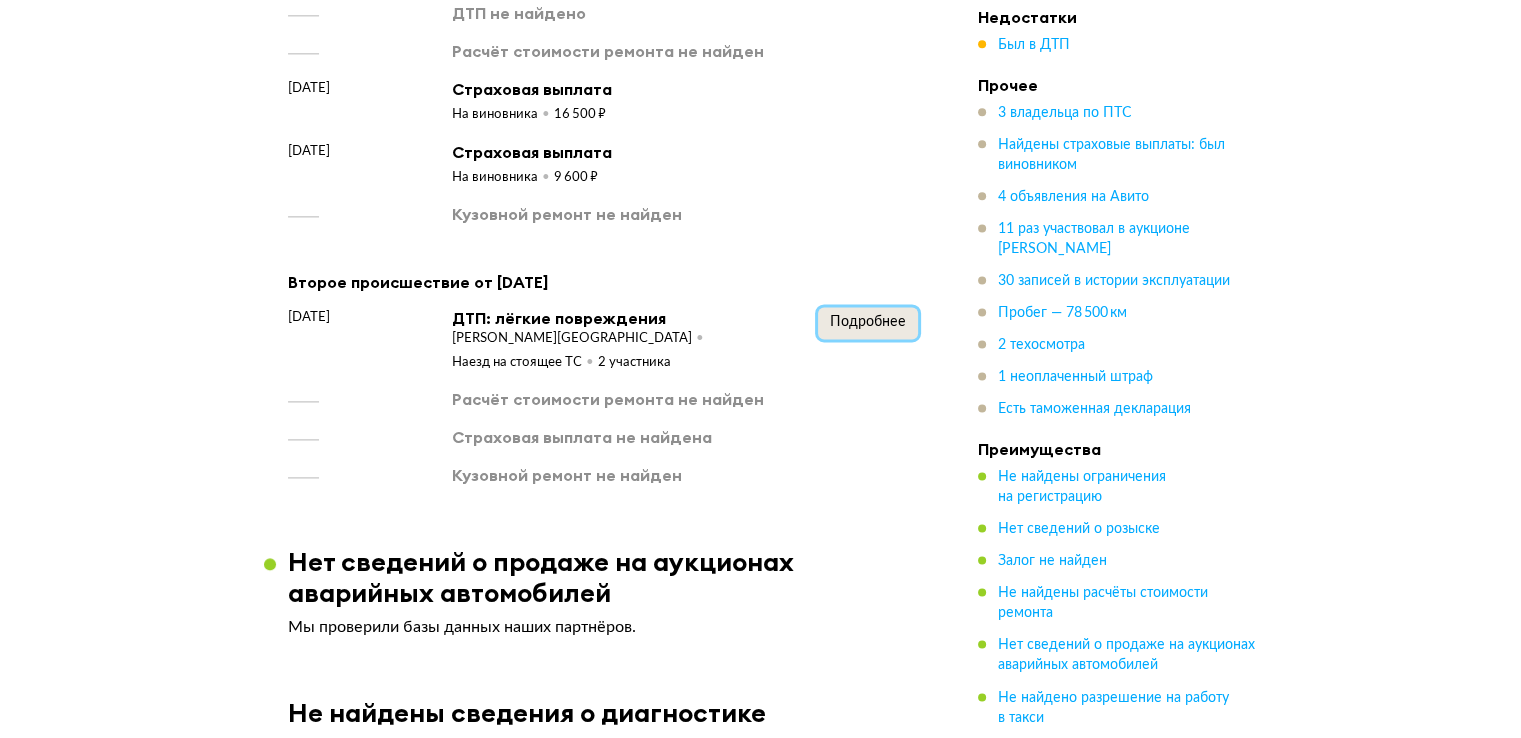 click on "Подробнее" at bounding box center [868, 322] 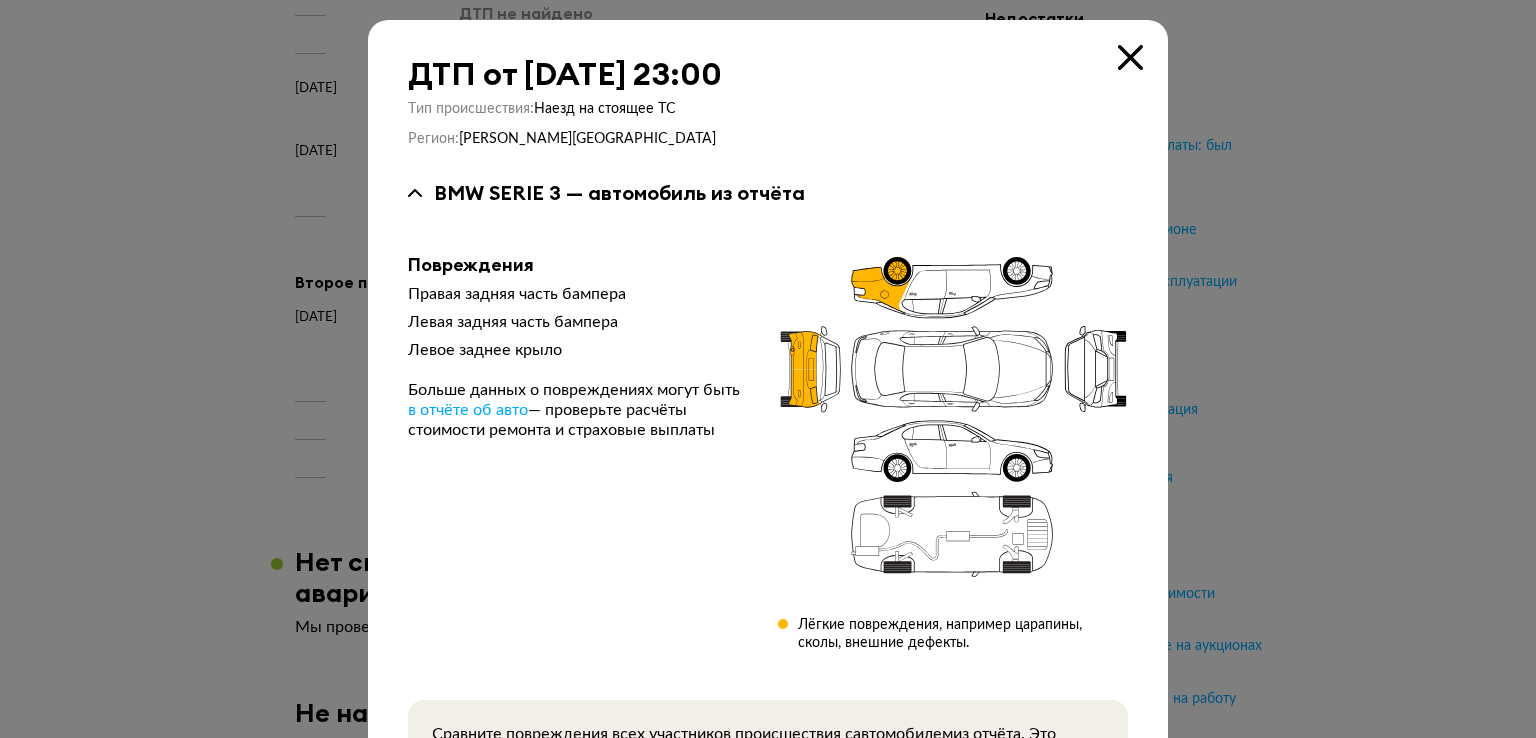 click at bounding box center [768, 369] 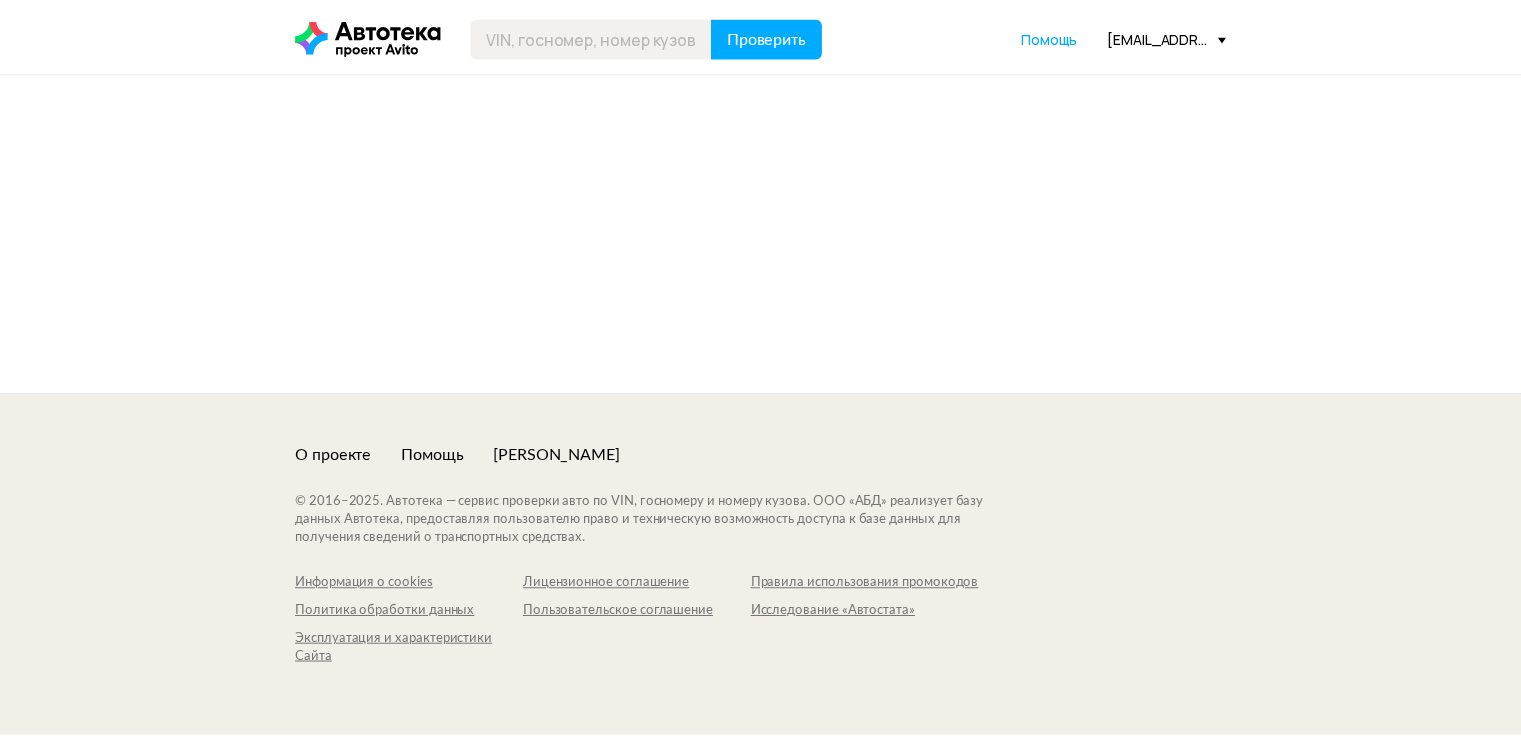 scroll, scrollTop: 0, scrollLeft: 0, axis: both 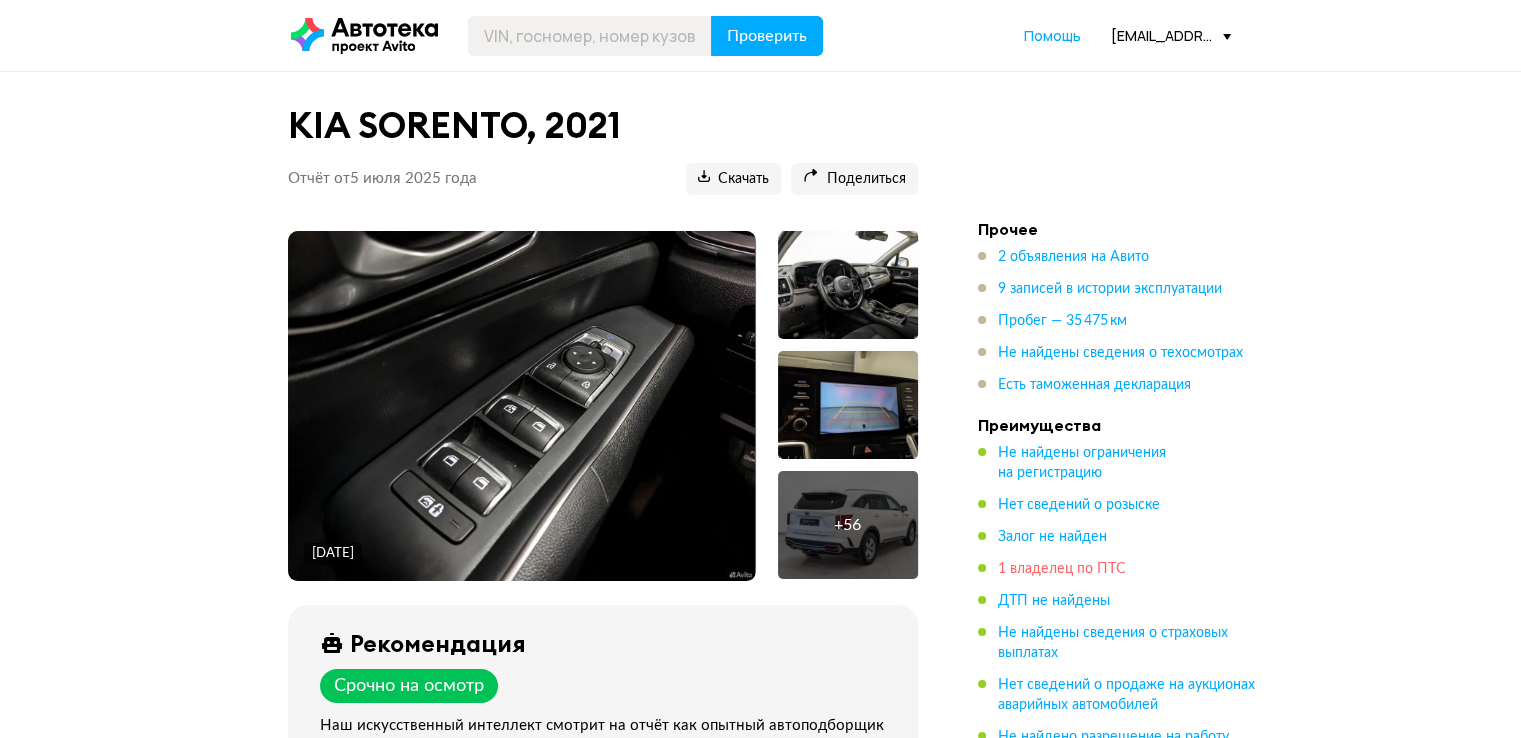 click on "1 владелец по ПТС" at bounding box center (1062, 569) 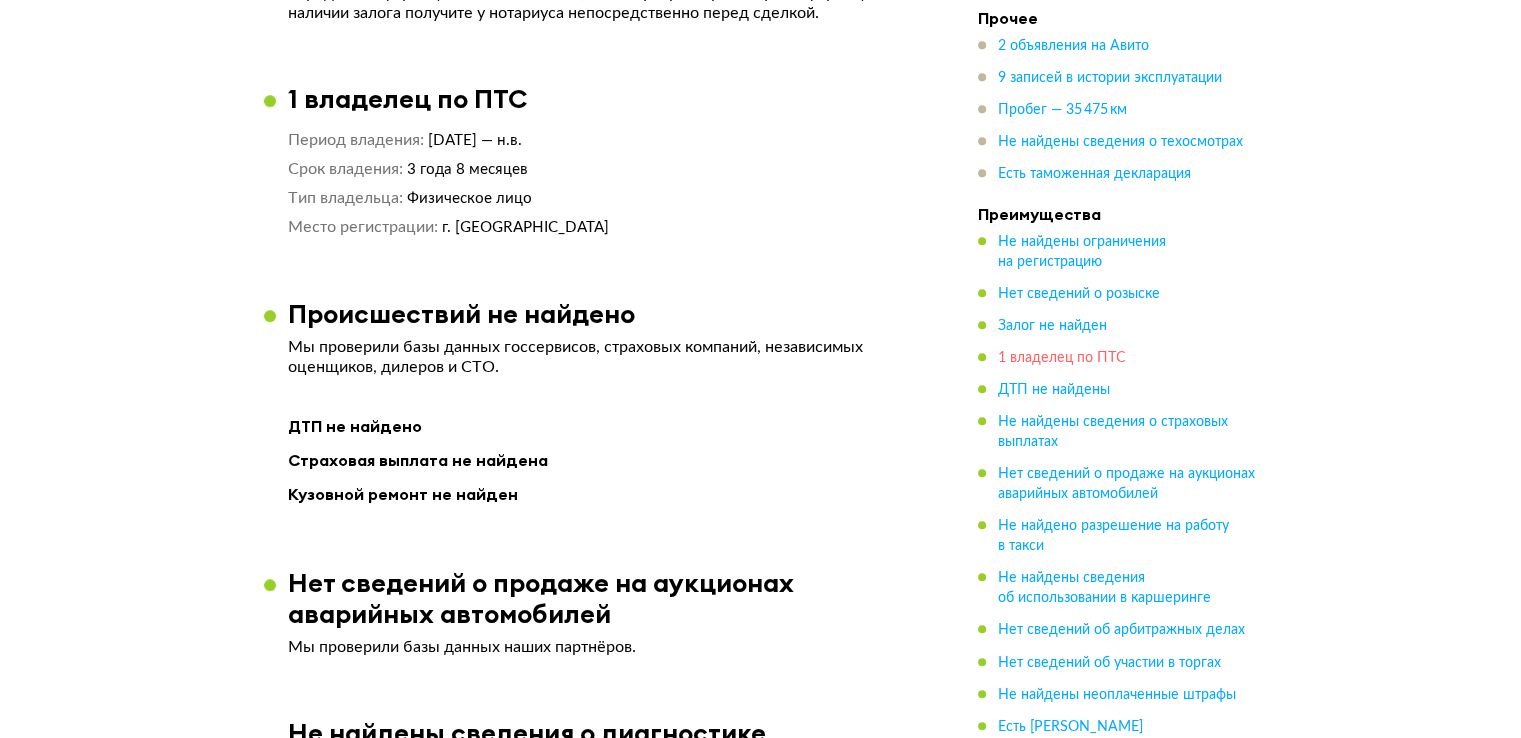 scroll, scrollTop: 1596, scrollLeft: 0, axis: vertical 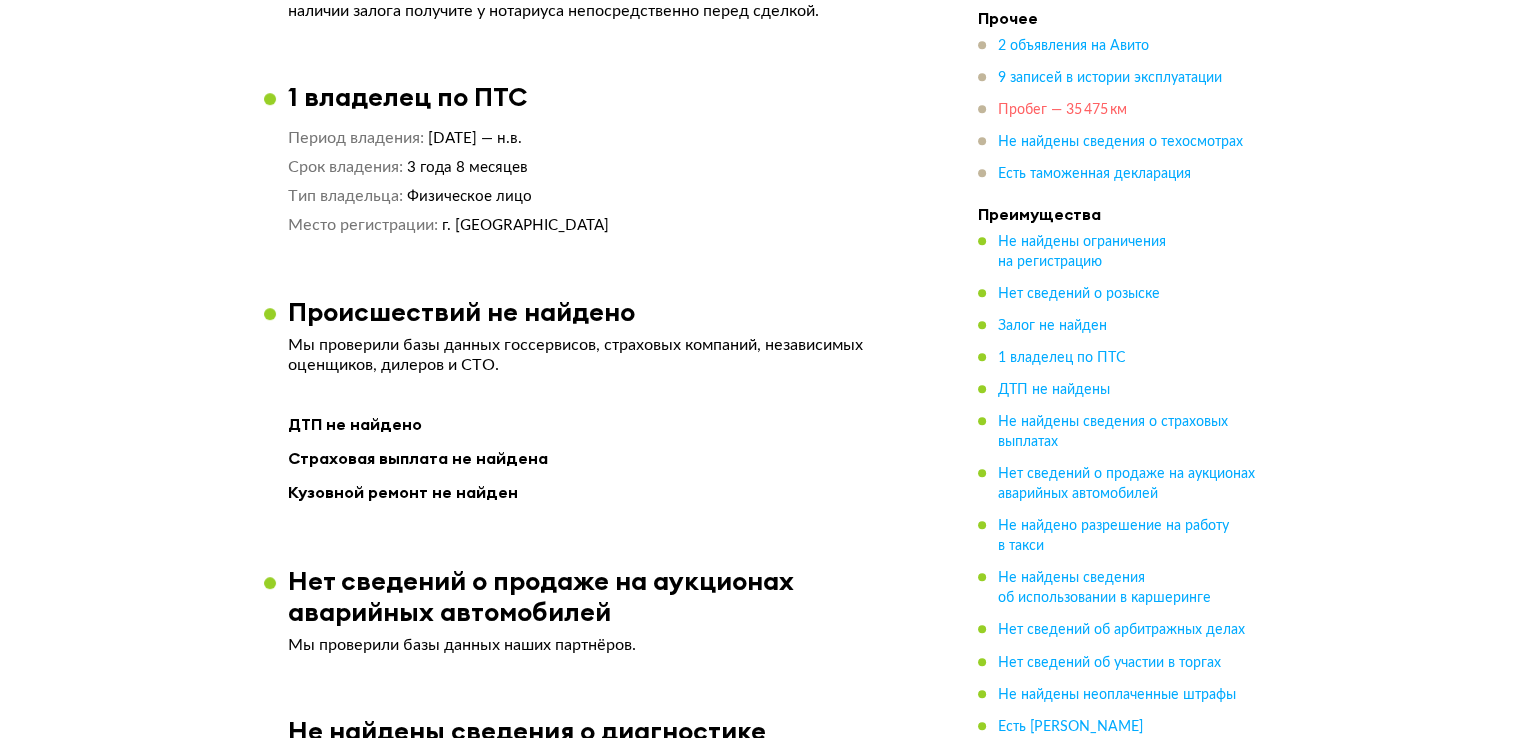 click on "Пробег —  35 475 км" at bounding box center (1062, 110) 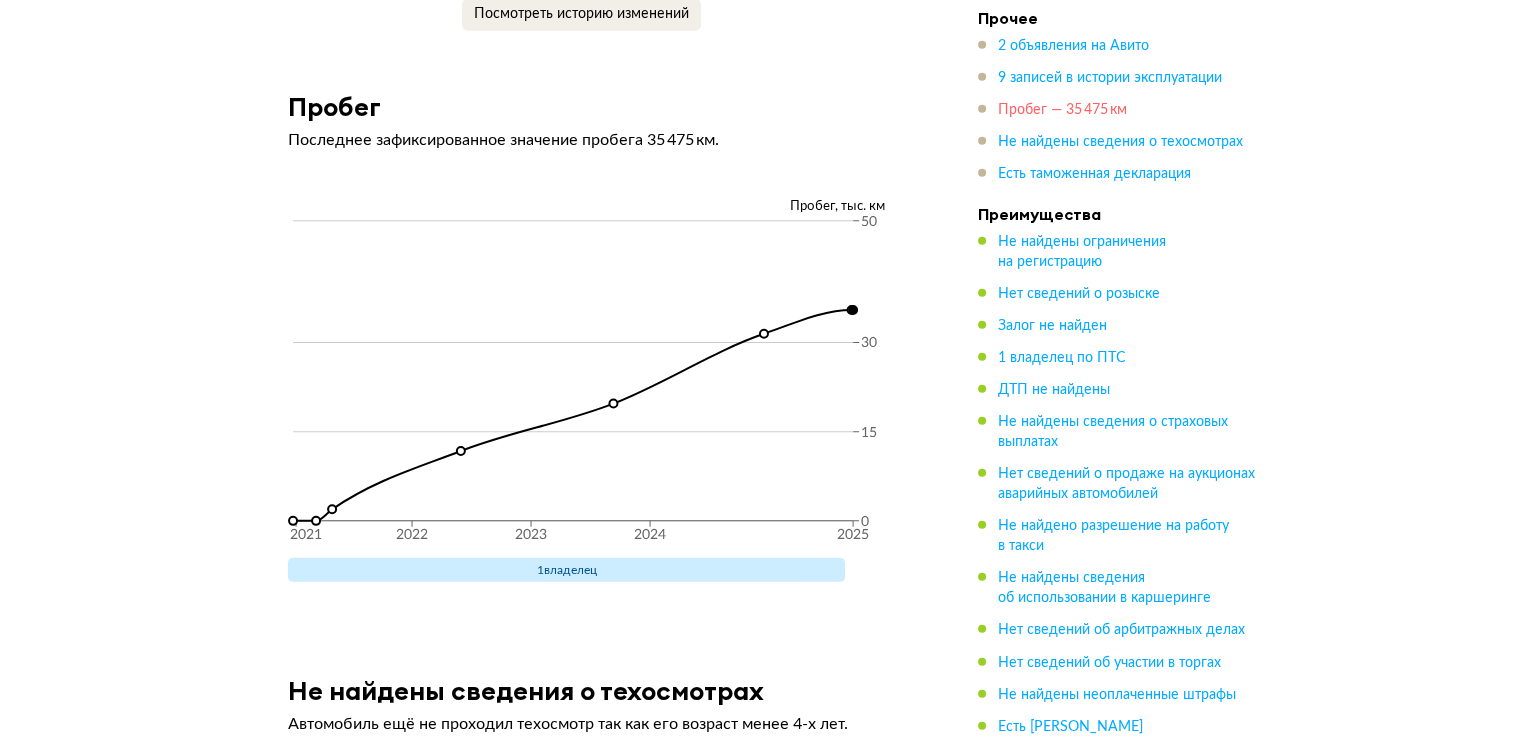scroll, scrollTop: 5929, scrollLeft: 0, axis: vertical 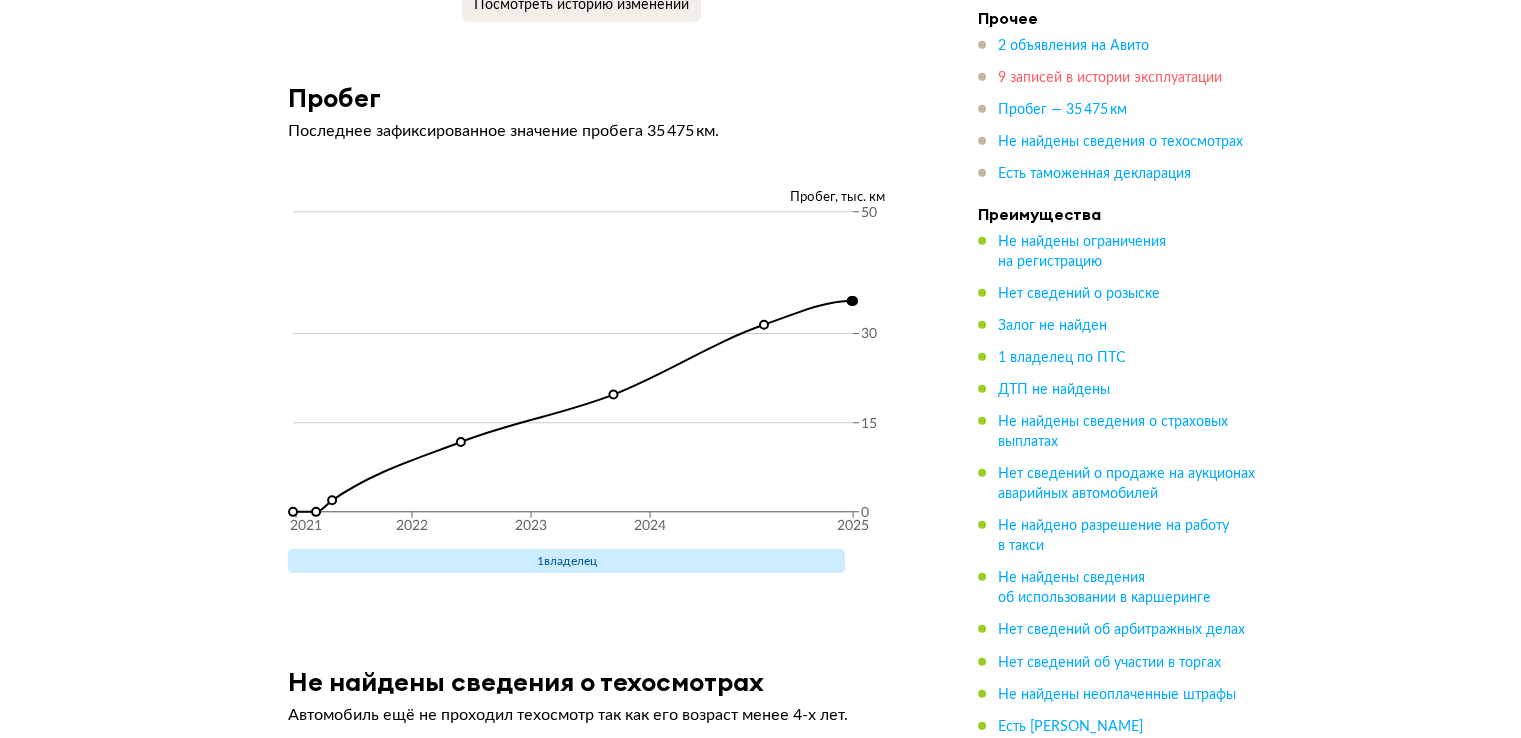 click on "9 записей в истории эксплуатации" at bounding box center [1110, 78] 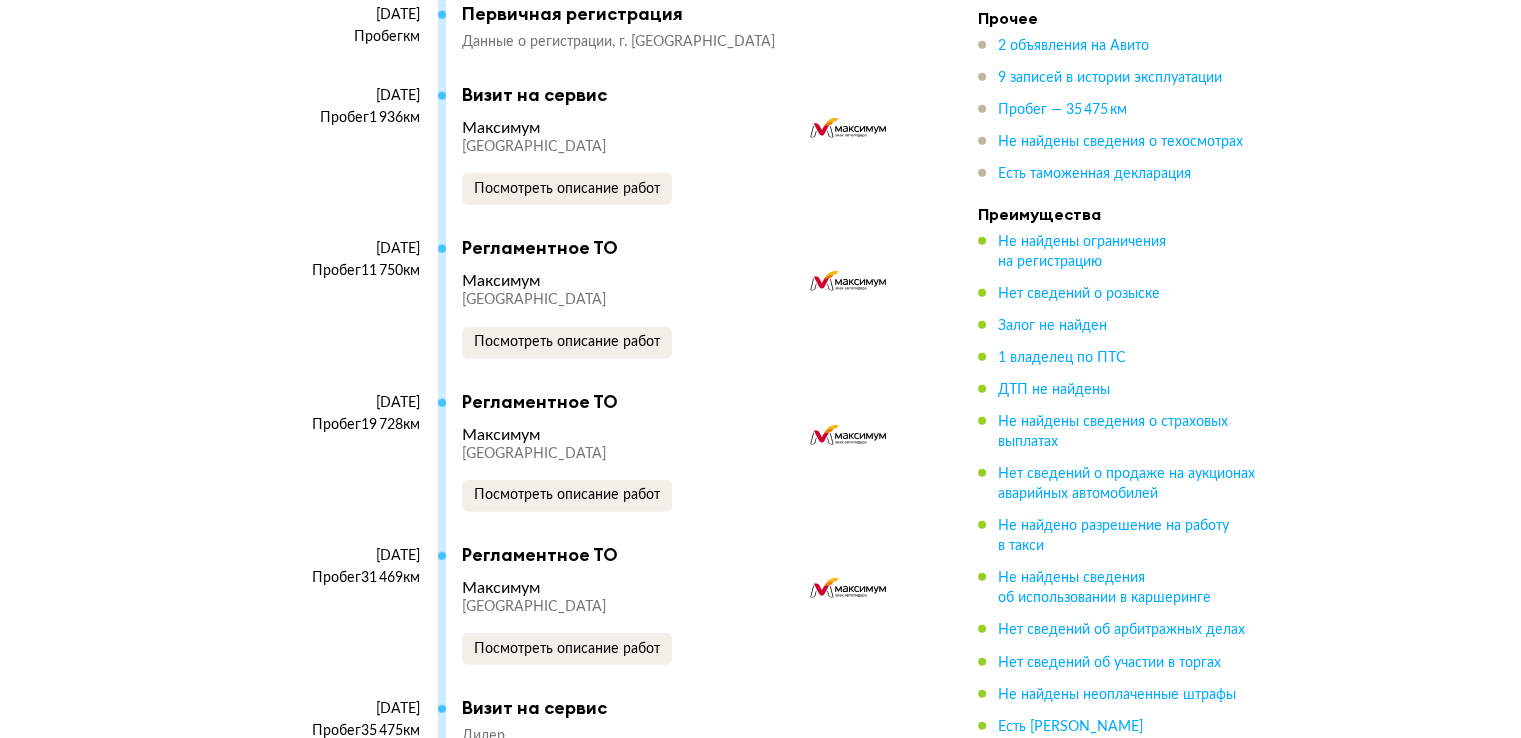 scroll, scrollTop: 5072, scrollLeft: 0, axis: vertical 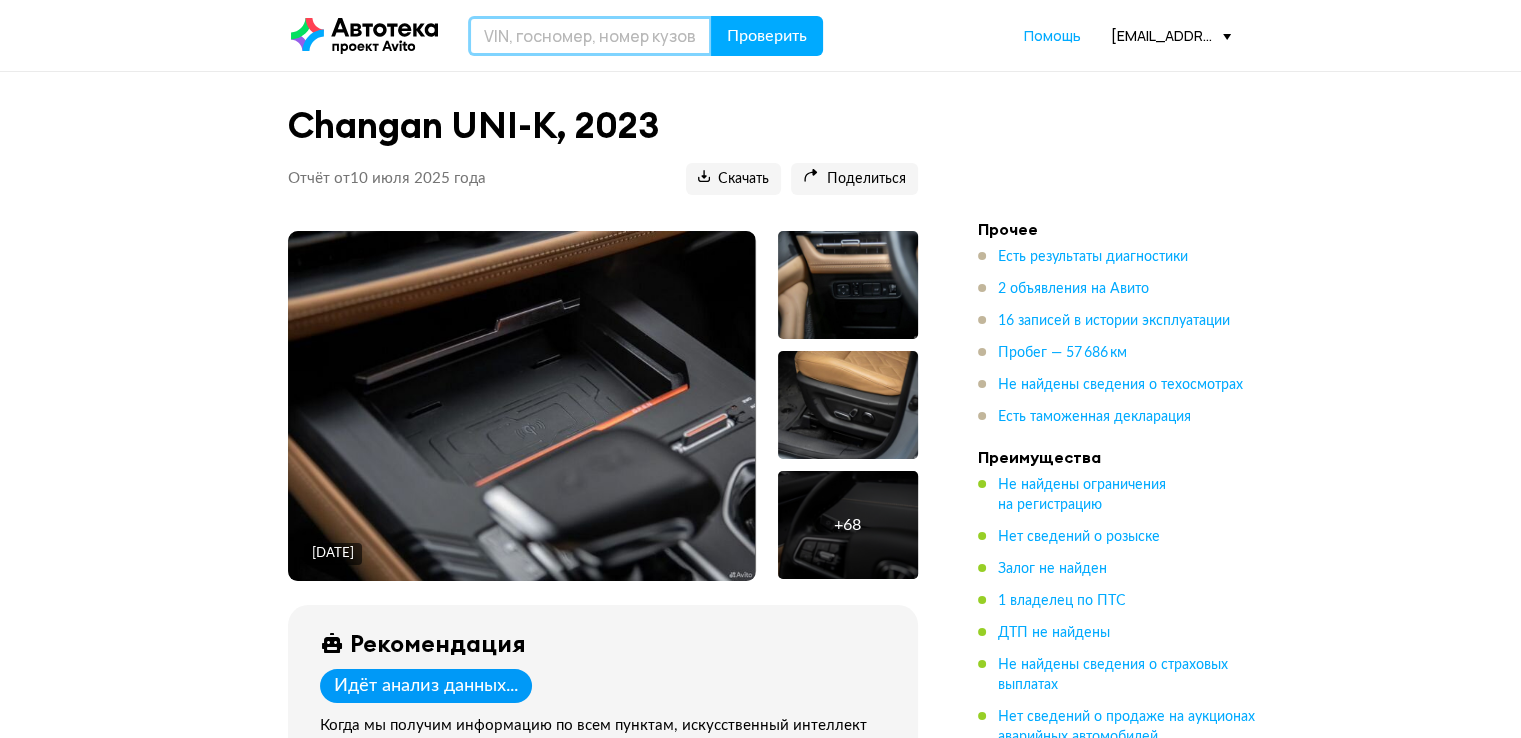click at bounding box center [590, 36] 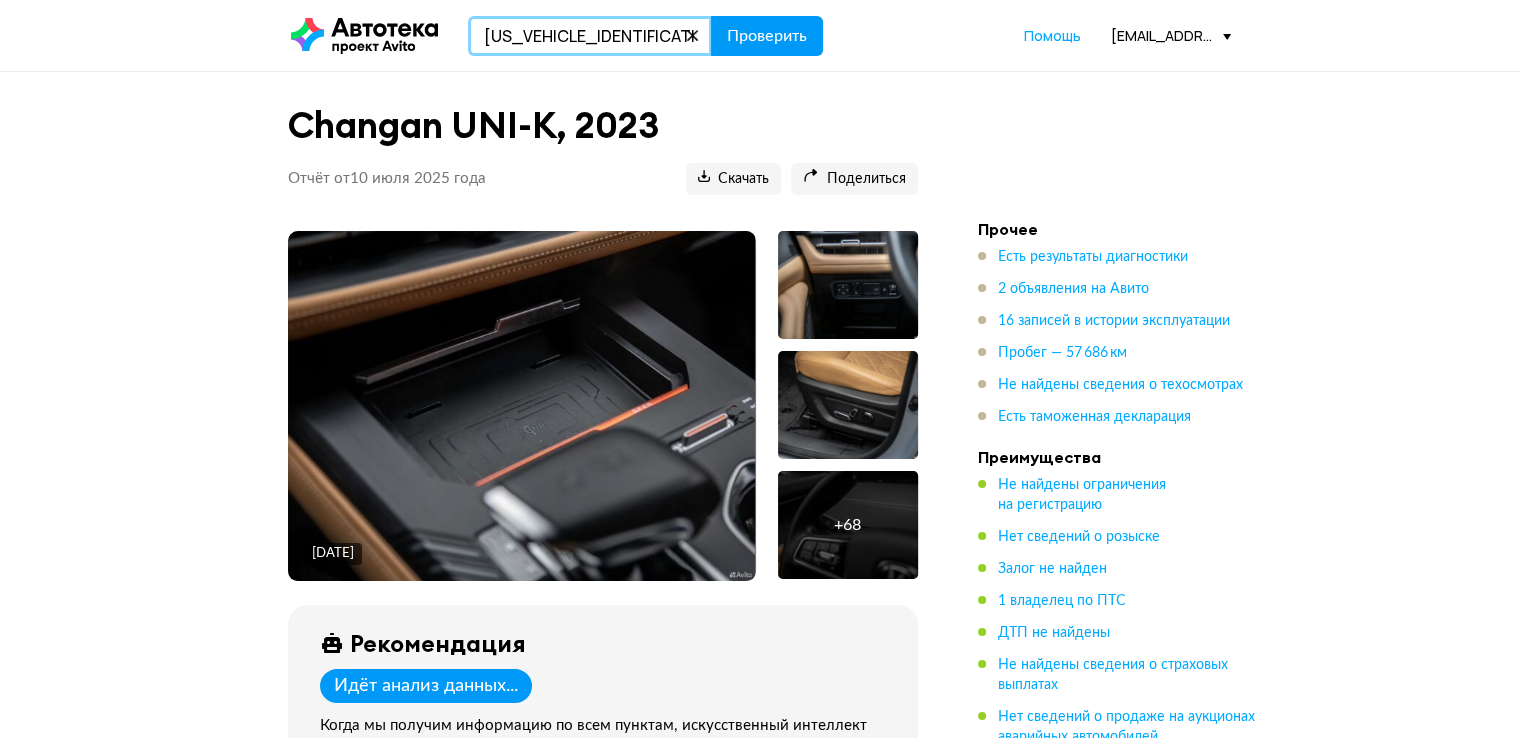 type on "RUTBH8FJ9F0025965" 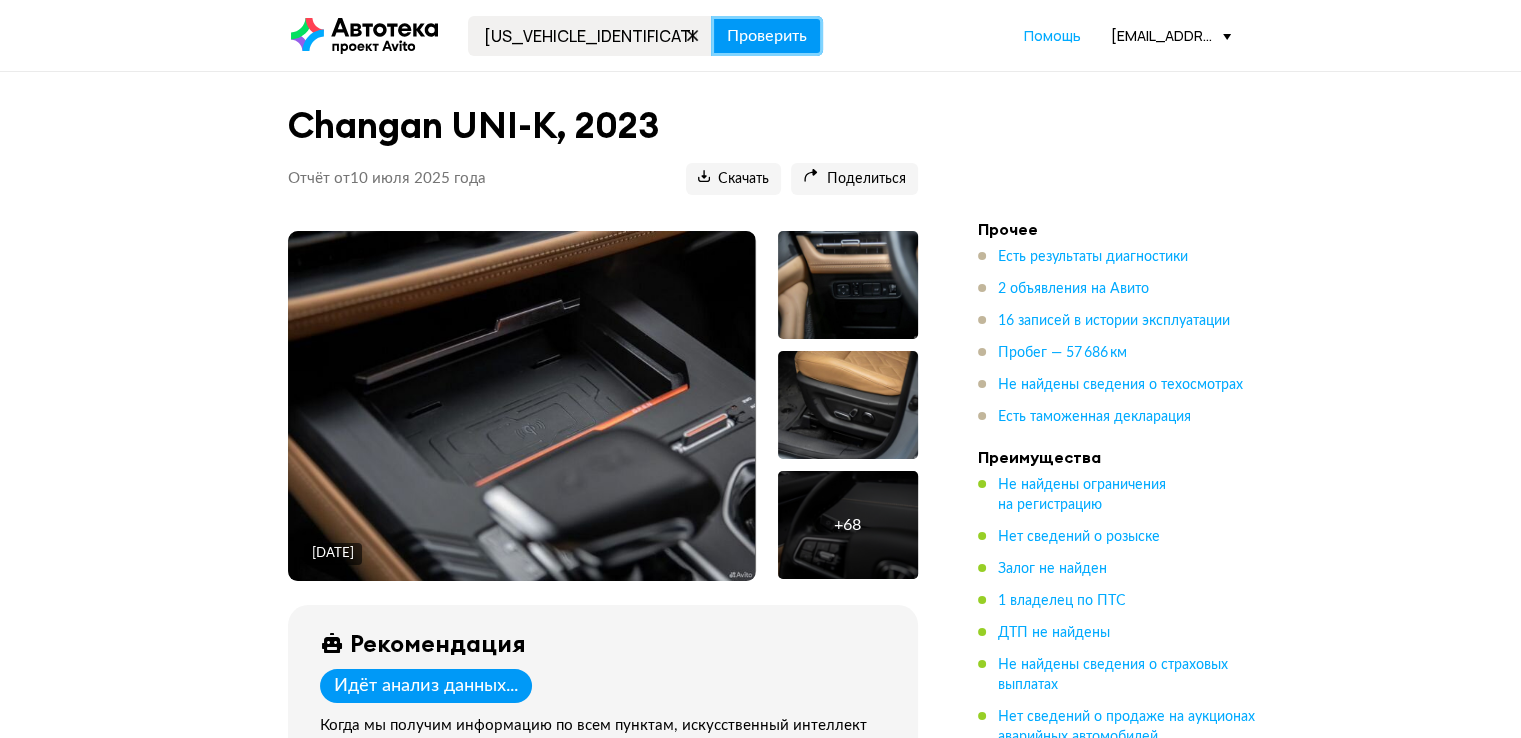 click on "Проверить" at bounding box center (767, 36) 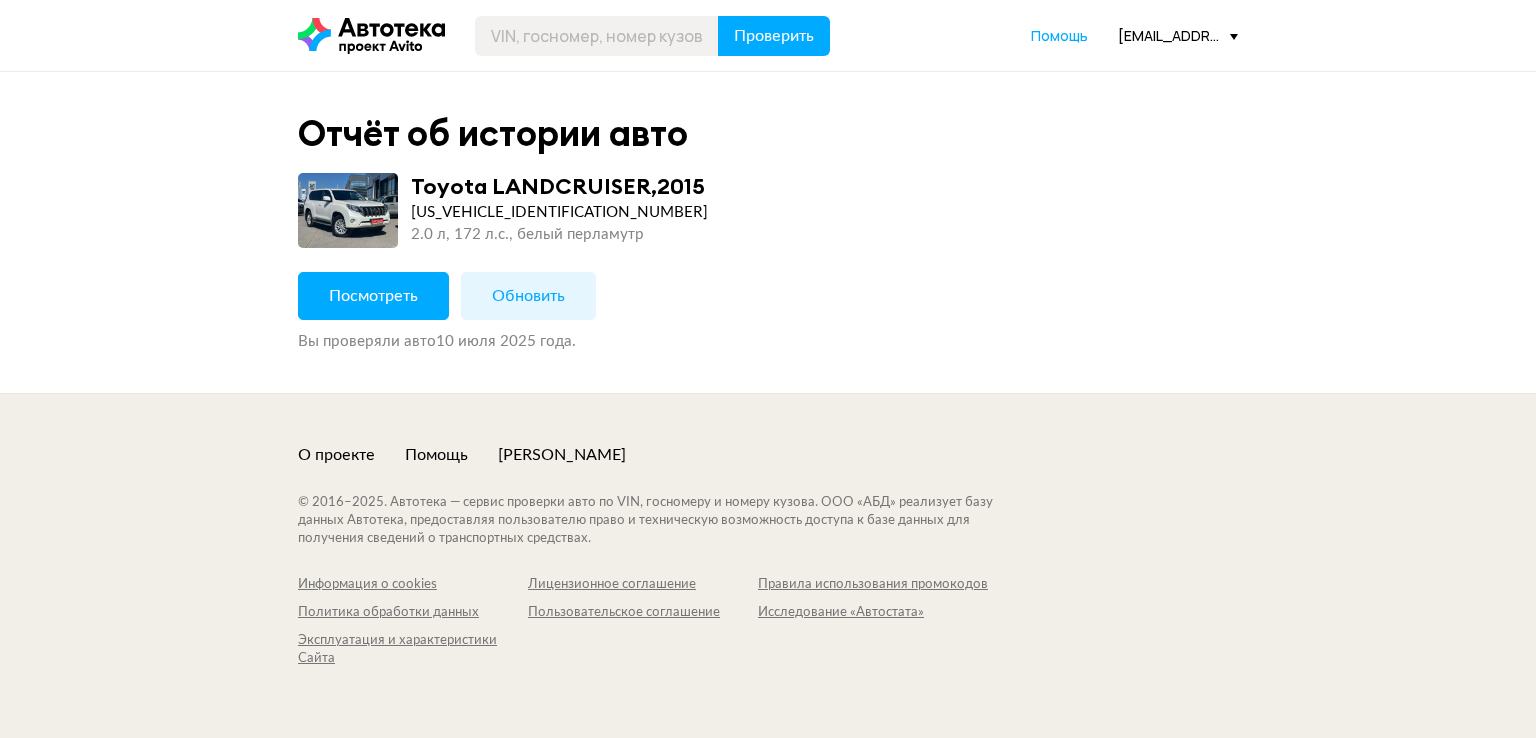 click on "Посмотреть" at bounding box center [373, 296] 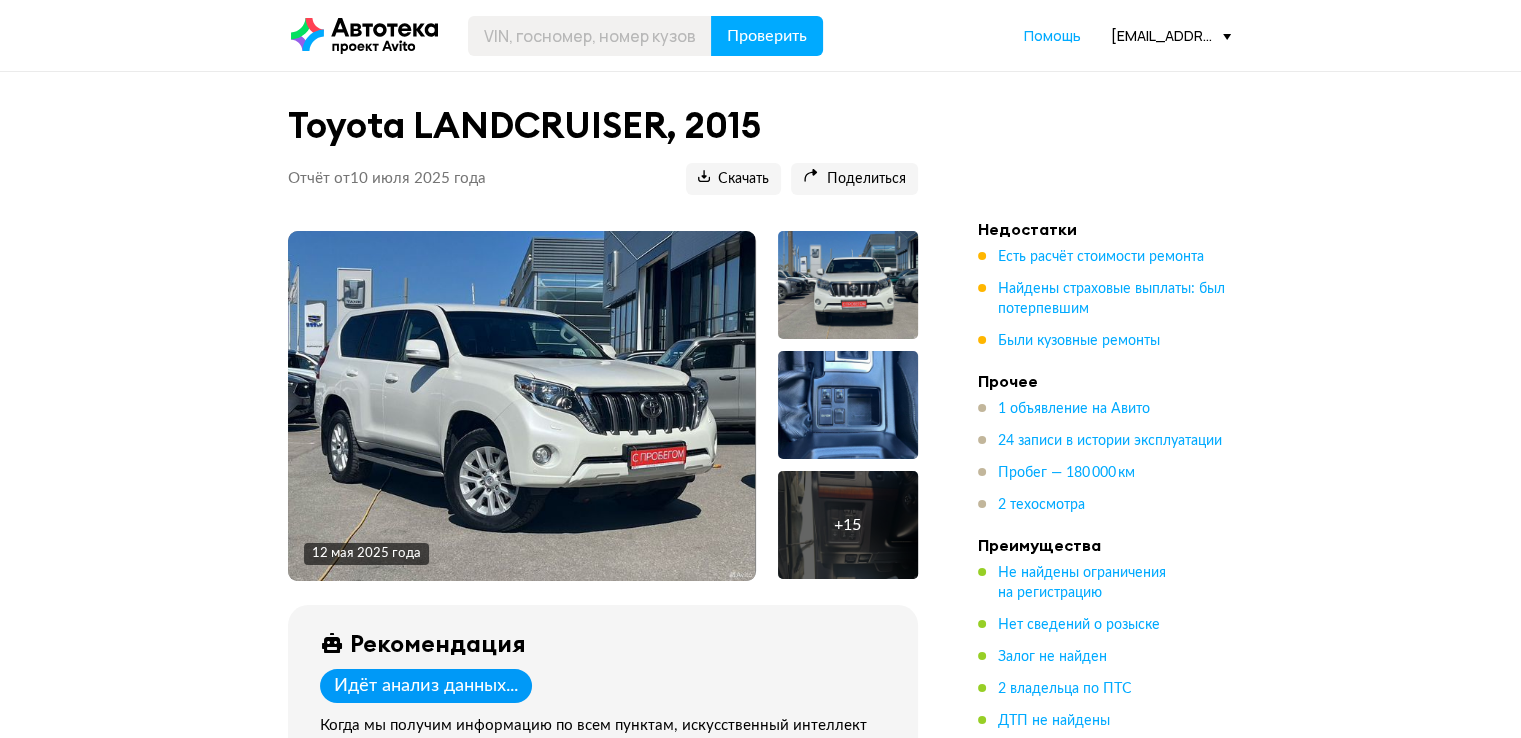 click on "Toyota LANDCRUISER, 2015 Отчёт от  10 июля 2025 года Ccылка на отчёт скопирована Скачать Поделиться Ccылка на отчёт скопирована 12 мая 2025 года + 15 Рекомендация Идёт анализ данных... Когда мы получим информацию по всем пунктам, искусственный интеллект даст рекомендацию: стоит ли ехать на осмотр автомобиля. Покажите детали Госномер С506КК178 VIN RUTBH8FJ9F0025965 Номер кузова RUTBH8FJ9F0025965 Номер двигателя 2513555 Тип ПТС Бумажный оригинал Номер СТС 9907196767 Год выпуска 2015 Тип ТС Легковой универсал Цвет Белый перламутр Объём двигателя 1 982 см³ Мощность 172 л.с. Последний пробег 180 000 км Прочее . + 15" at bounding box center (760, 5310) 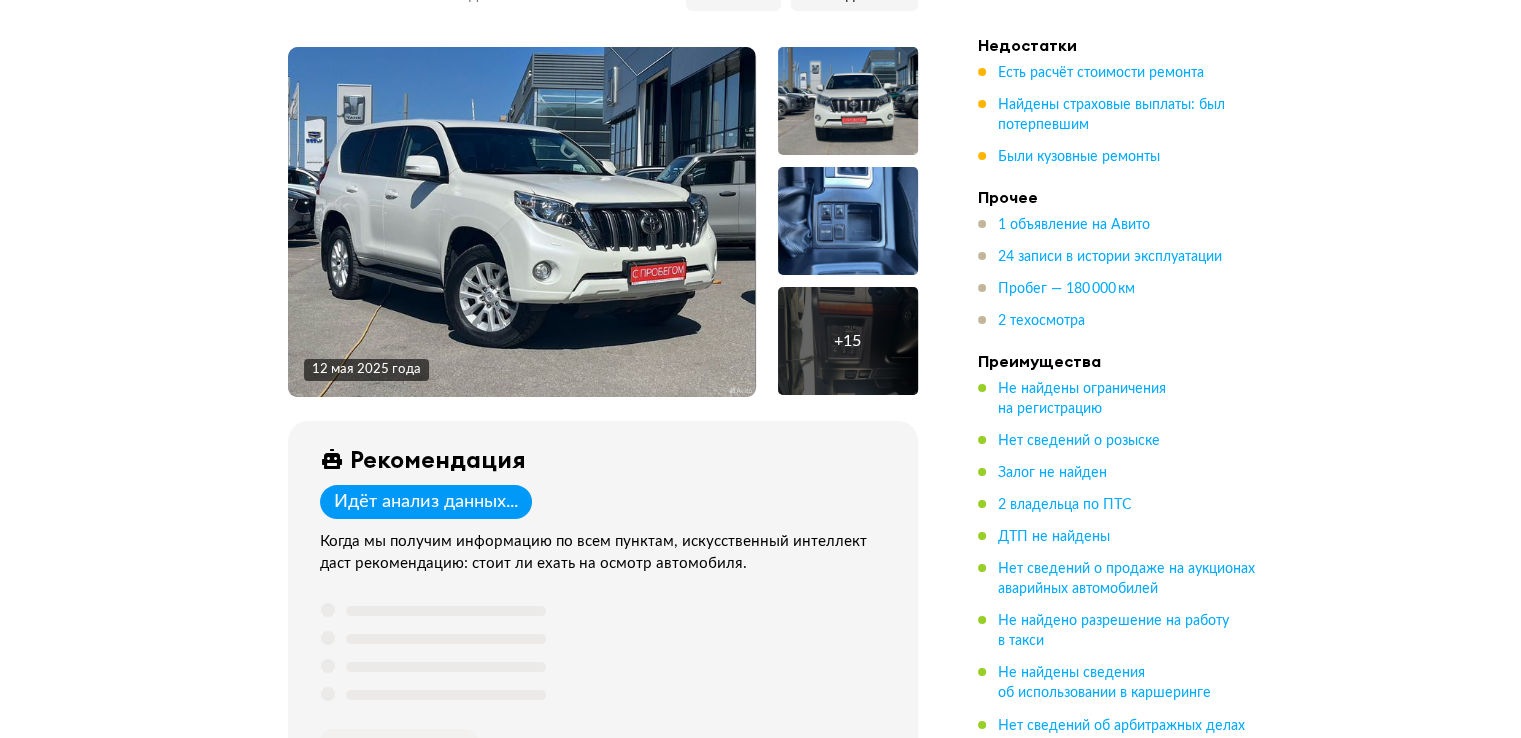 scroll, scrollTop: 200, scrollLeft: 0, axis: vertical 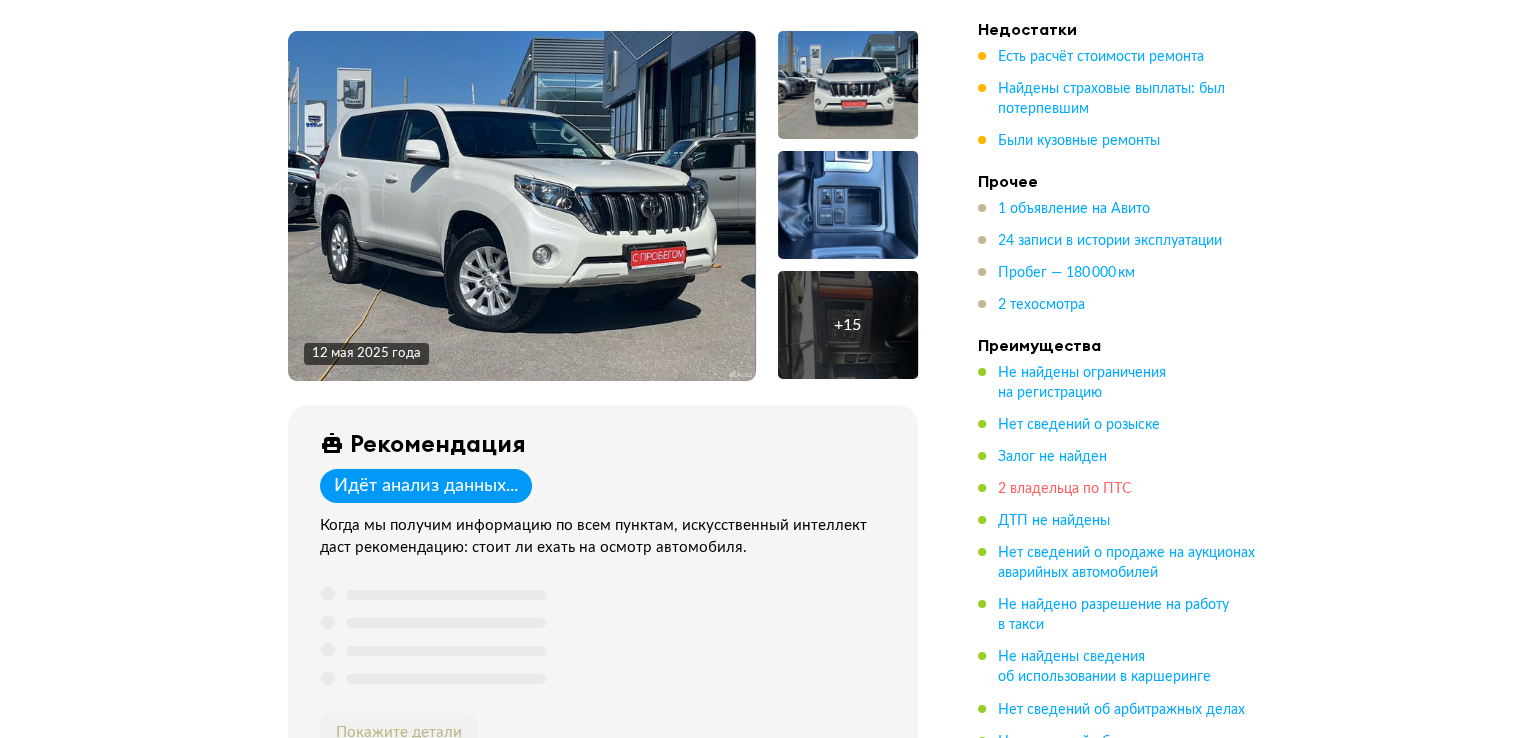 click on "2 владельца по ПТС" at bounding box center (1065, 489) 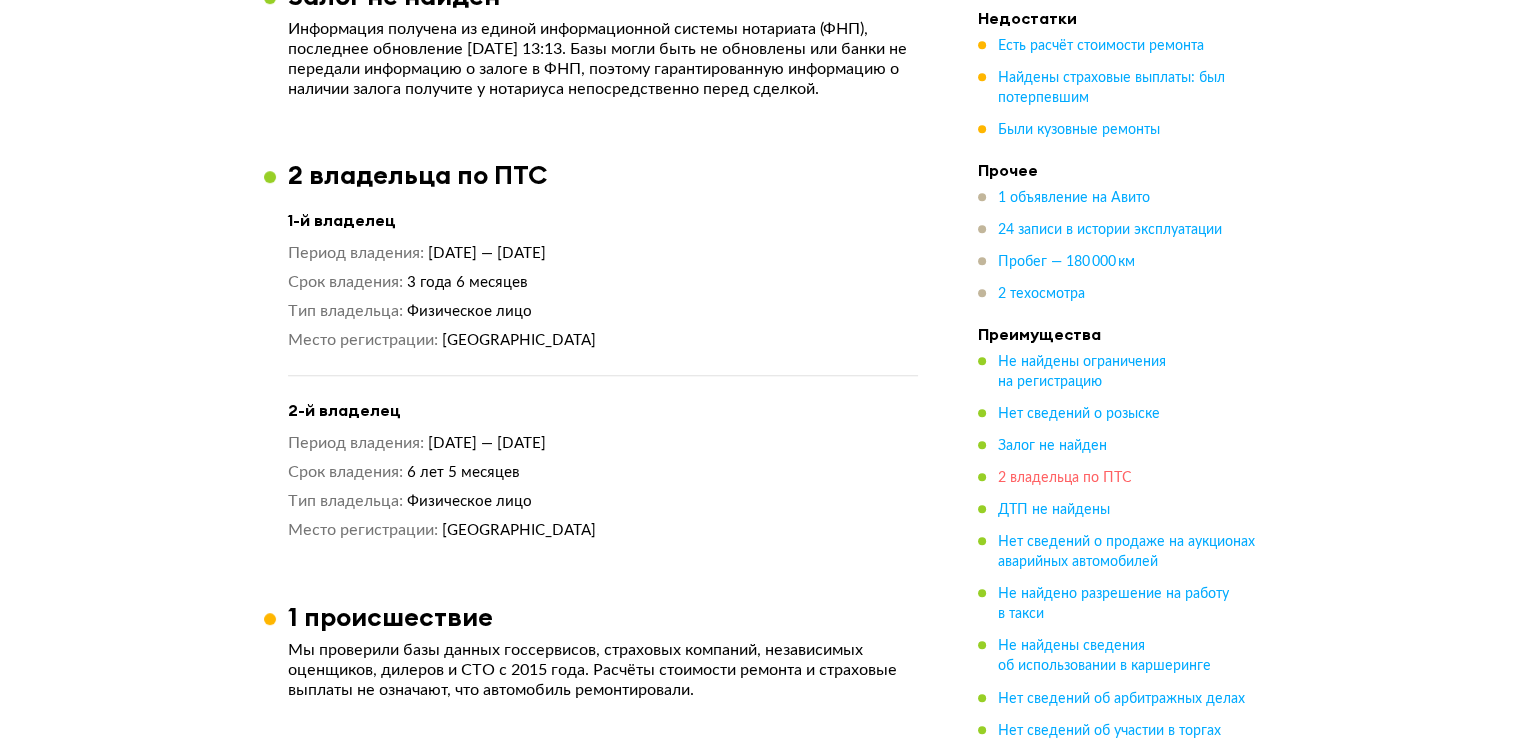 scroll, scrollTop: 1623, scrollLeft: 0, axis: vertical 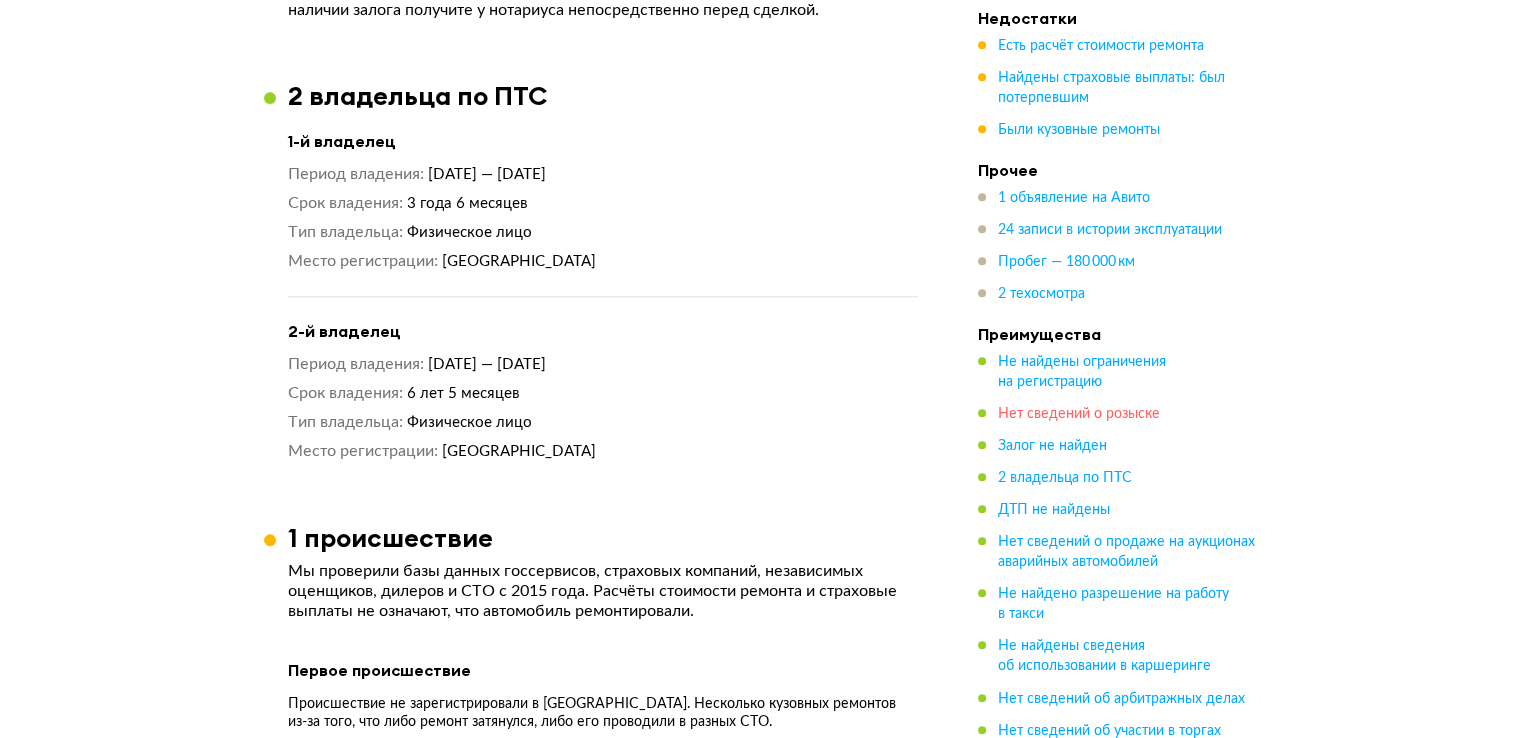 click on "Нет сведений о розыске" at bounding box center (1079, 414) 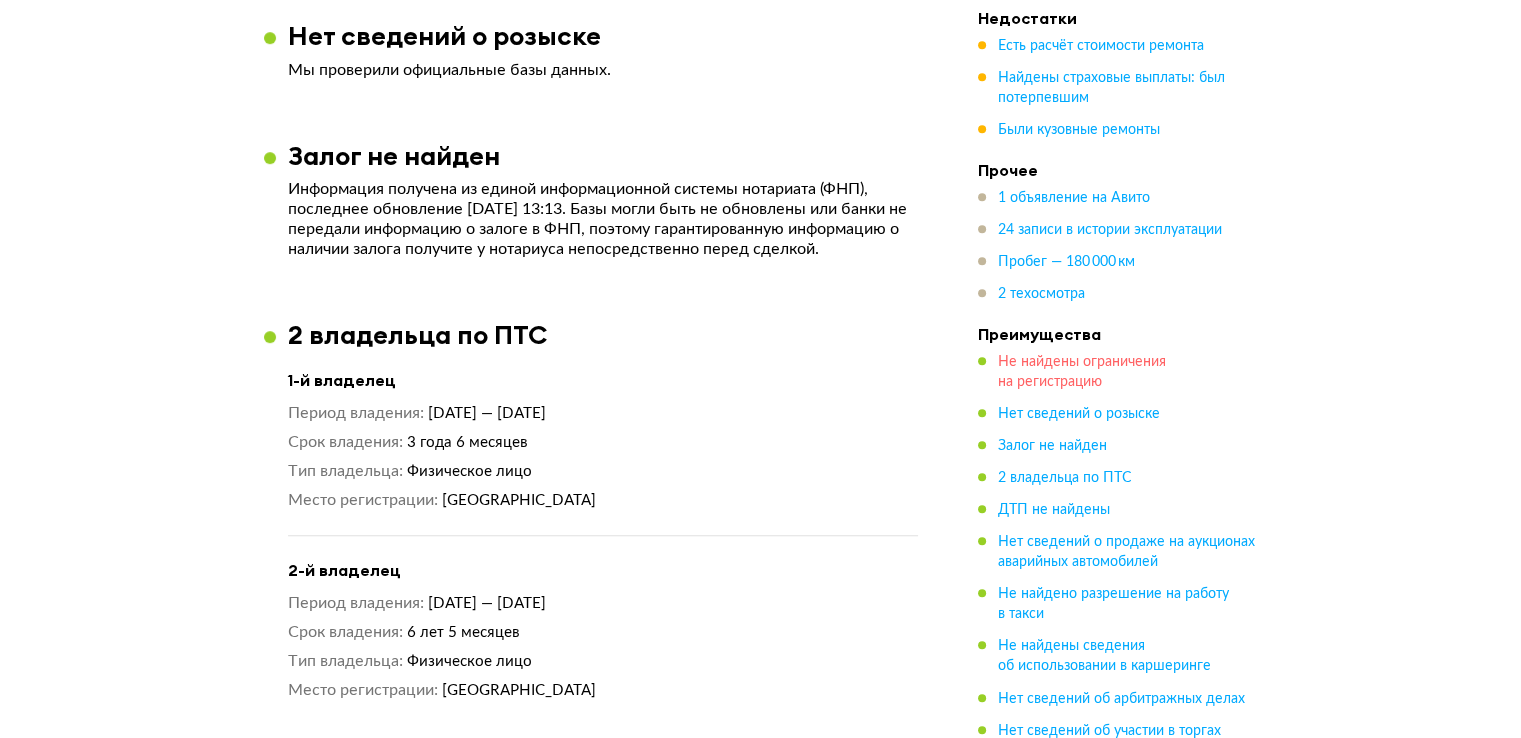 click on "Не найдены ограничения на регистрацию" at bounding box center [1082, 372] 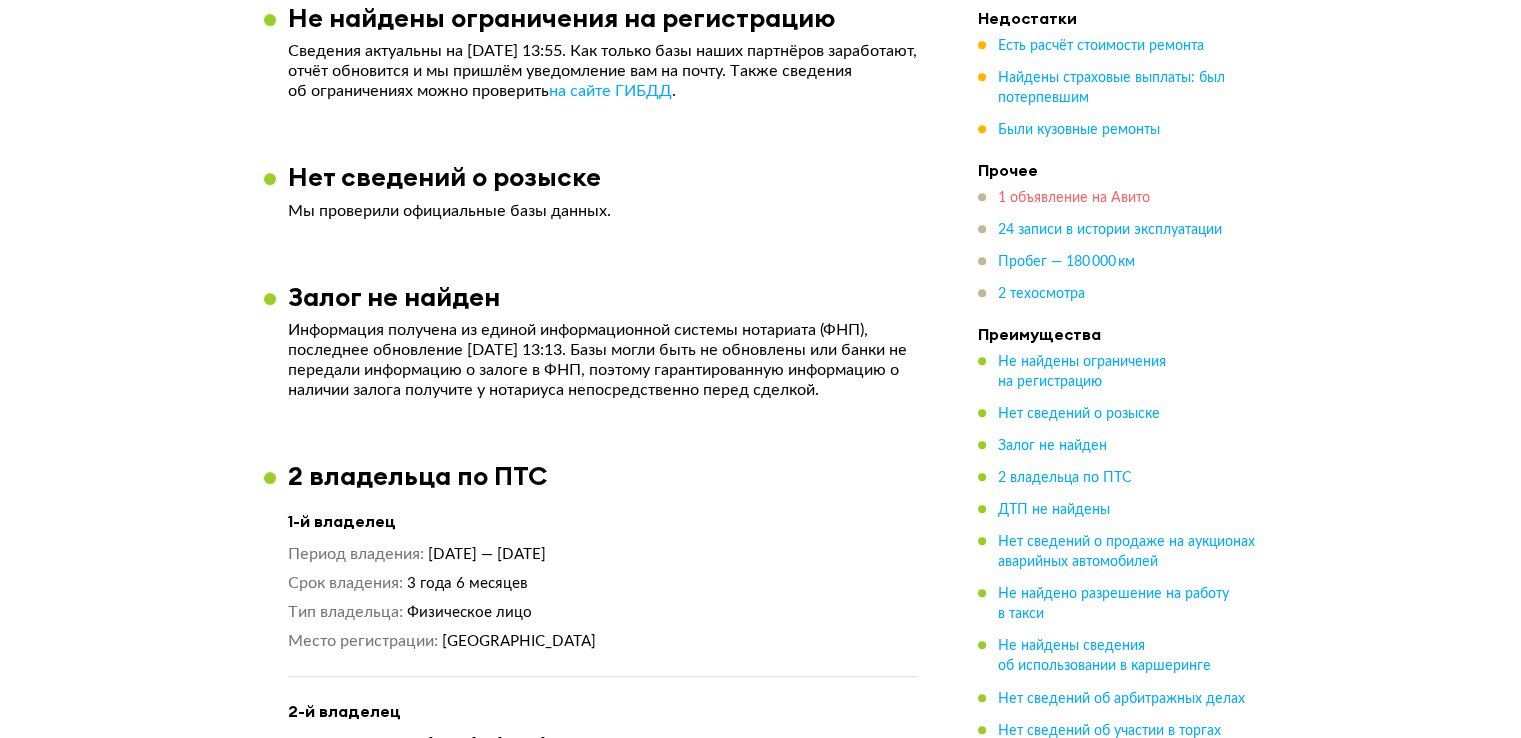 scroll, scrollTop: 1224, scrollLeft: 0, axis: vertical 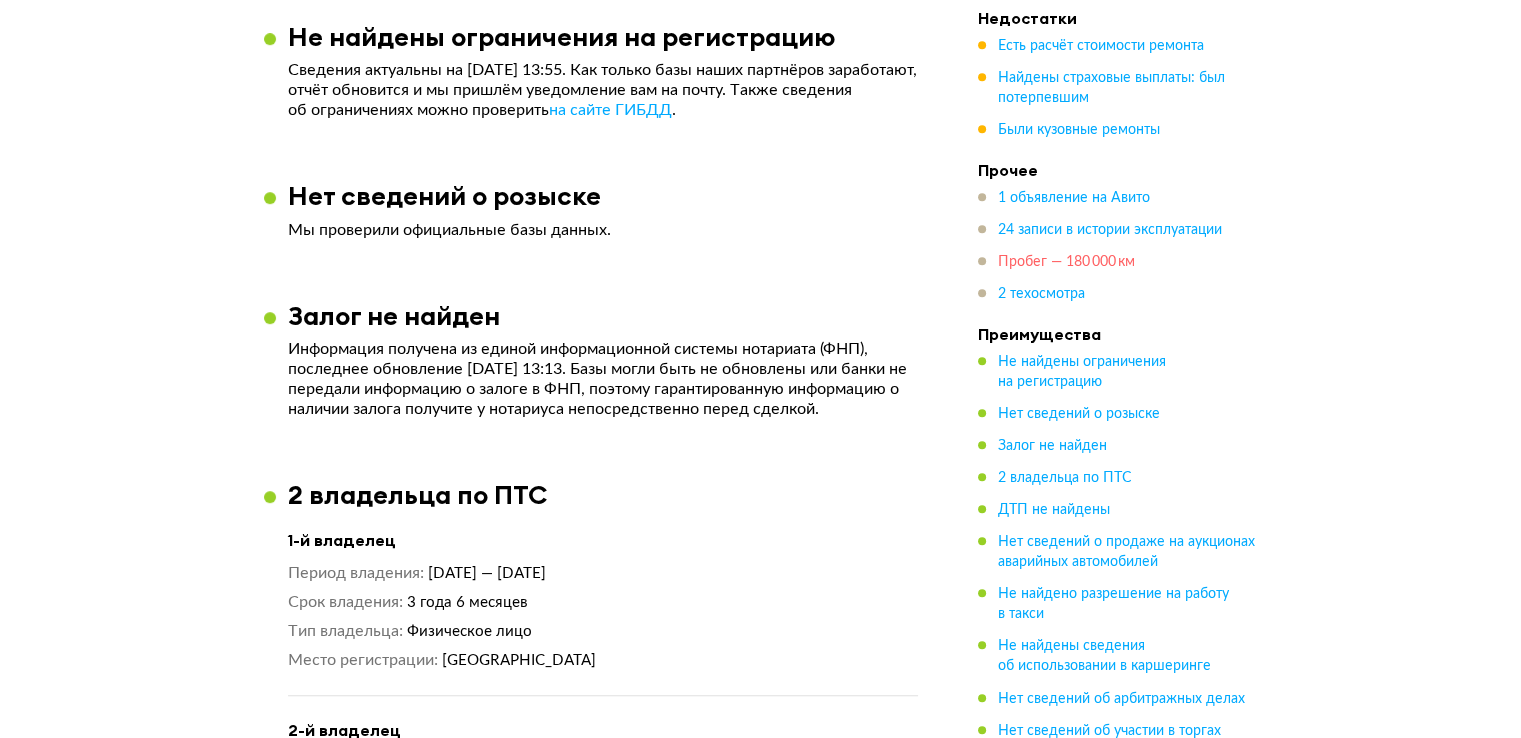 click on "Пробег —  180 000 км" at bounding box center [1066, 262] 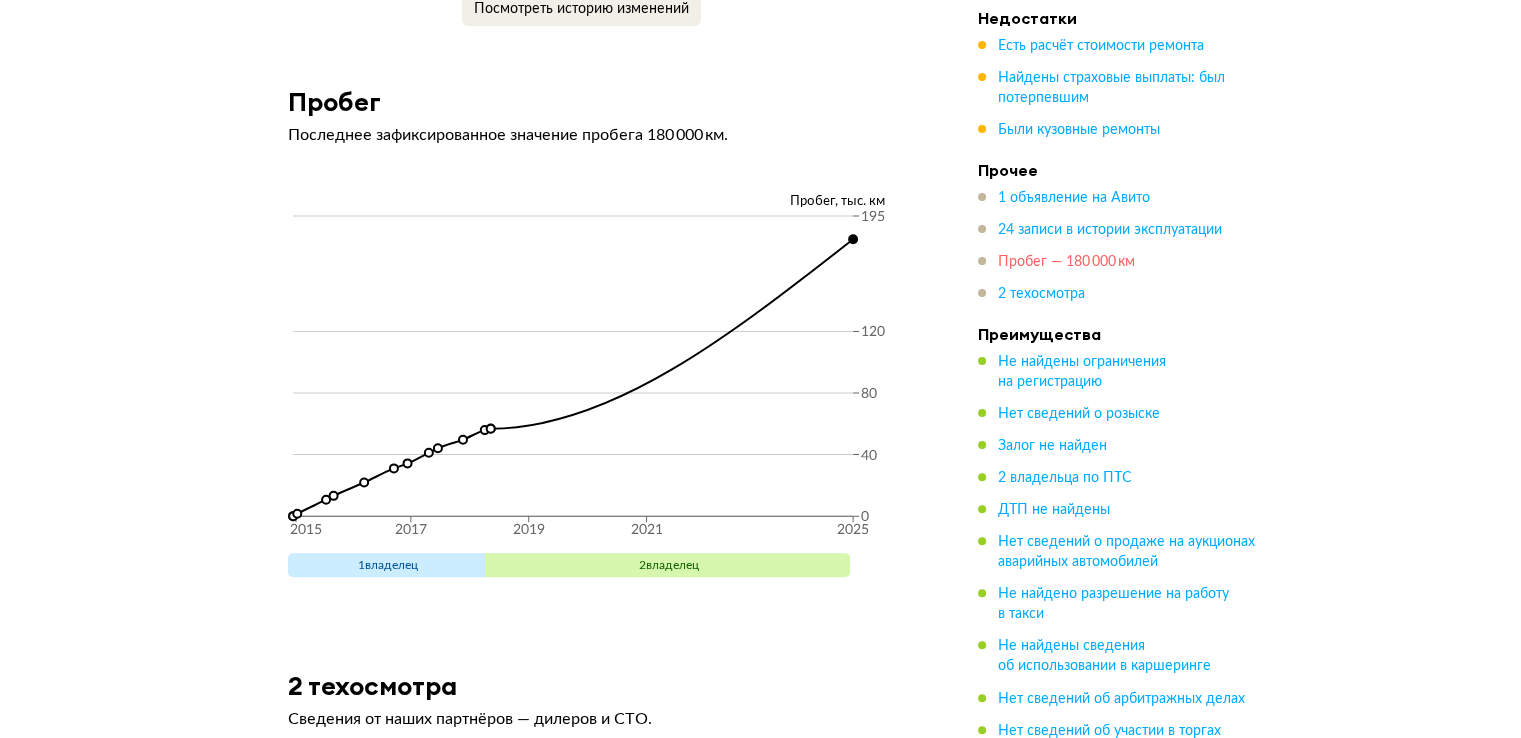 scroll, scrollTop: 8124, scrollLeft: 0, axis: vertical 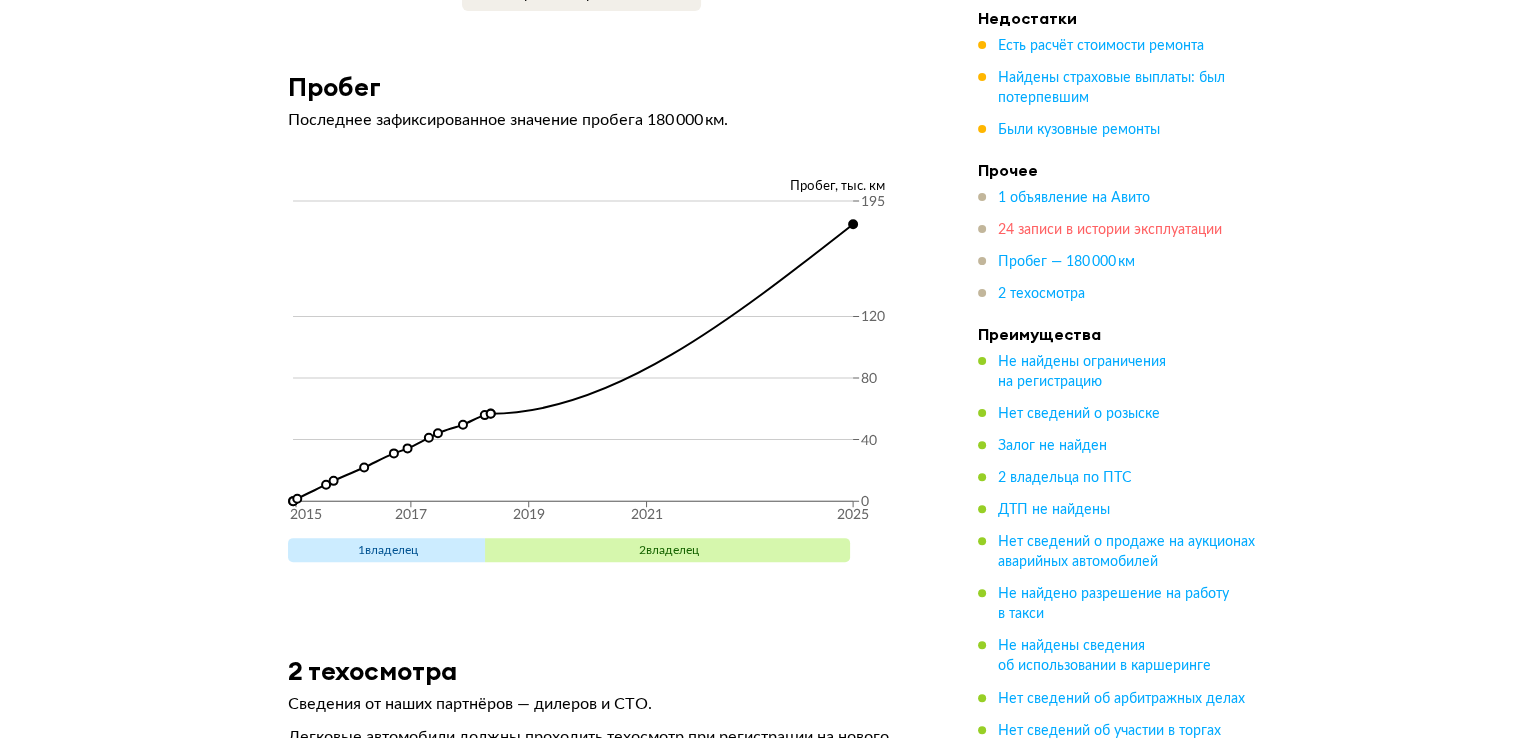 click on "24 записи в истории эксплуатации" at bounding box center [1110, 230] 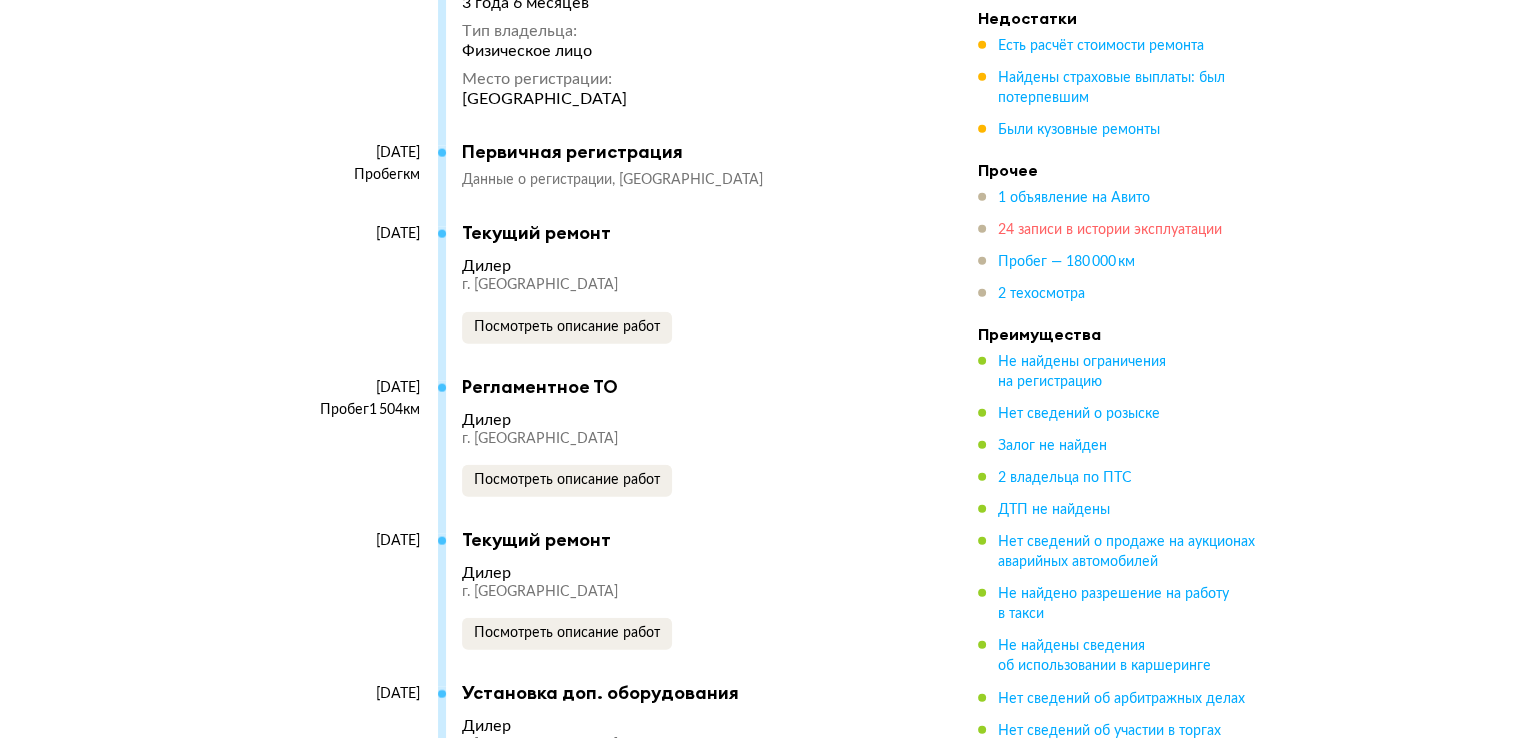 scroll, scrollTop: 4376, scrollLeft: 0, axis: vertical 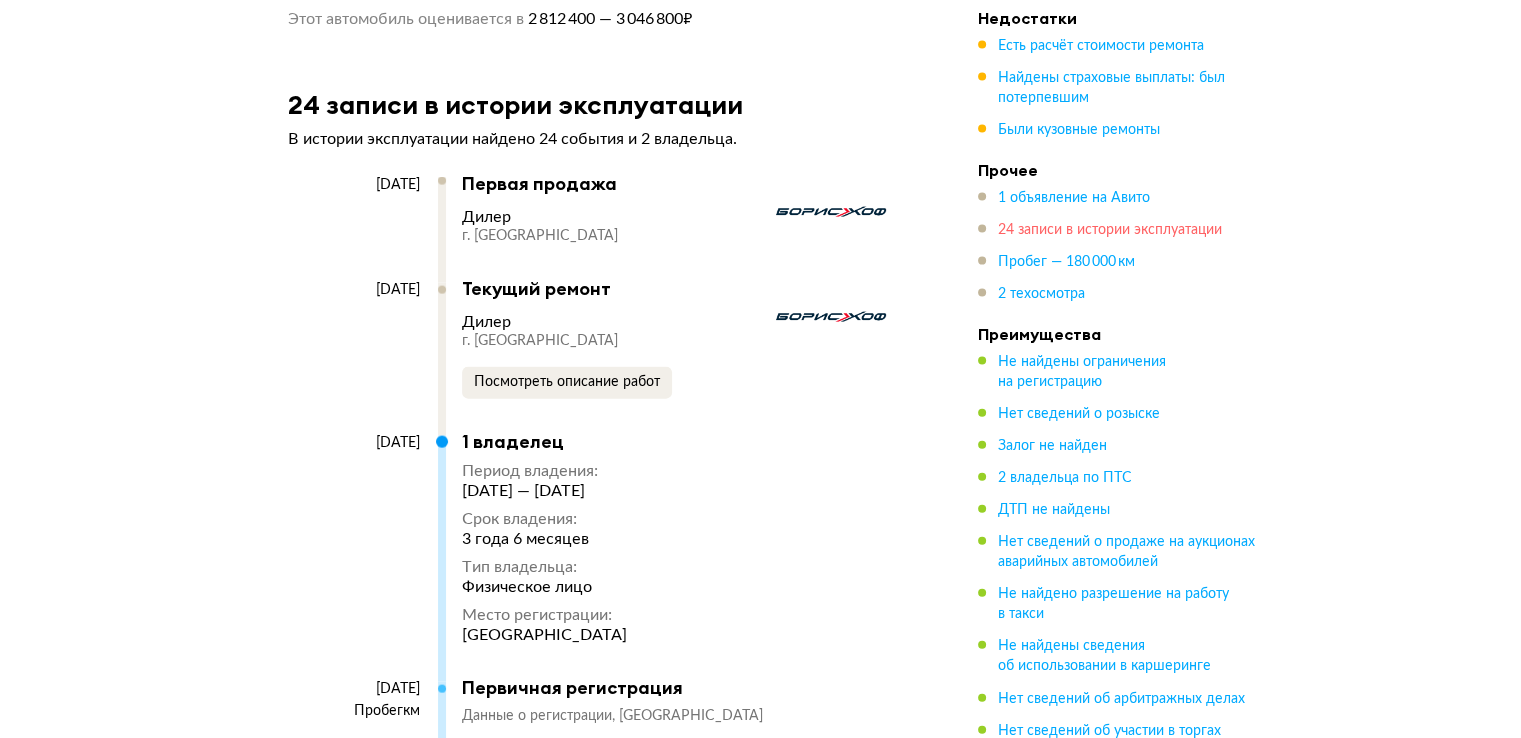 click on "24 записи в истории эксплуатации" at bounding box center (1110, 230) 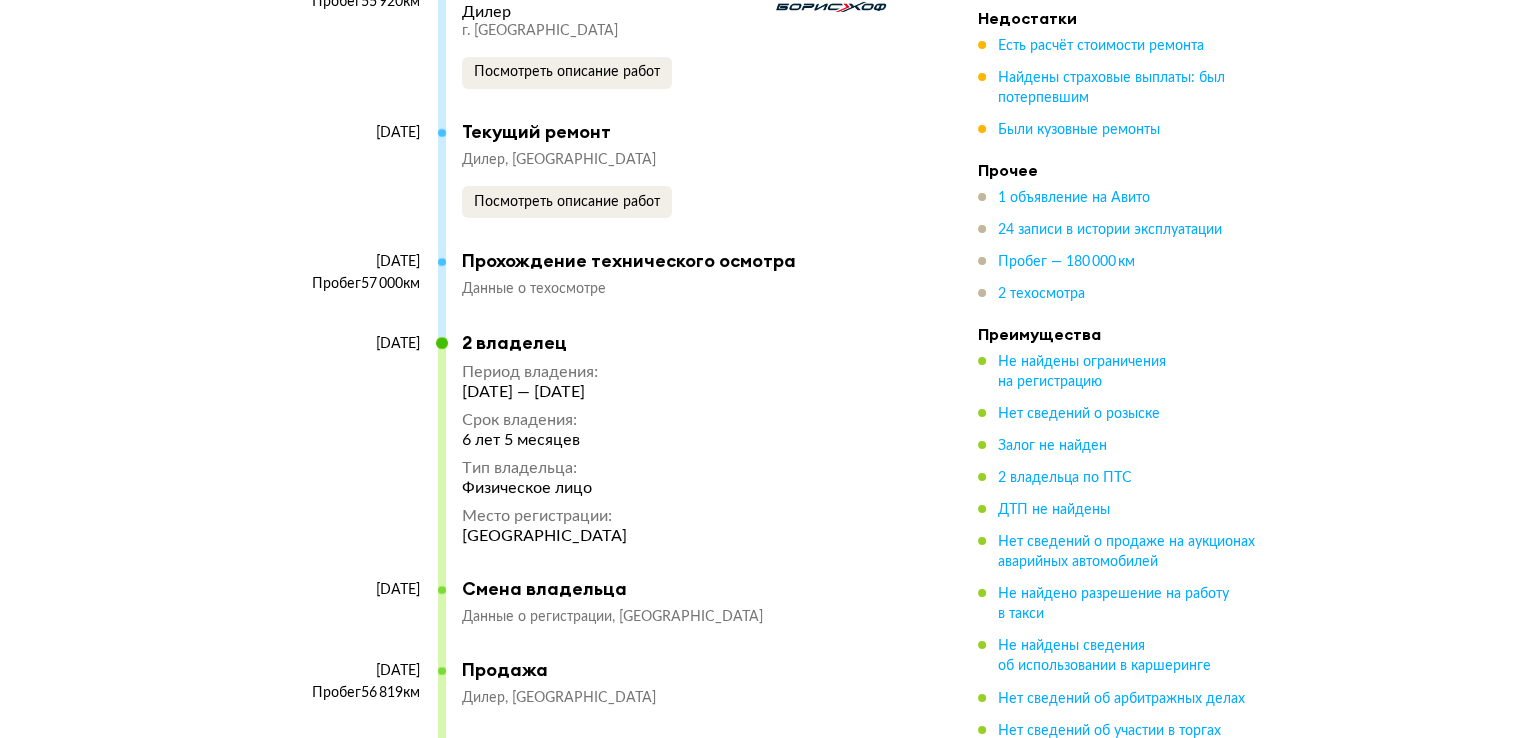scroll, scrollTop: 7568, scrollLeft: 0, axis: vertical 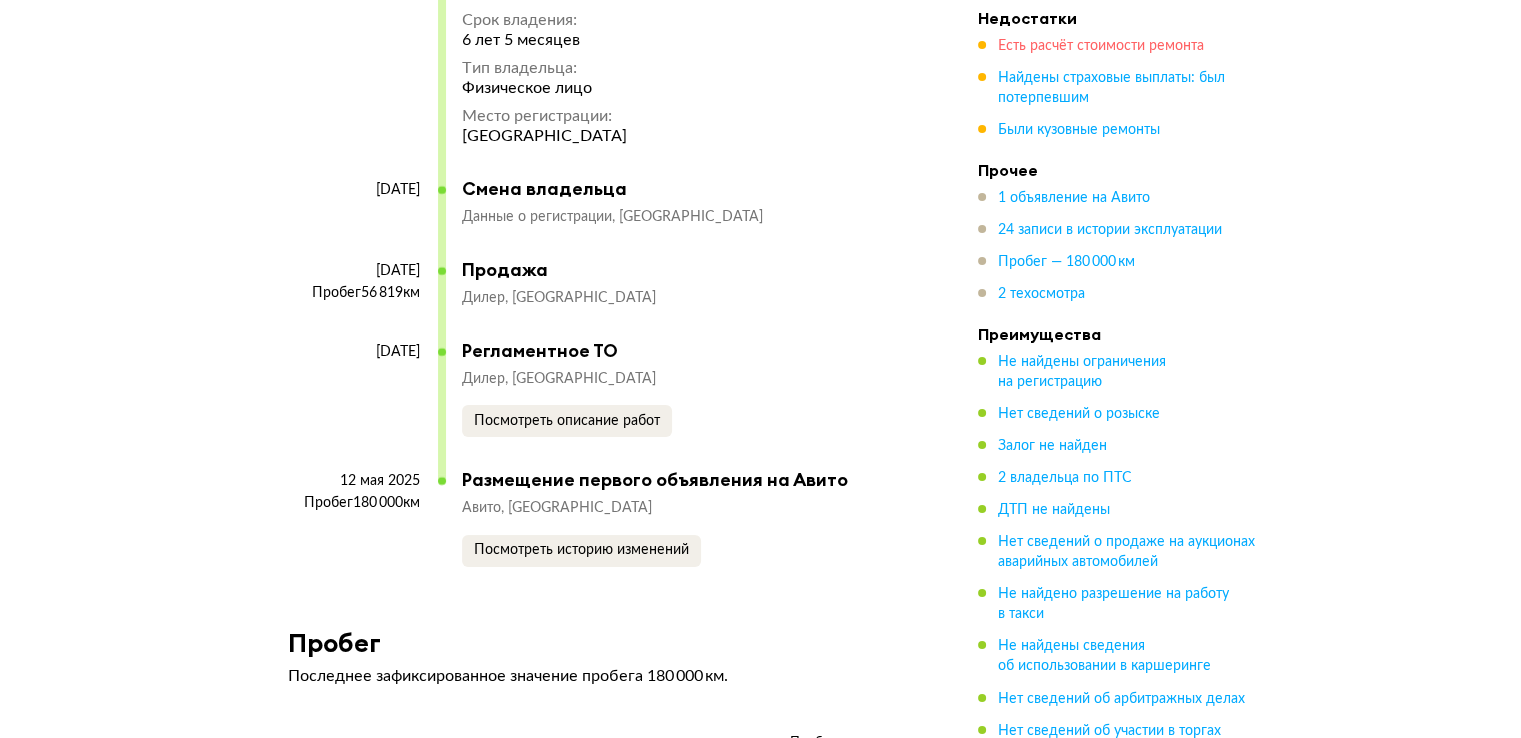 click on "Есть расчёт стоимости ремонта" at bounding box center (1101, 46) 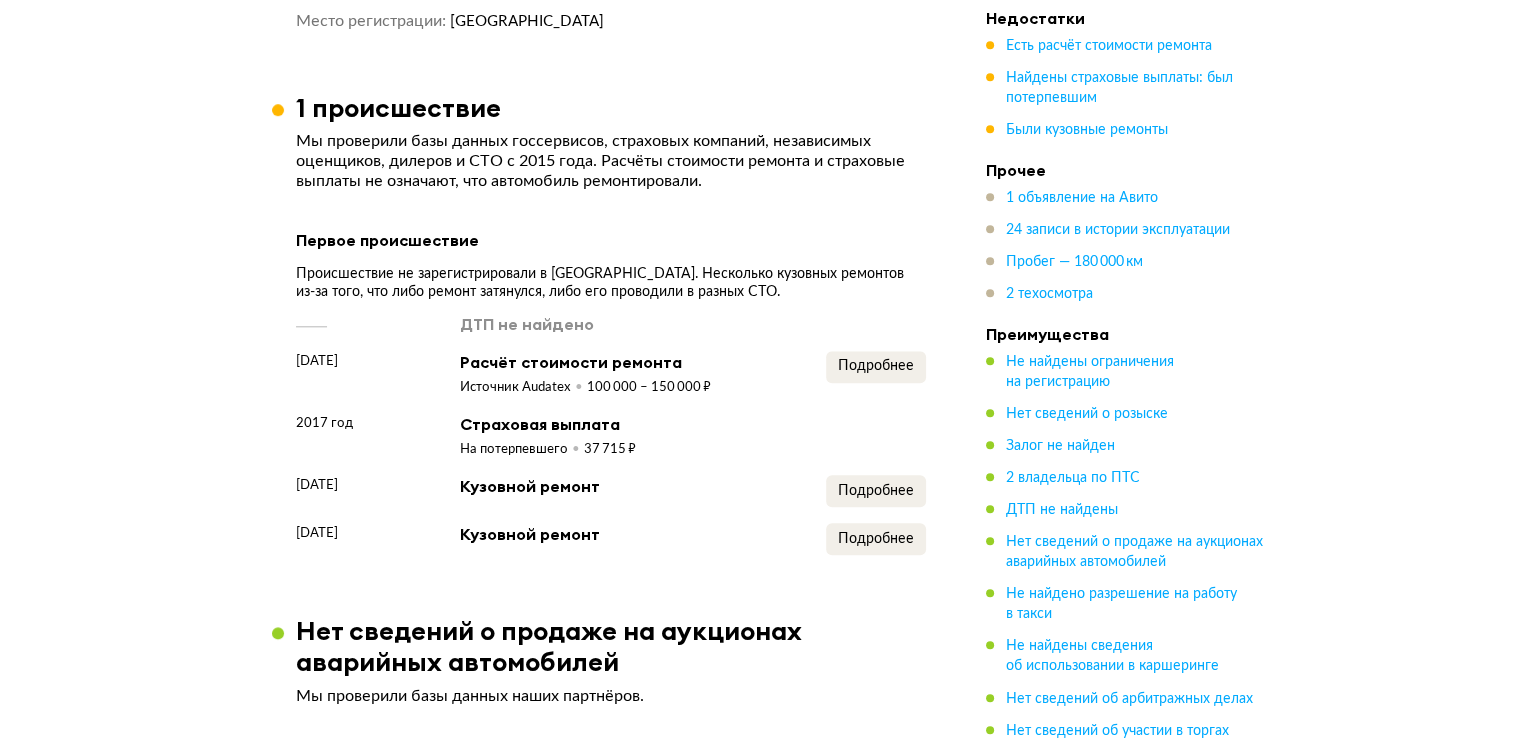 scroll, scrollTop: 2116, scrollLeft: 0, axis: vertical 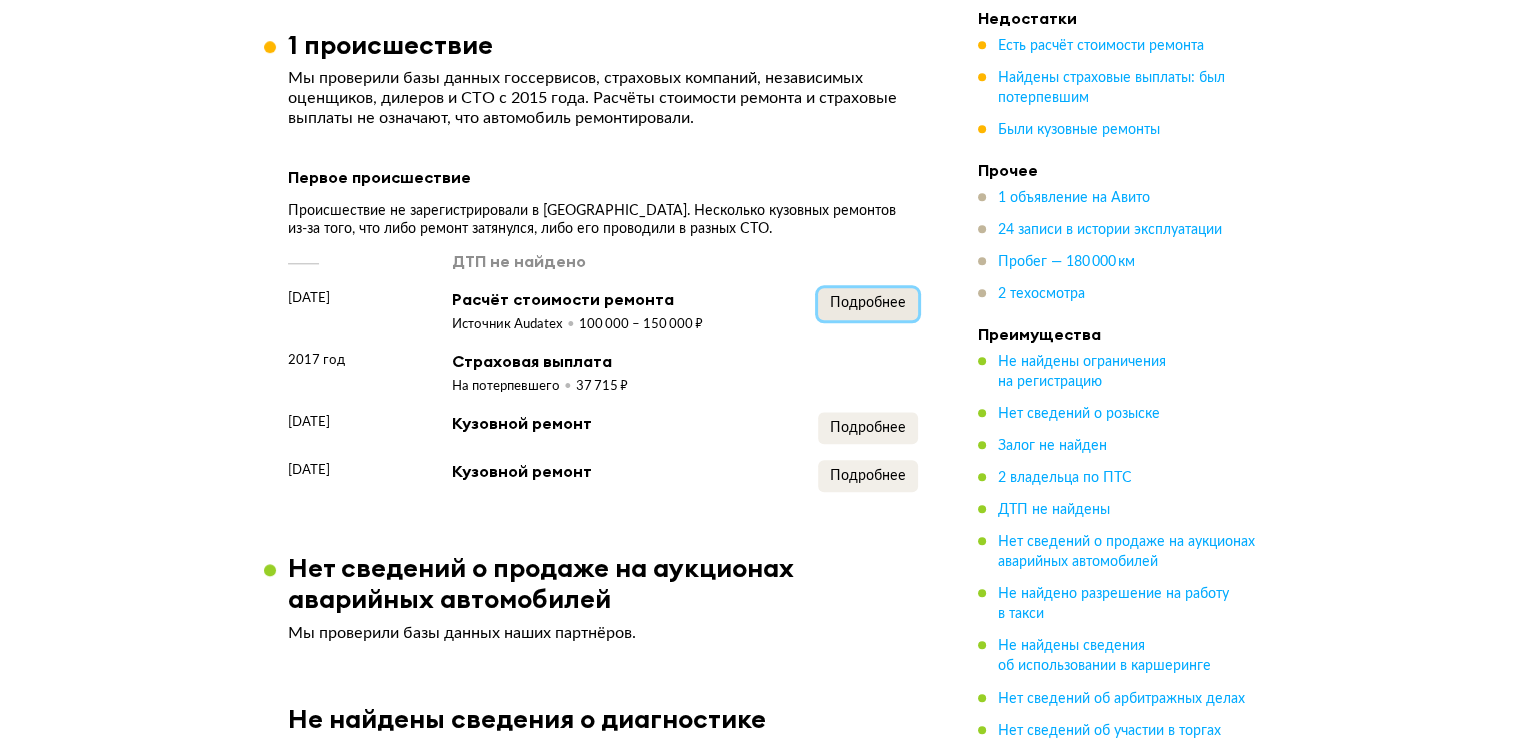 click on "Подробнее" at bounding box center [868, 303] 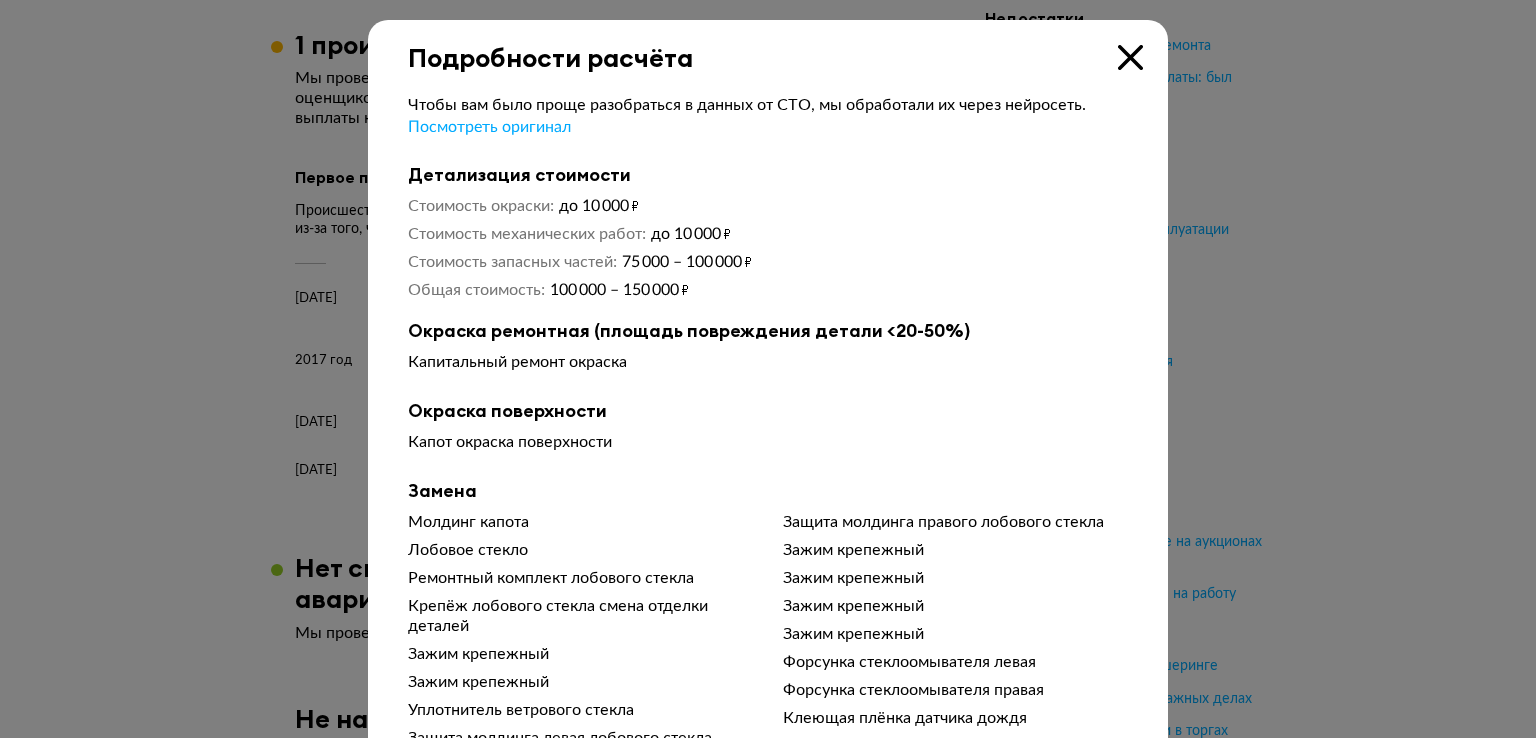 click at bounding box center [768, 369] 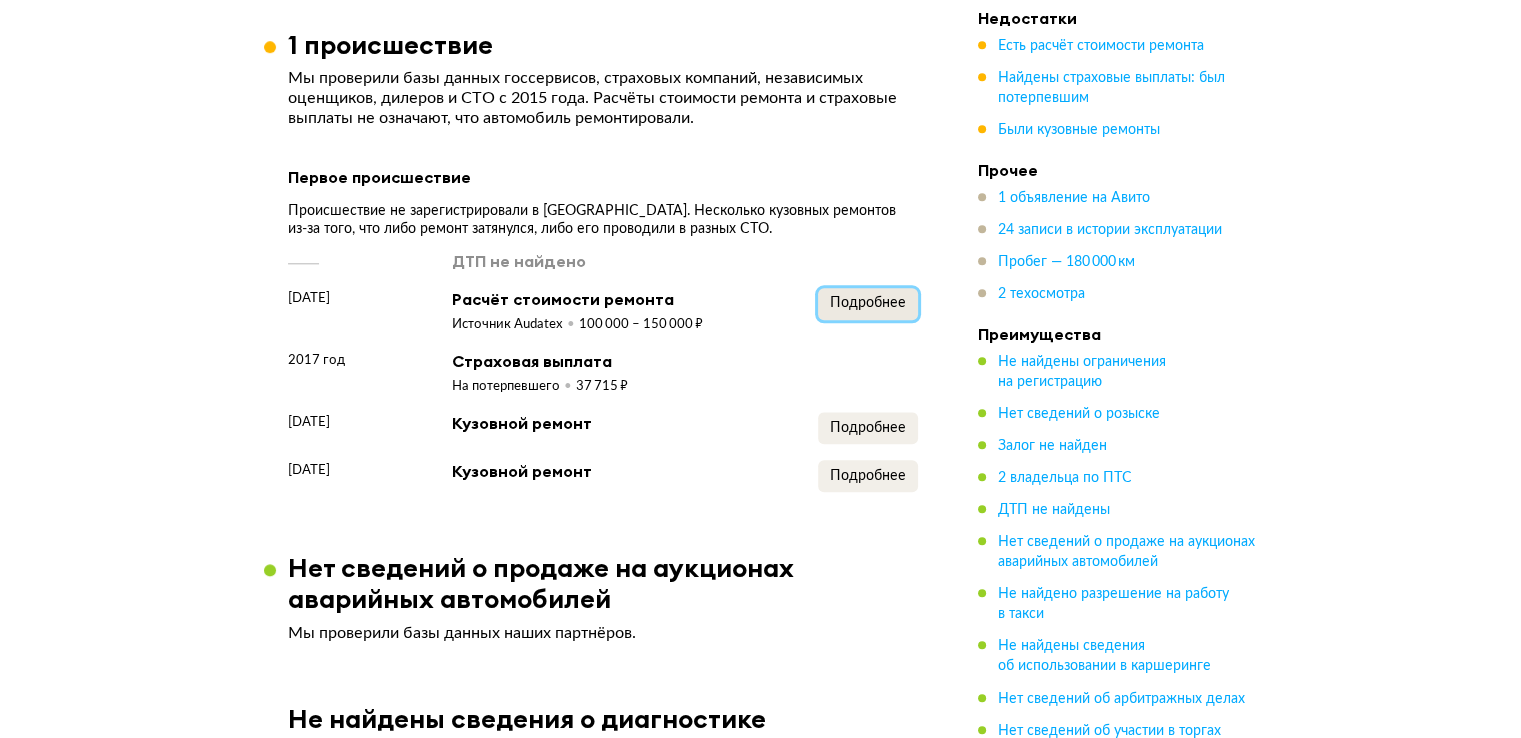 click on "Подробнее" at bounding box center (868, 303) 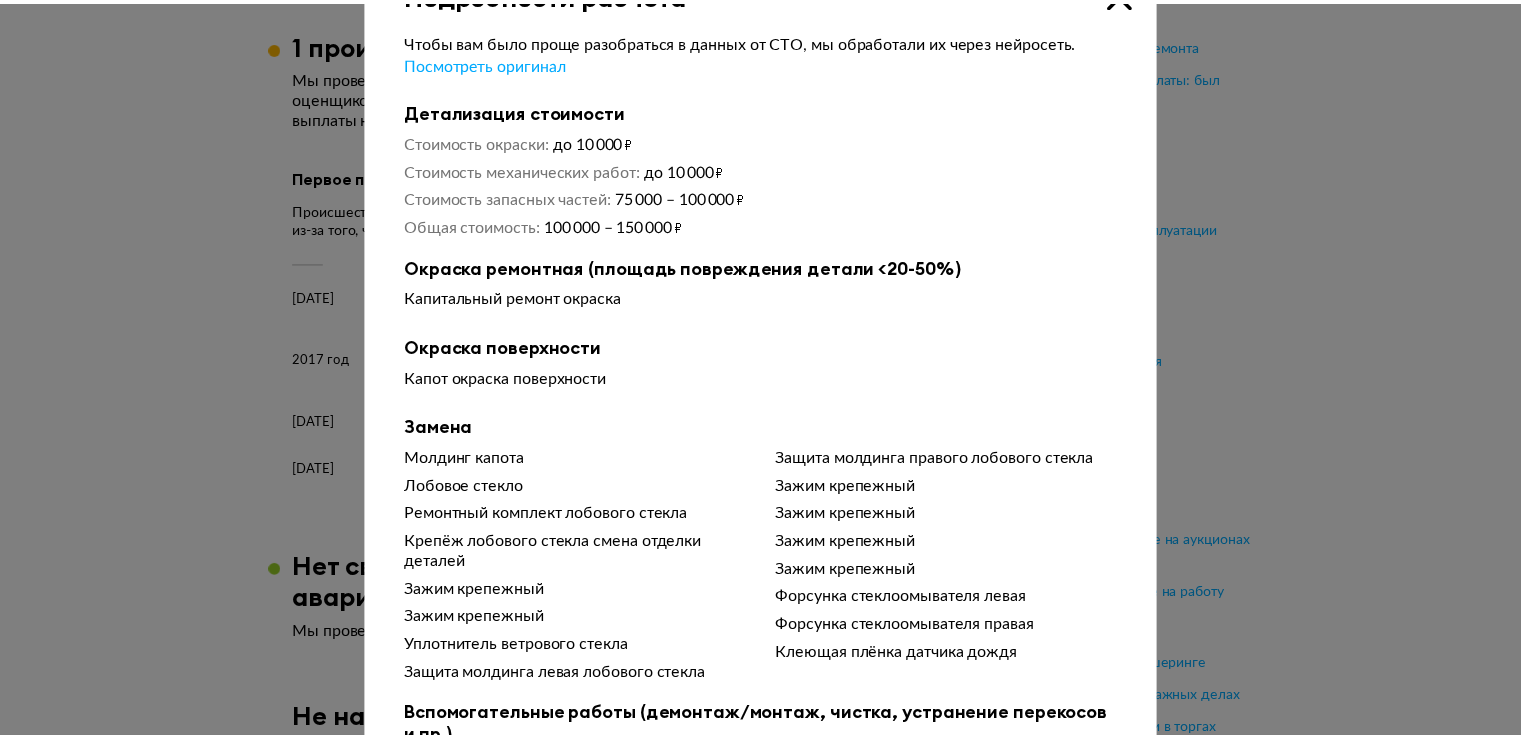scroll, scrollTop: 100, scrollLeft: 0, axis: vertical 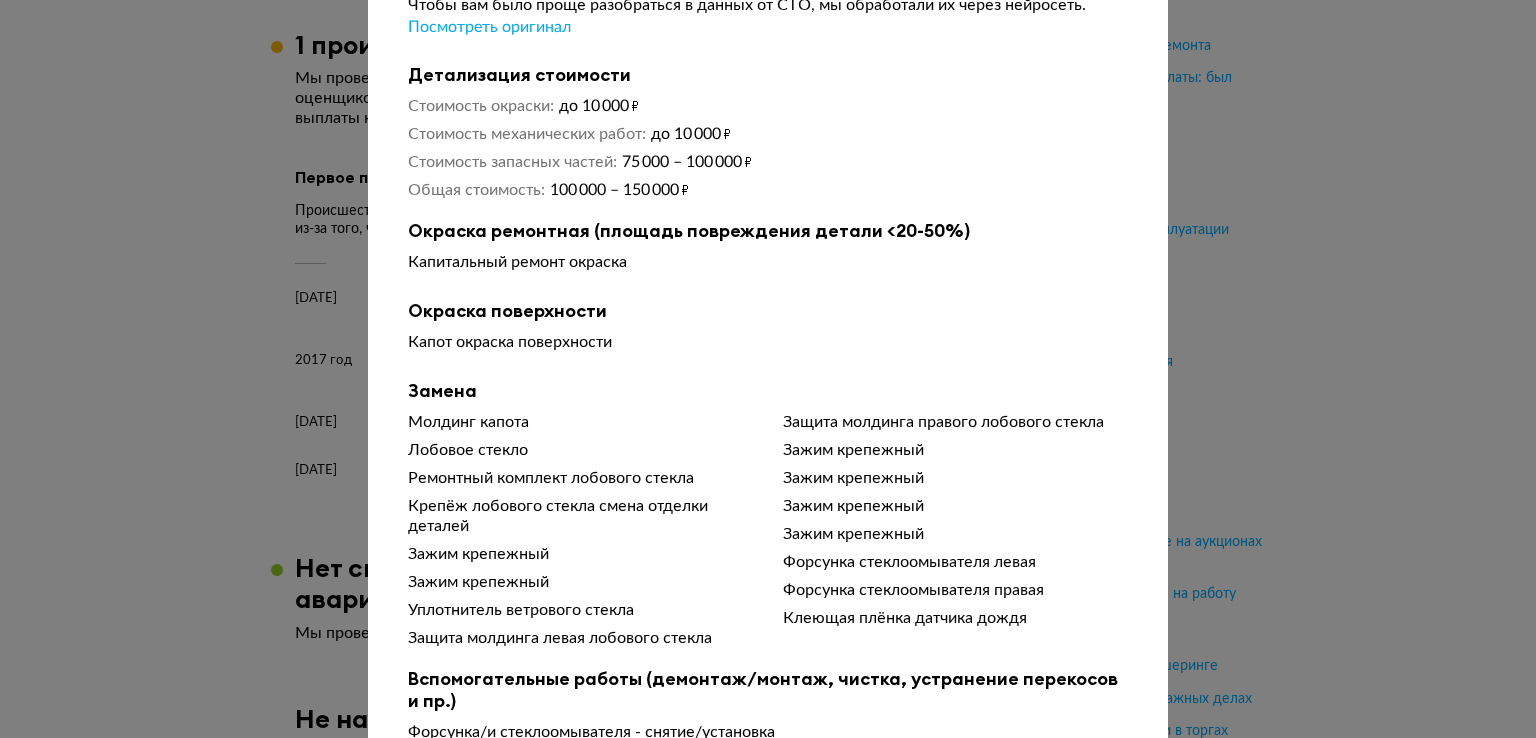 click at bounding box center (768, 269) 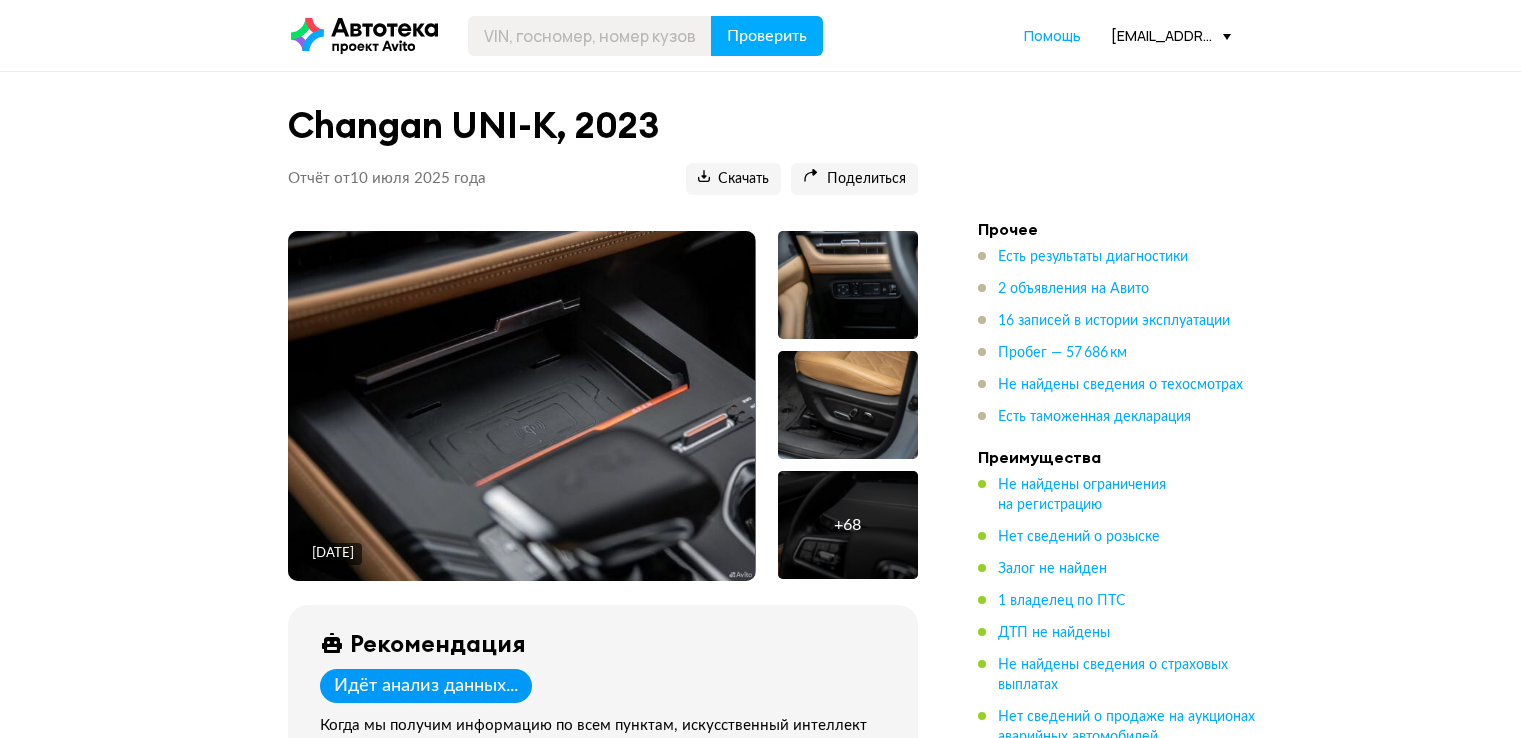scroll, scrollTop: 0, scrollLeft: 0, axis: both 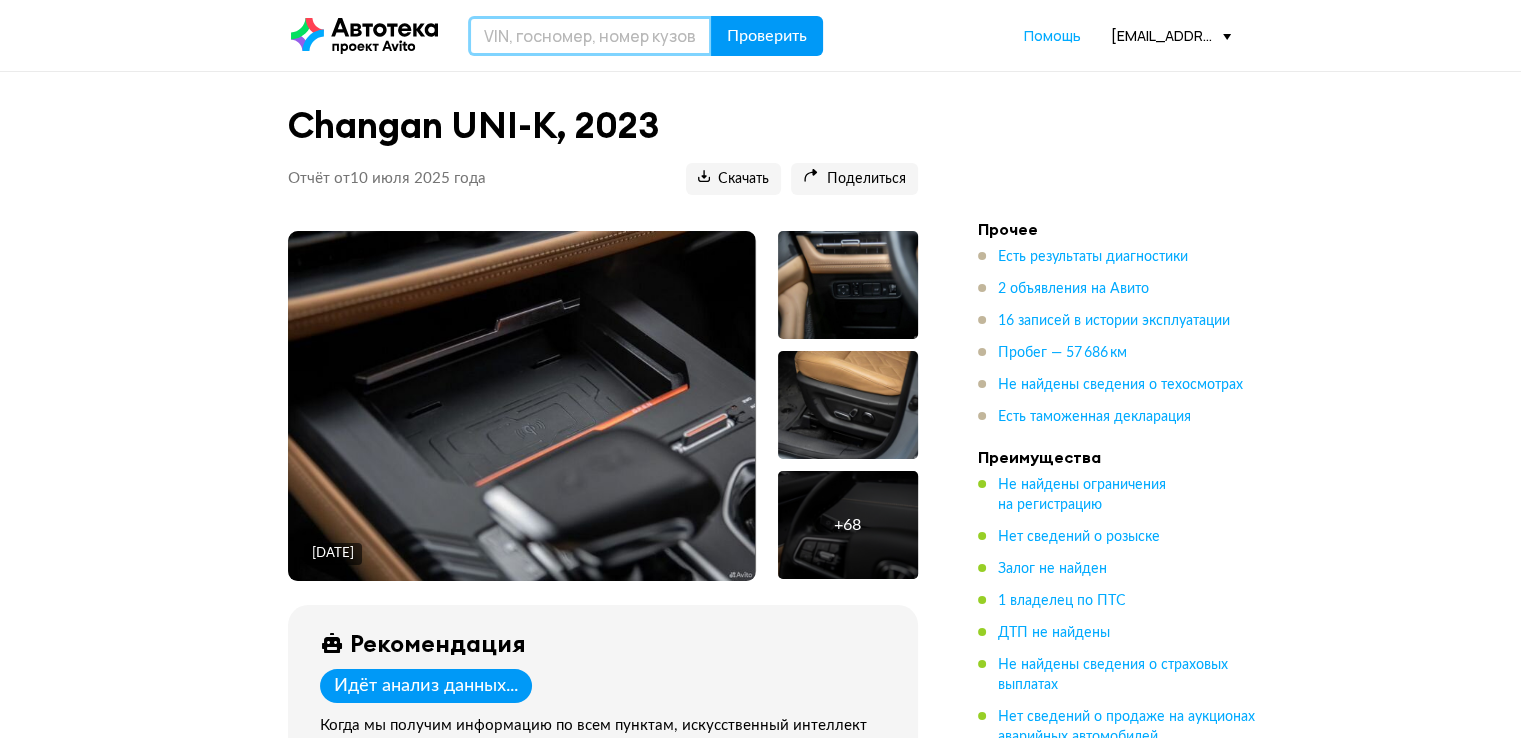 drag, startPoint x: 647, startPoint y: 25, endPoint x: 720, endPoint y: 25, distance: 73 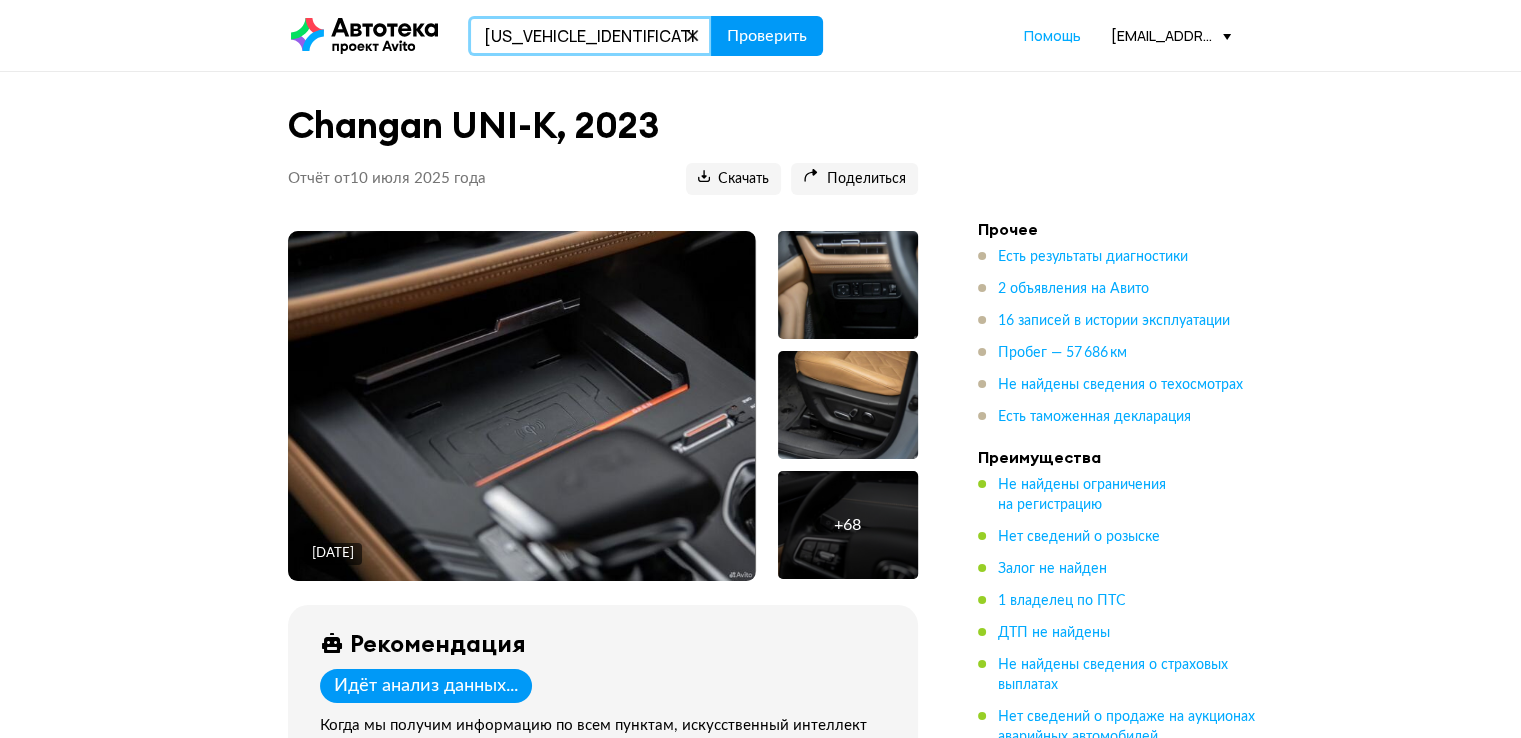type on "[US_VEHICLE_IDENTIFICATION_NUMBER]" 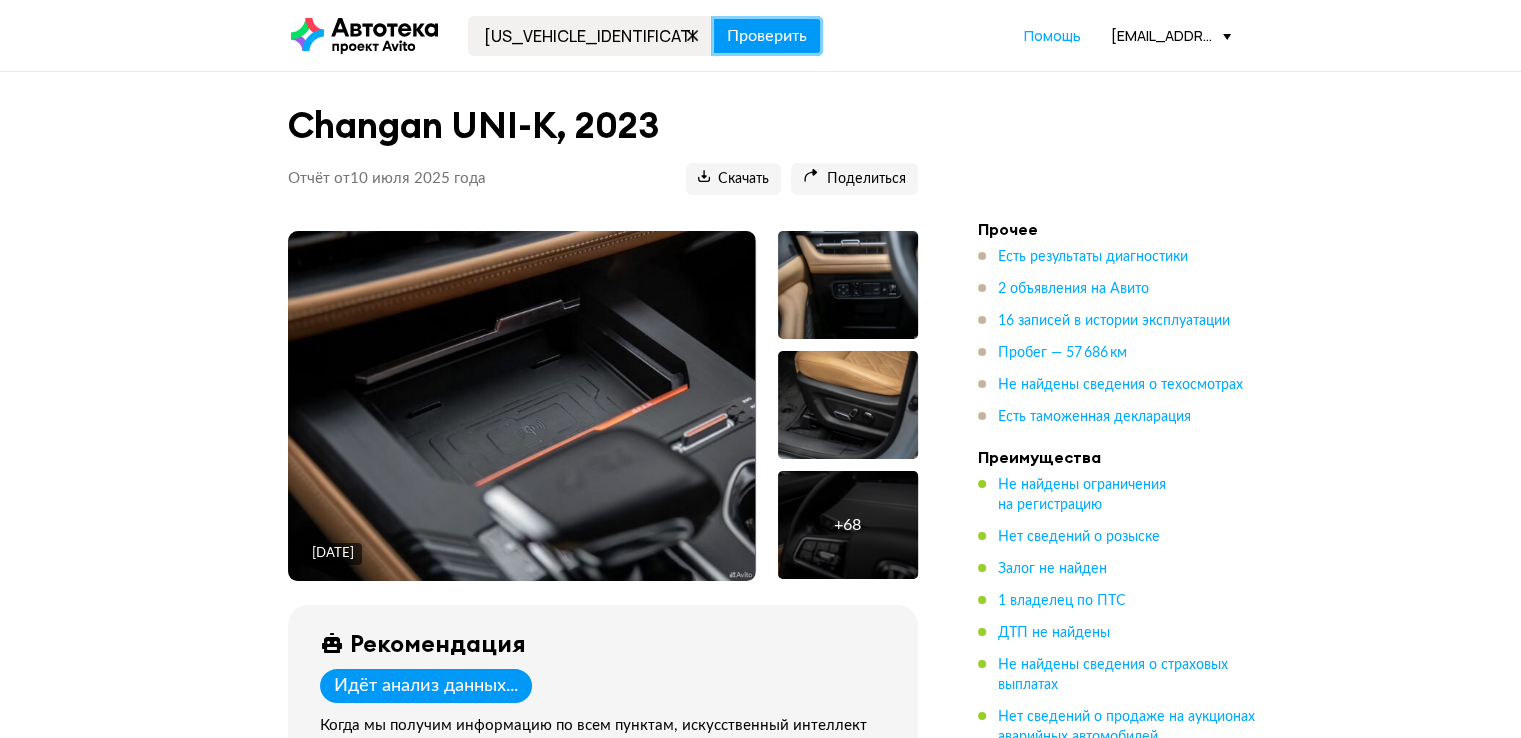 click on "Проверить" at bounding box center [767, 36] 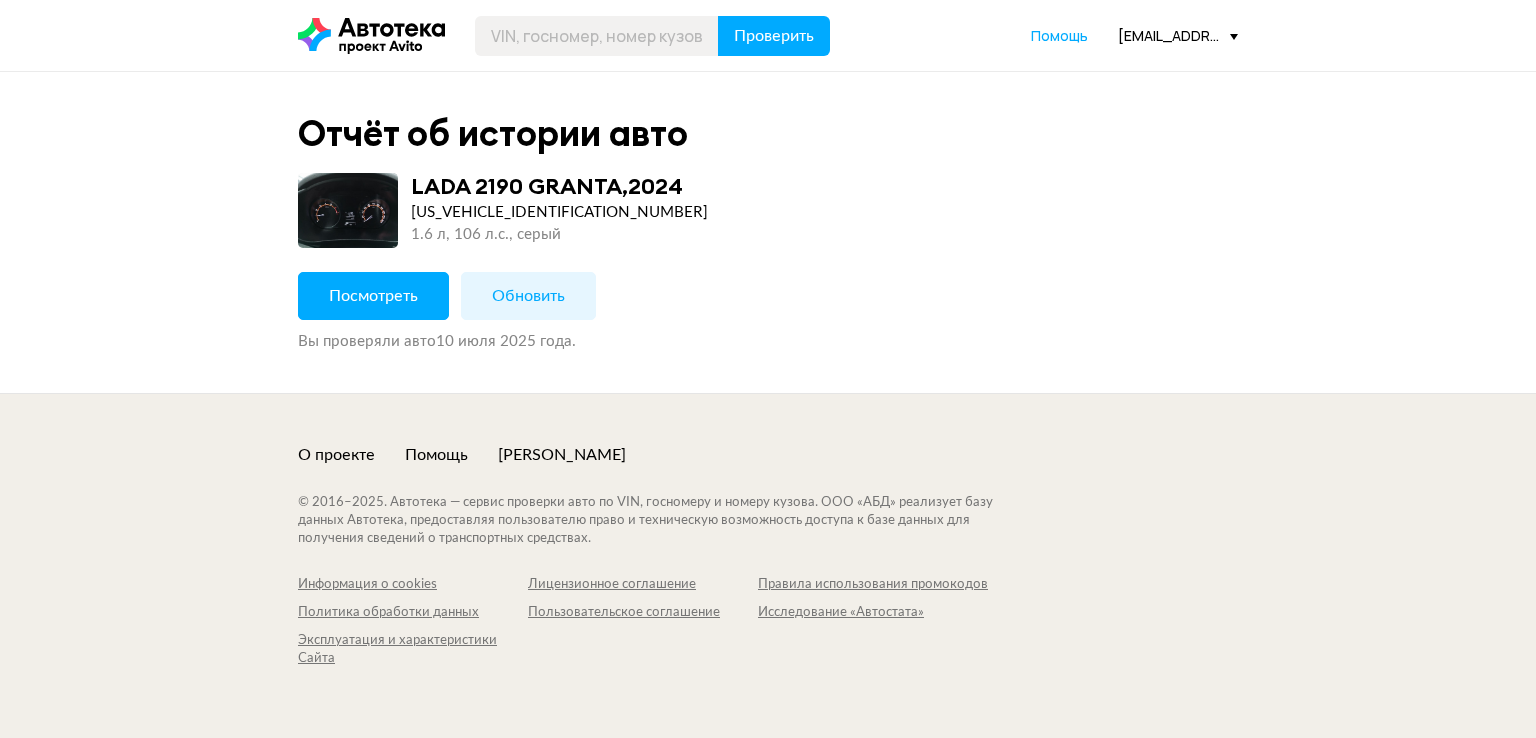 click on "Посмотреть" at bounding box center (373, 296) 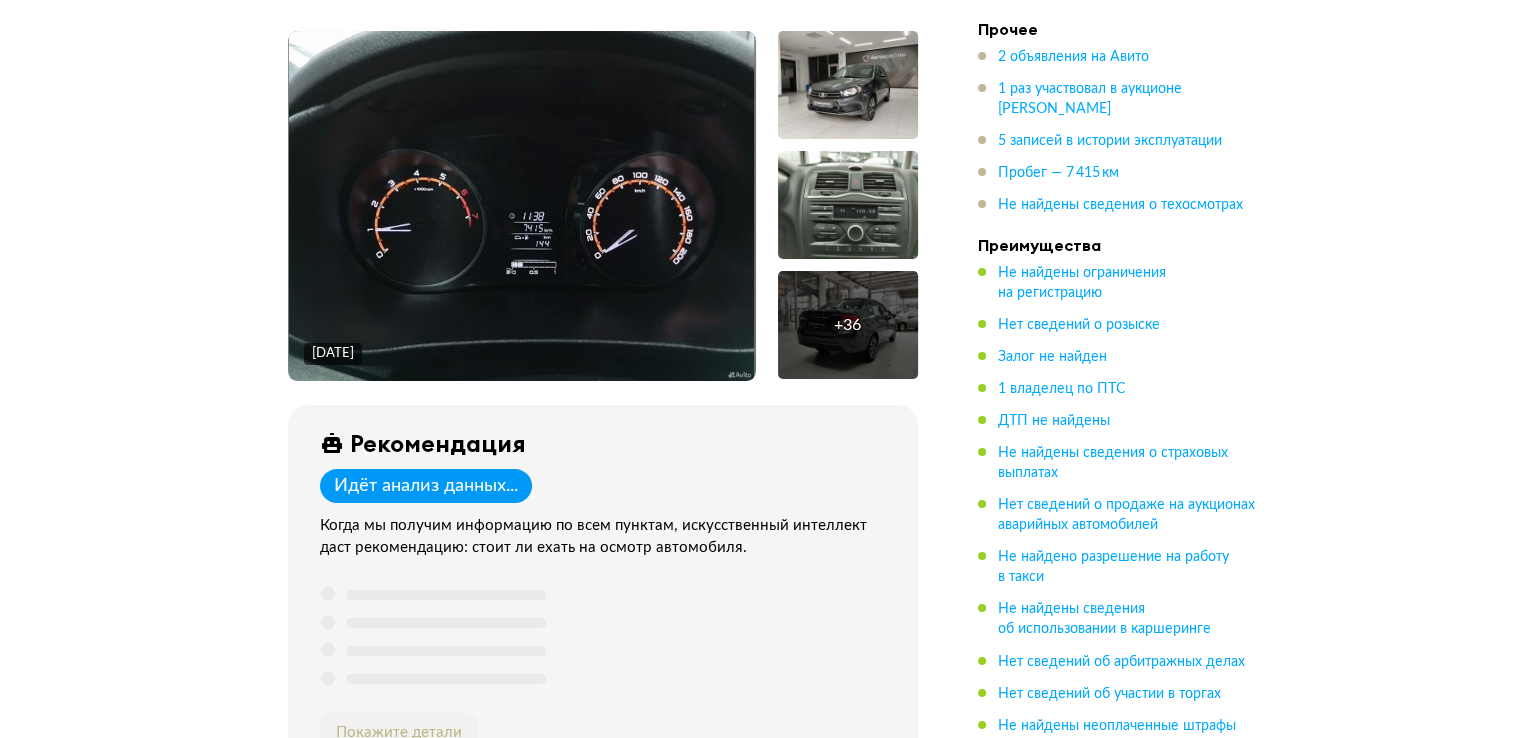 scroll, scrollTop: 0, scrollLeft: 0, axis: both 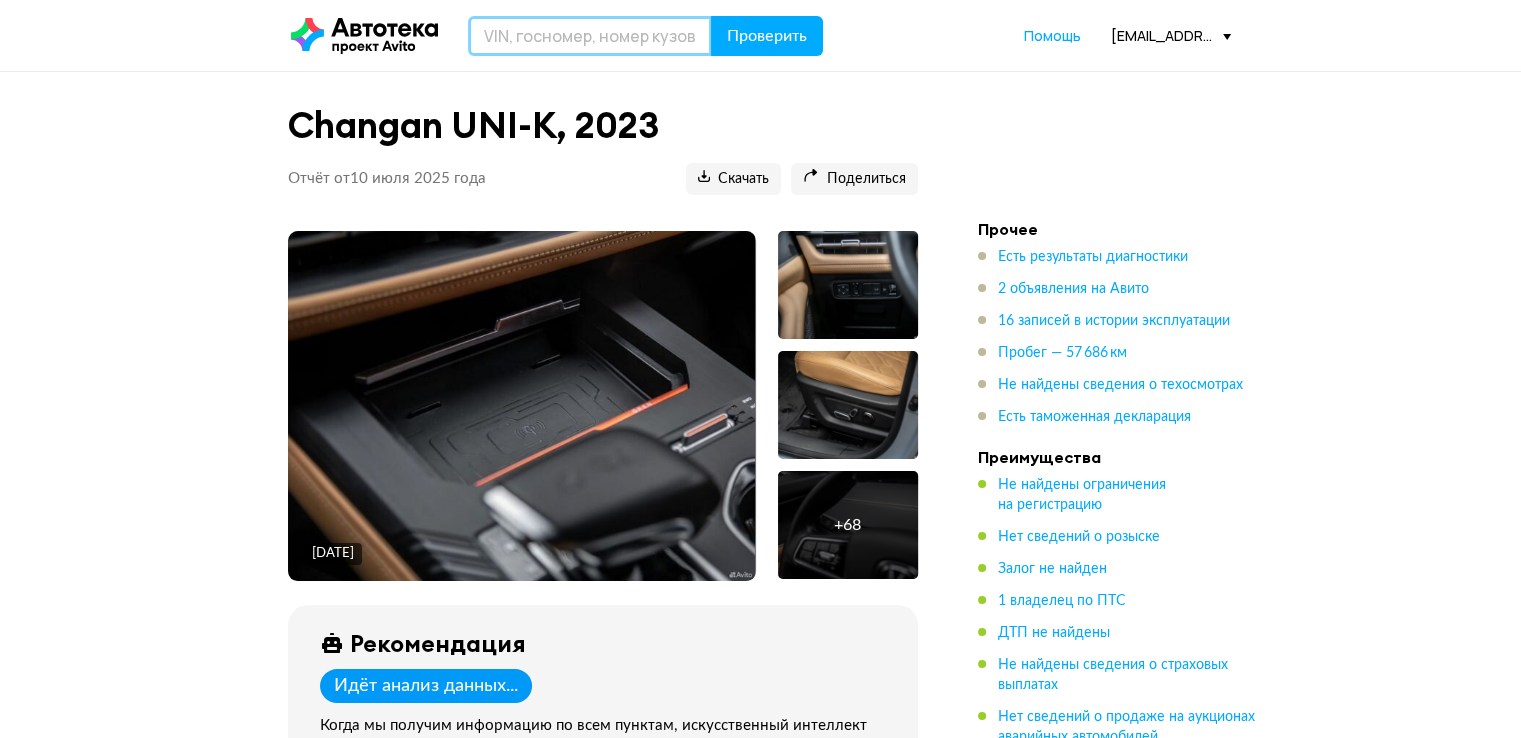 drag, startPoint x: 627, startPoint y: 25, endPoint x: 732, endPoint y: 25, distance: 105 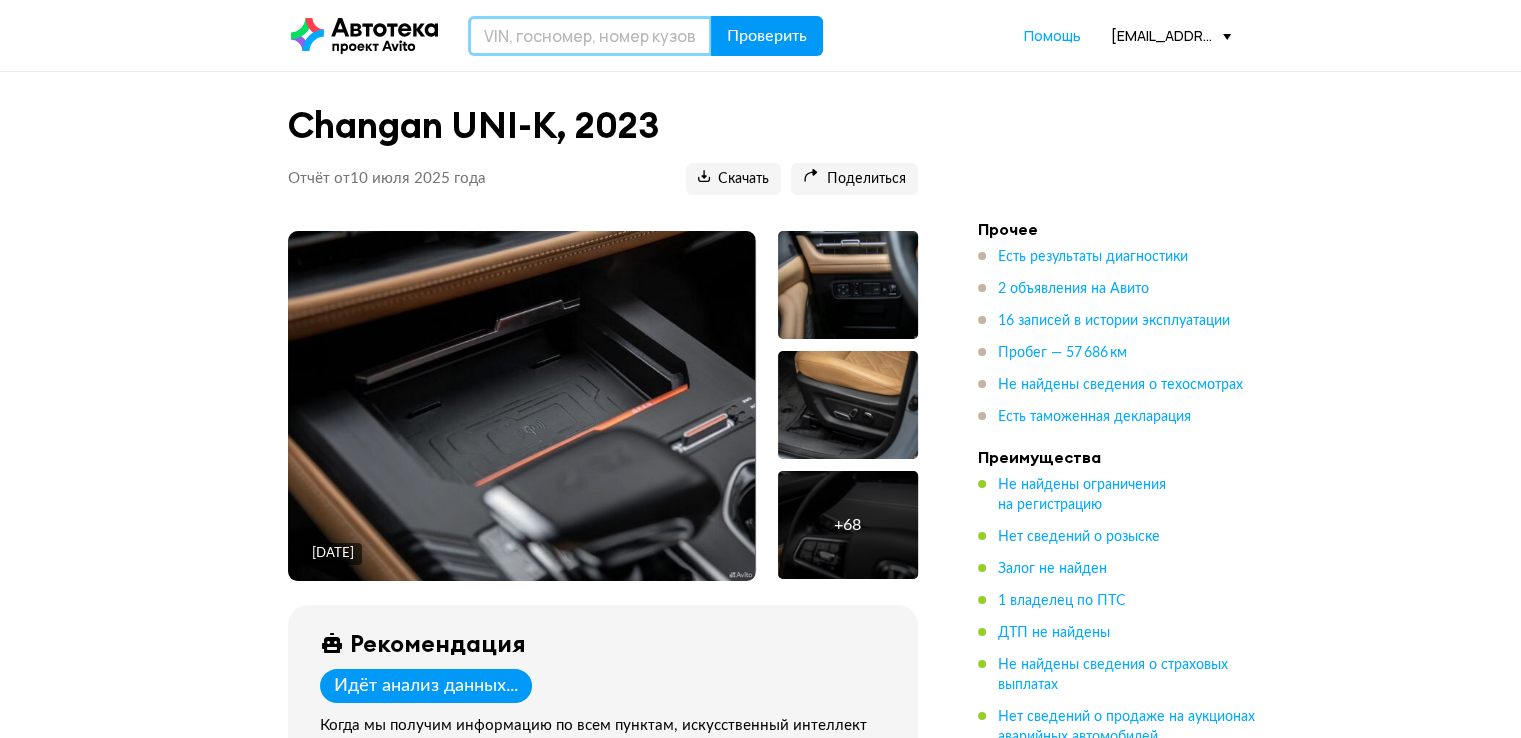 click at bounding box center (590, 36) 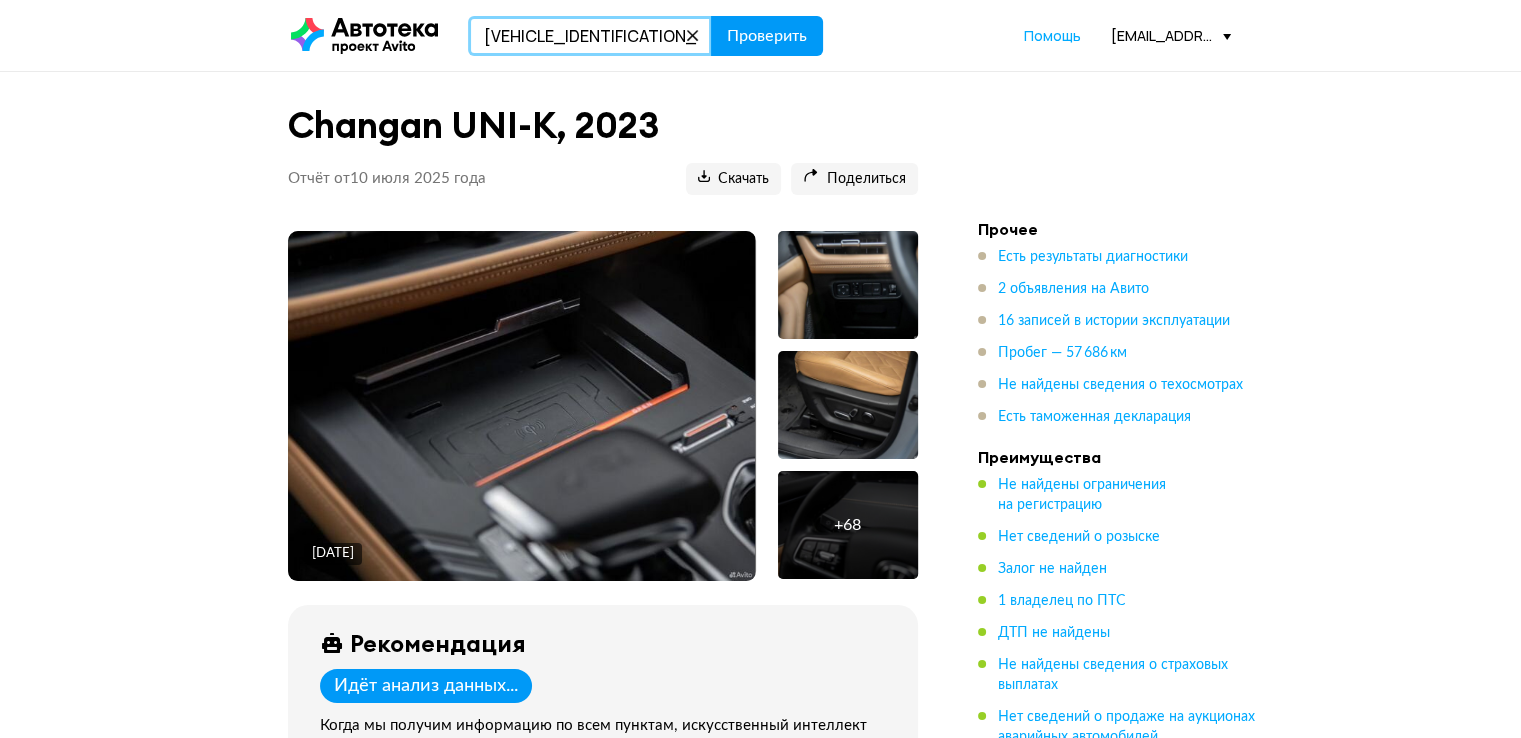 type on "XW8ZZZ61ZGG043312" 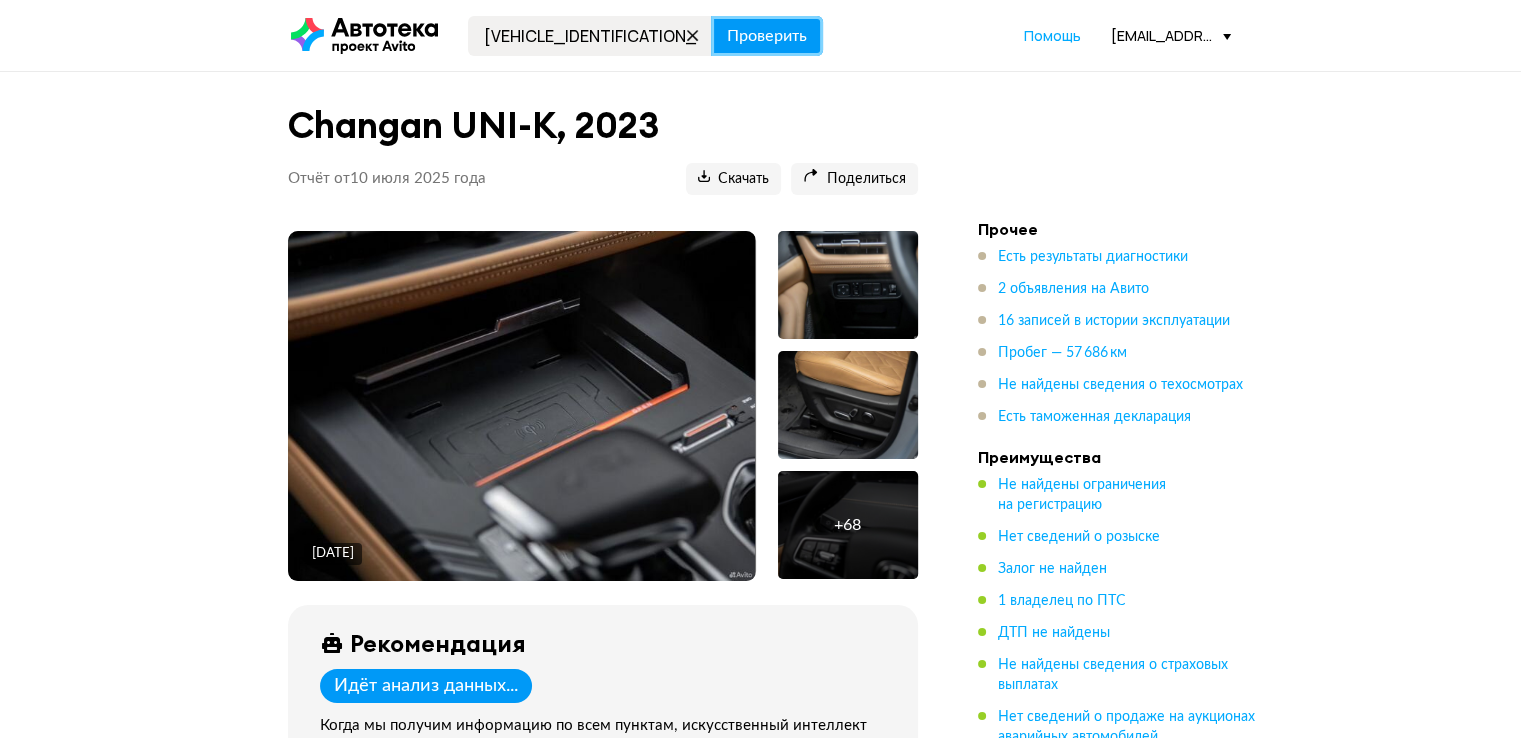 click on "Проверить" at bounding box center (767, 36) 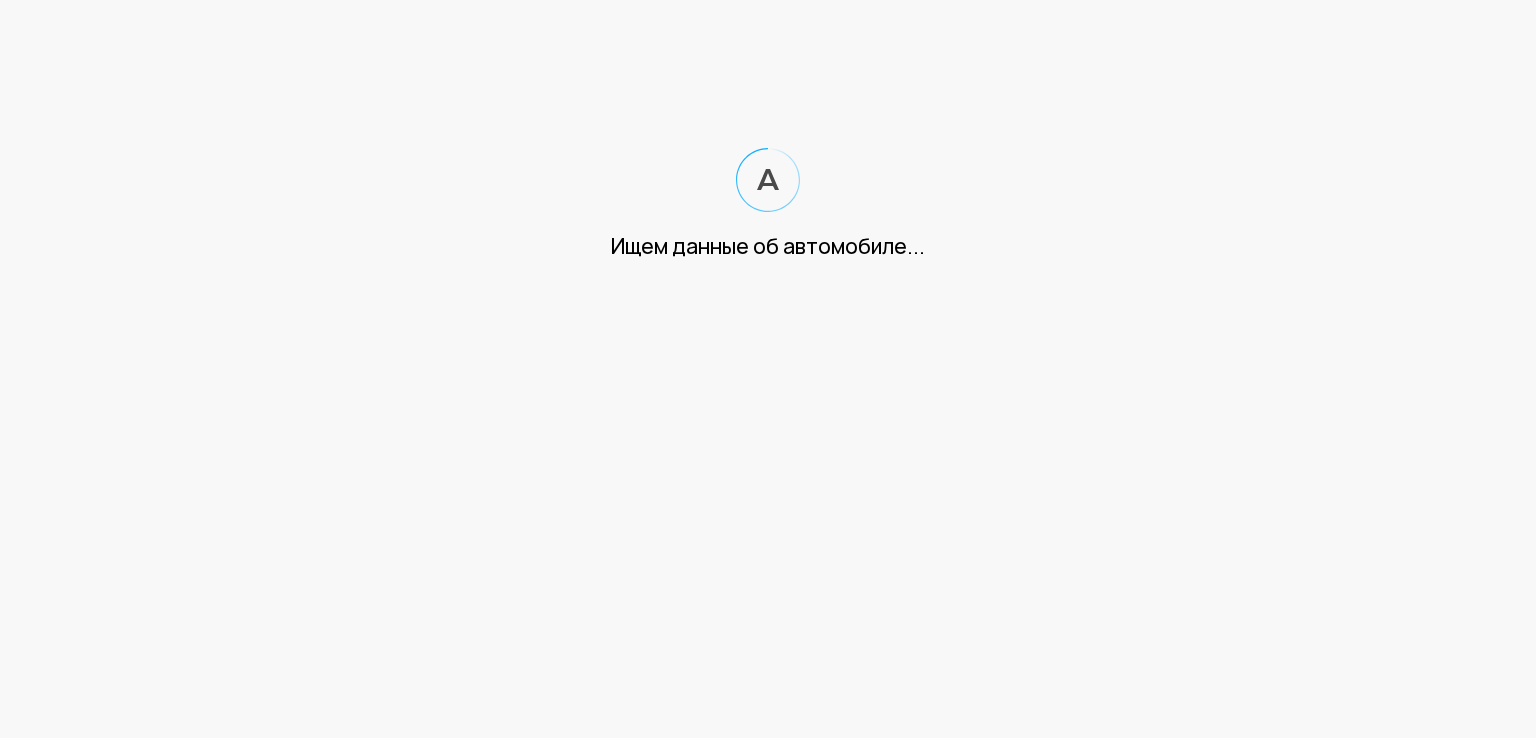 scroll, scrollTop: 0, scrollLeft: 0, axis: both 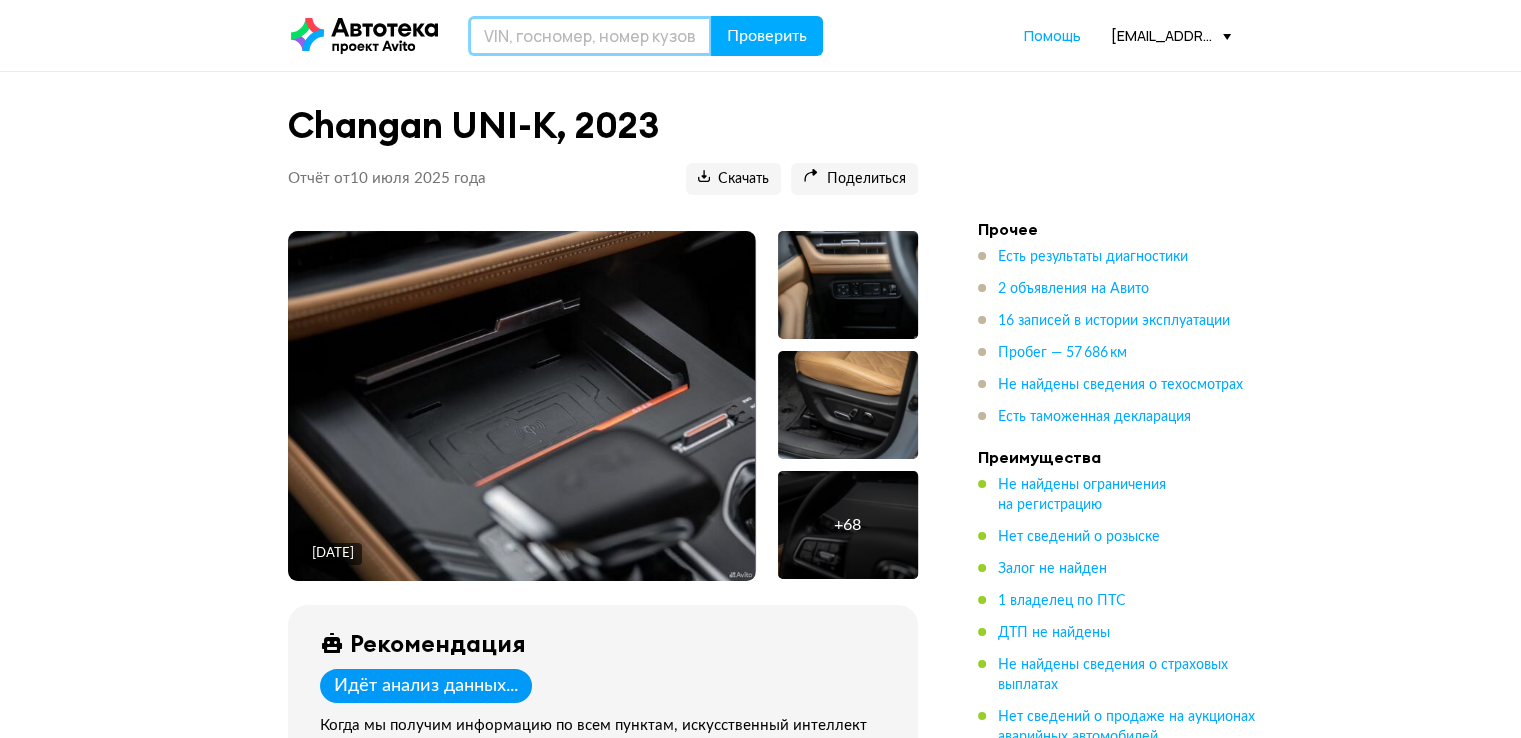 click at bounding box center (590, 36) 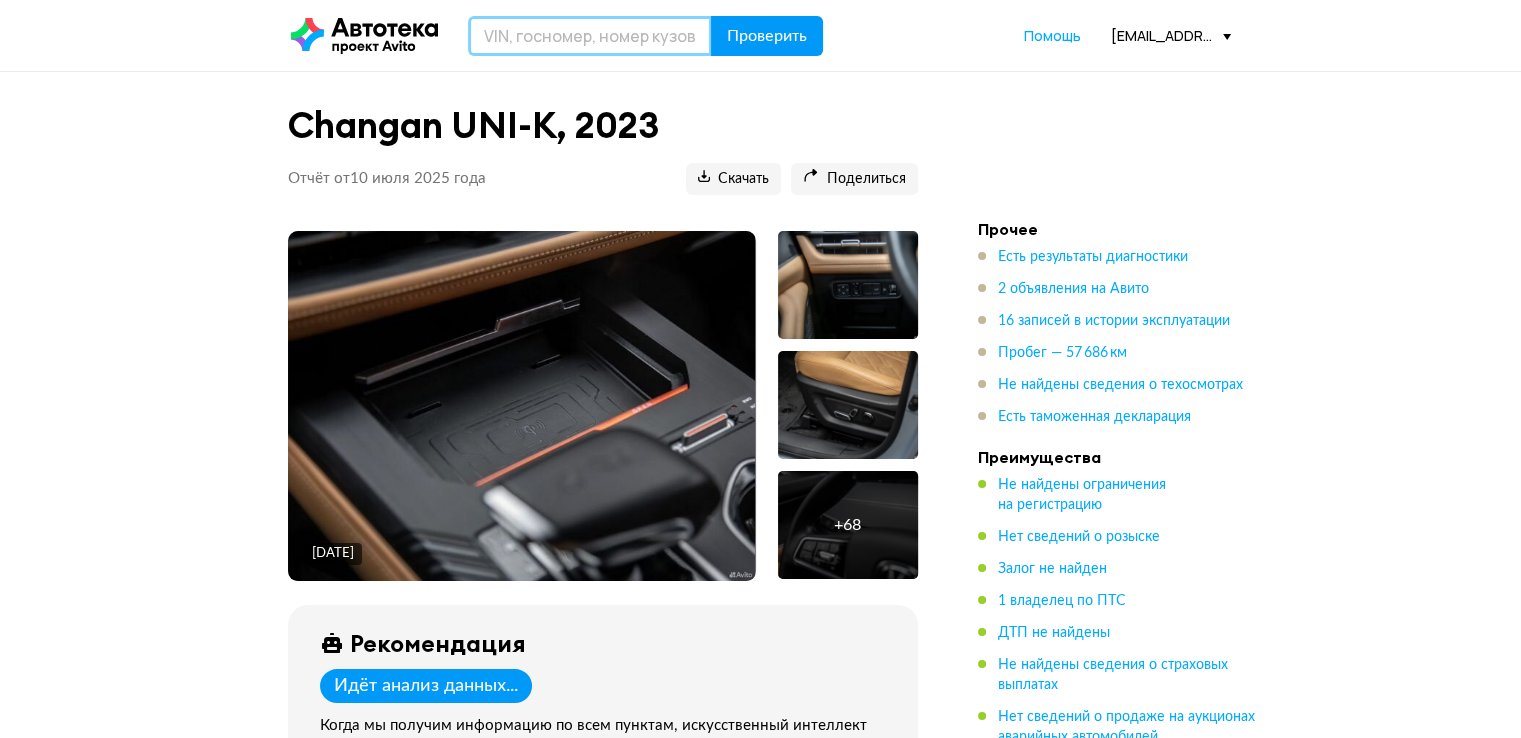 paste on "[VEHICLE_IDENTIFICATION_NUMBER]" 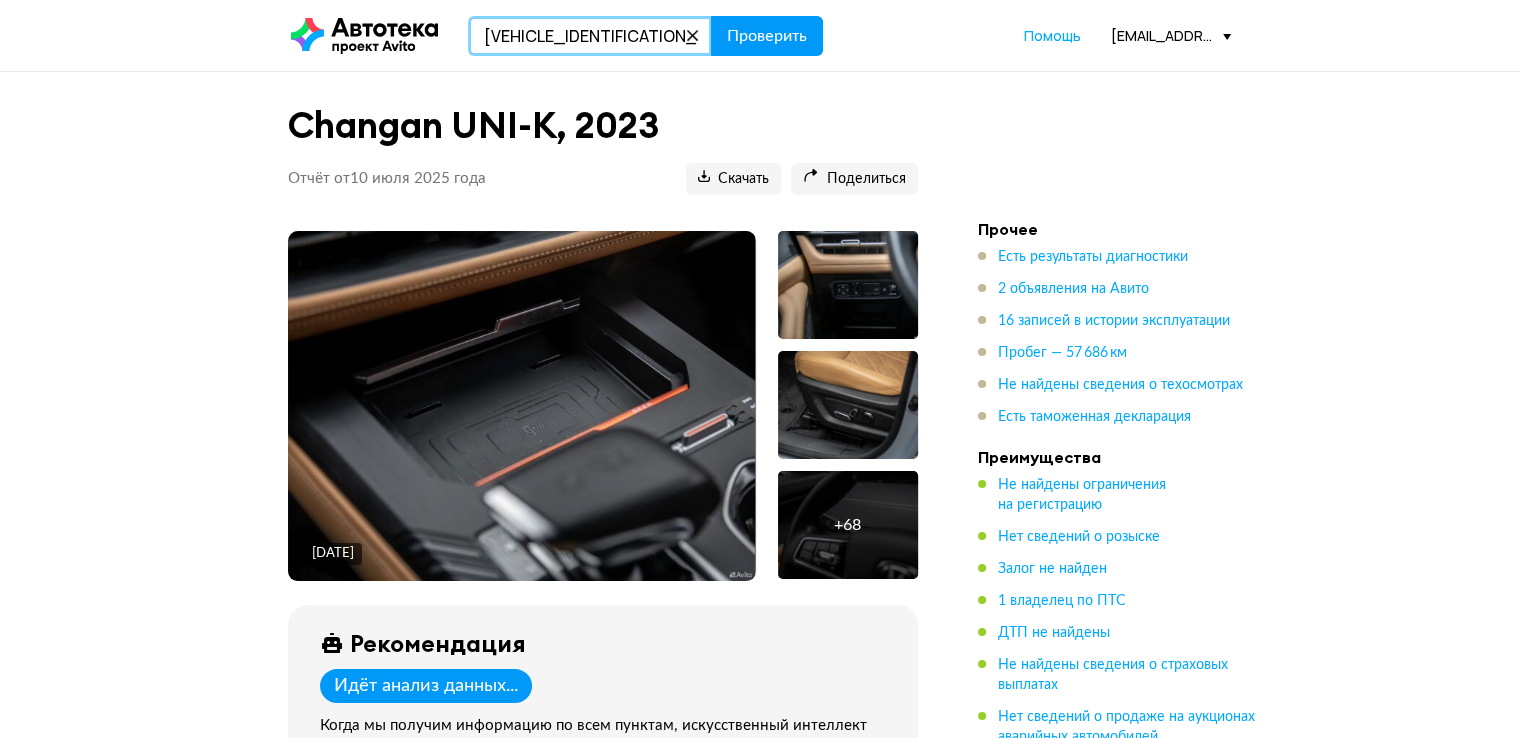 type on "[VEHICLE_IDENTIFICATION_NUMBER]" 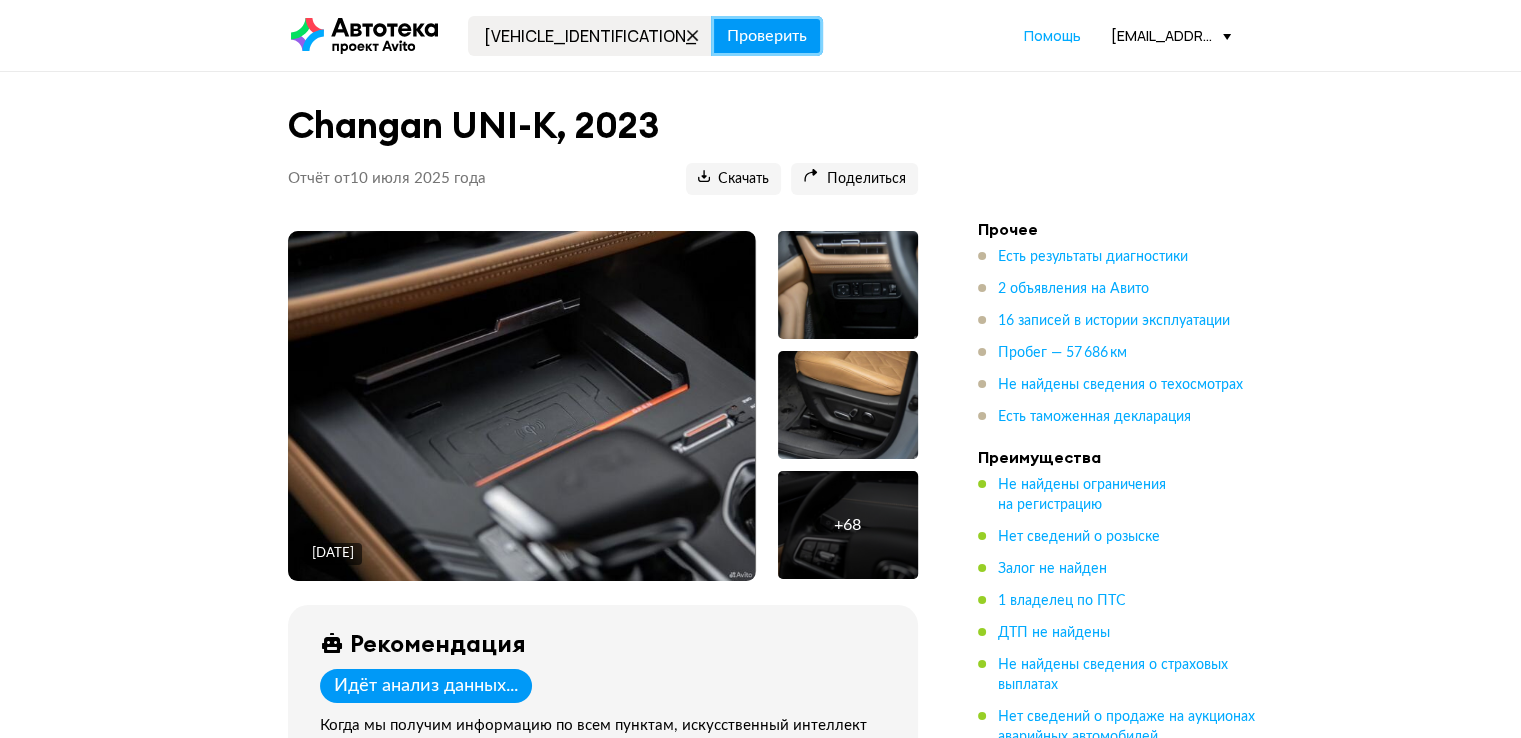 click on "Проверить" at bounding box center [767, 36] 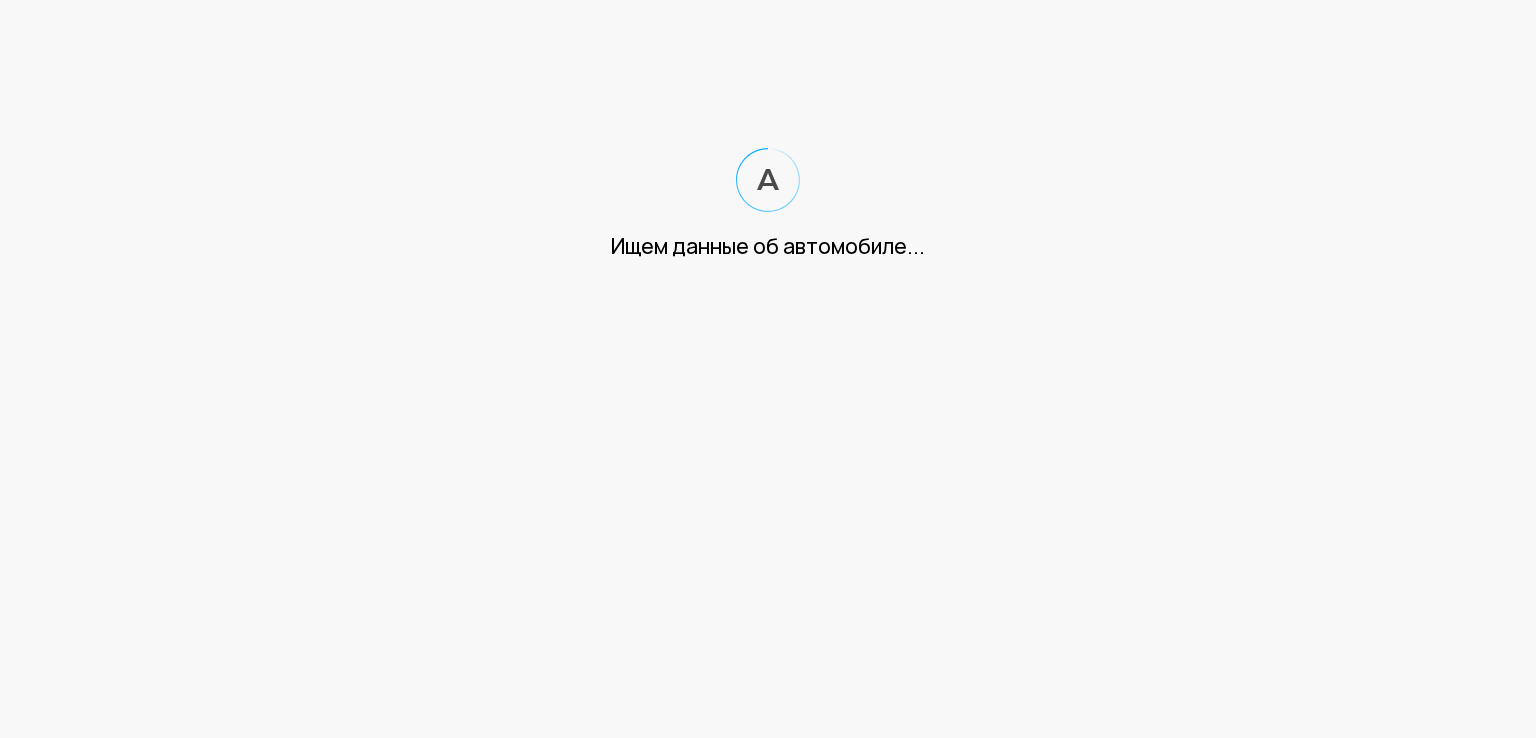 scroll, scrollTop: 0, scrollLeft: 0, axis: both 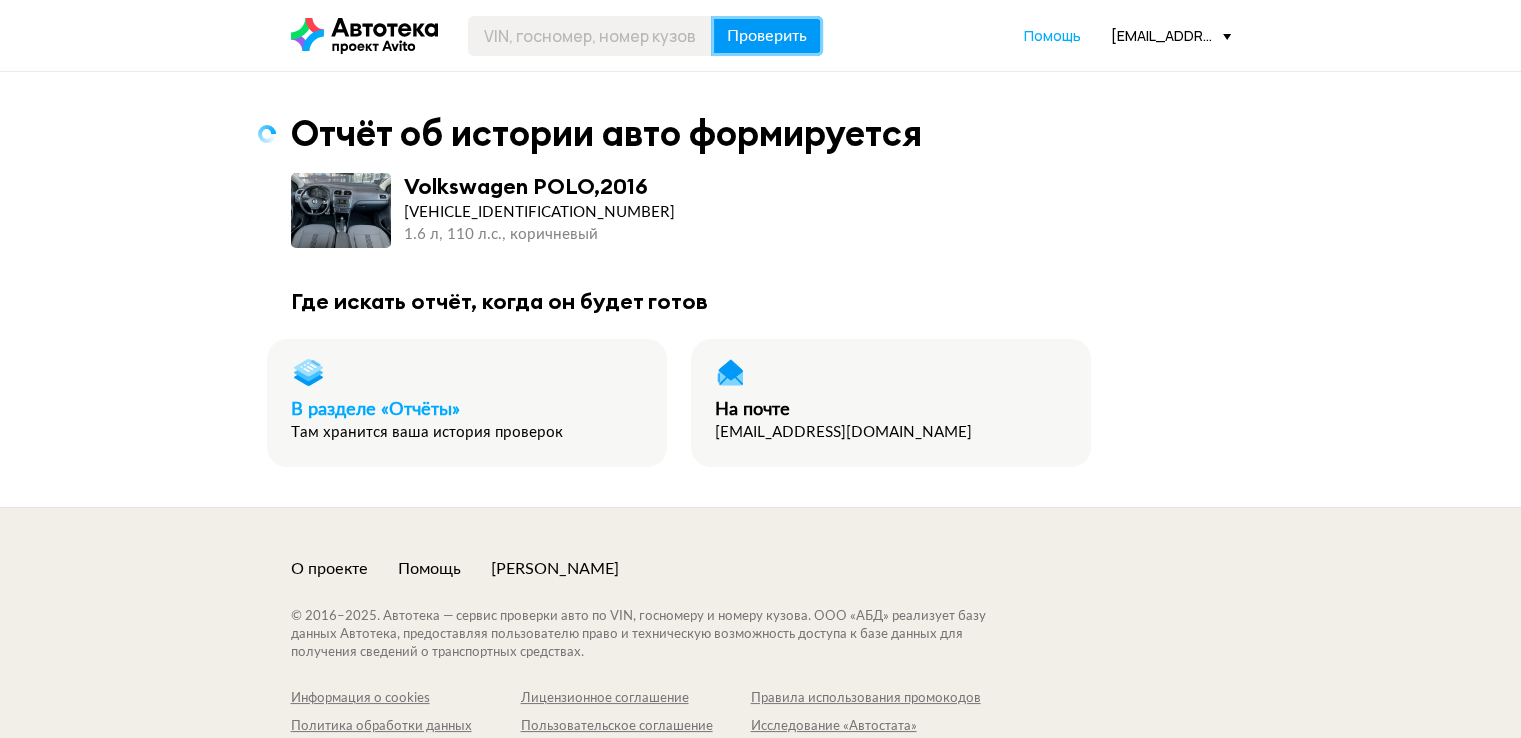 click on "Проверить" at bounding box center (767, 36) 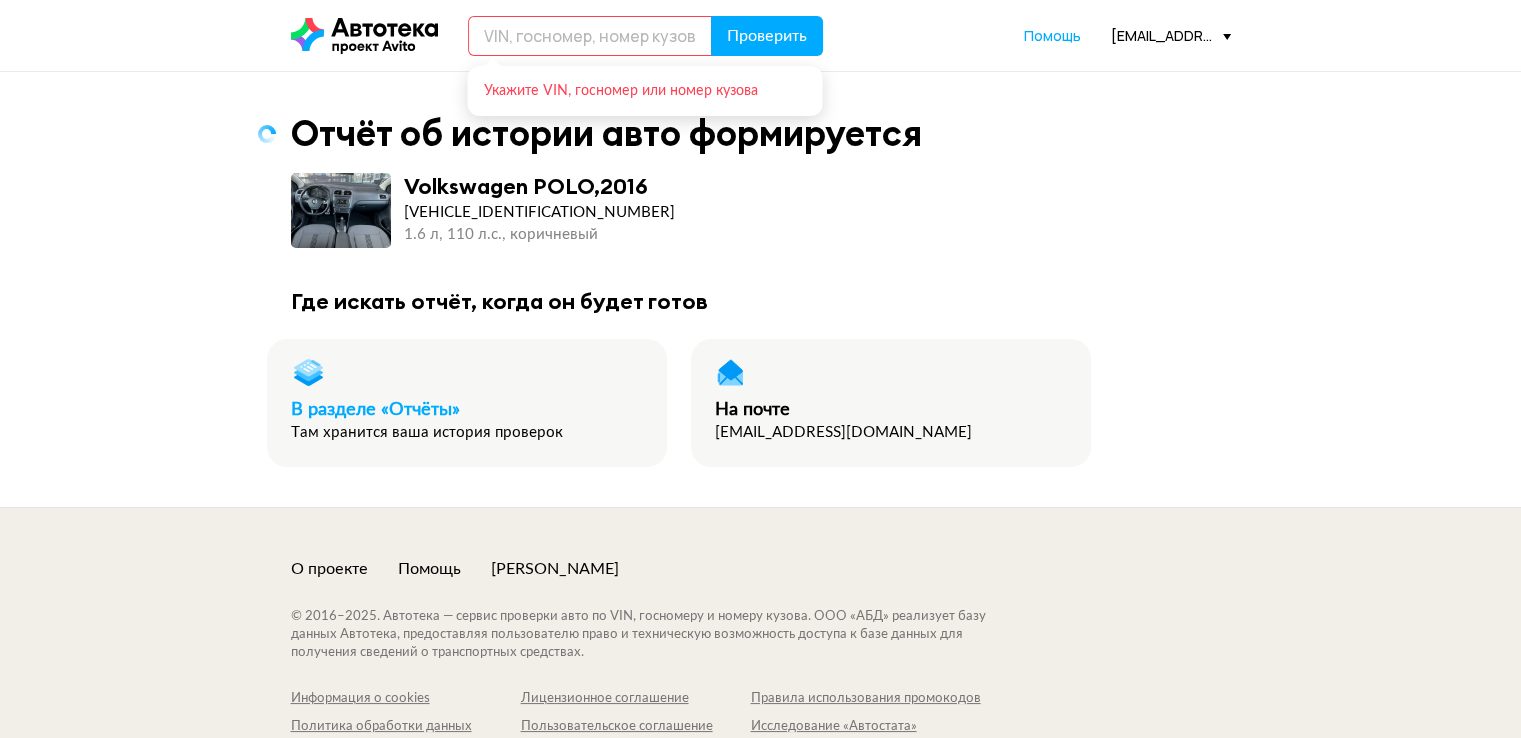 click at bounding box center [590, 36] 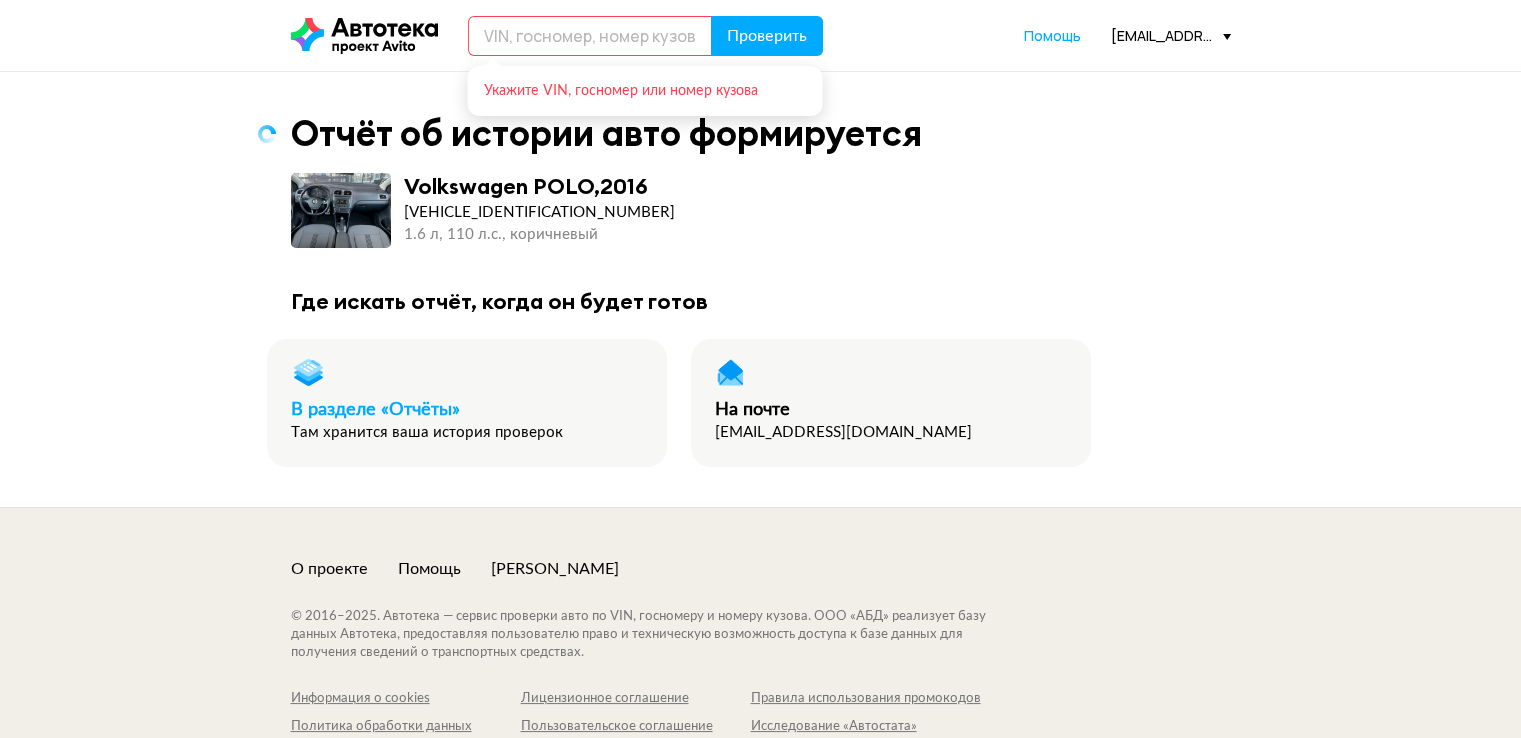 paste on "[VEHICLE_IDENTIFICATION_NUMBER]" 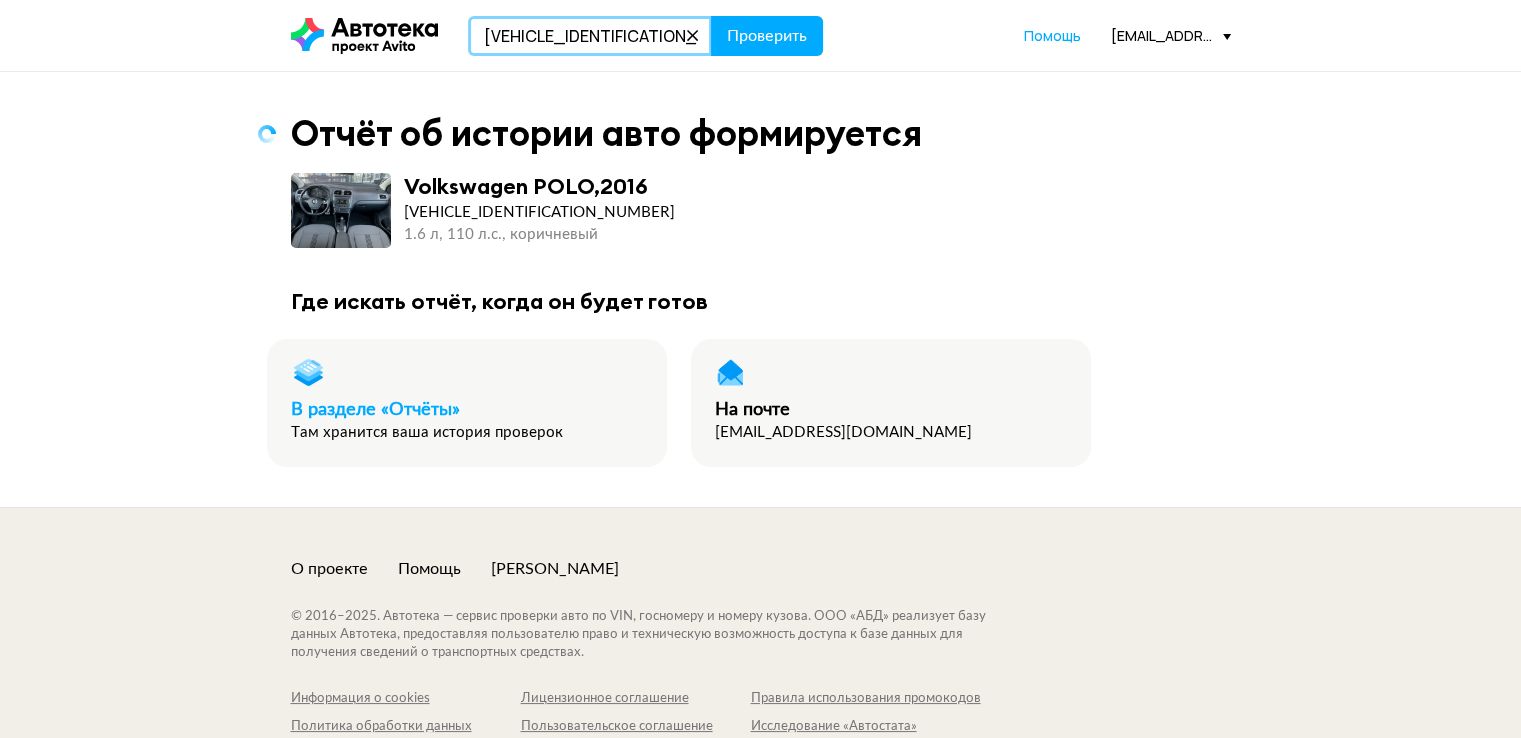 type on "[VEHICLE_IDENTIFICATION_NUMBER]" 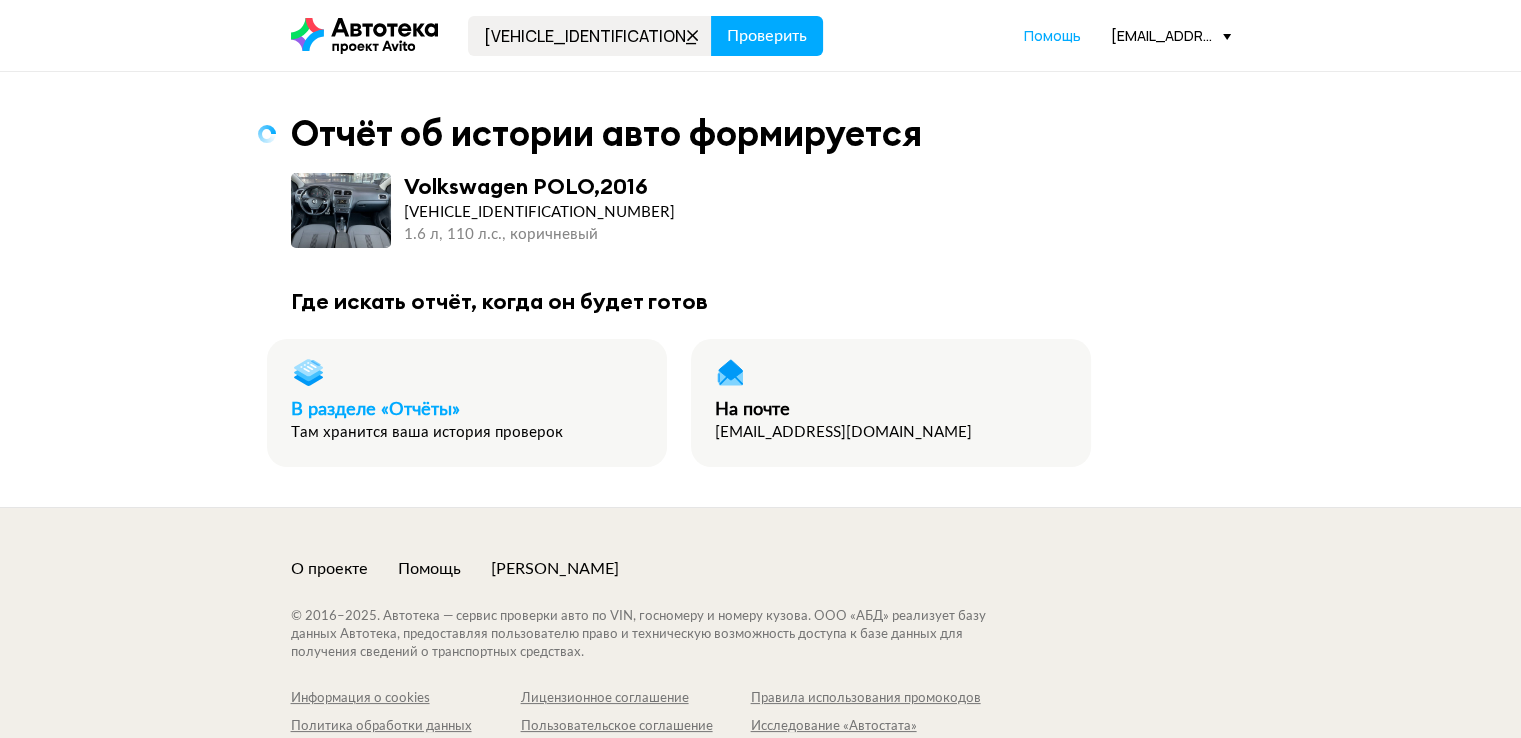 click on "[VEHICLE_IDENTIFICATION_NUMBER] Проверить Помощь [EMAIL_ADDRESS][DOMAIN_NAME]" at bounding box center [760, 35] 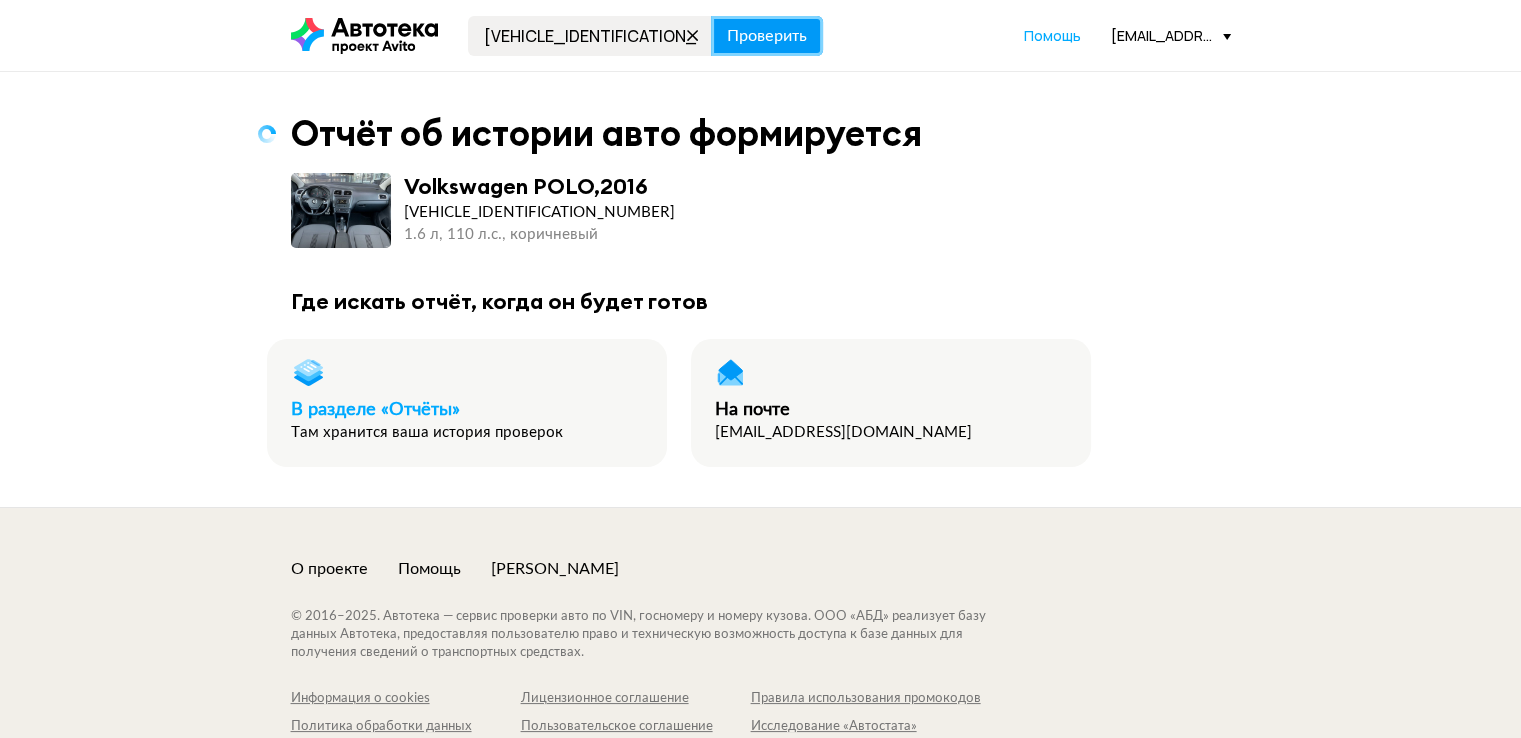 click on "Проверить" at bounding box center (767, 36) 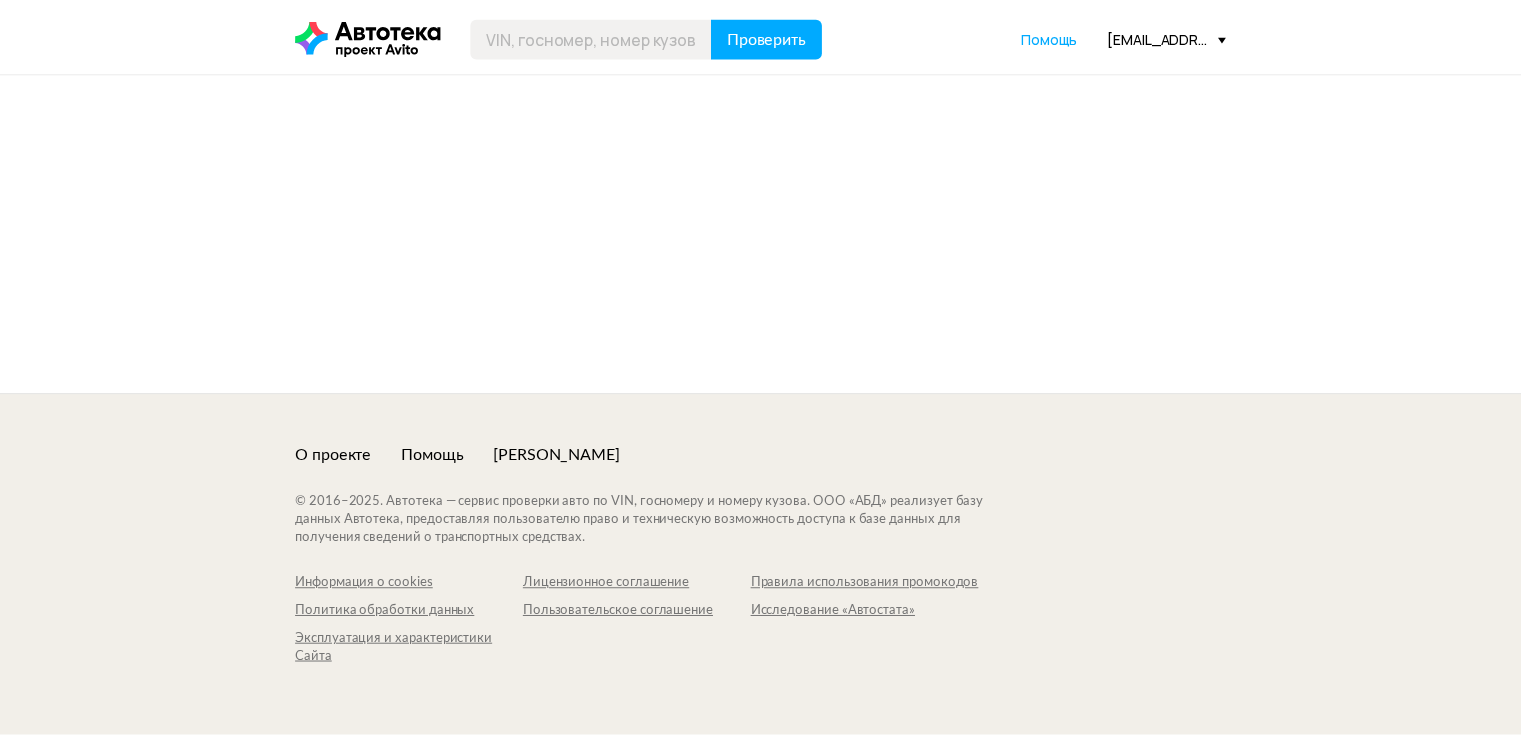 scroll, scrollTop: 0, scrollLeft: 0, axis: both 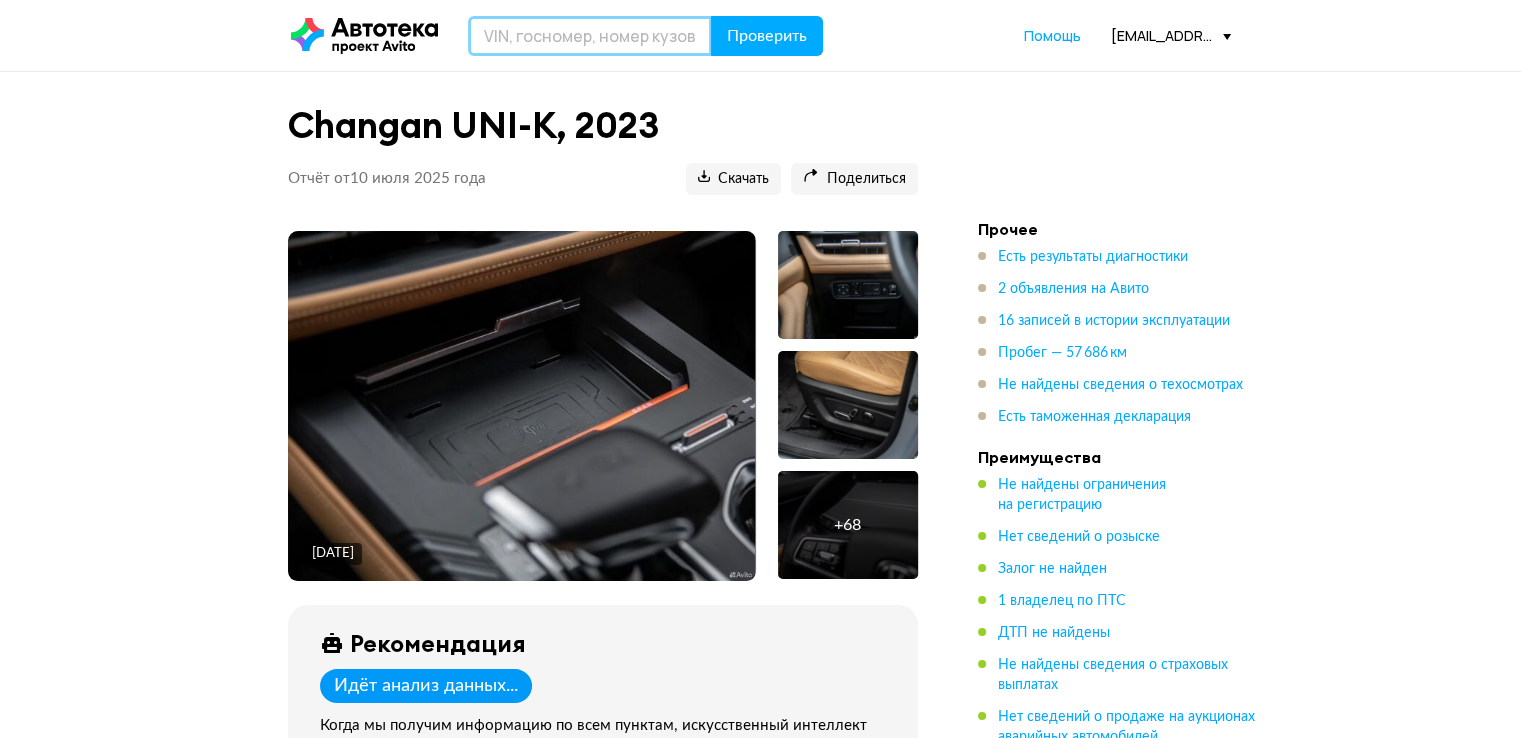 click at bounding box center [590, 36] 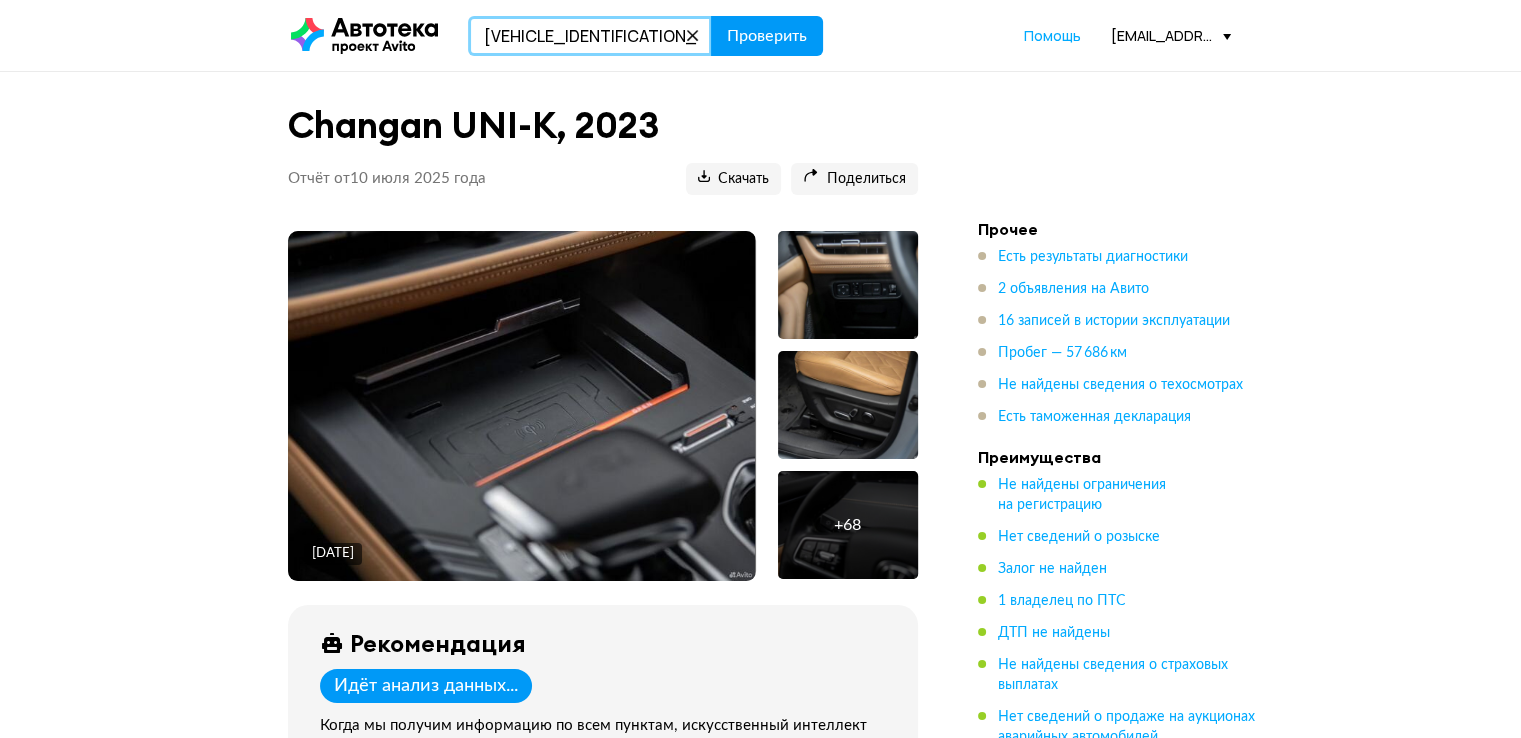 type on "XW8ZZZ61ZGG043312" 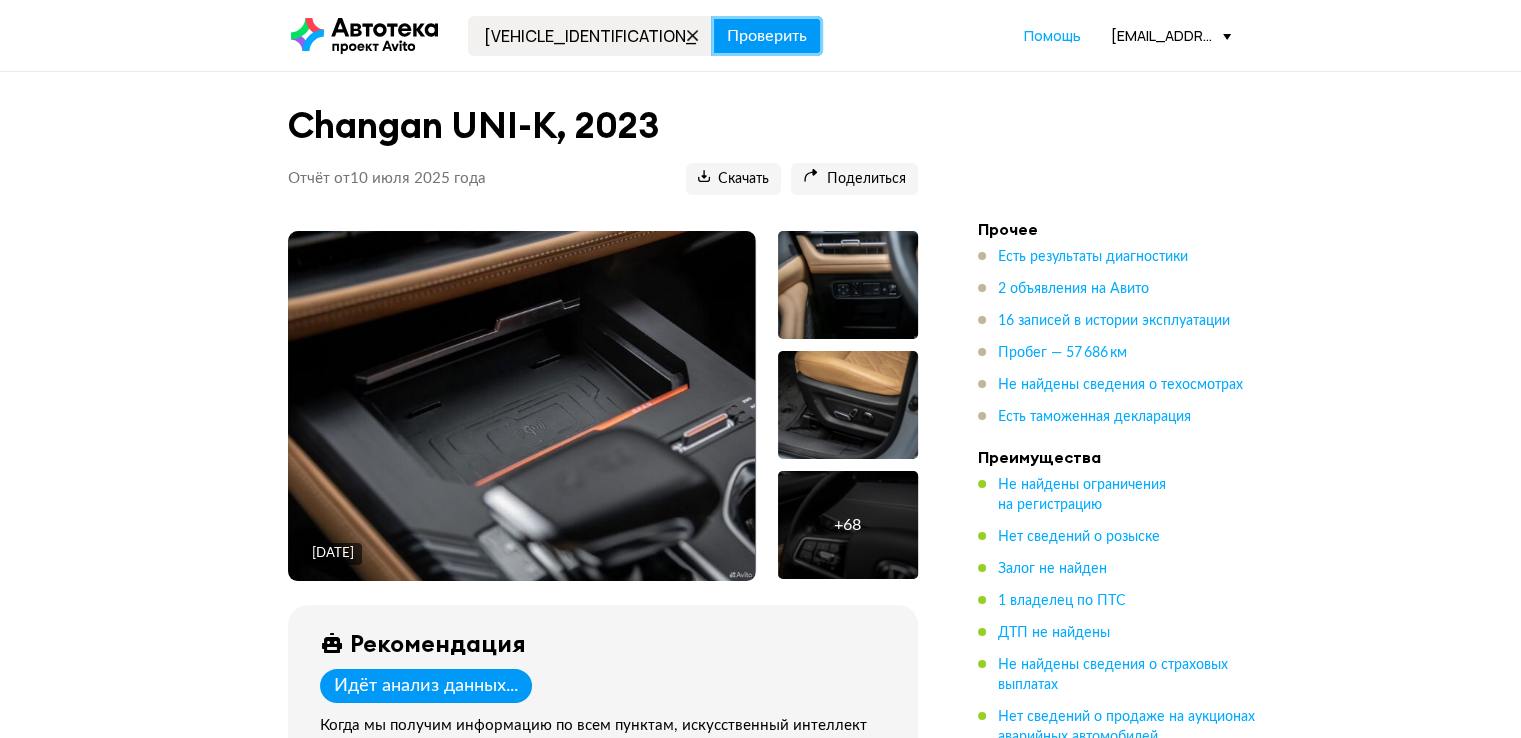 click on "Проверить" at bounding box center (767, 36) 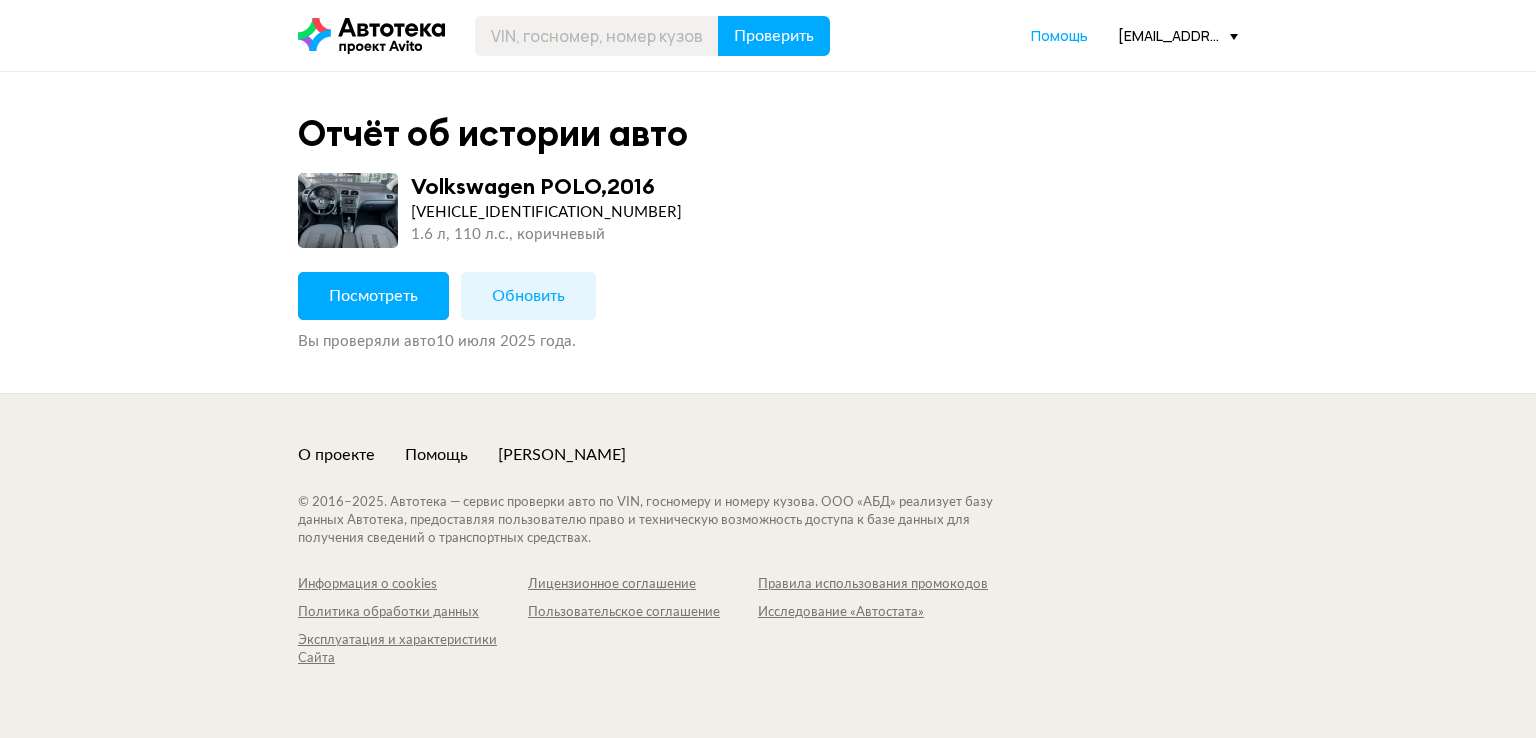 click on "Посмотреть" at bounding box center [373, 296] 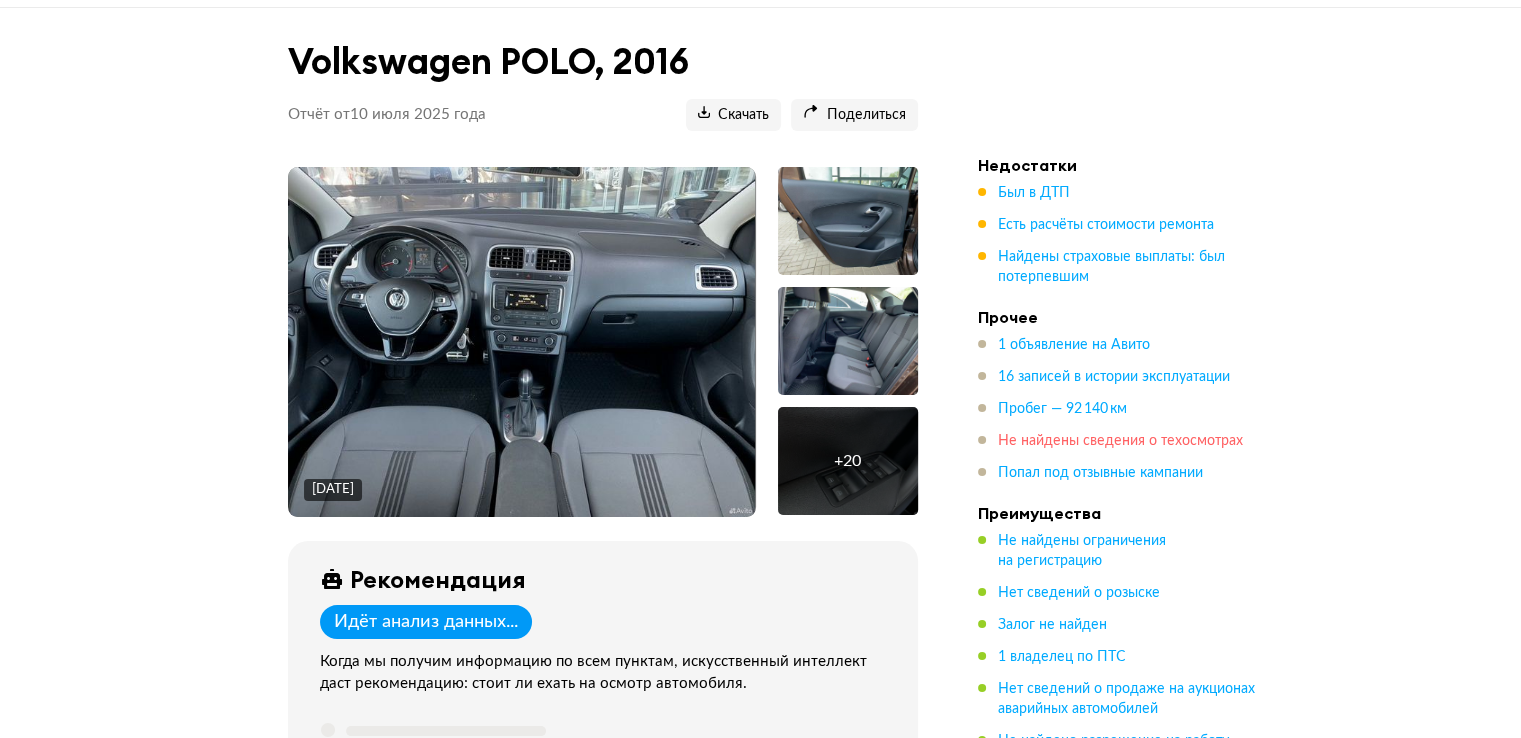scroll, scrollTop: 100, scrollLeft: 0, axis: vertical 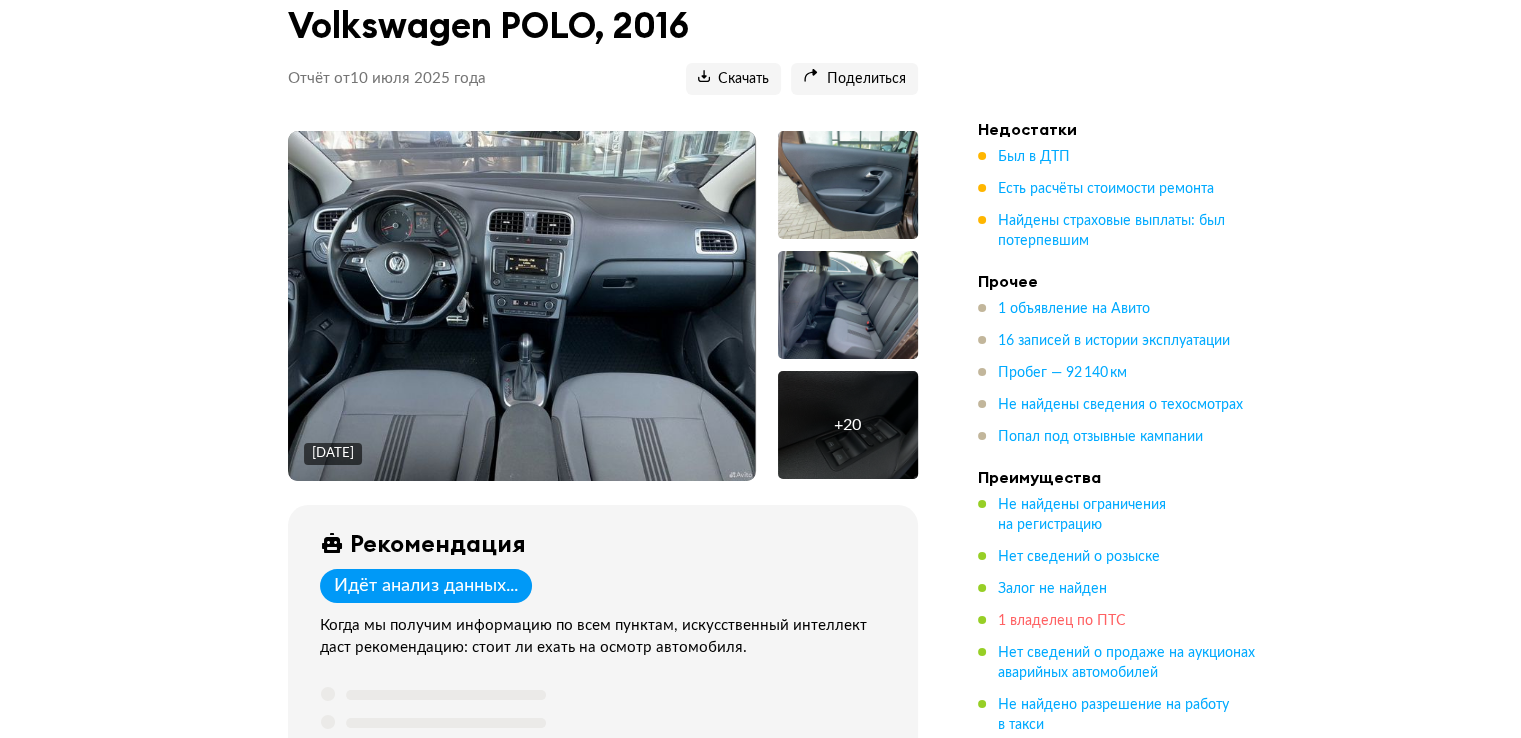 click on "1 владелец по ПТС" at bounding box center [1062, 621] 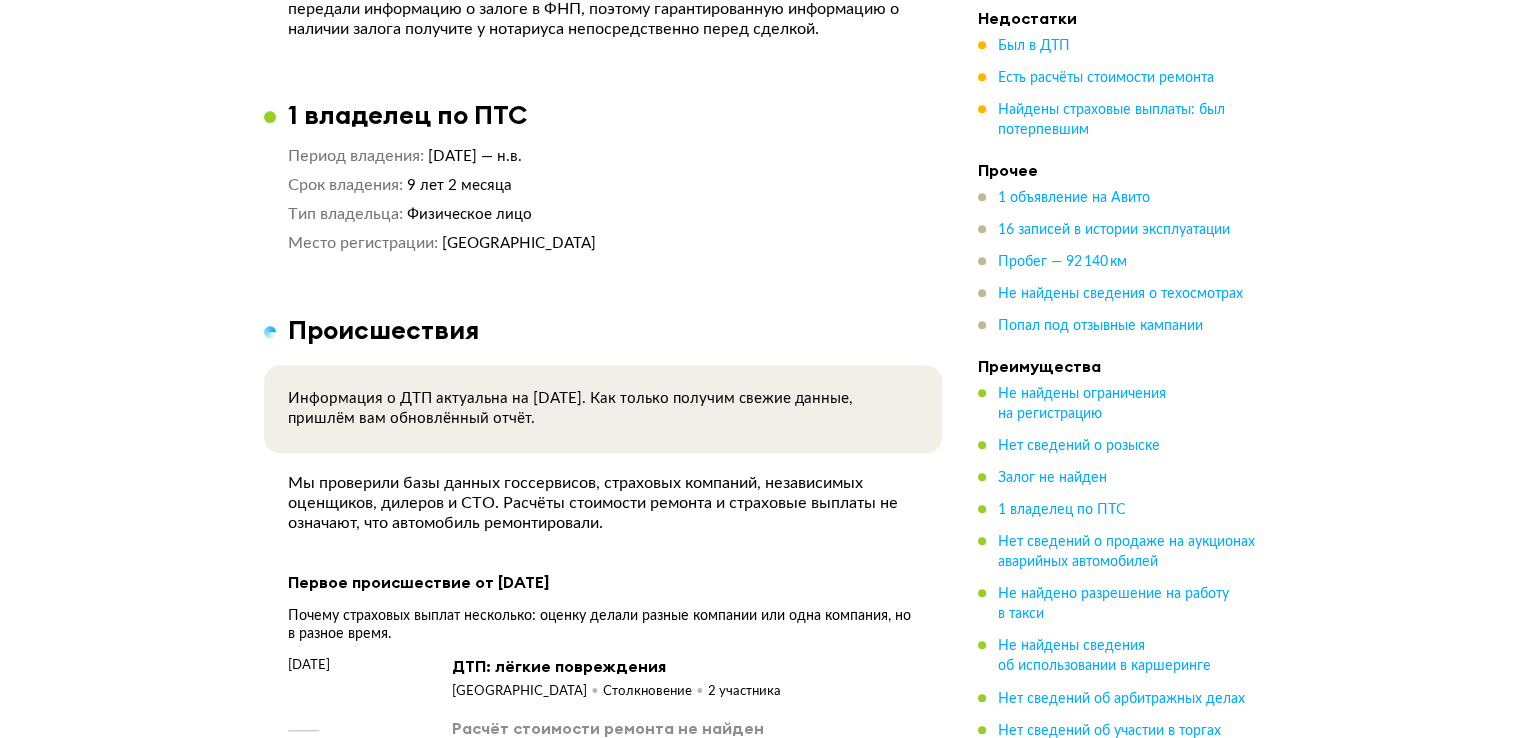 scroll, scrollTop: 1627, scrollLeft: 0, axis: vertical 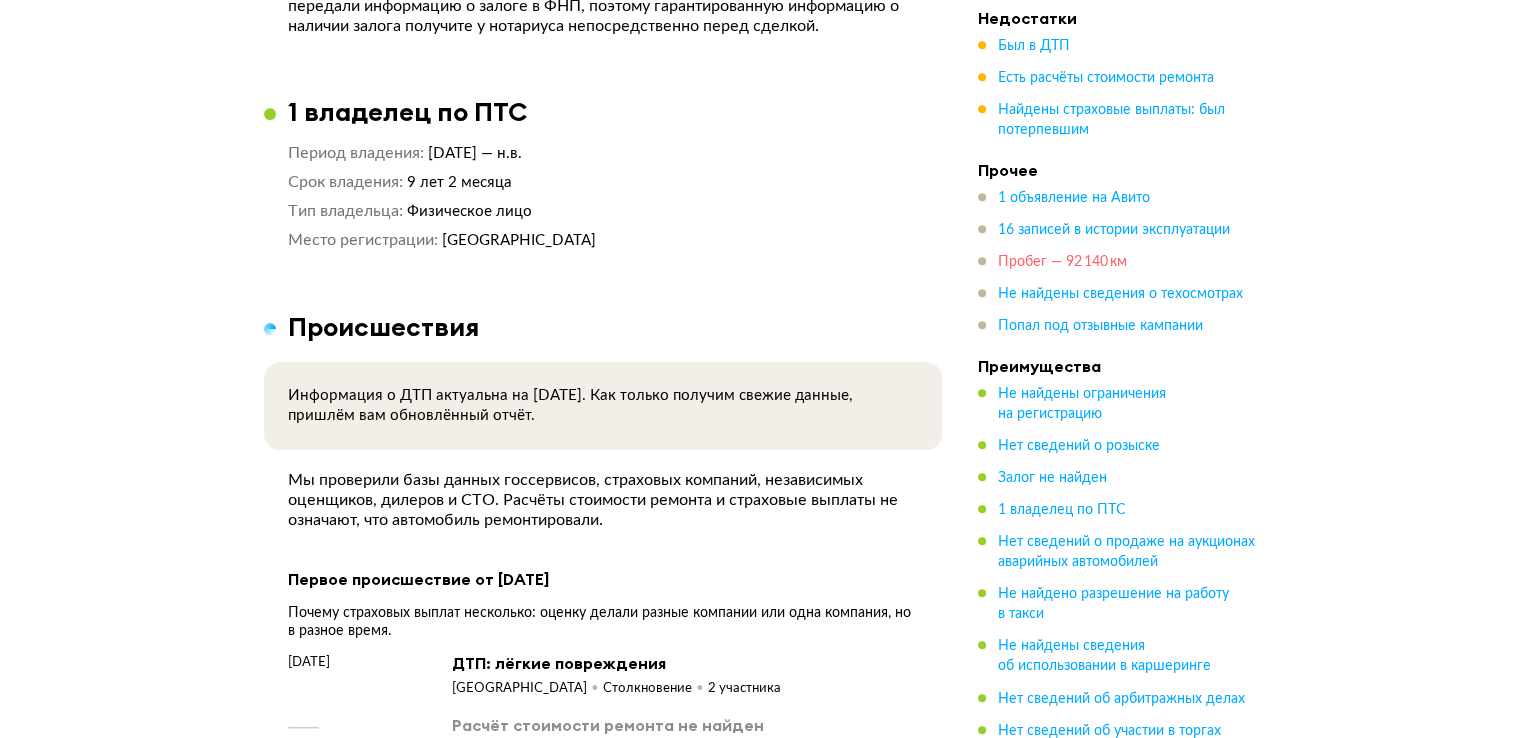 click on "Пробег —  92 140 км" at bounding box center (1062, 262) 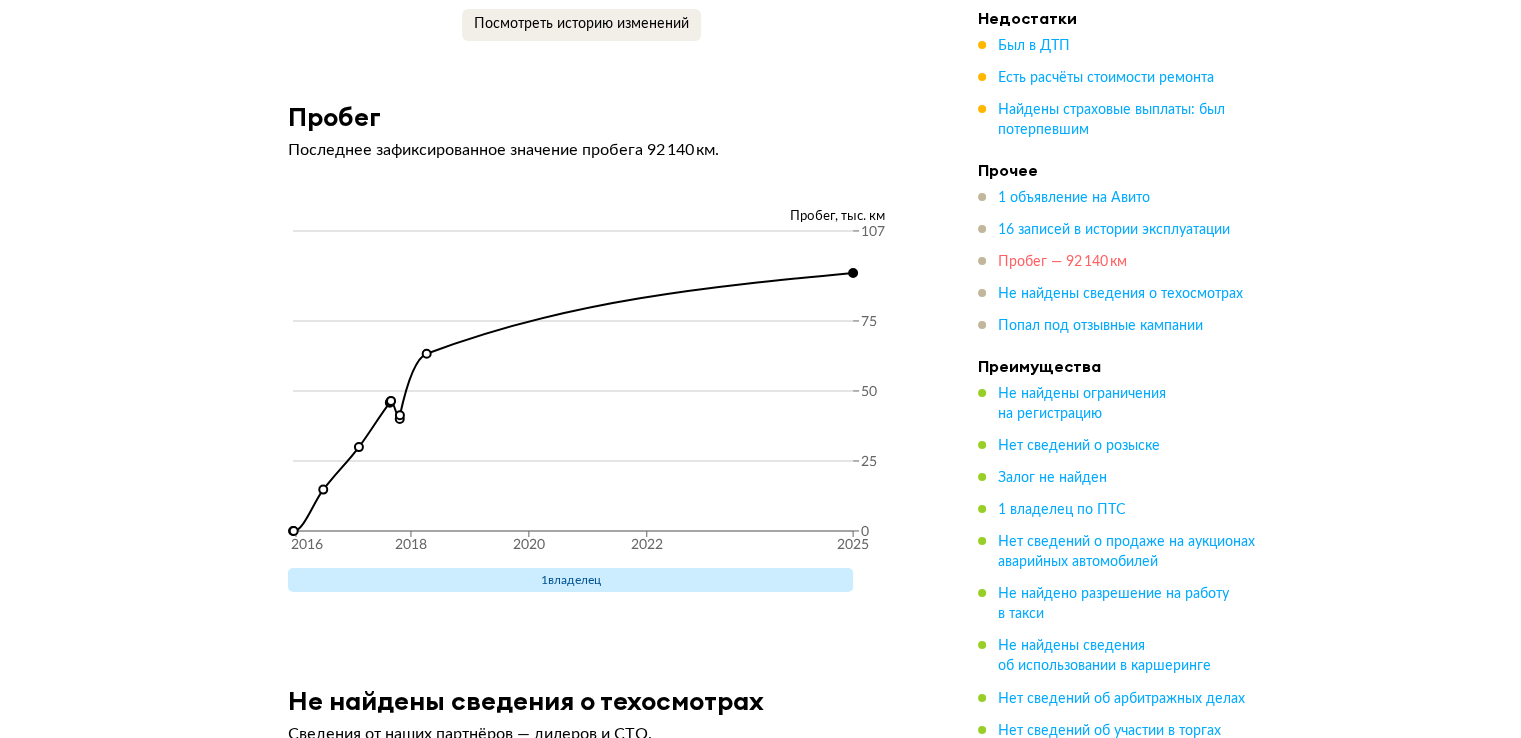 scroll, scrollTop: 6943, scrollLeft: 0, axis: vertical 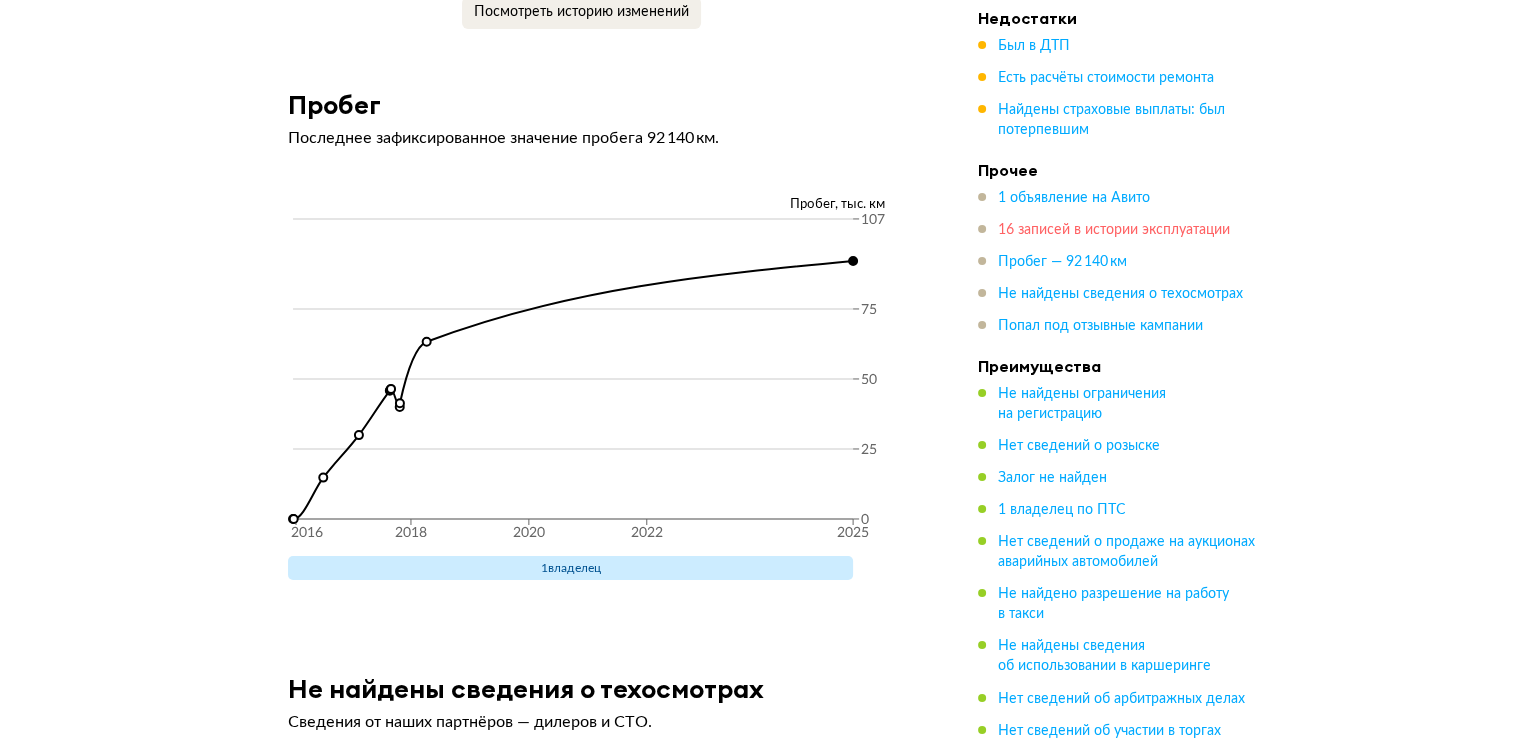 click on "16 записей в истории эксплуатации" at bounding box center [1114, 230] 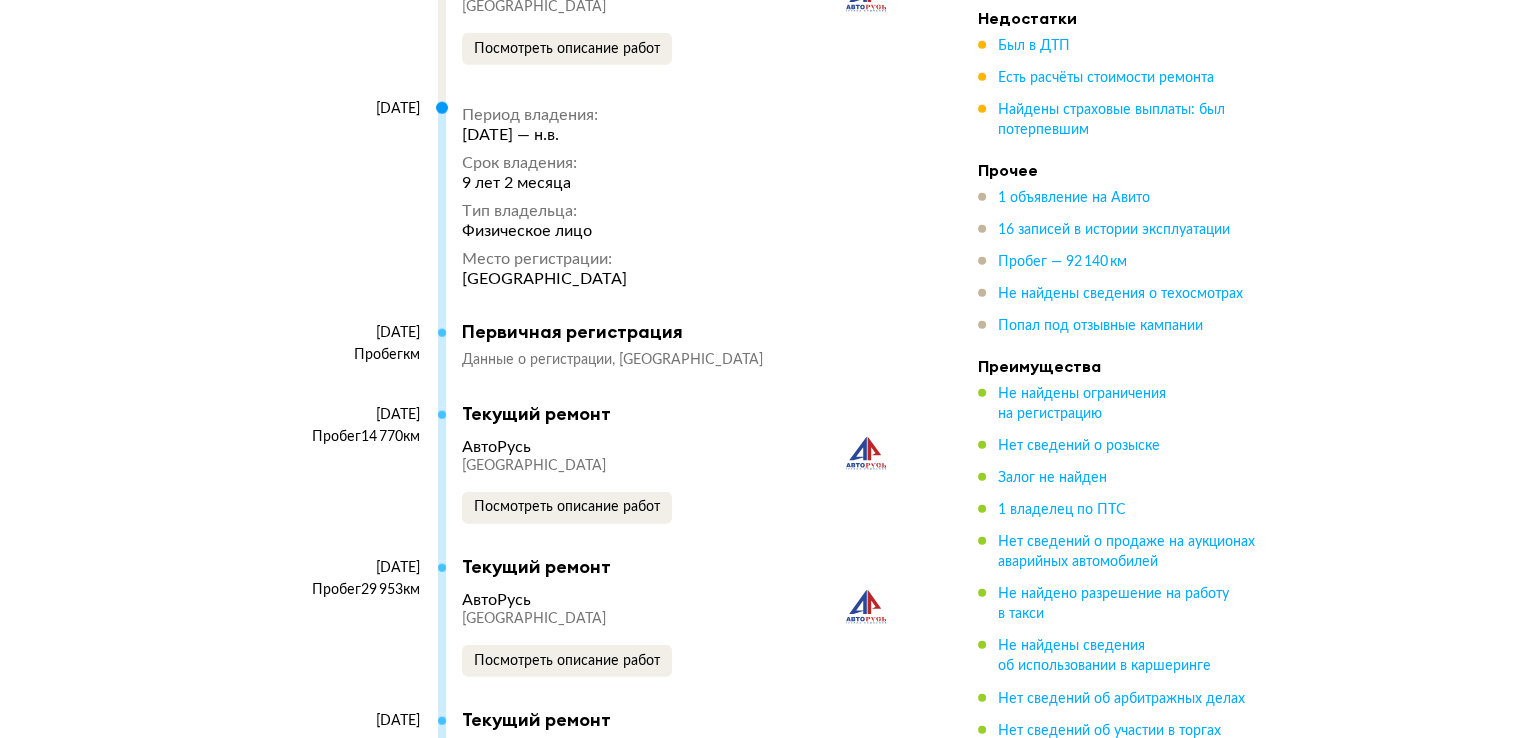 scroll, scrollTop: 4643, scrollLeft: 0, axis: vertical 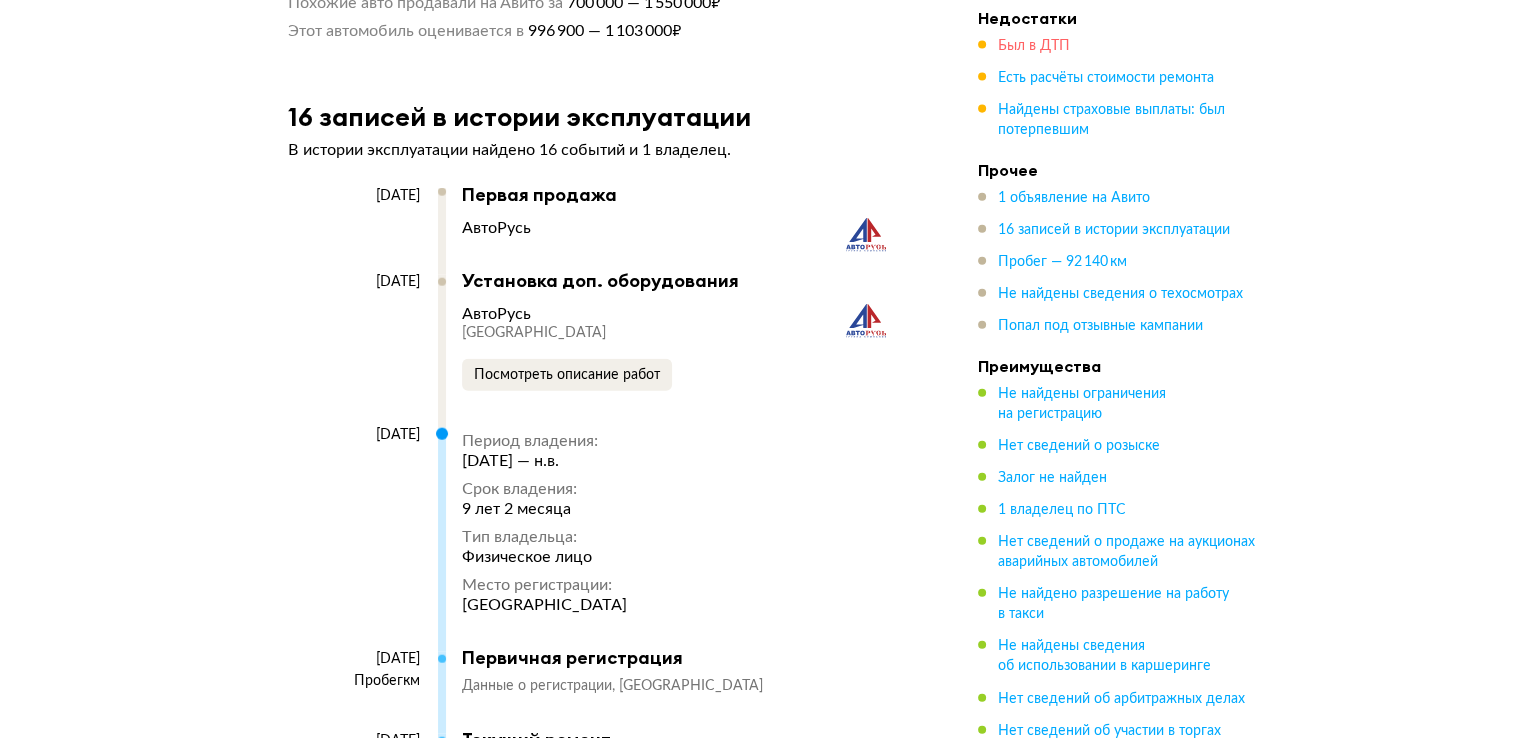 click on "Был в ДТП" at bounding box center [1034, 46] 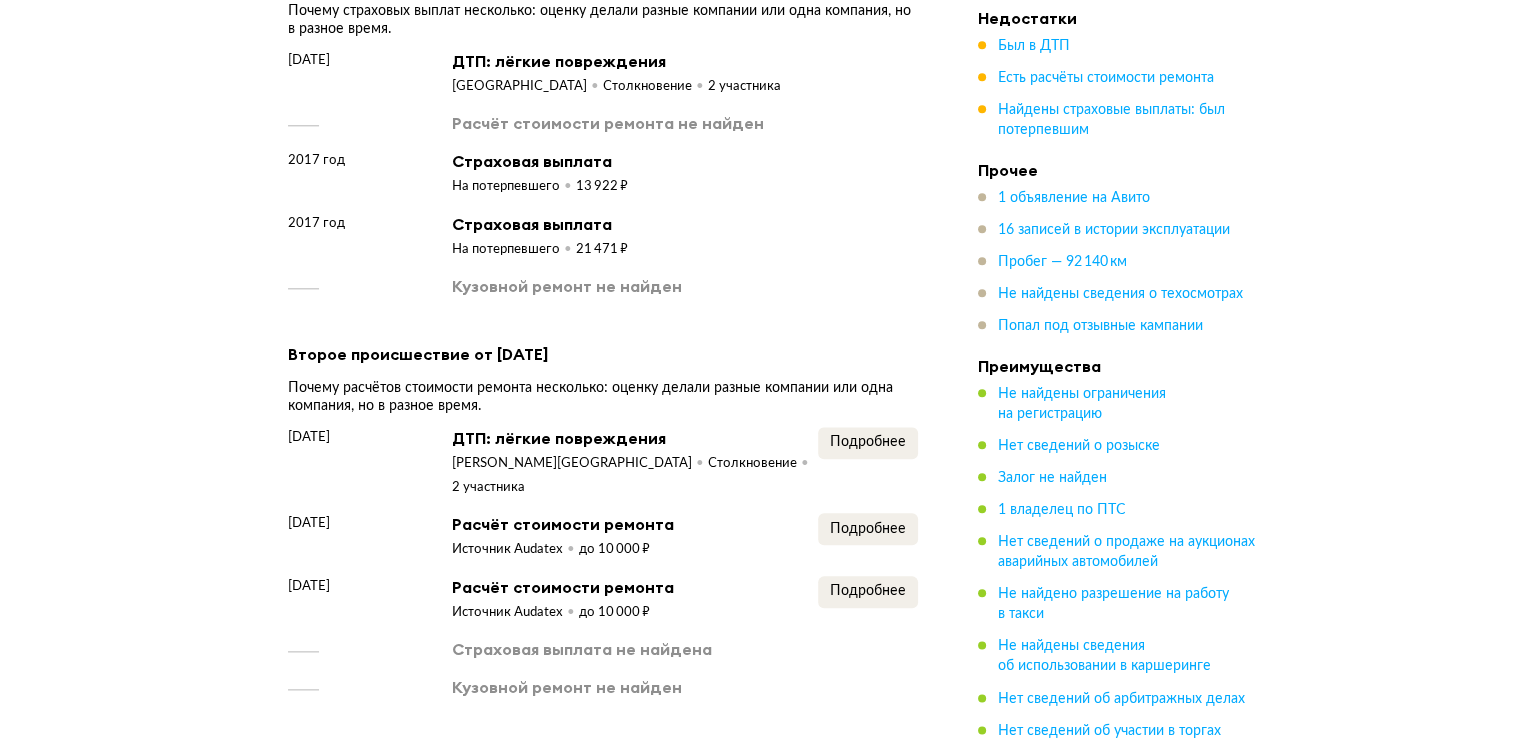 scroll, scrollTop: 2179, scrollLeft: 0, axis: vertical 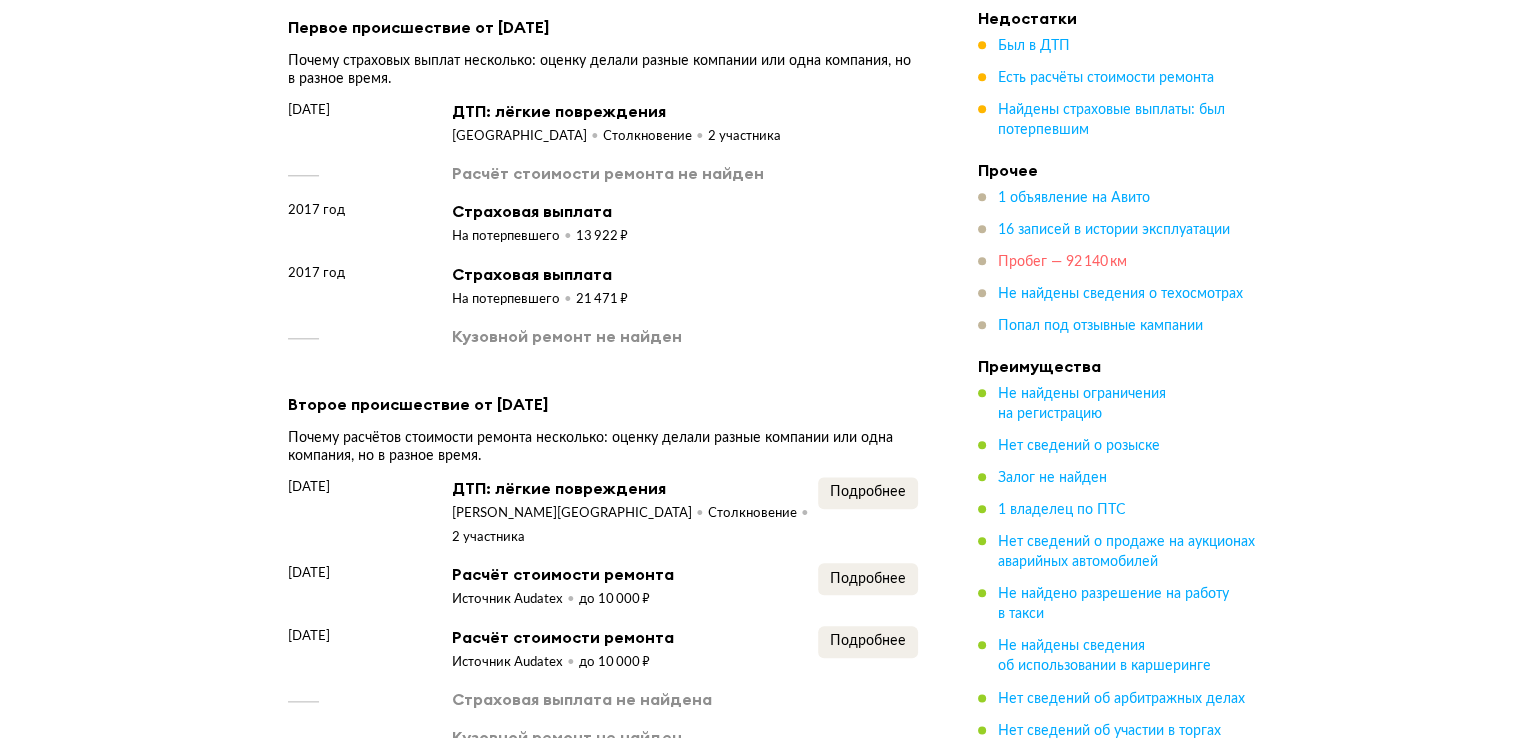 click on "Пробег —  92 140 км" at bounding box center (1062, 262) 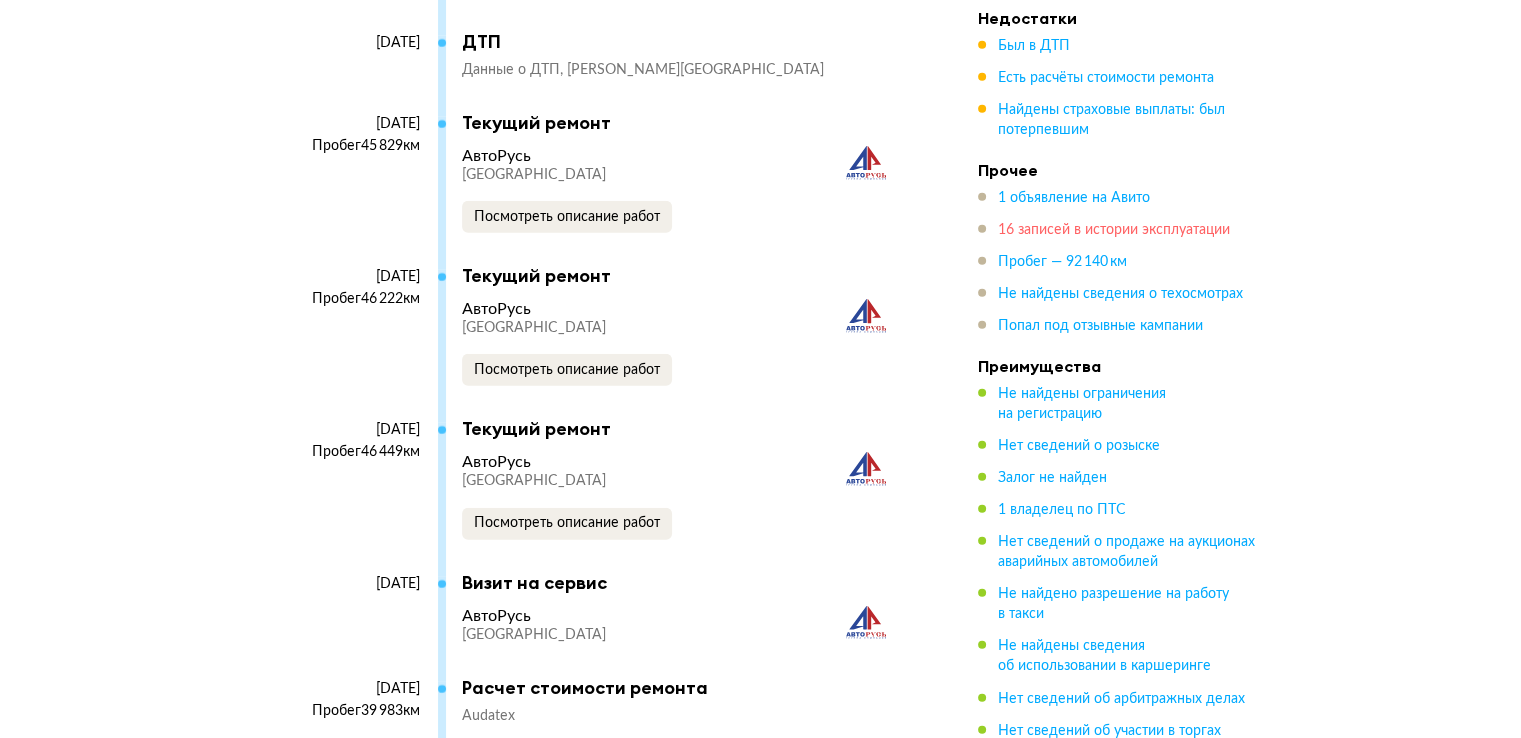click on "16 записей в истории эксплуатации" at bounding box center [1114, 230] 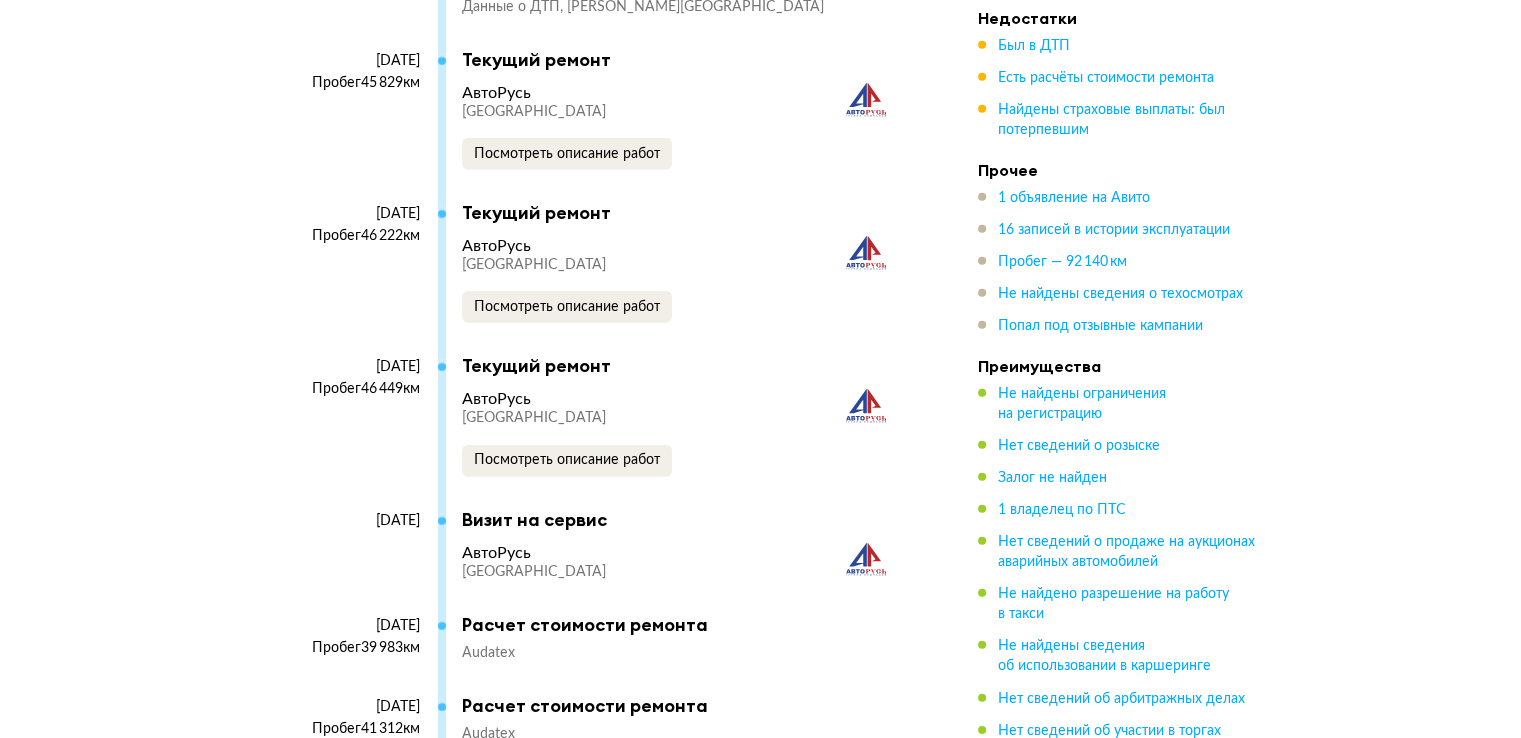 scroll, scrollTop: 5943, scrollLeft: 0, axis: vertical 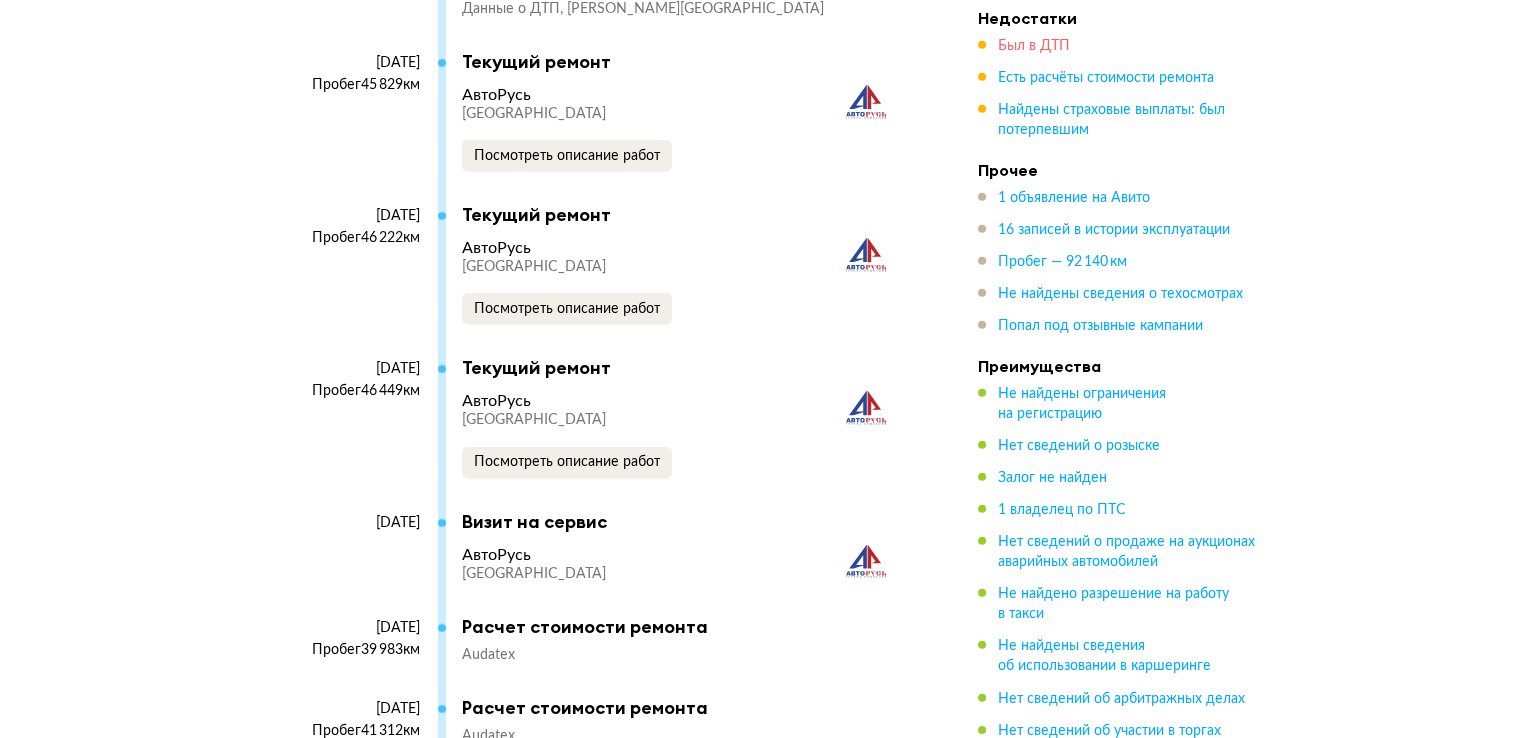 click on "Был в ДТП" at bounding box center [1034, 46] 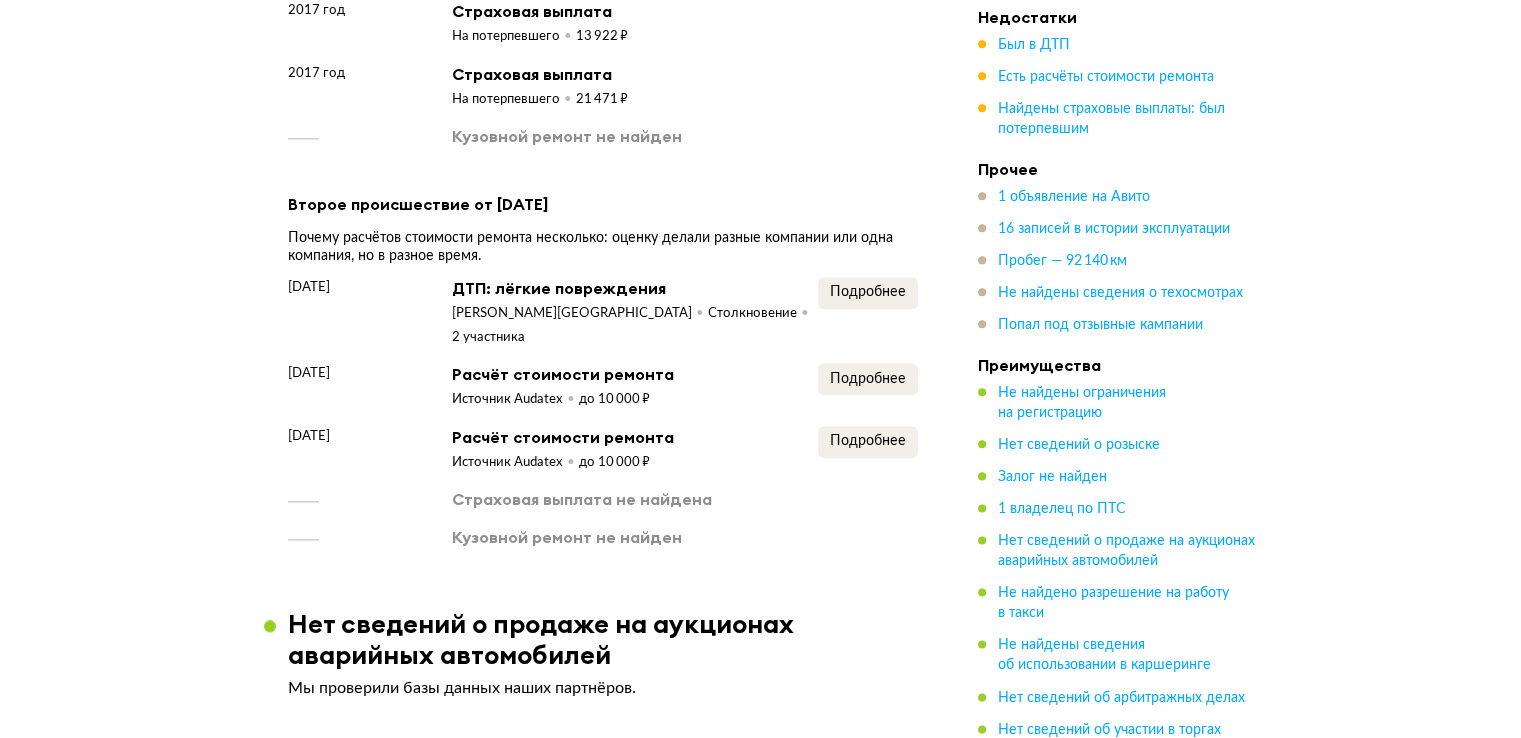 scroll, scrollTop: 2179, scrollLeft: 0, axis: vertical 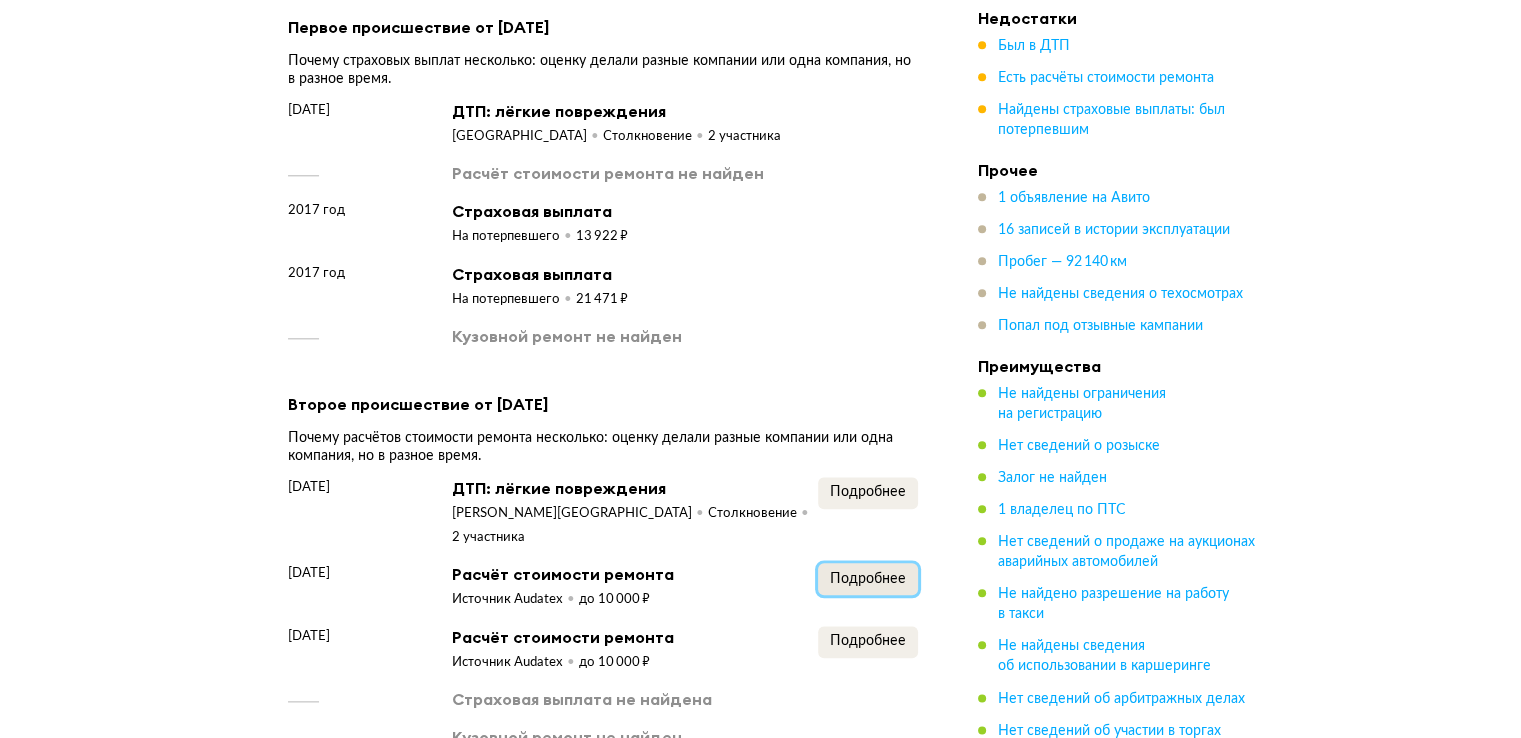click on "Подробнее" at bounding box center (868, 579) 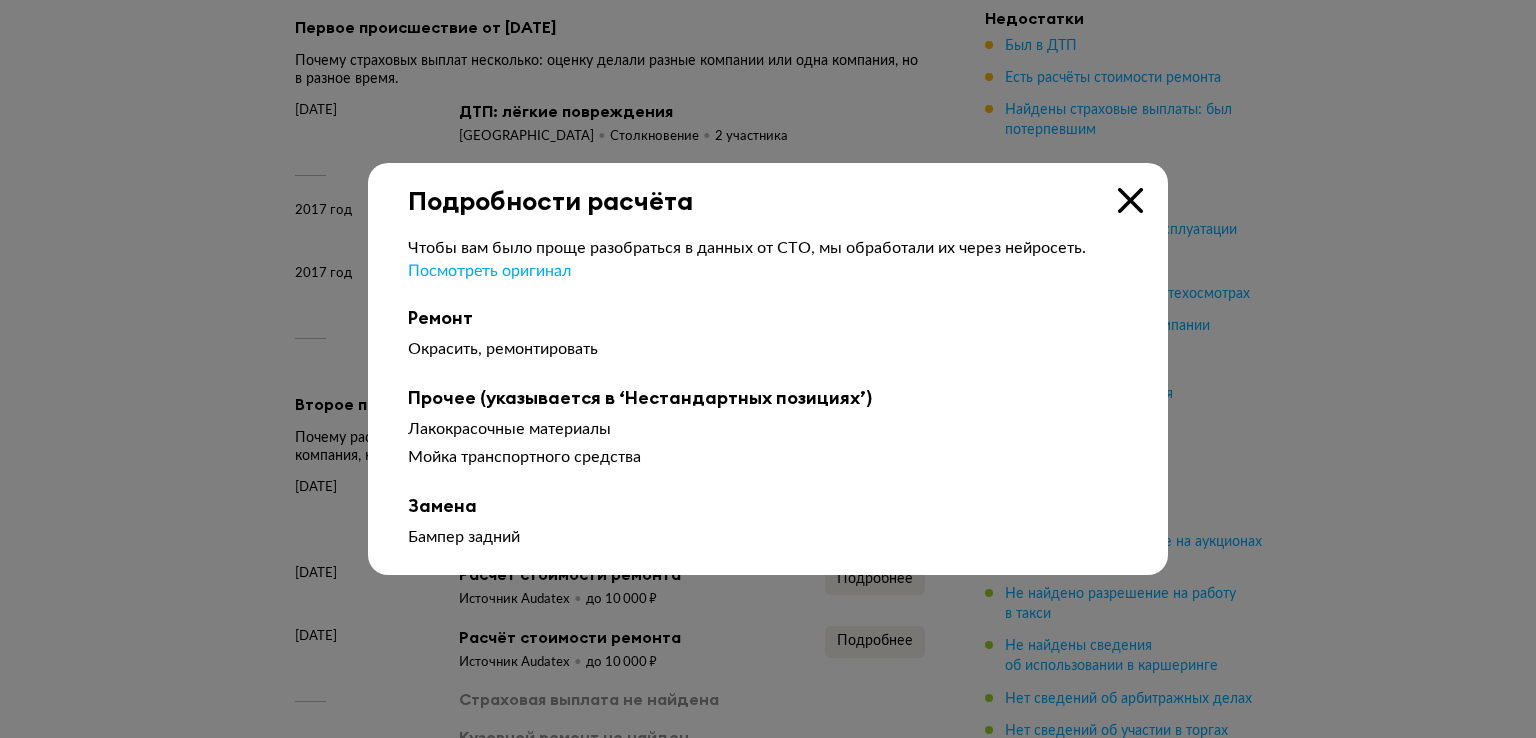 click at bounding box center (768, 369) 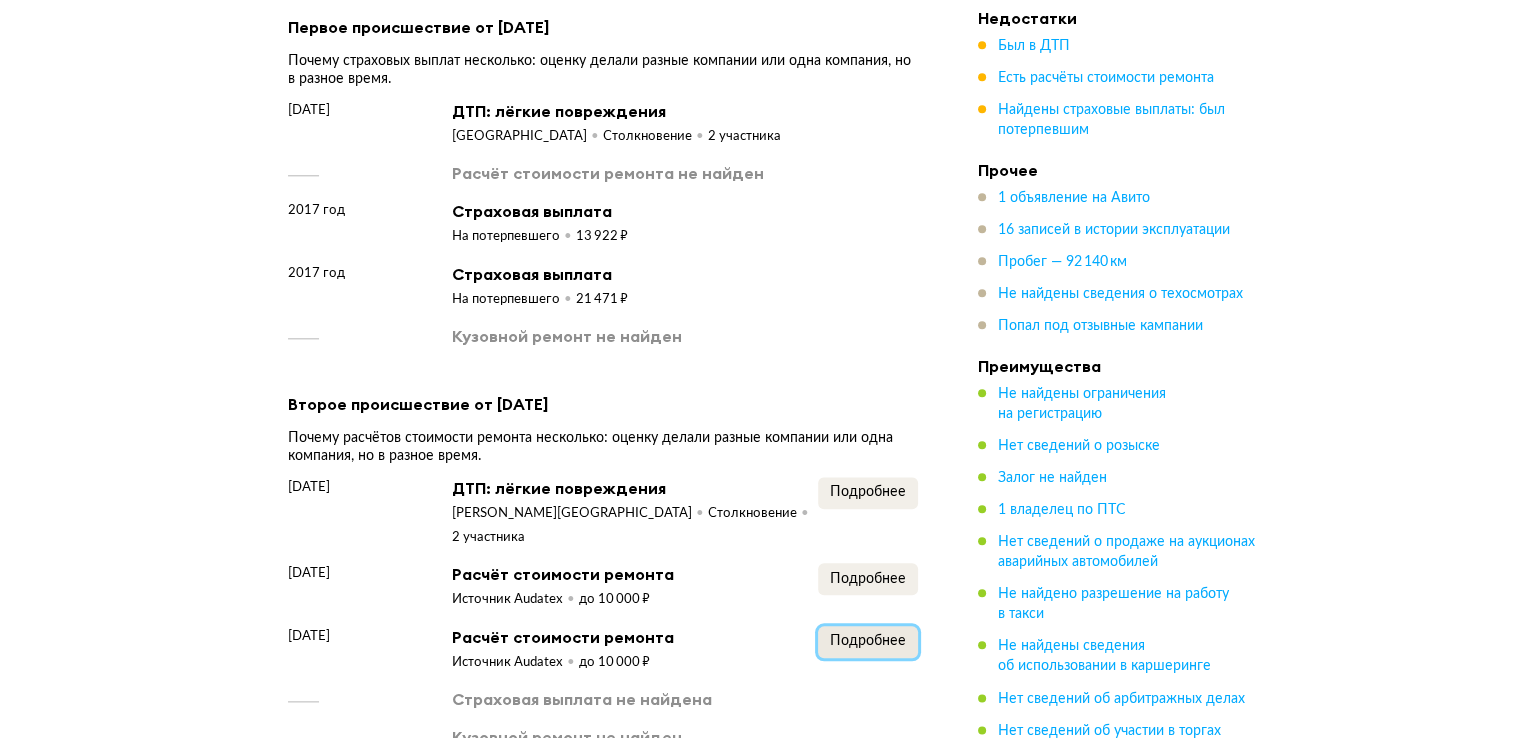 click on "Подробнее" at bounding box center (868, 641) 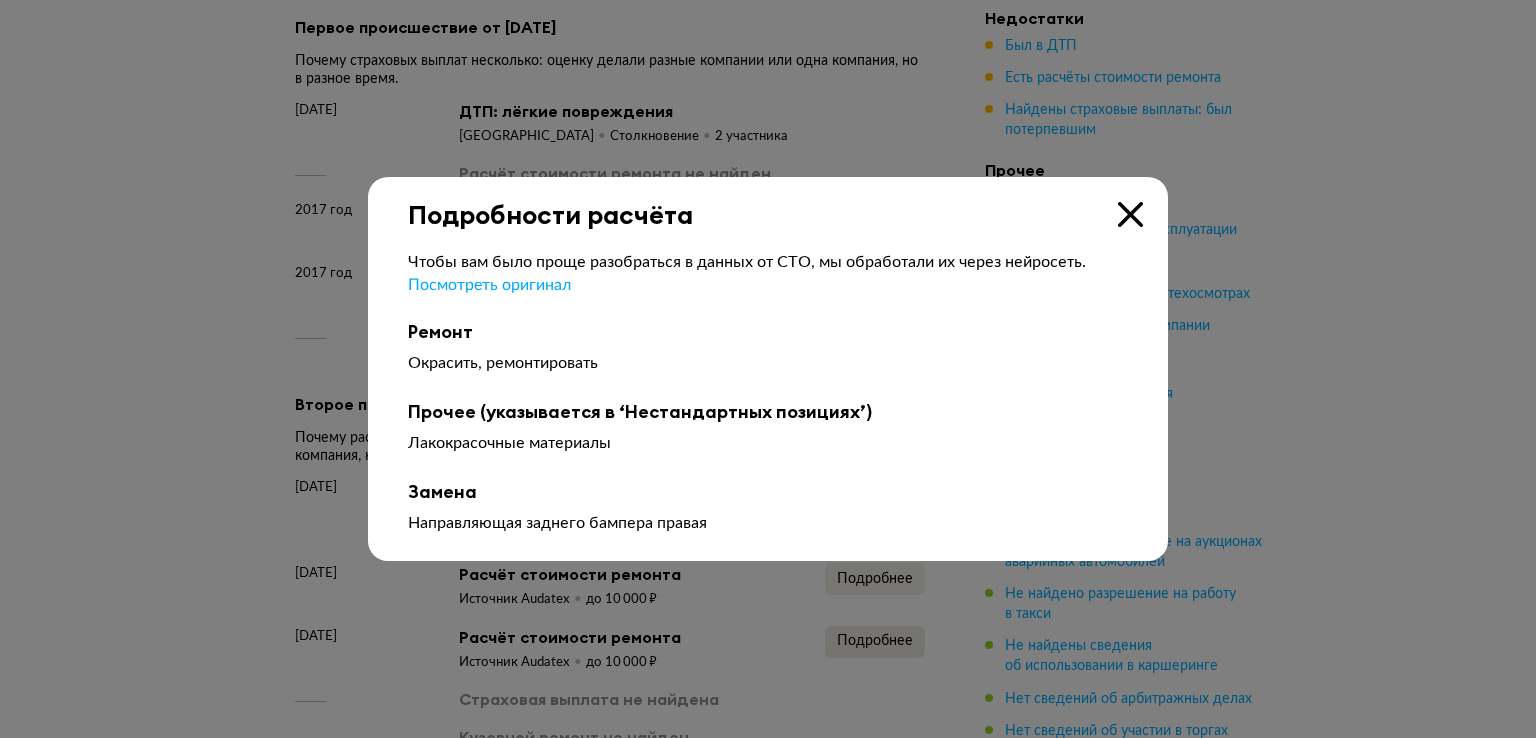 click at bounding box center [768, 369] 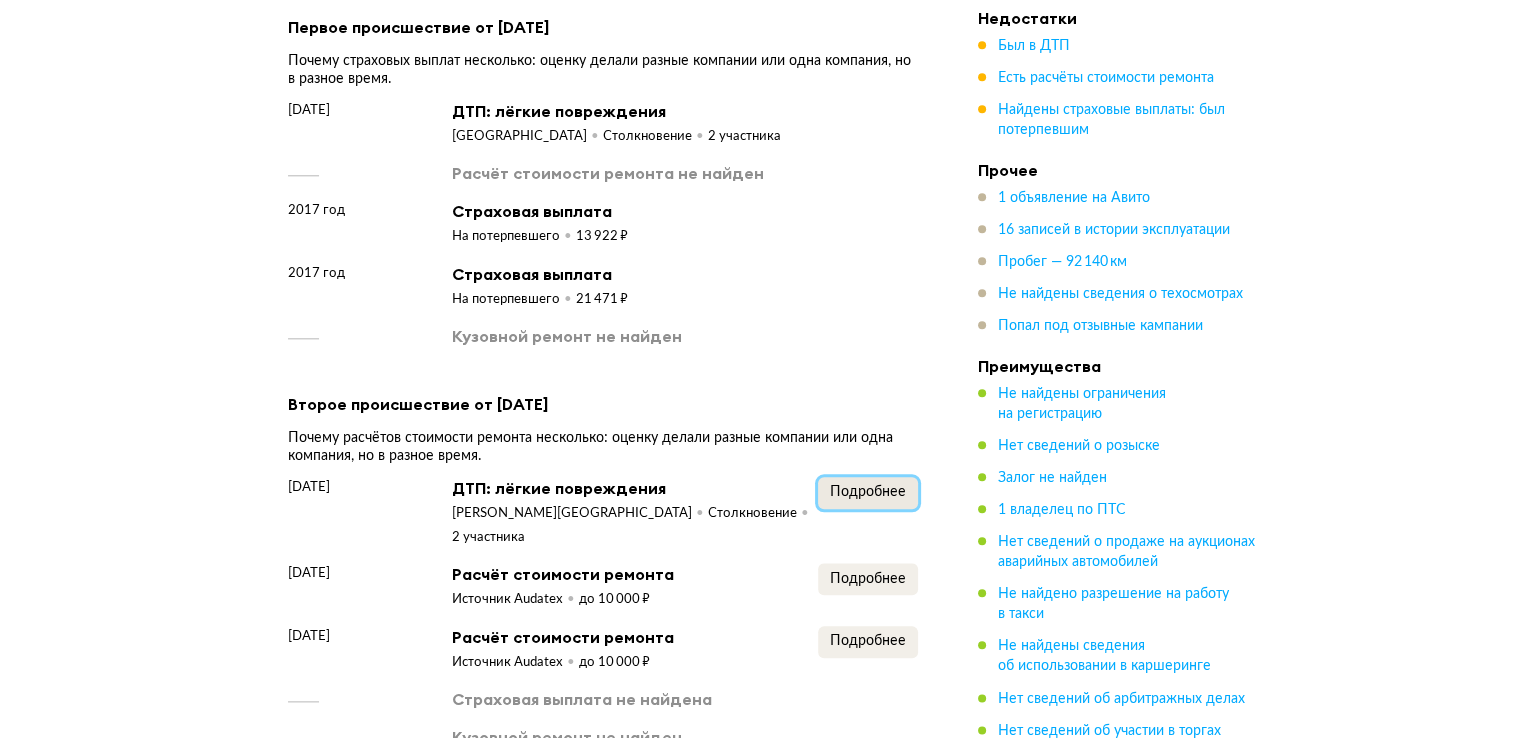 click on "Подробнее" at bounding box center (868, 492) 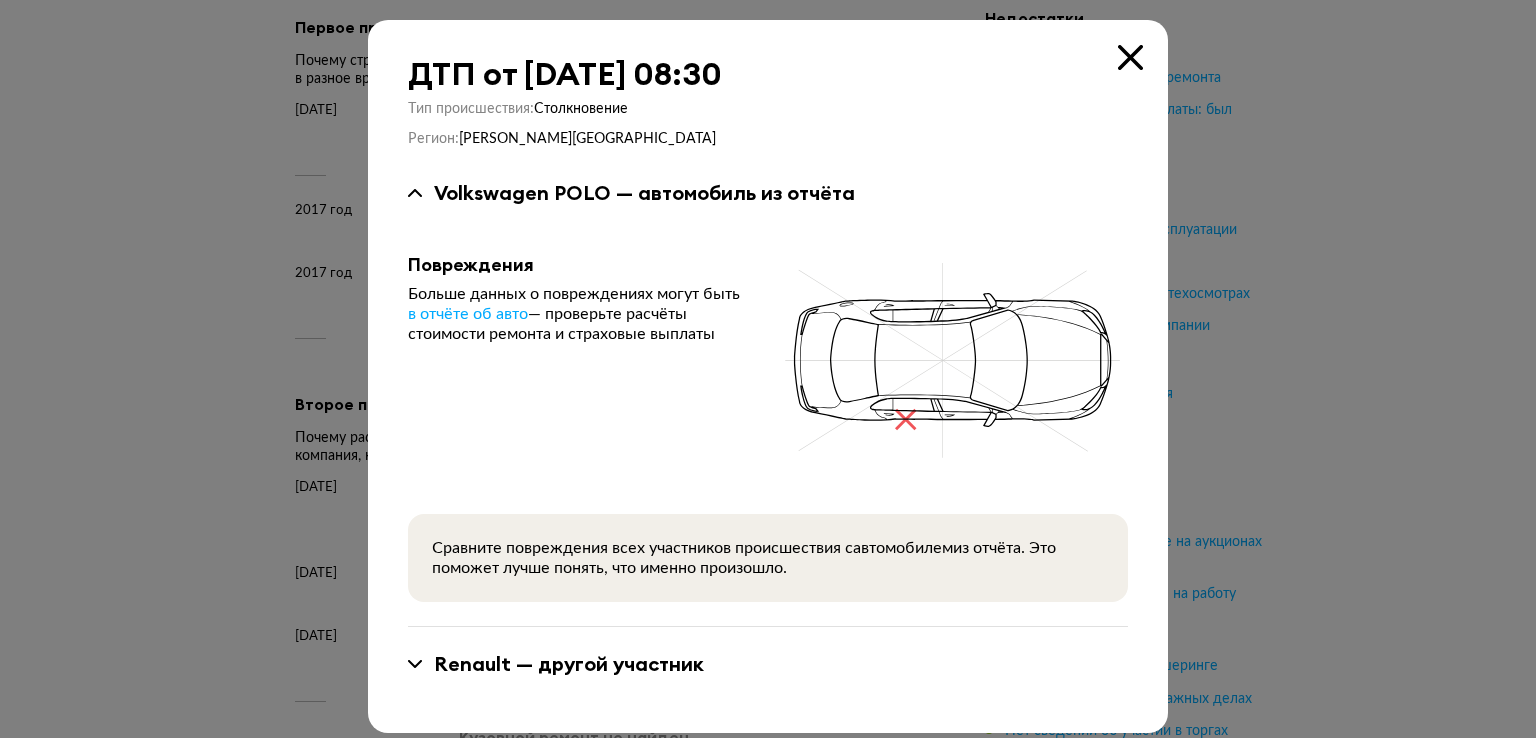click at bounding box center [768, 369] 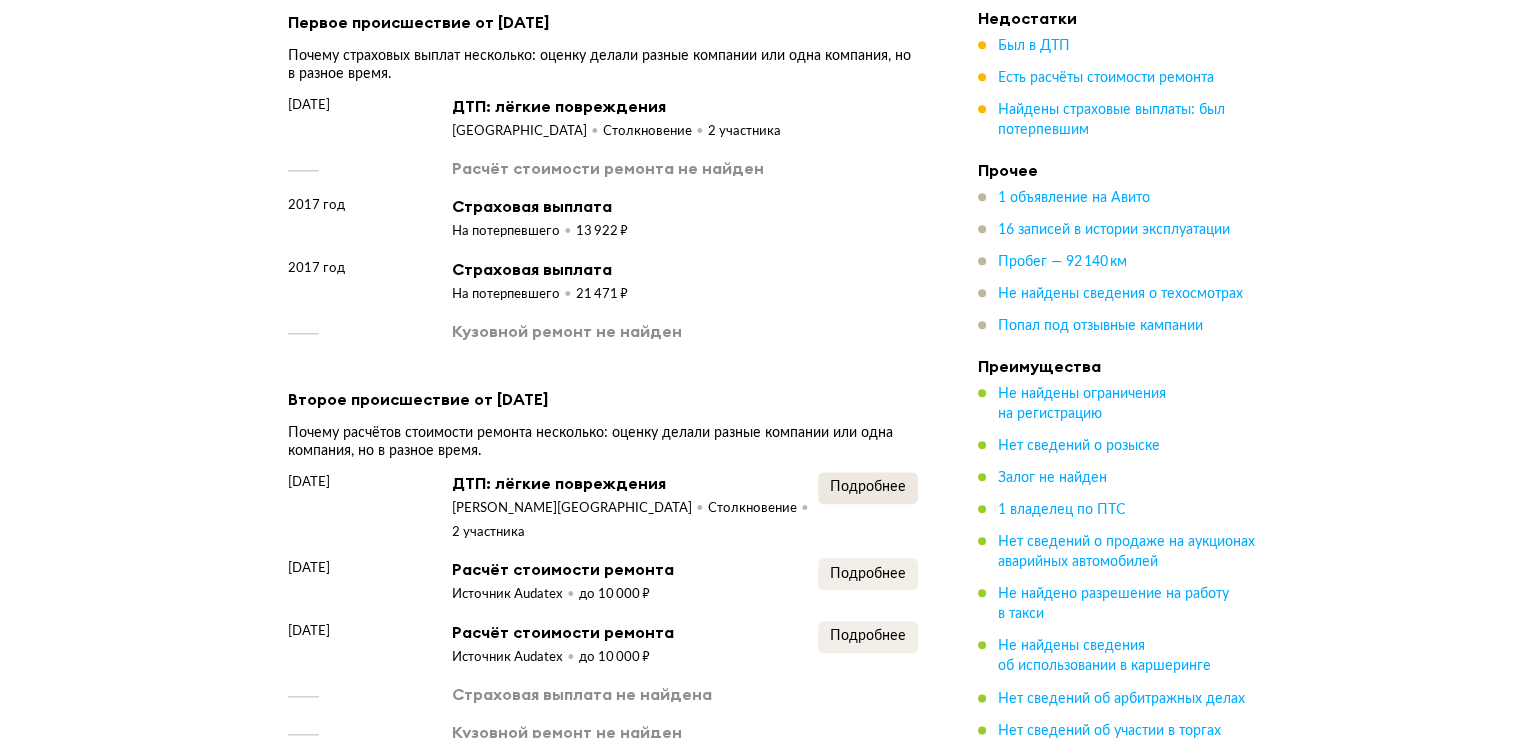 scroll, scrollTop: 2379, scrollLeft: 0, axis: vertical 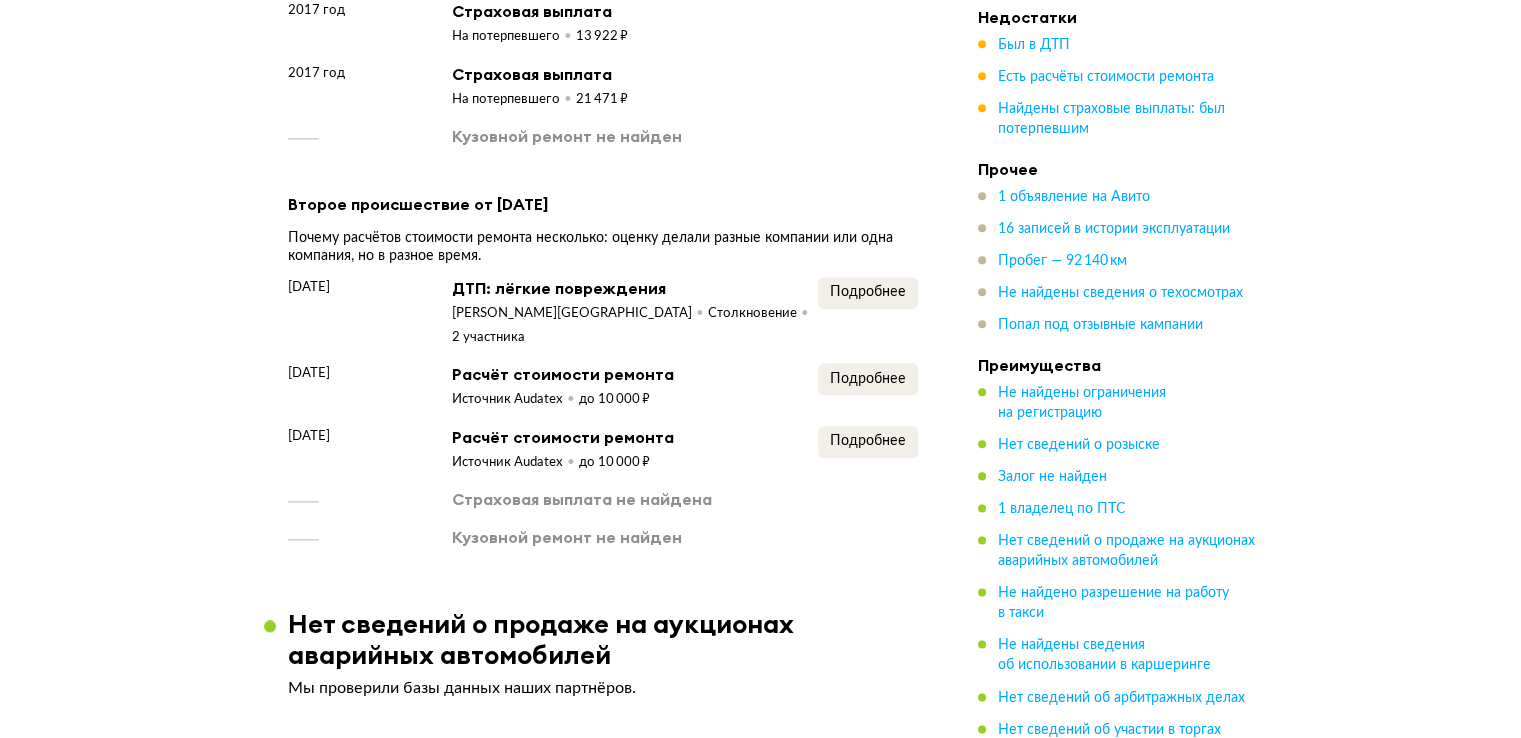 click on "16 октября 2017 года ДТП: лёгкие повреждения Московская область Столкновение 2 участника Подробнее 12 февраля 2018 года Расчёт стоимости ремонта Источник Audatex до 10 000 ₽ Подробнее 13 февраля 2018 года Расчёт стоимости ремонта Источник Audatex до 10 000 ₽ Подробнее Страховая выплата не найдена Кузовной ремонт не найден" at bounding box center (603, 412) 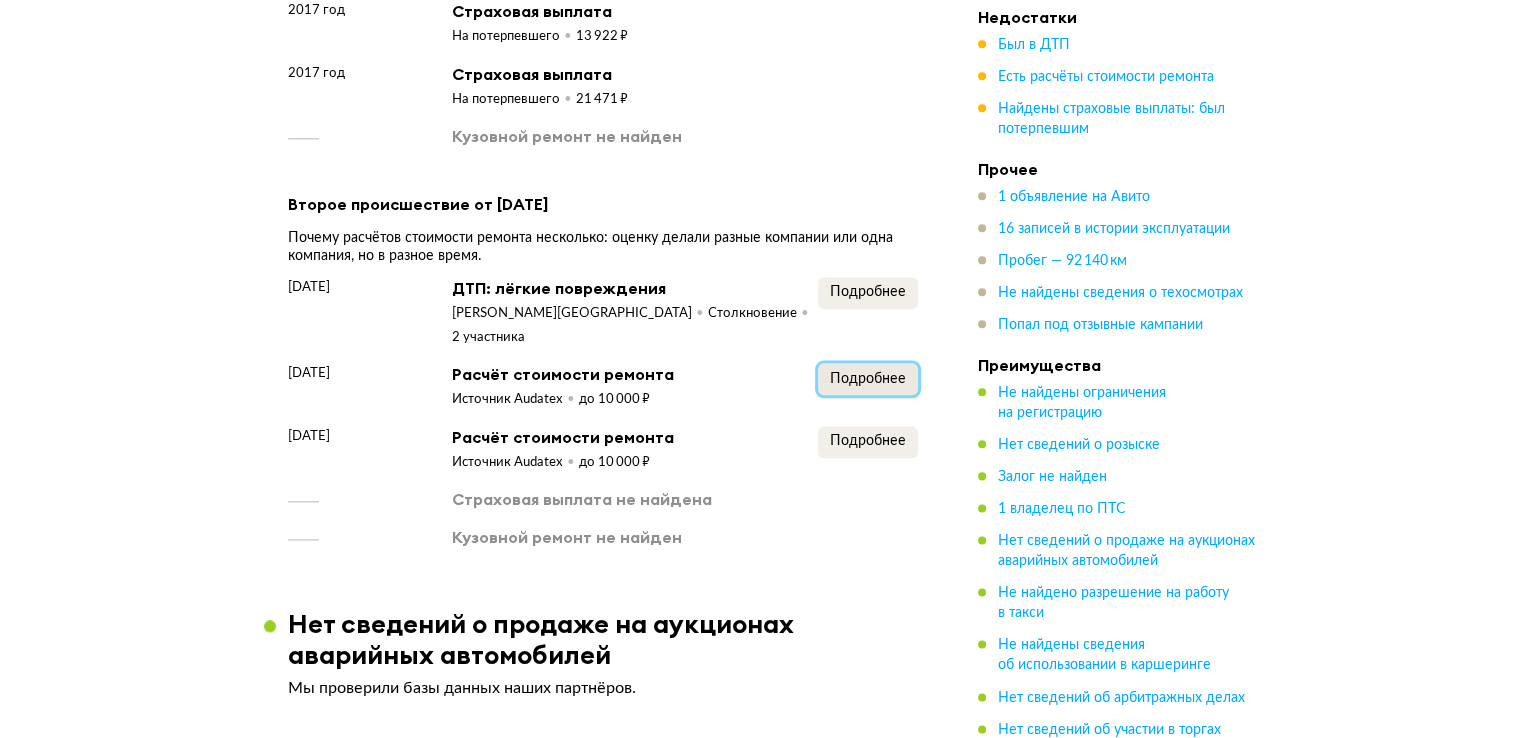 click on "Подробнее" at bounding box center (868, 379) 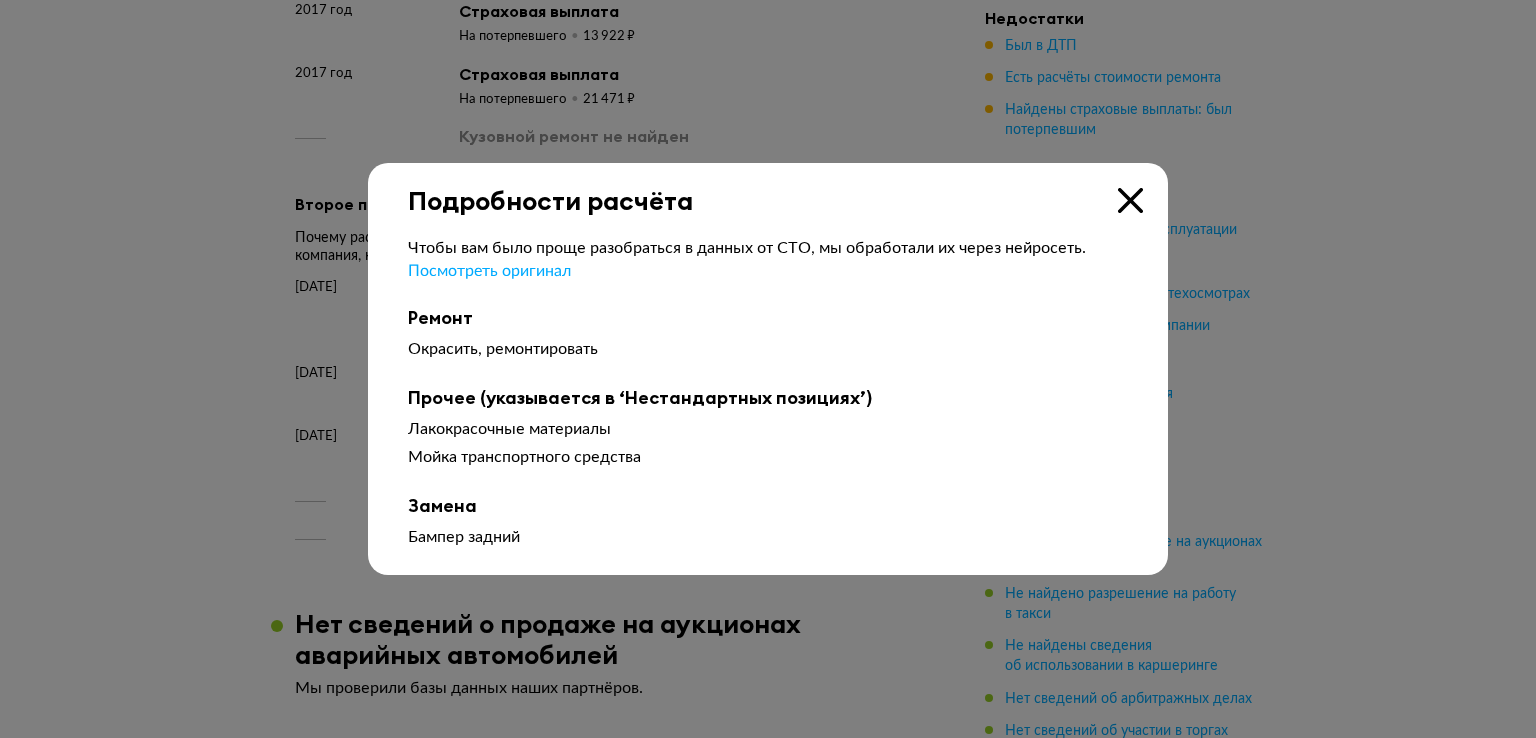 click at bounding box center [768, 369] 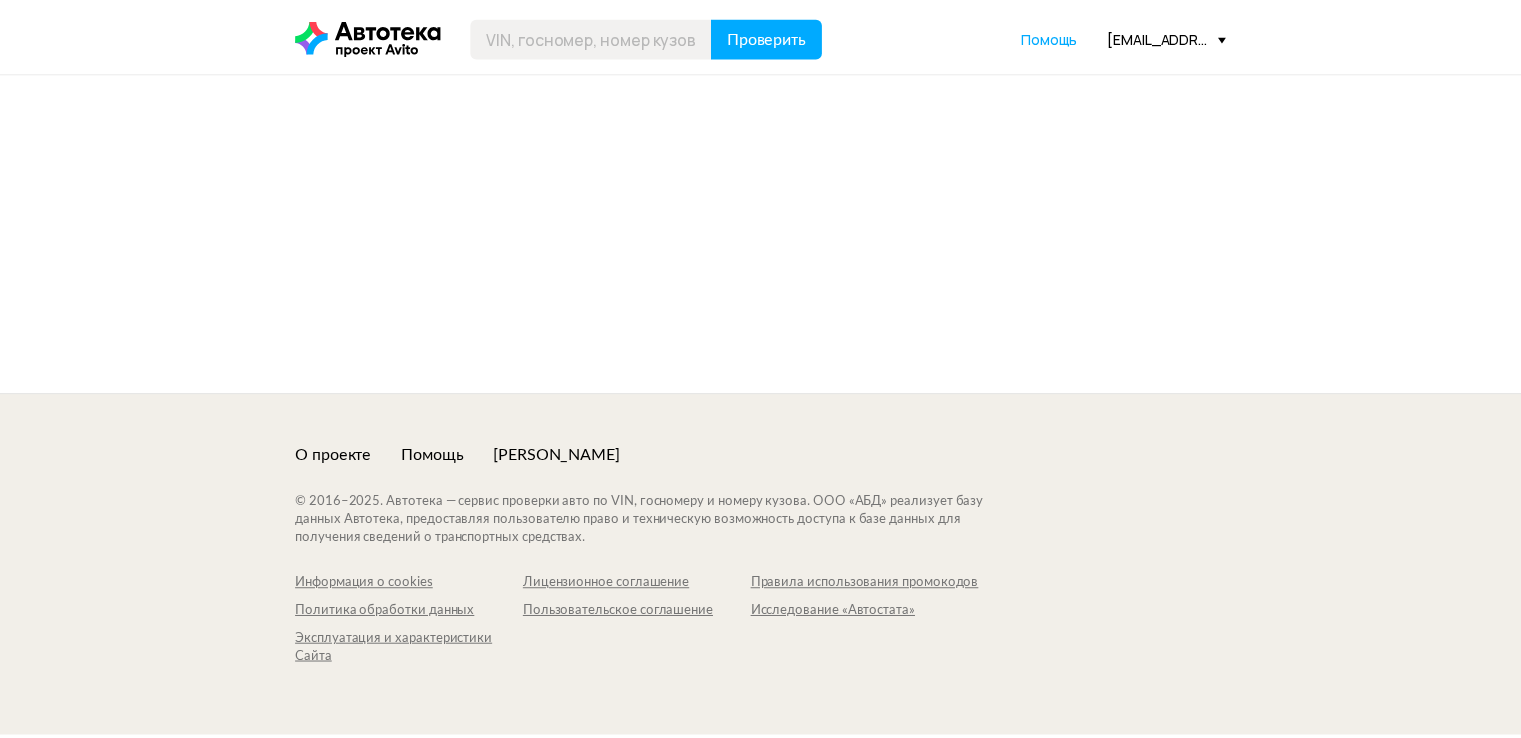 scroll, scrollTop: 0, scrollLeft: 0, axis: both 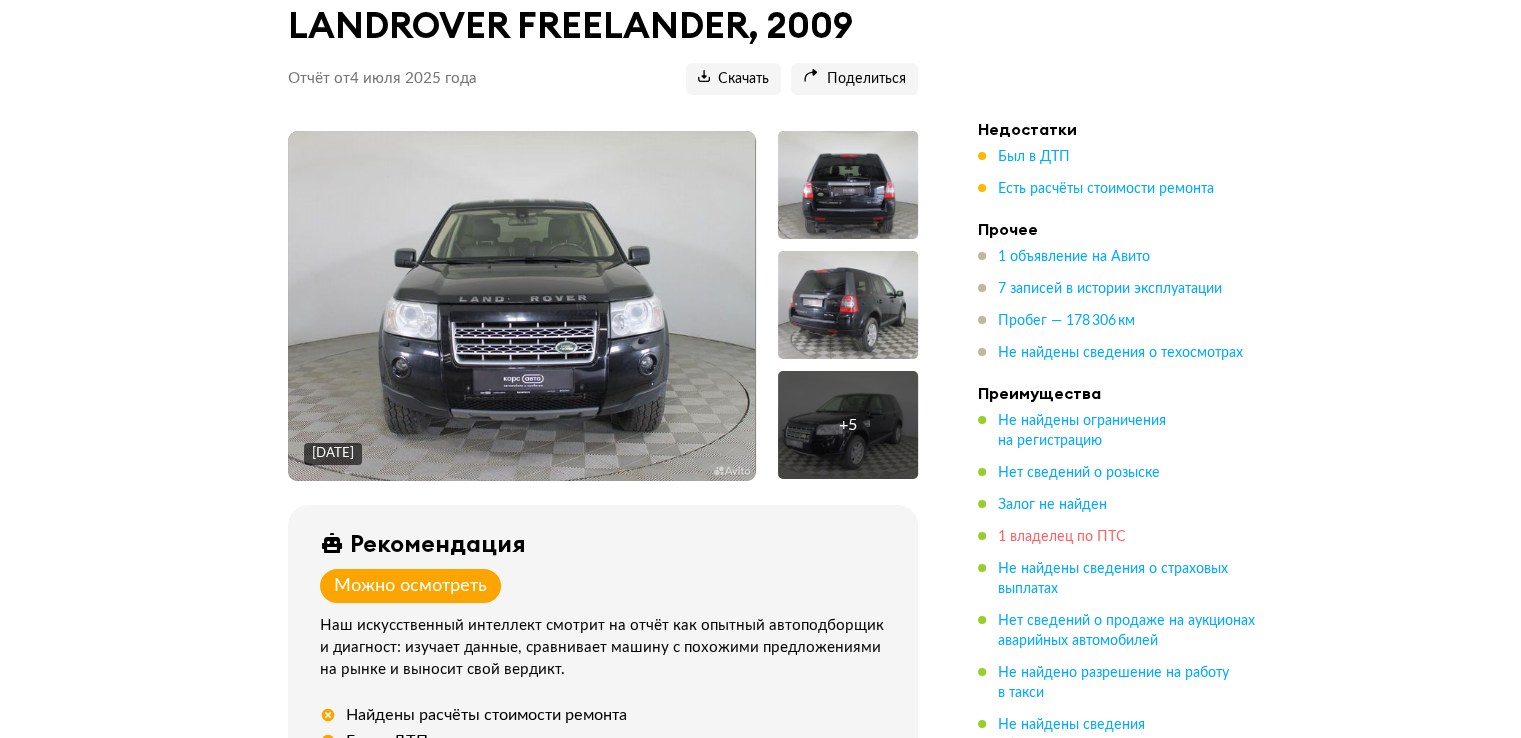 click on "1 владелец по ПТС" at bounding box center (1062, 537) 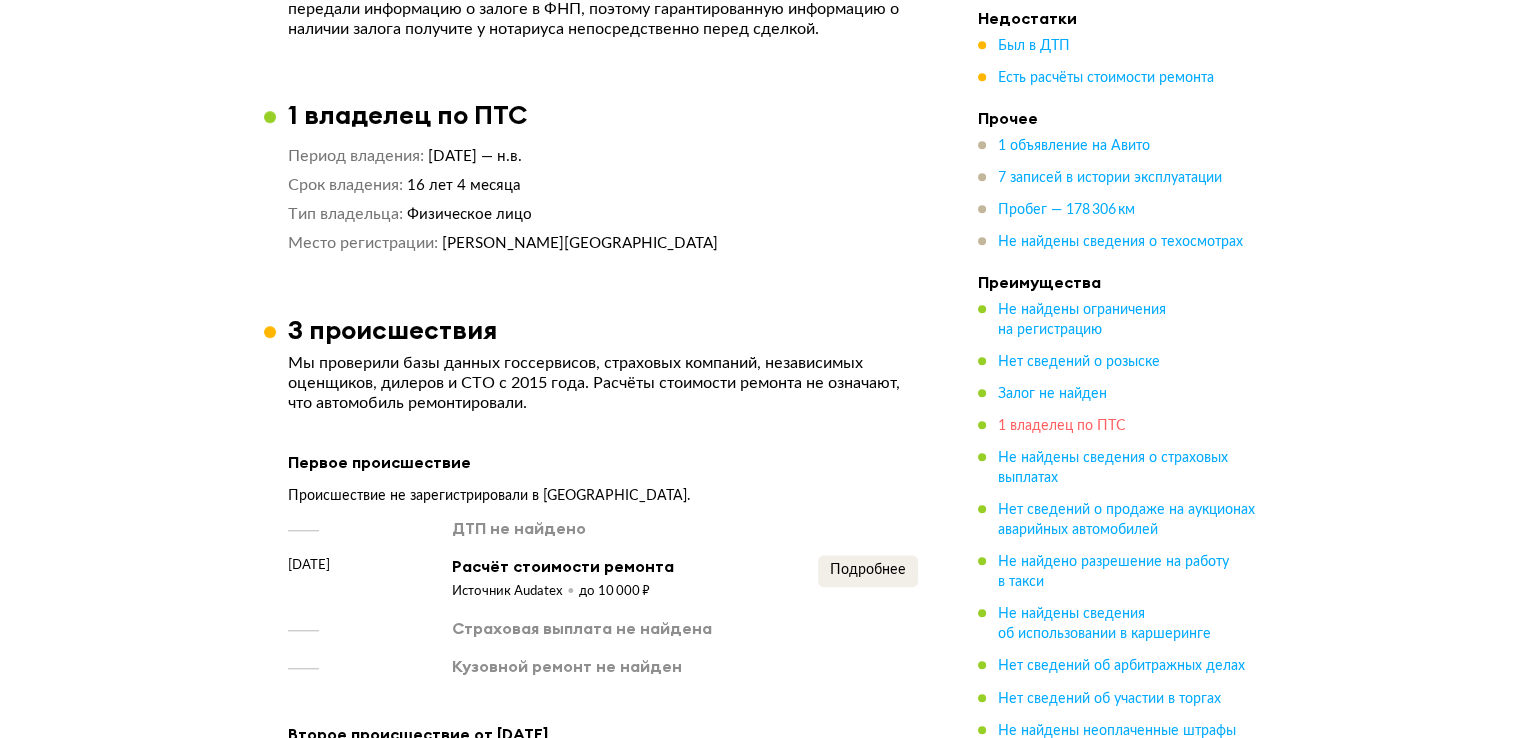 scroll, scrollTop: 1628, scrollLeft: 0, axis: vertical 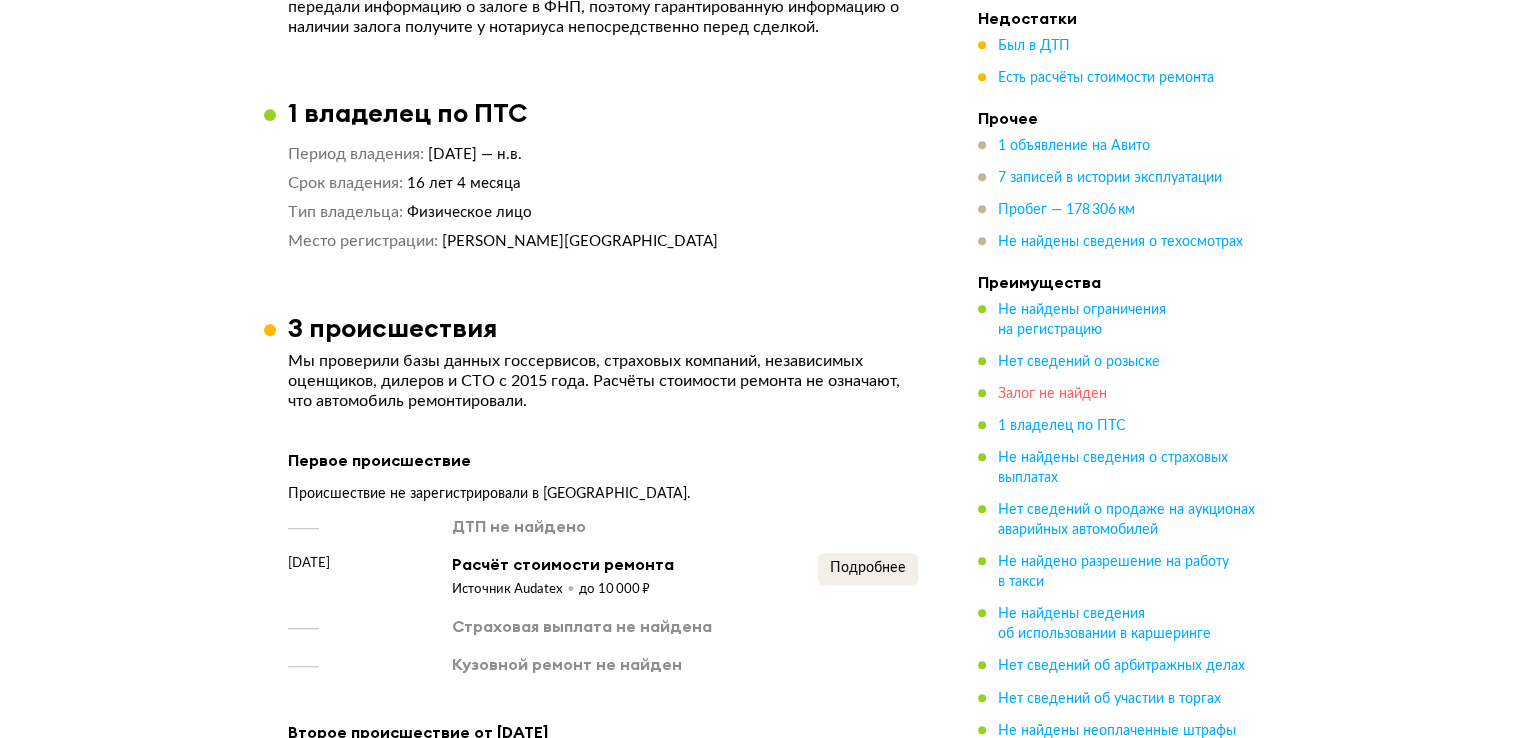 click on "Залог не найден" at bounding box center [1052, 394] 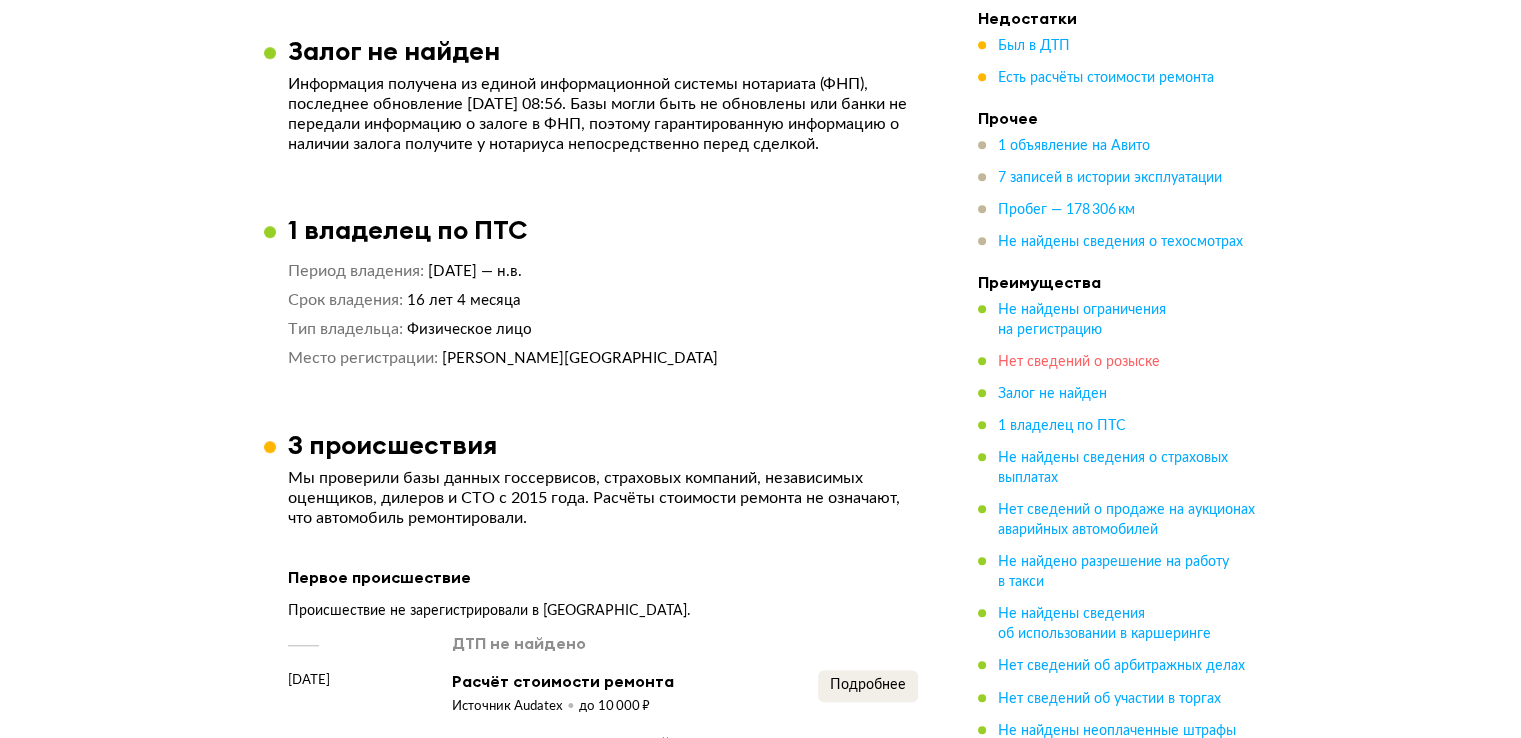 click on "Нет сведений о розыске" at bounding box center [1079, 362] 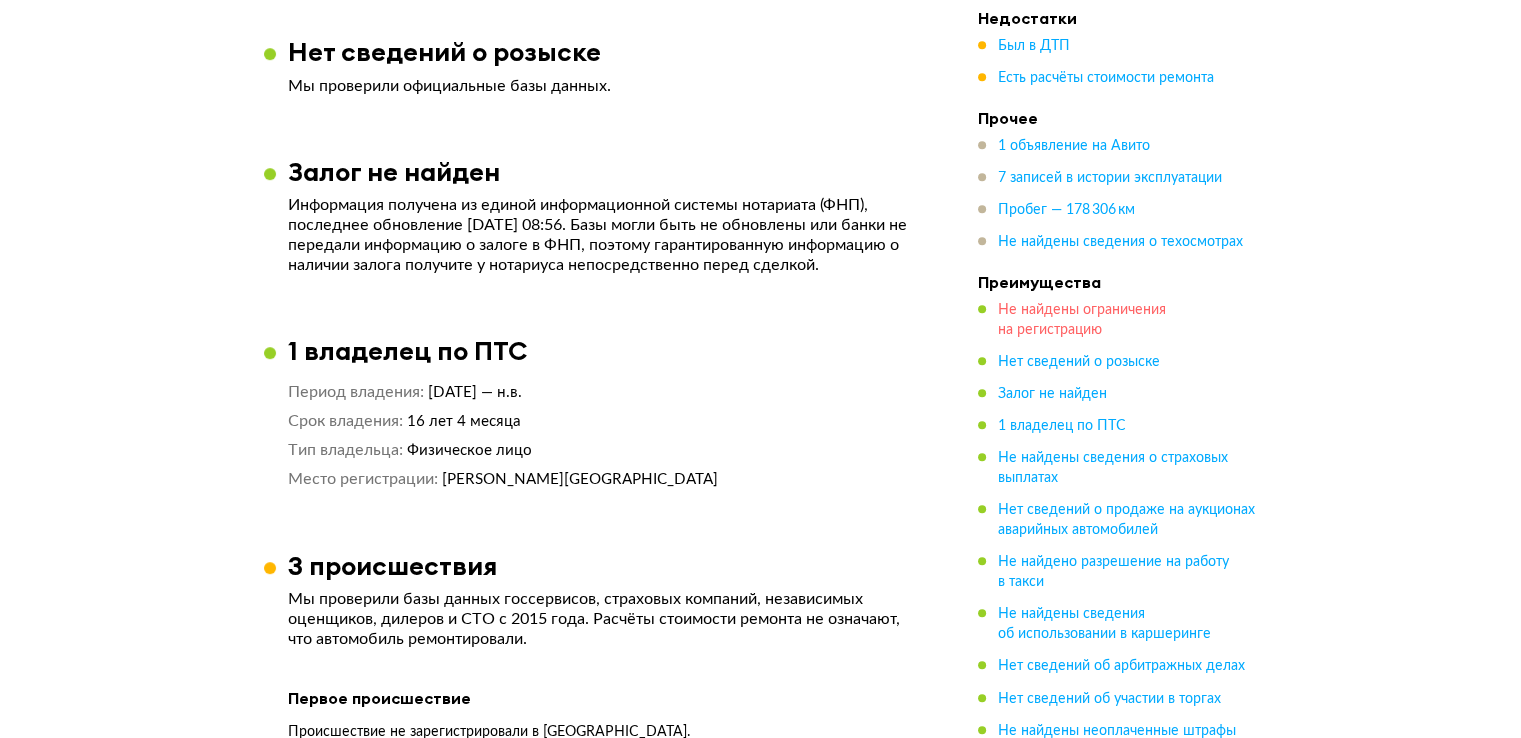 click on "Не найдены ограничения на регистрацию" at bounding box center [1082, 320] 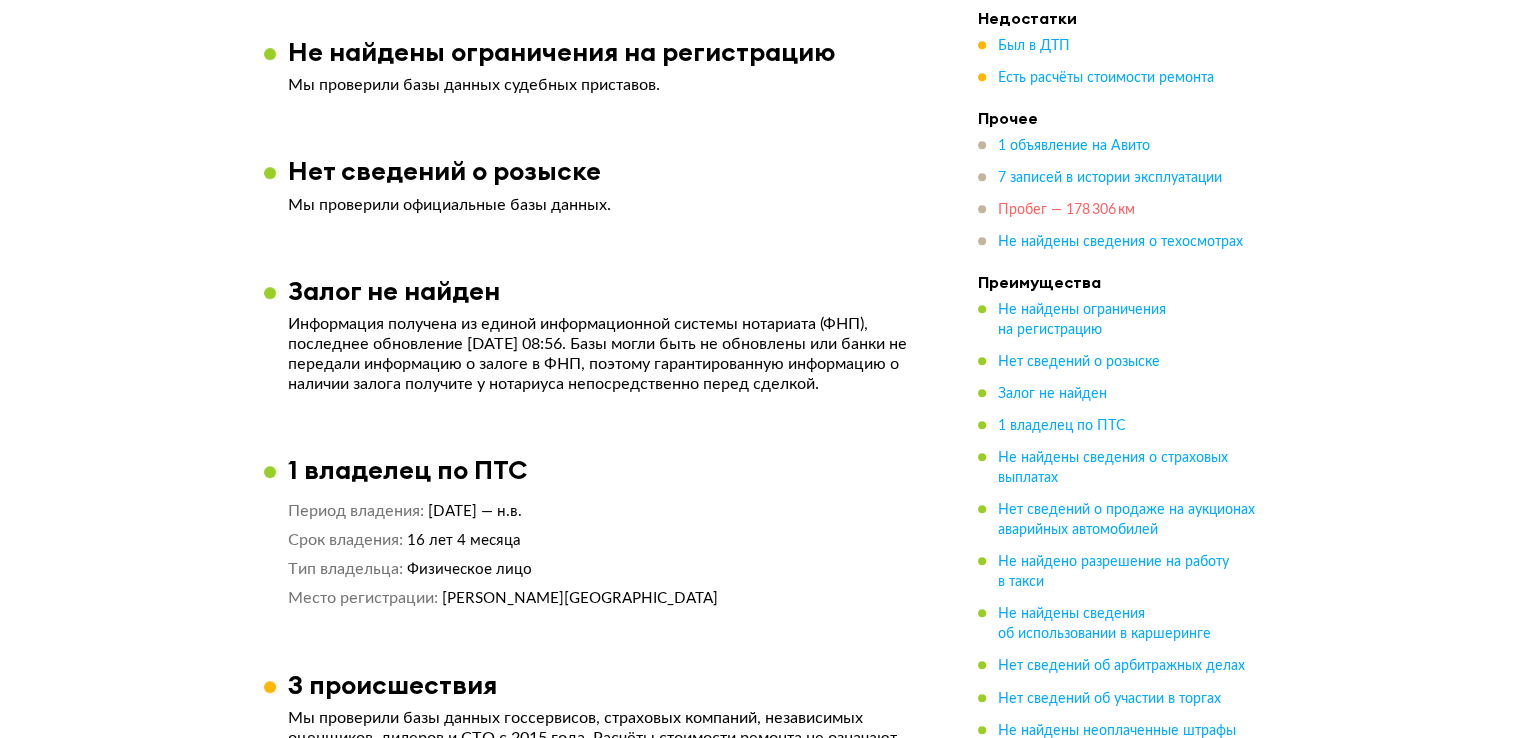 click on "Пробег —  178 306 км" at bounding box center [1066, 210] 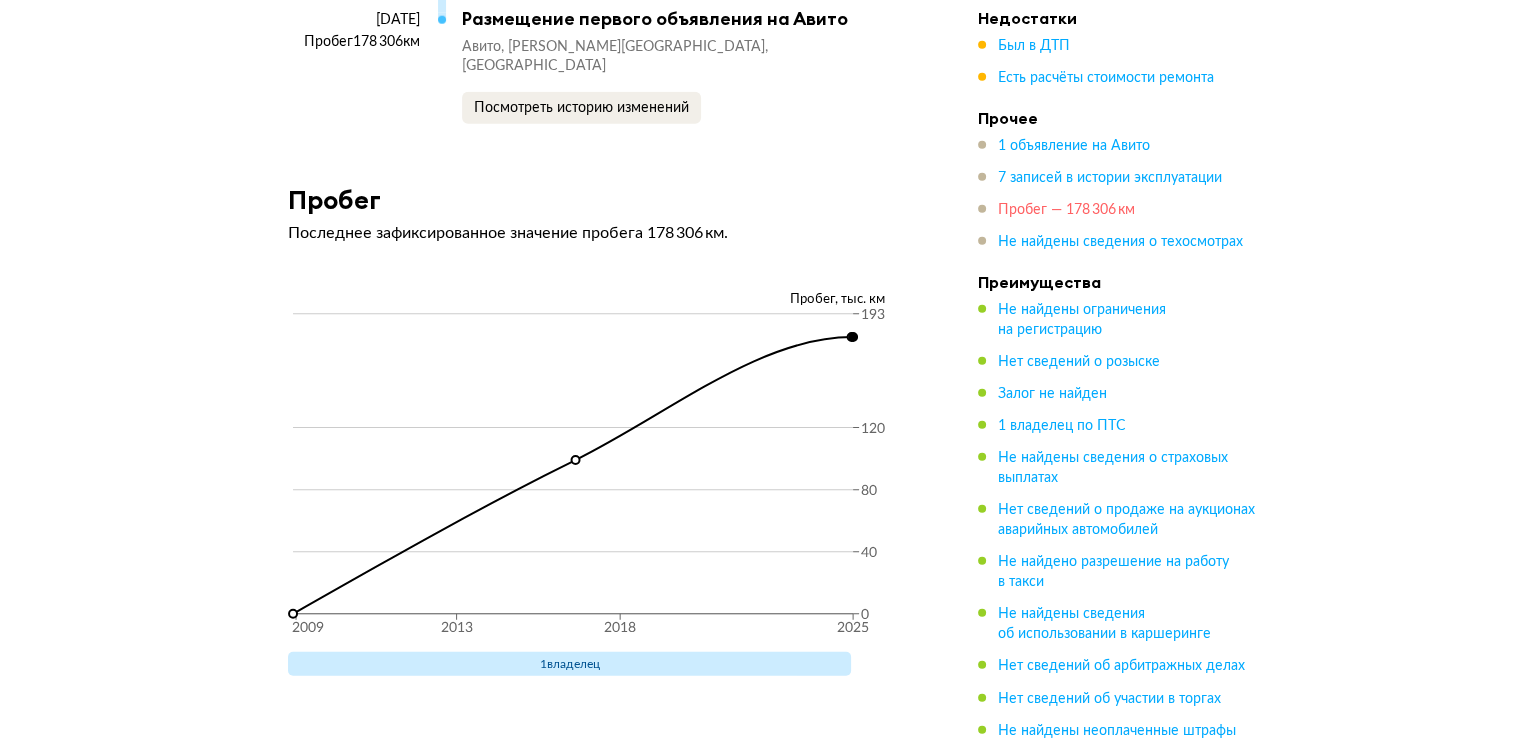 scroll, scrollTop: 5528, scrollLeft: 0, axis: vertical 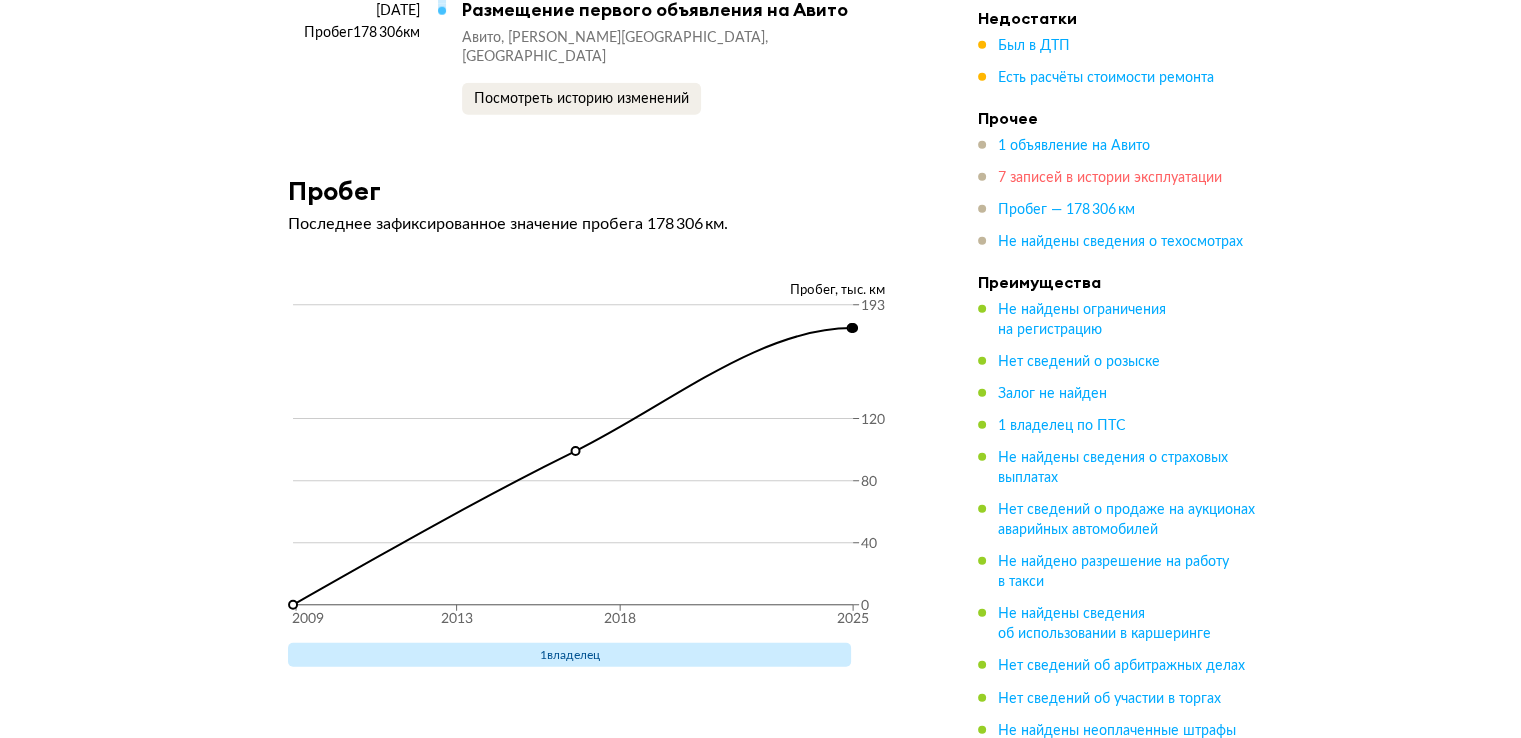 click on "7 записей в истории эксплуатации" at bounding box center [1110, 178] 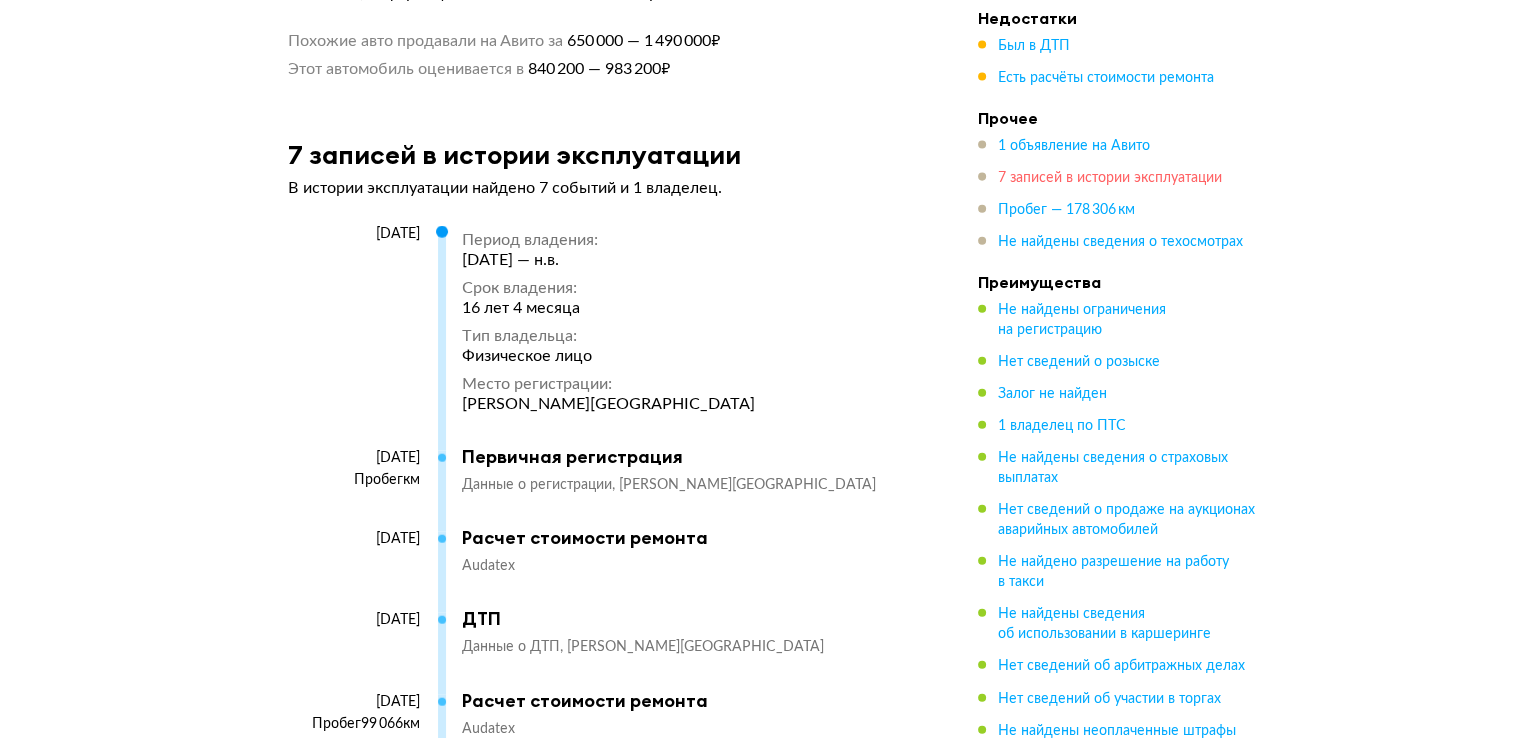 scroll, scrollTop: 4571, scrollLeft: 0, axis: vertical 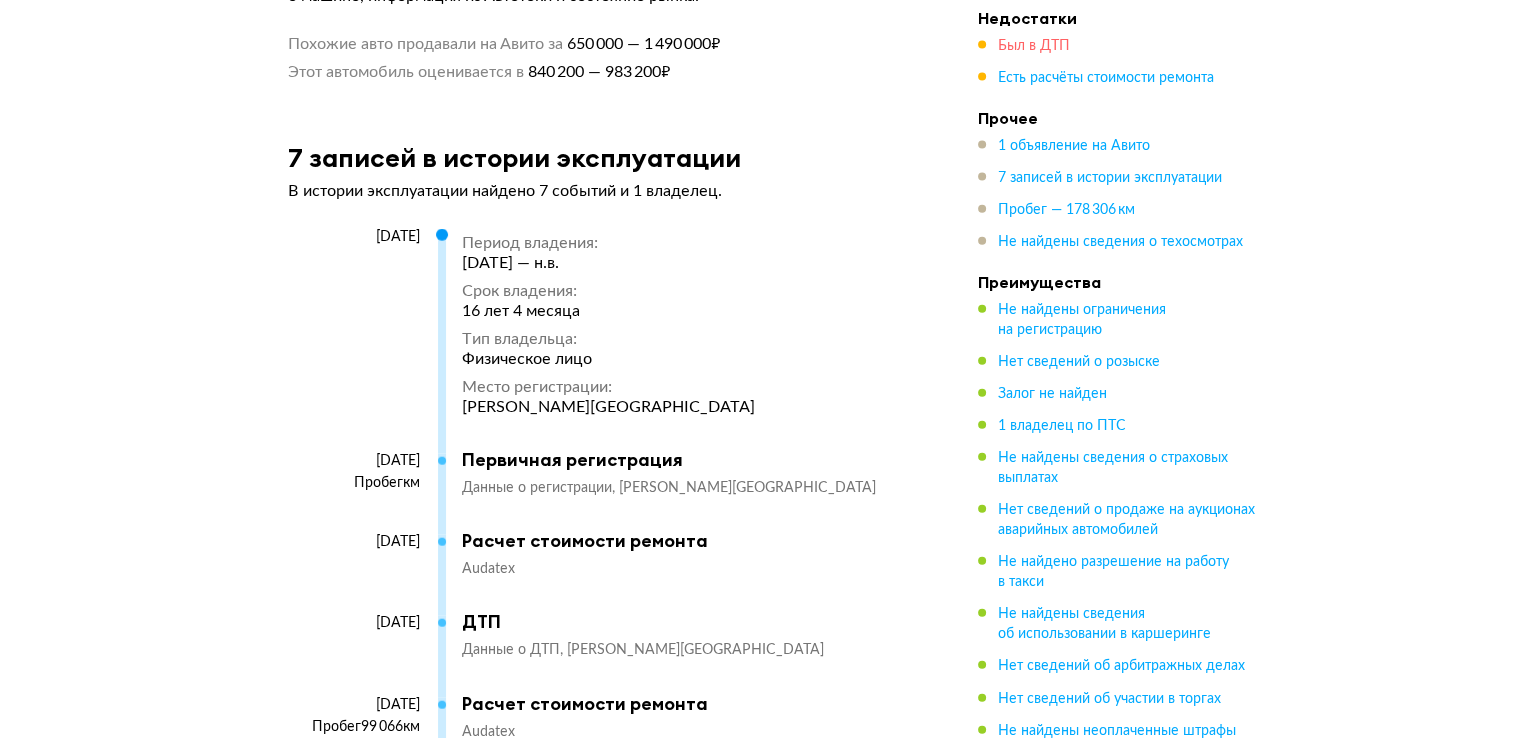 click on "Был в ДТП" at bounding box center [1034, 46] 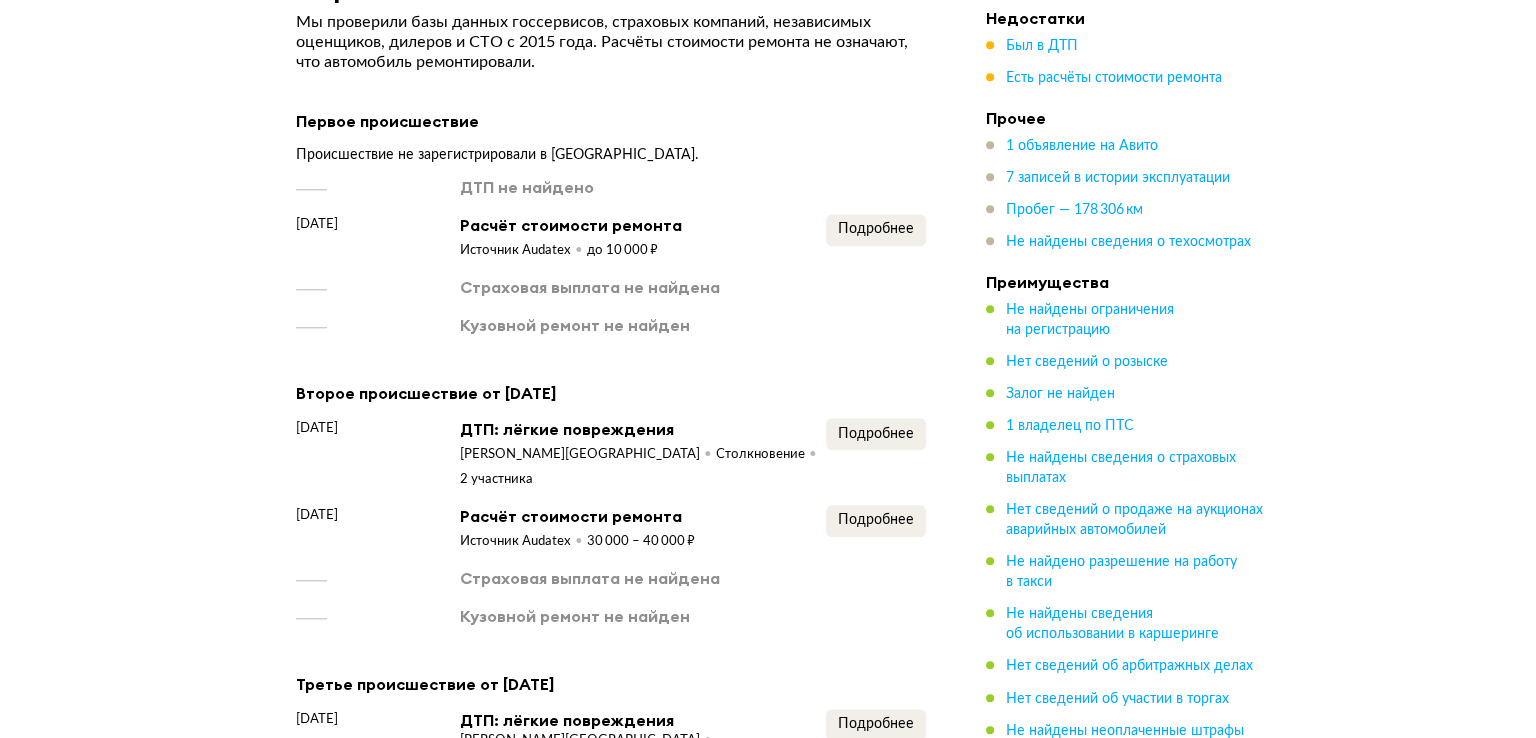 scroll, scrollTop: 1986, scrollLeft: 0, axis: vertical 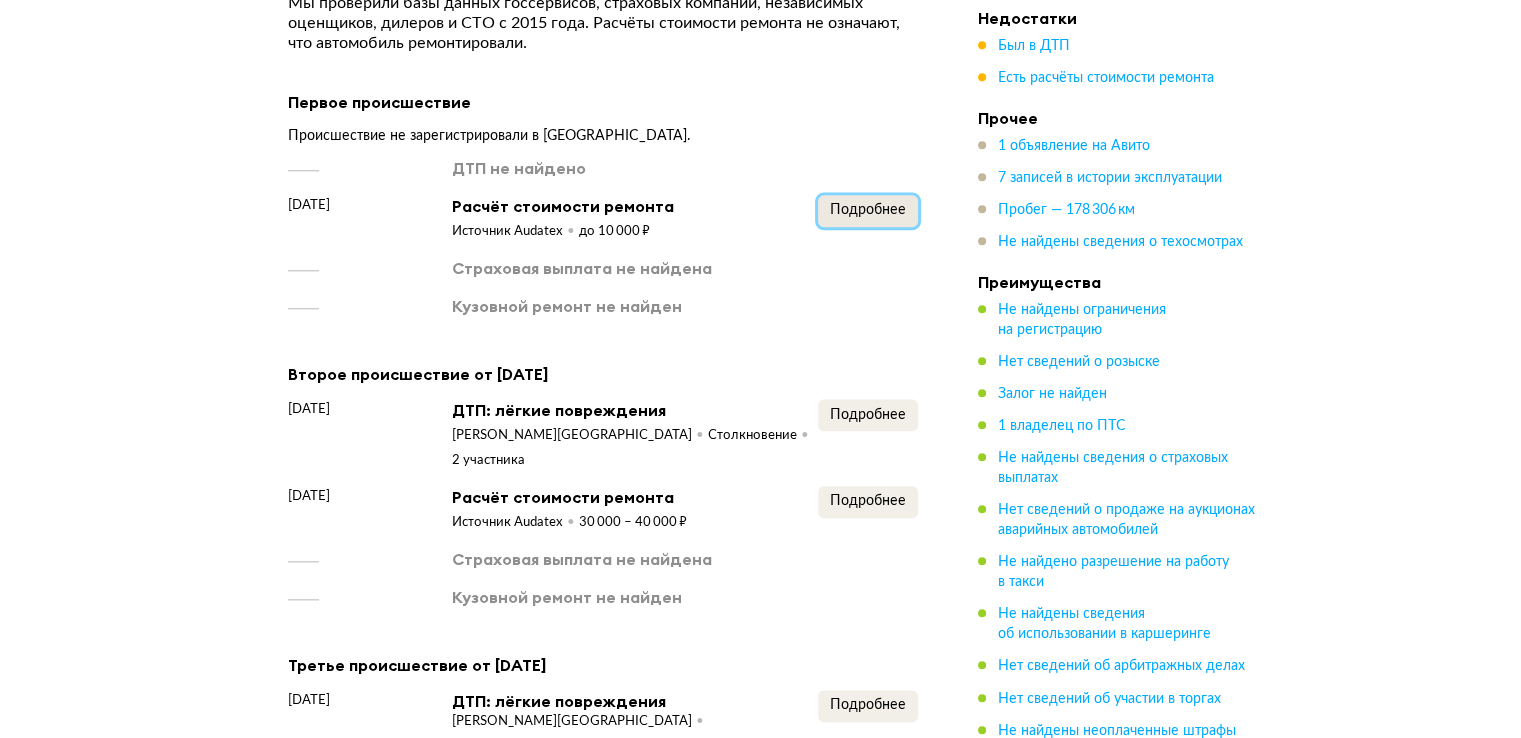 click on "Подробнее" at bounding box center [868, 210] 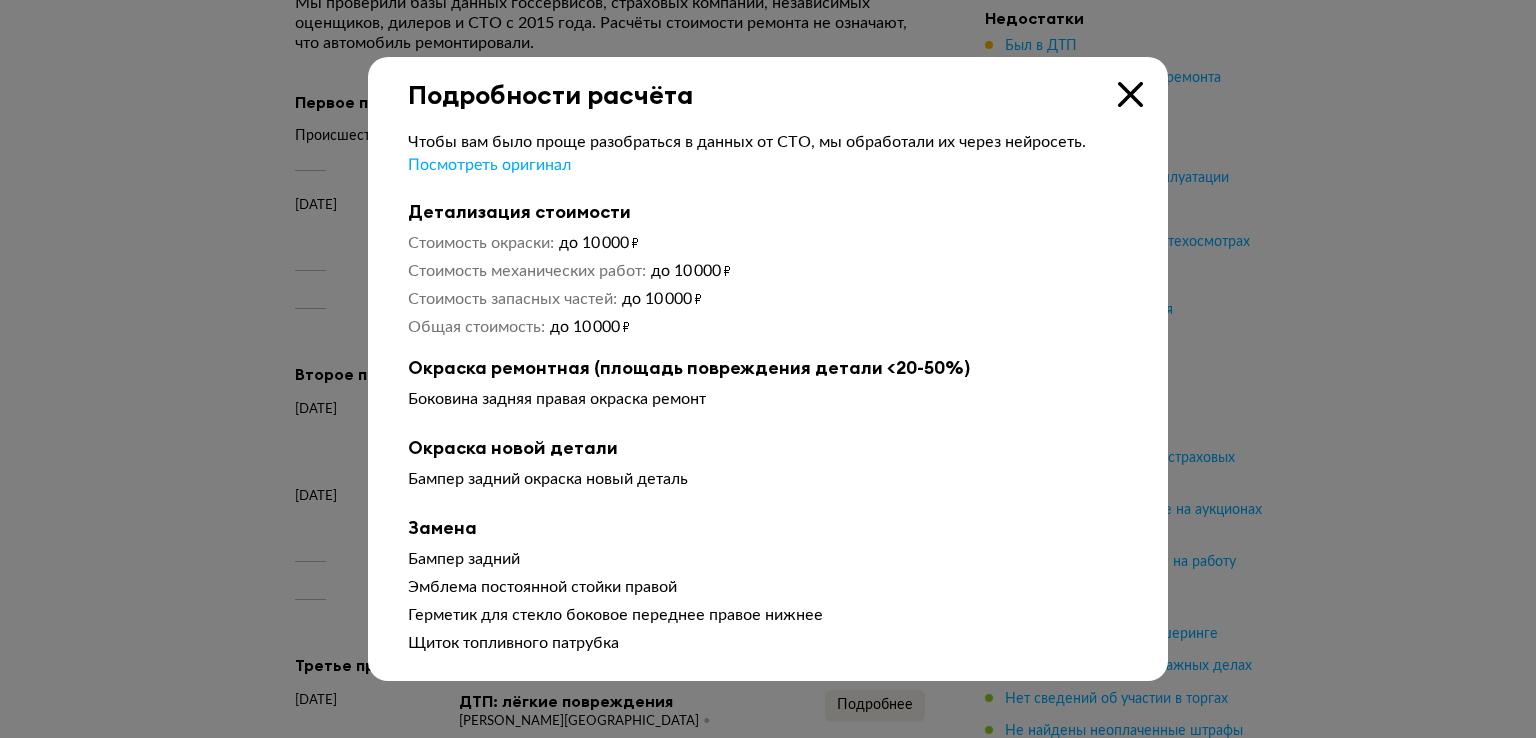 click at bounding box center (768, 369) 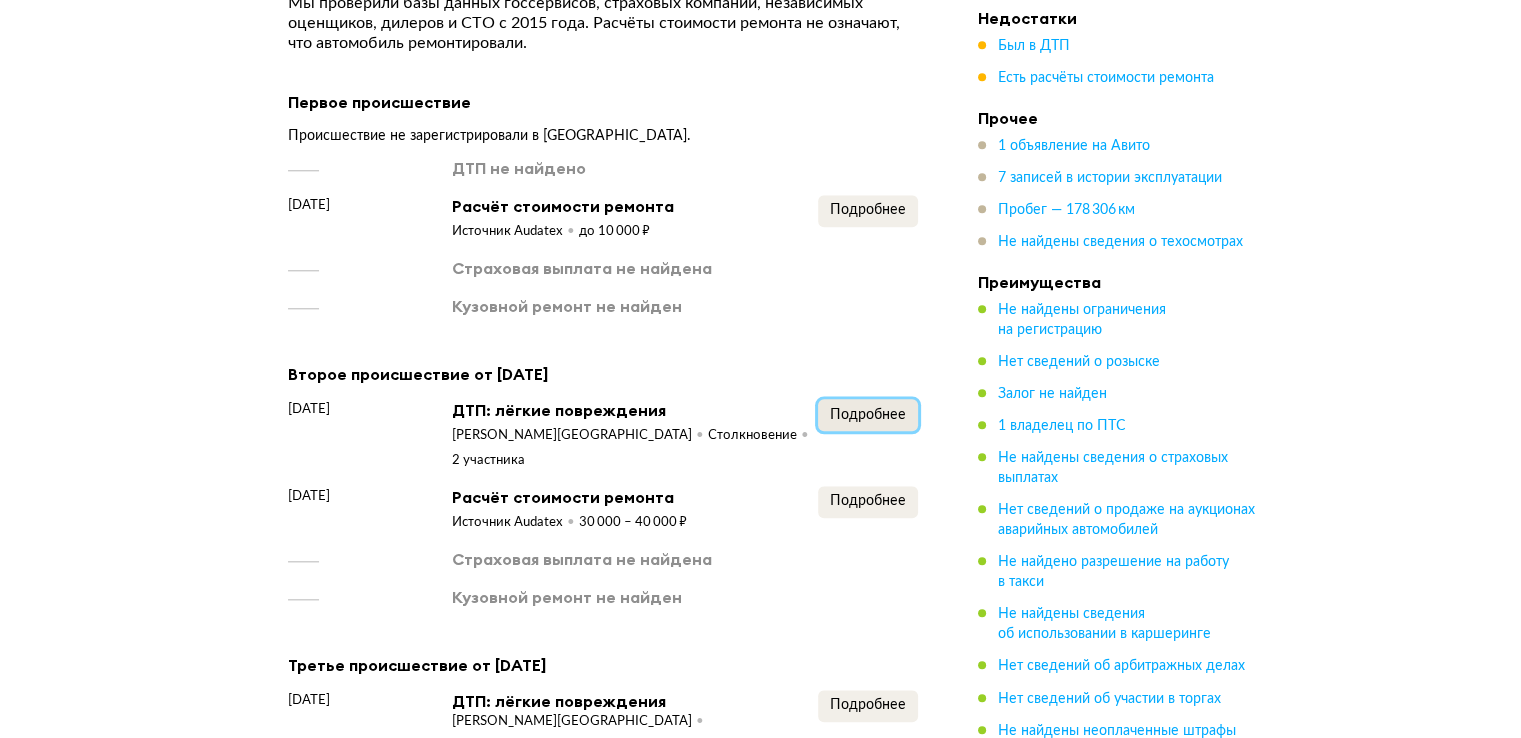 click on "Подробнее" at bounding box center (868, 415) 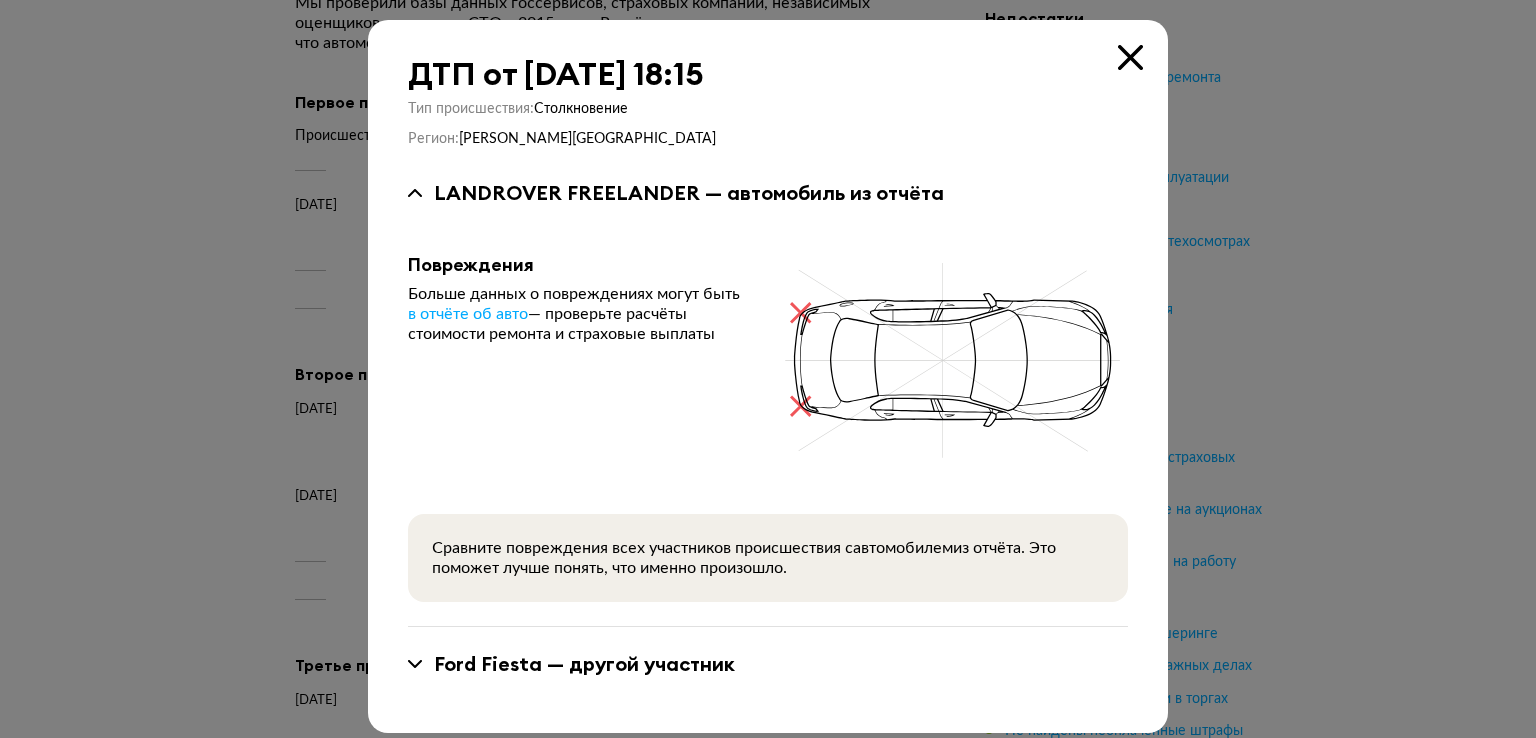 click at bounding box center (768, 369) 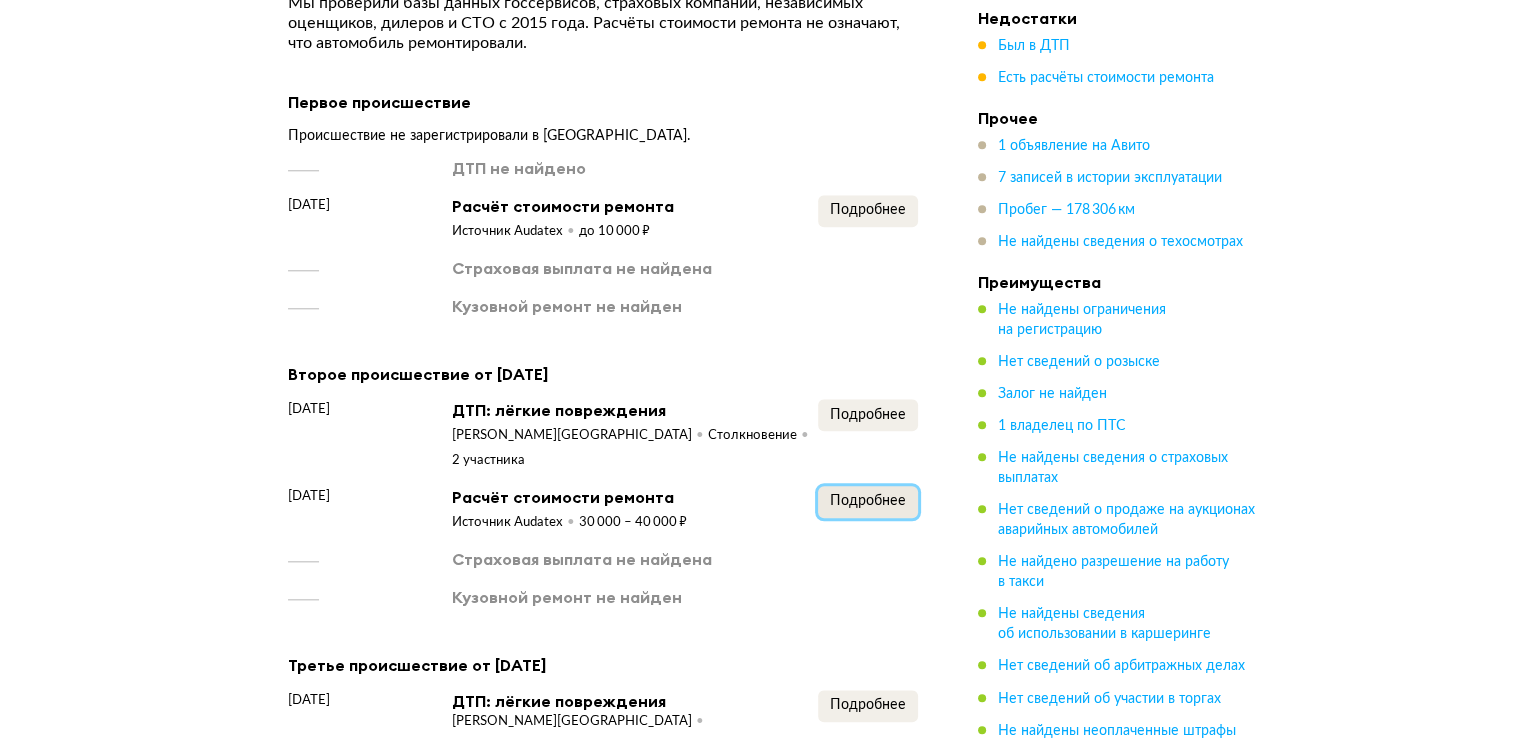 click on "Подробнее" at bounding box center [868, 501] 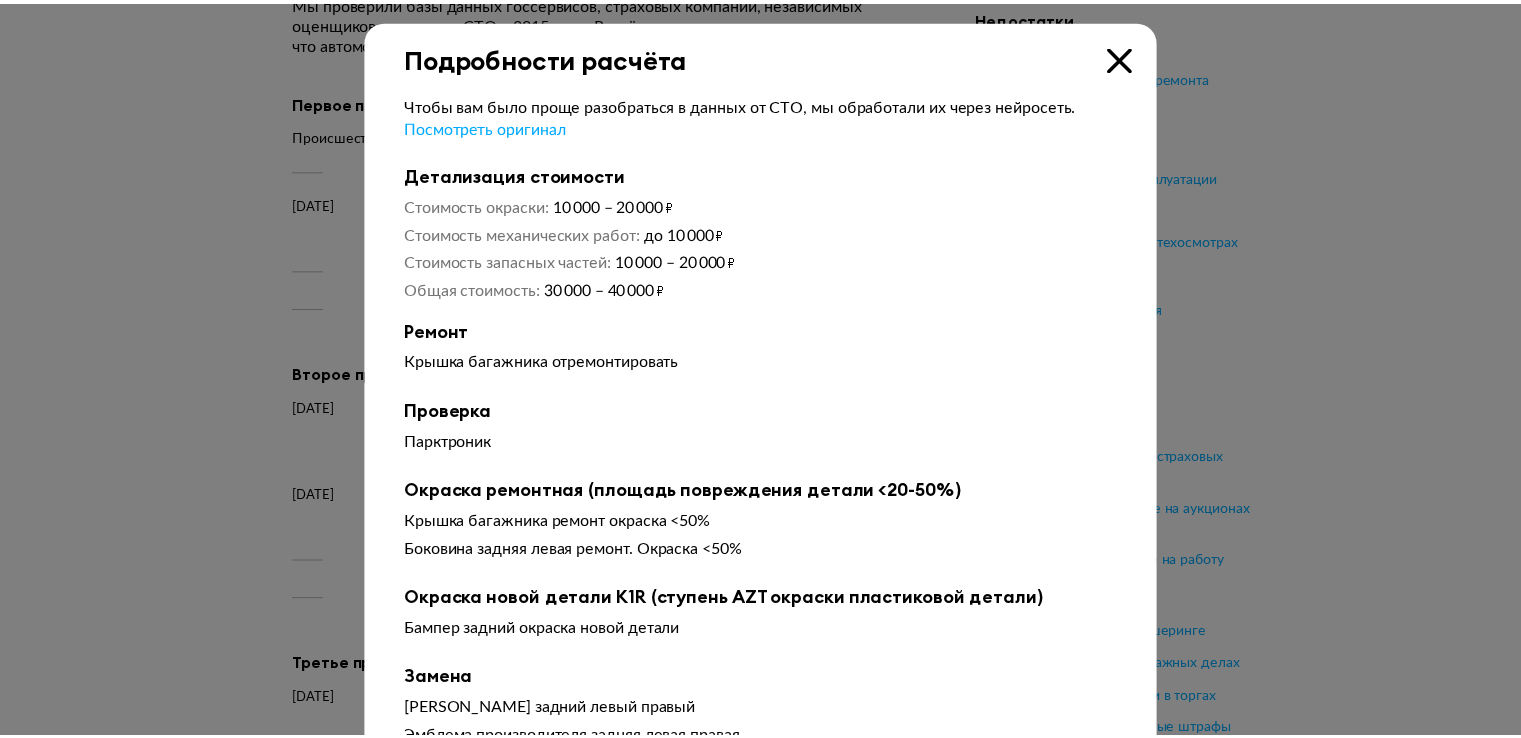 scroll, scrollTop: 100, scrollLeft: 0, axis: vertical 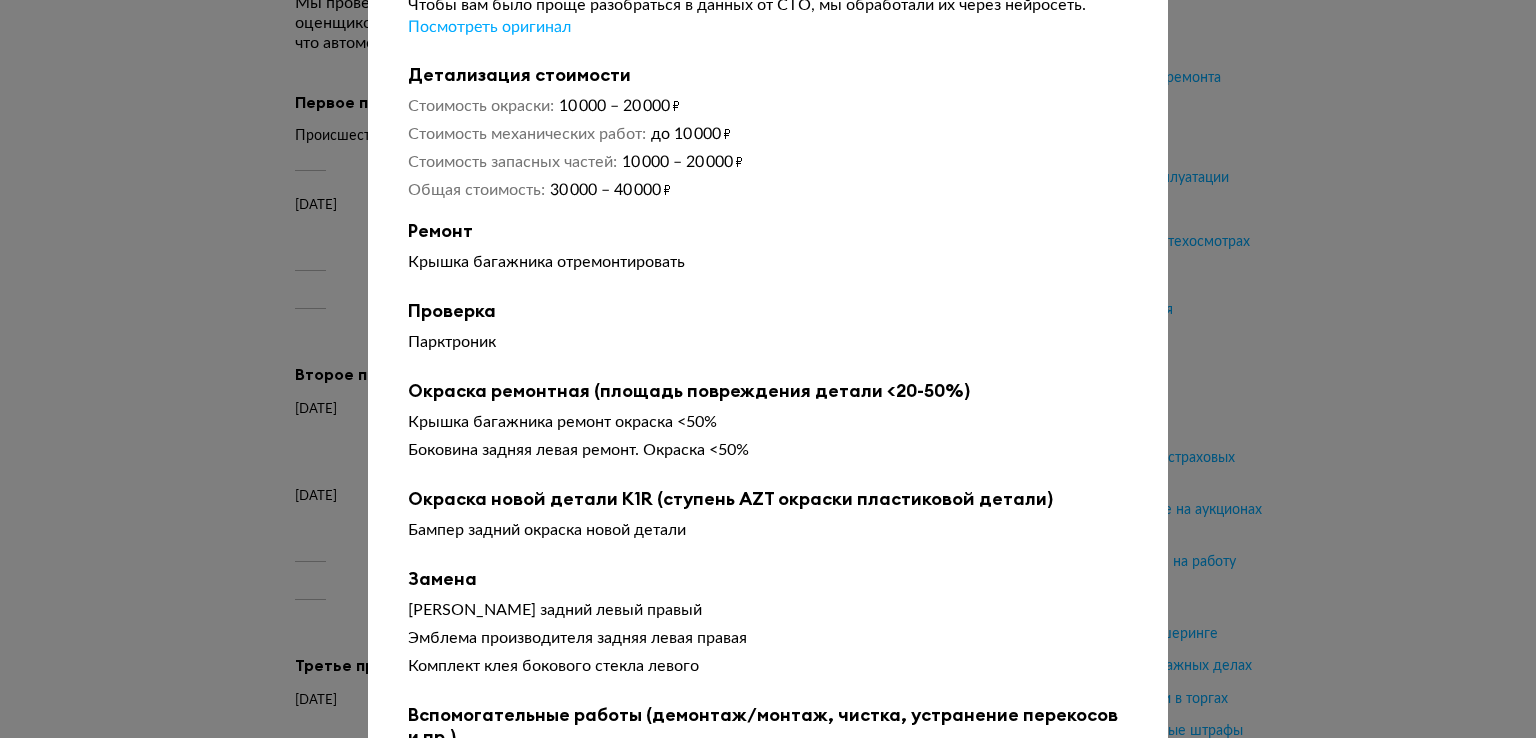 click at bounding box center [768, 269] 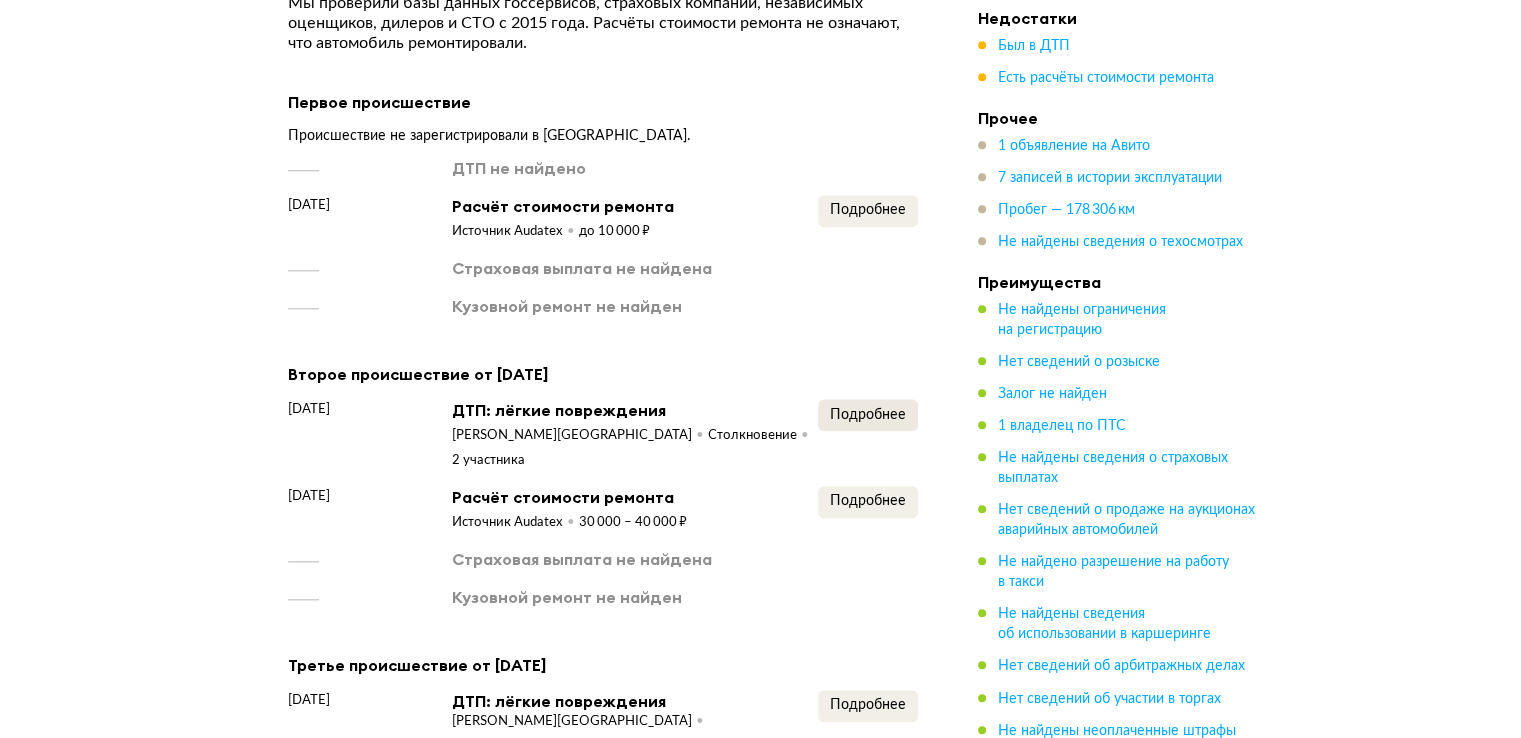scroll, scrollTop: 2186, scrollLeft: 0, axis: vertical 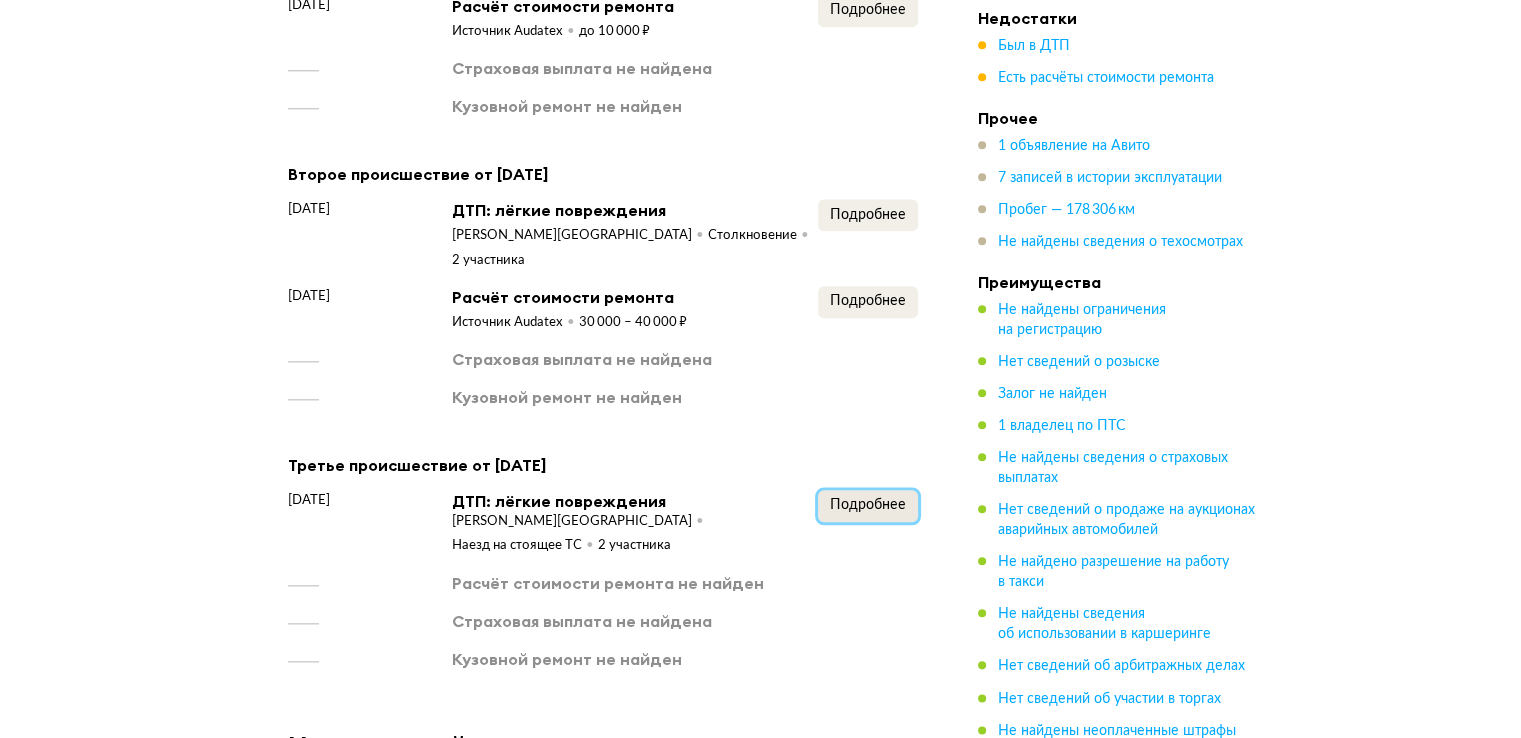 click on "Подробнее" at bounding box center (868, 506) 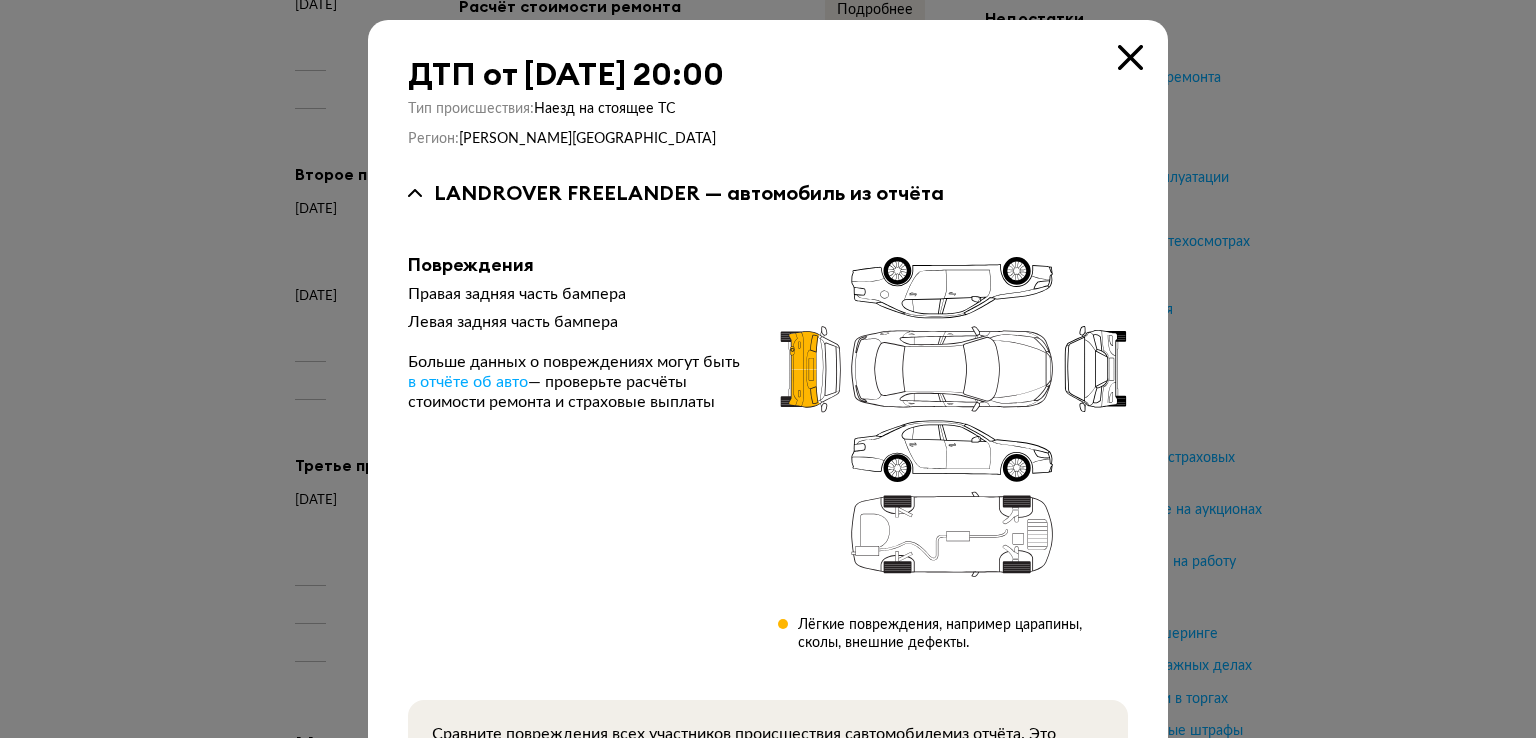 click at bounding box center [768, 369] 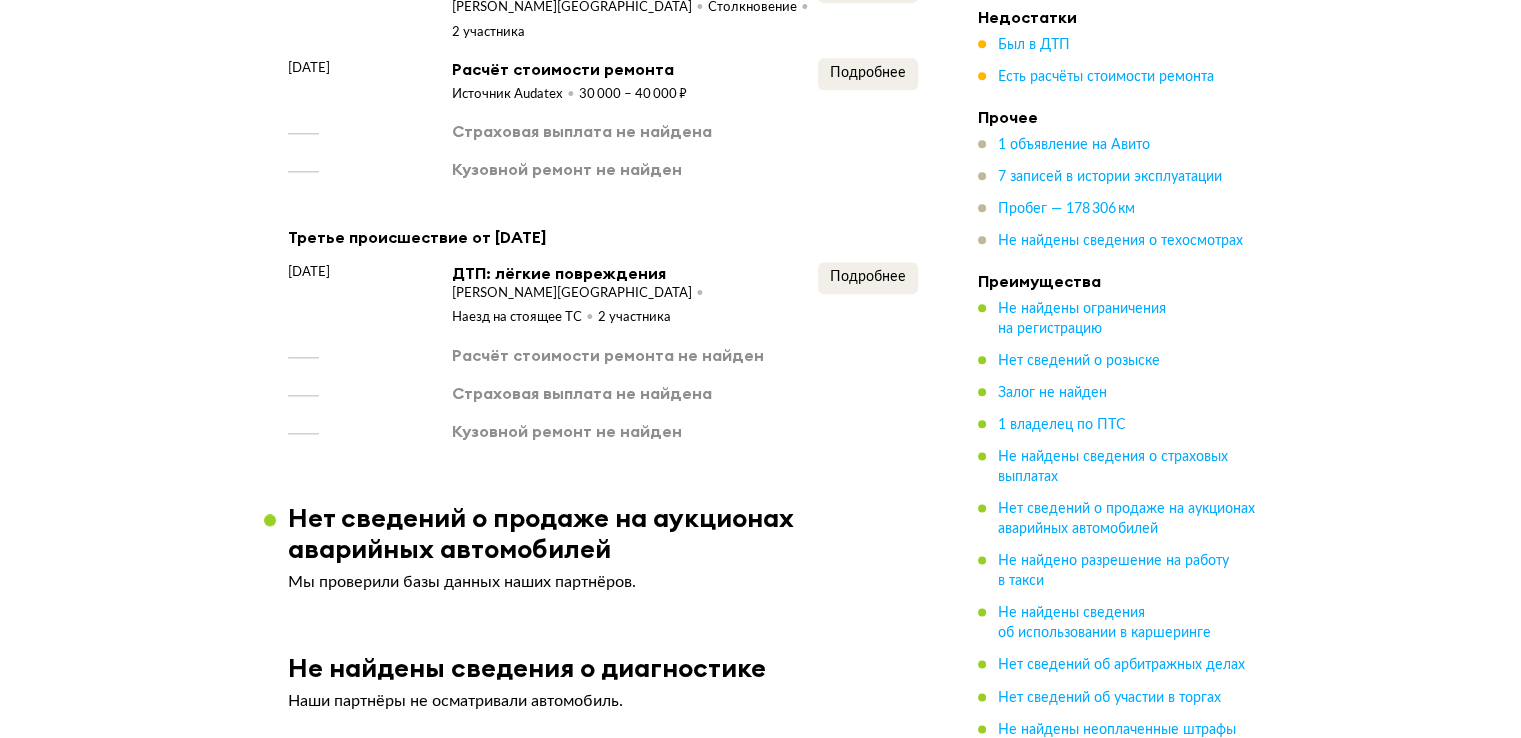 scroll, scrollTop: 2486, scrollLeft: 0, axis: vertical 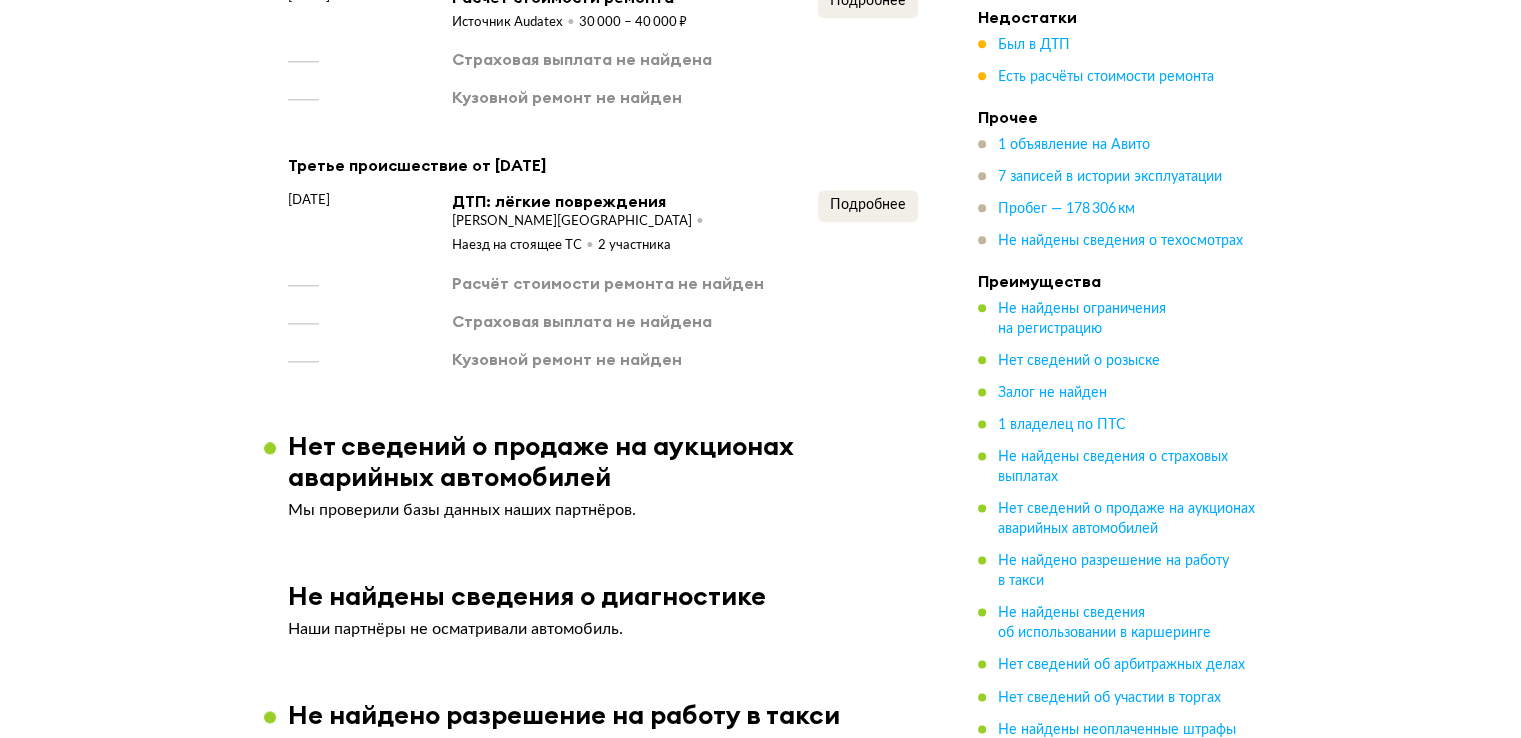 click on "Подробнее" at bounding box center (868, 223) 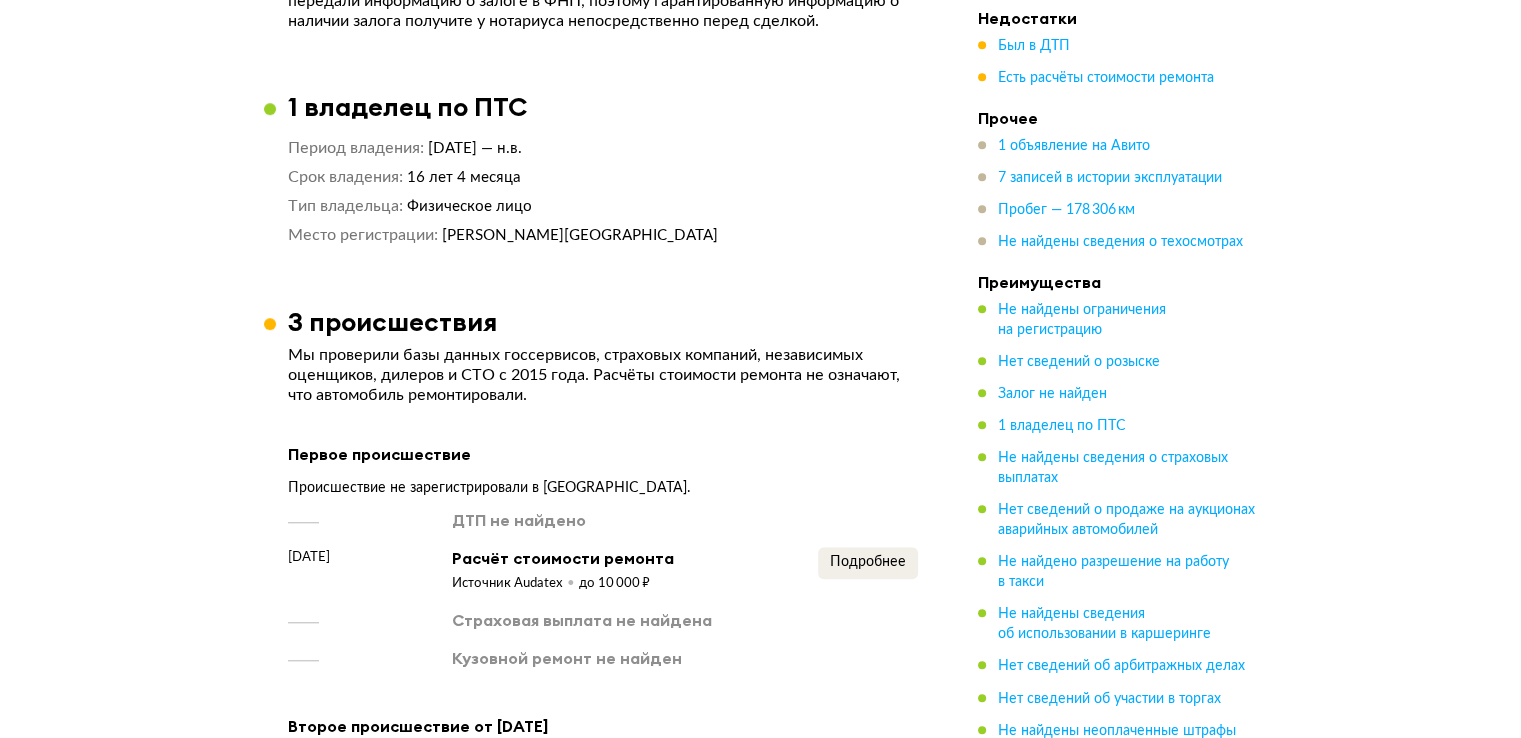 scroll, scrollTop: 1390, scrollLeft: 0, axis: vertical 